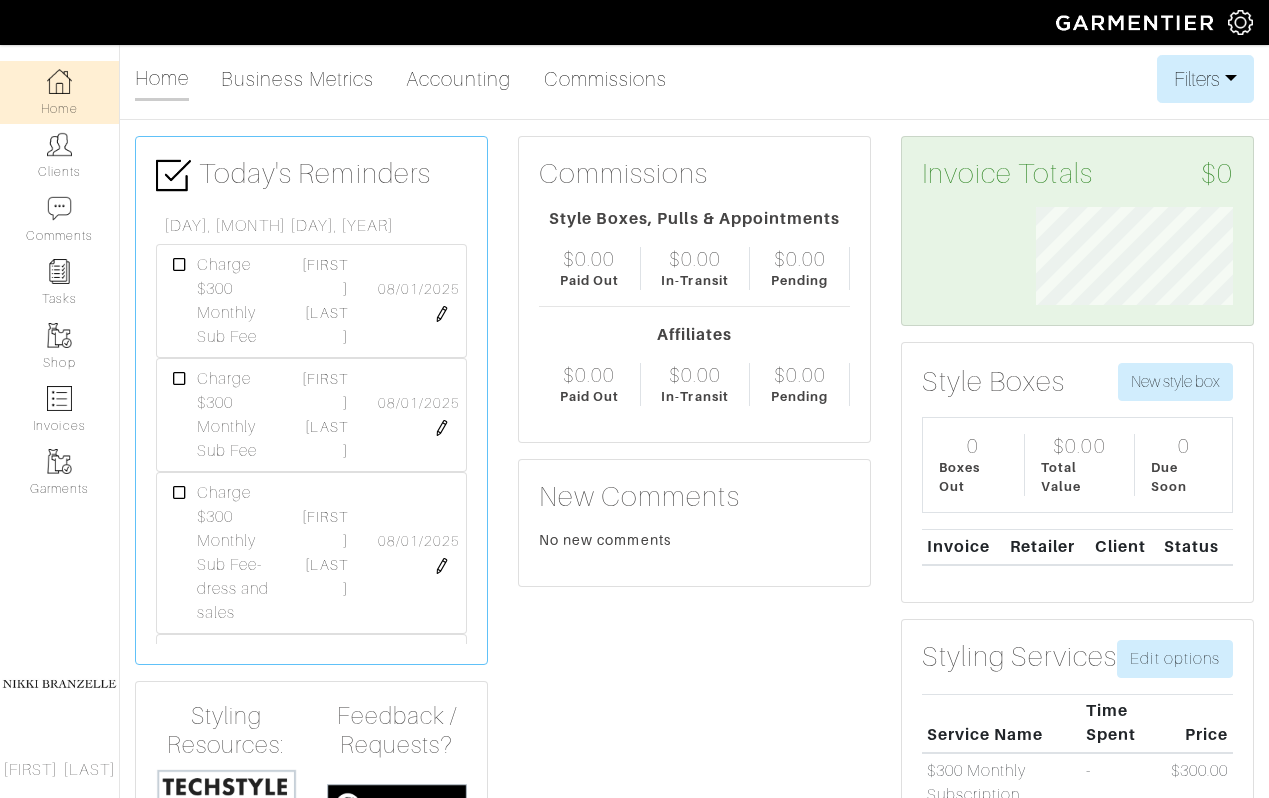 scroll, scrollTop: 0, scrollLeft: 0, axis: both 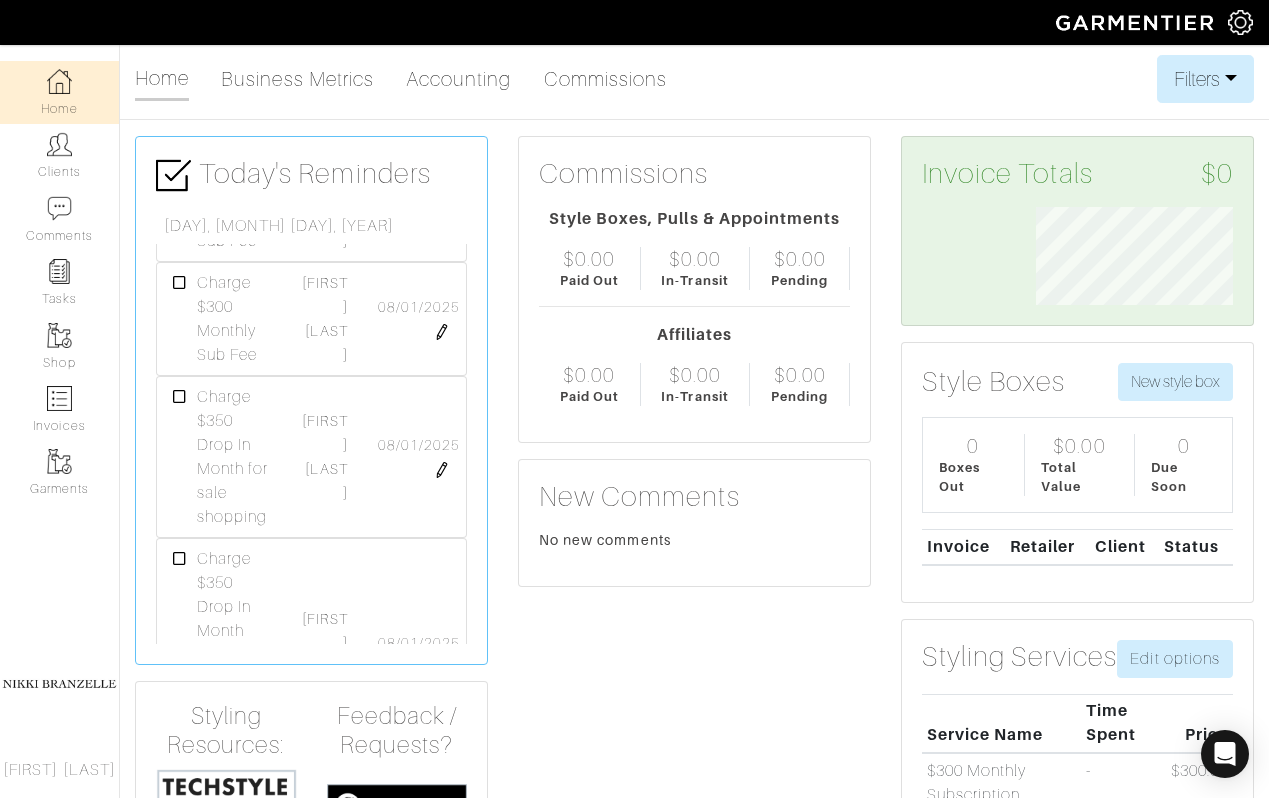click at bounding box center (180, 283) 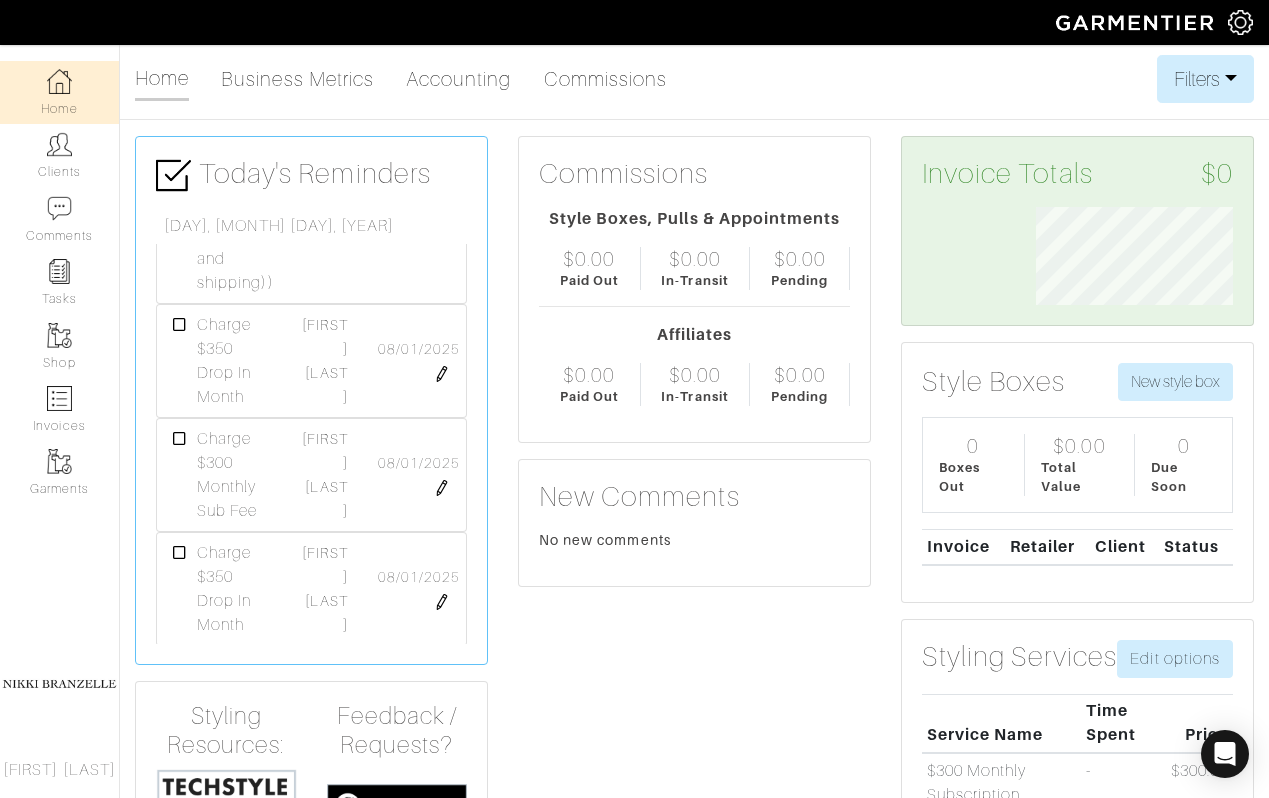 scroll, scrollTop: 1640, scrollLeft: 0, axis: vertical 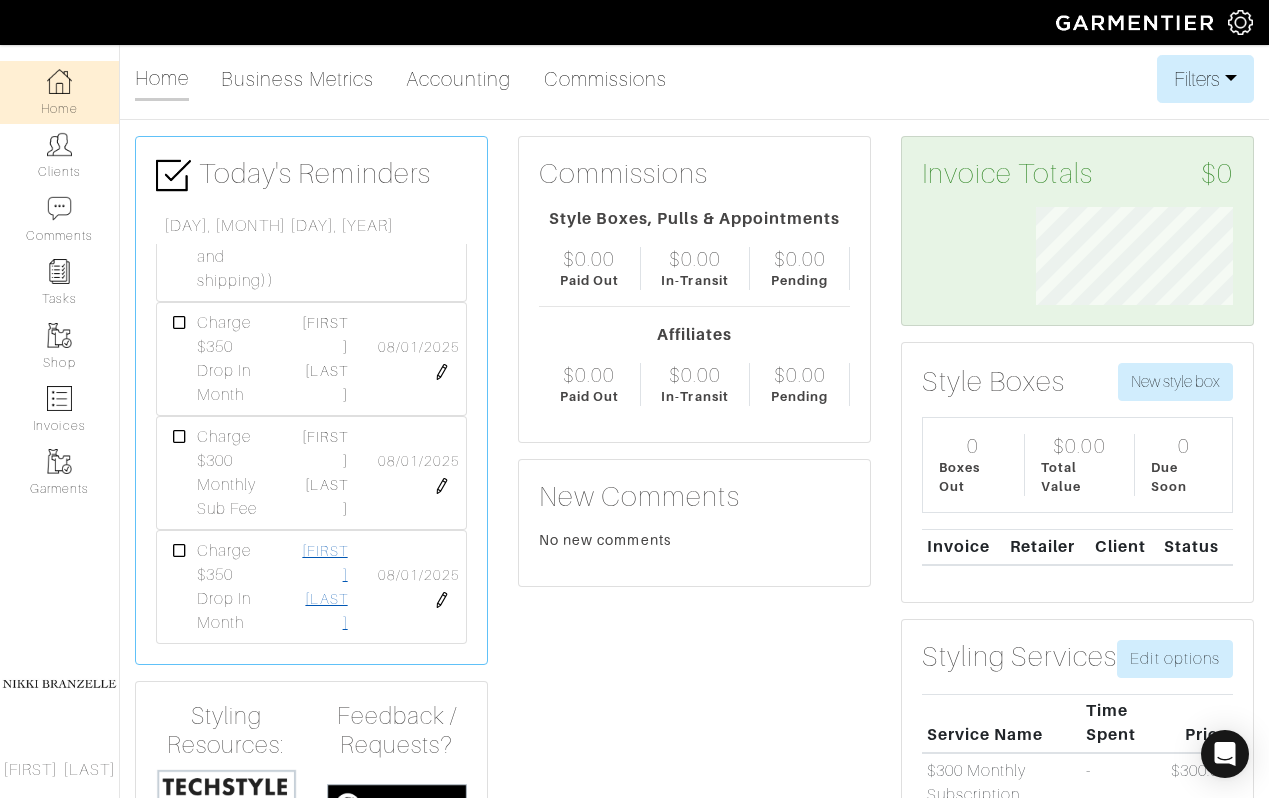 click on "[FIRST] [LAST]" at bounding box center [324, 587] 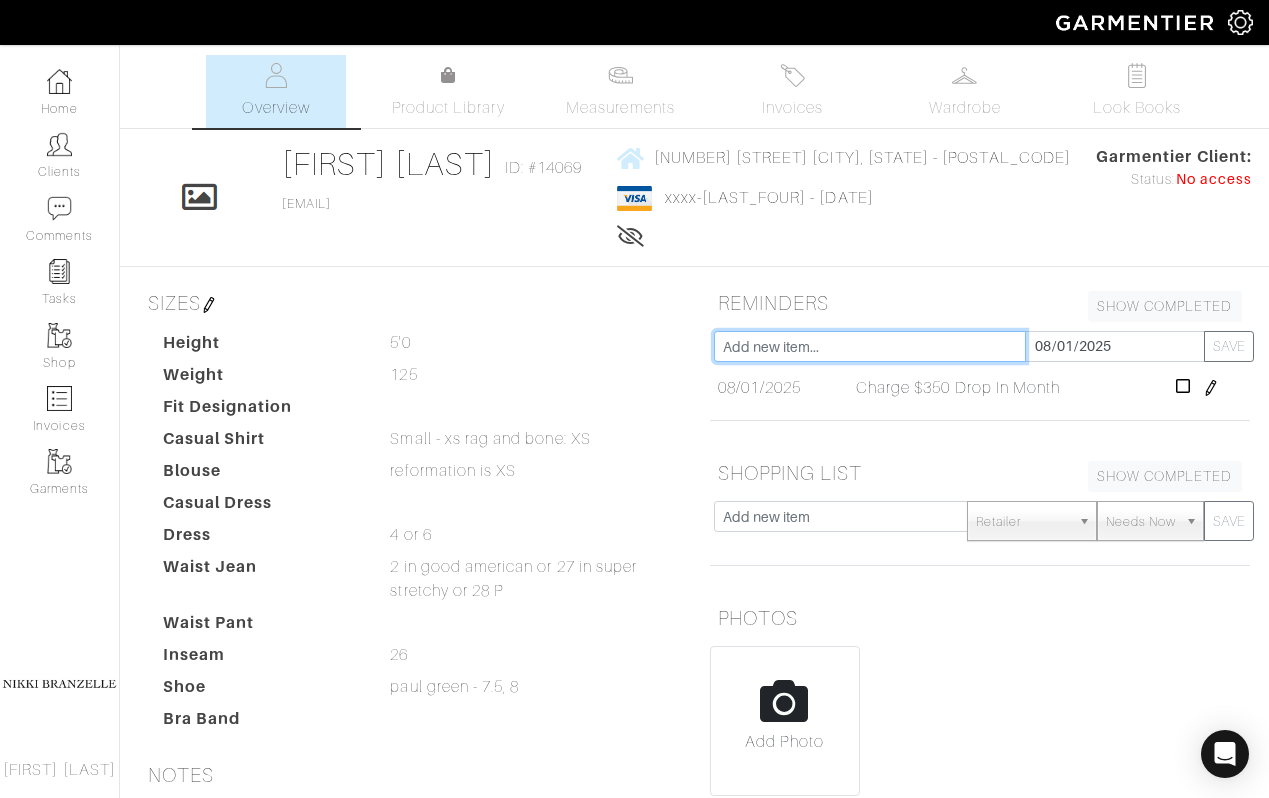click at bounding box center [870, 346] 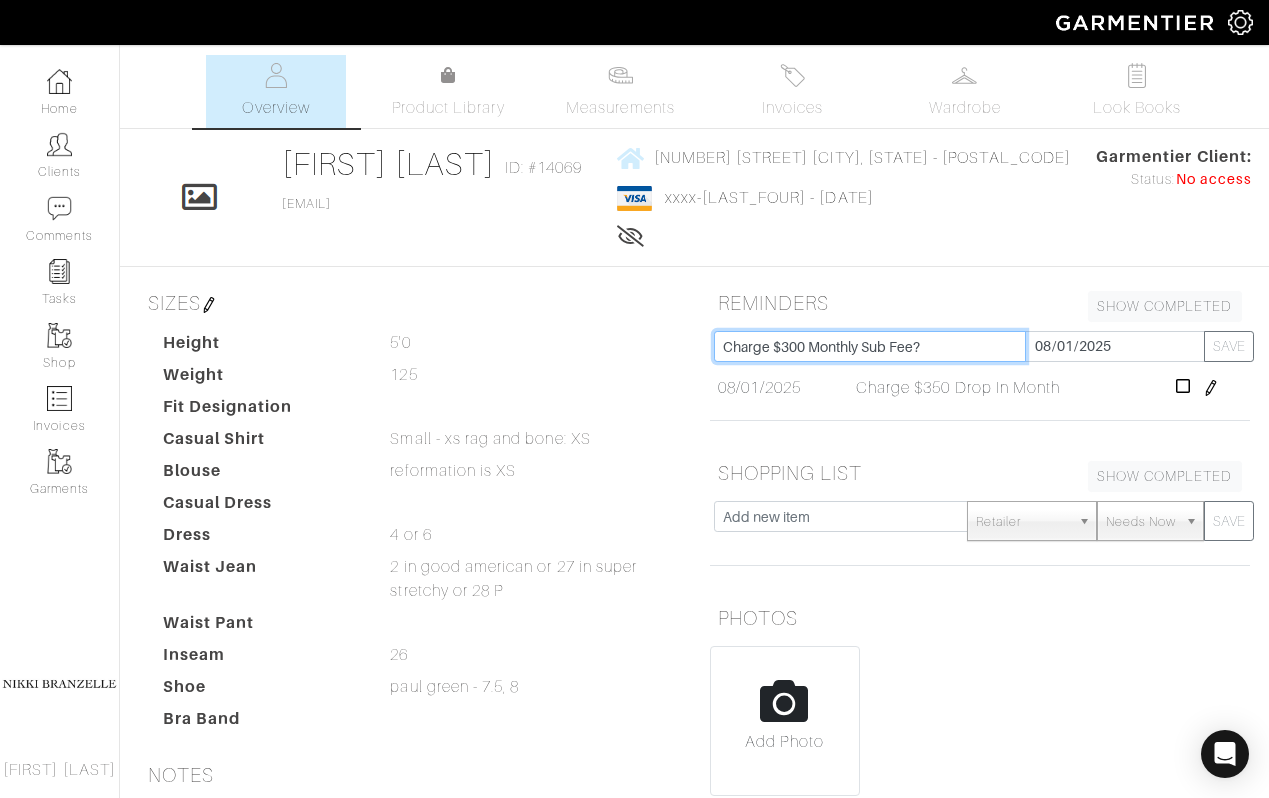 type on "Charge $300 Monthly Sub Fee?" 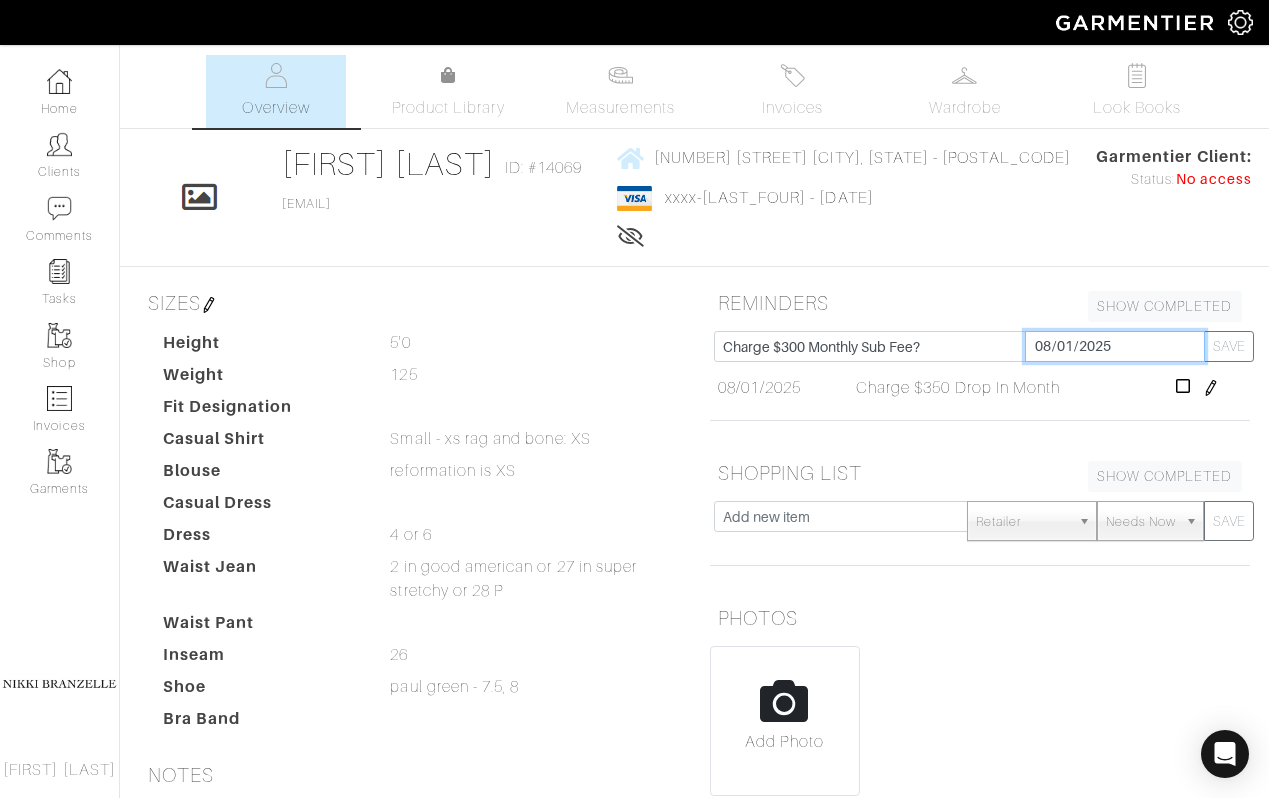 click on "2025-08-01" at bounding box center [1115, 346] 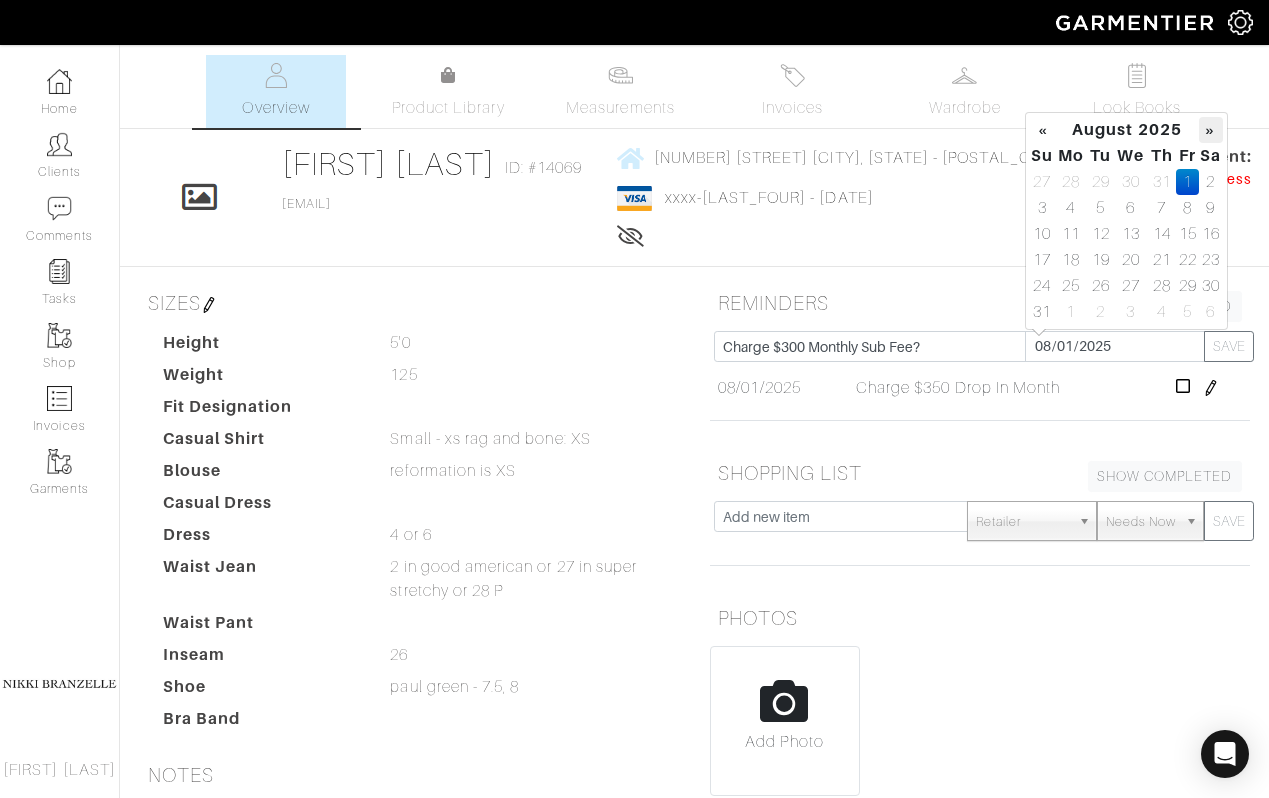 click on "»" at bounding box center (1210, 130) 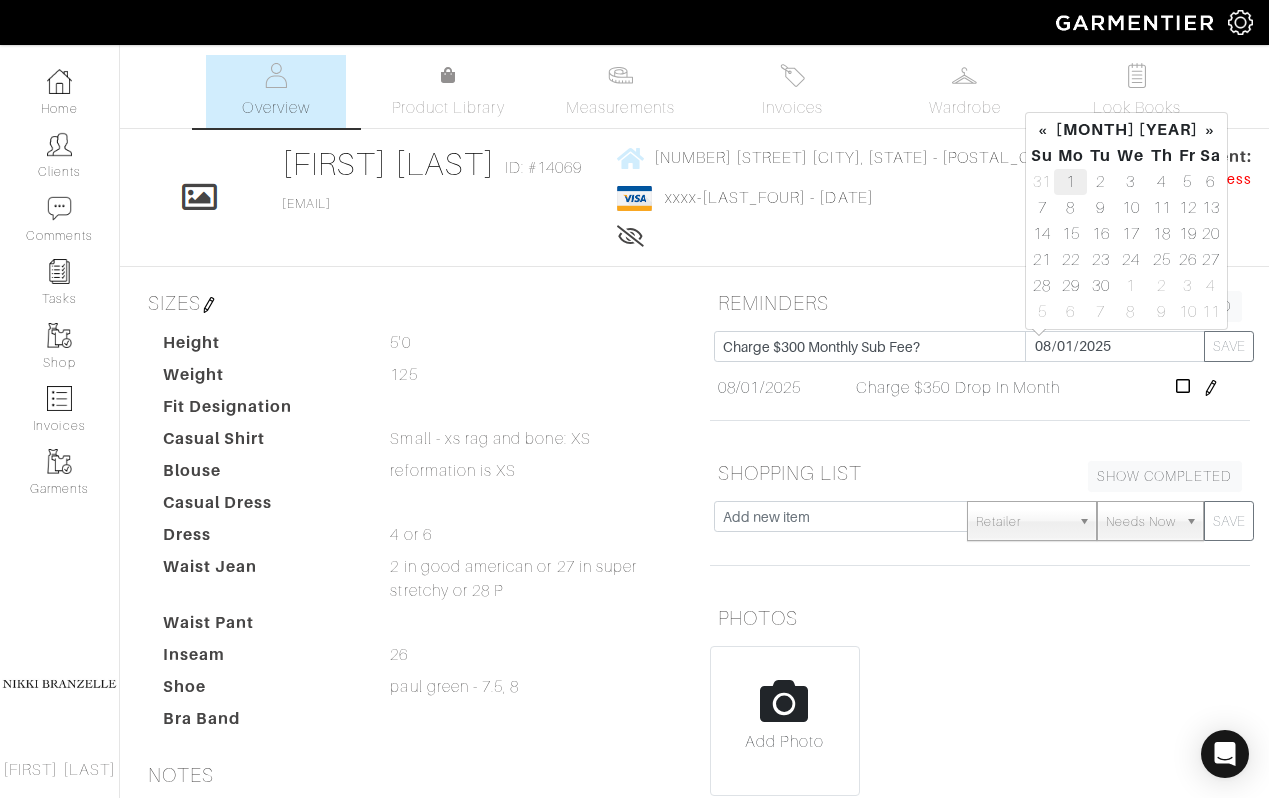 click on "1" at bounding box center (1070, 182) 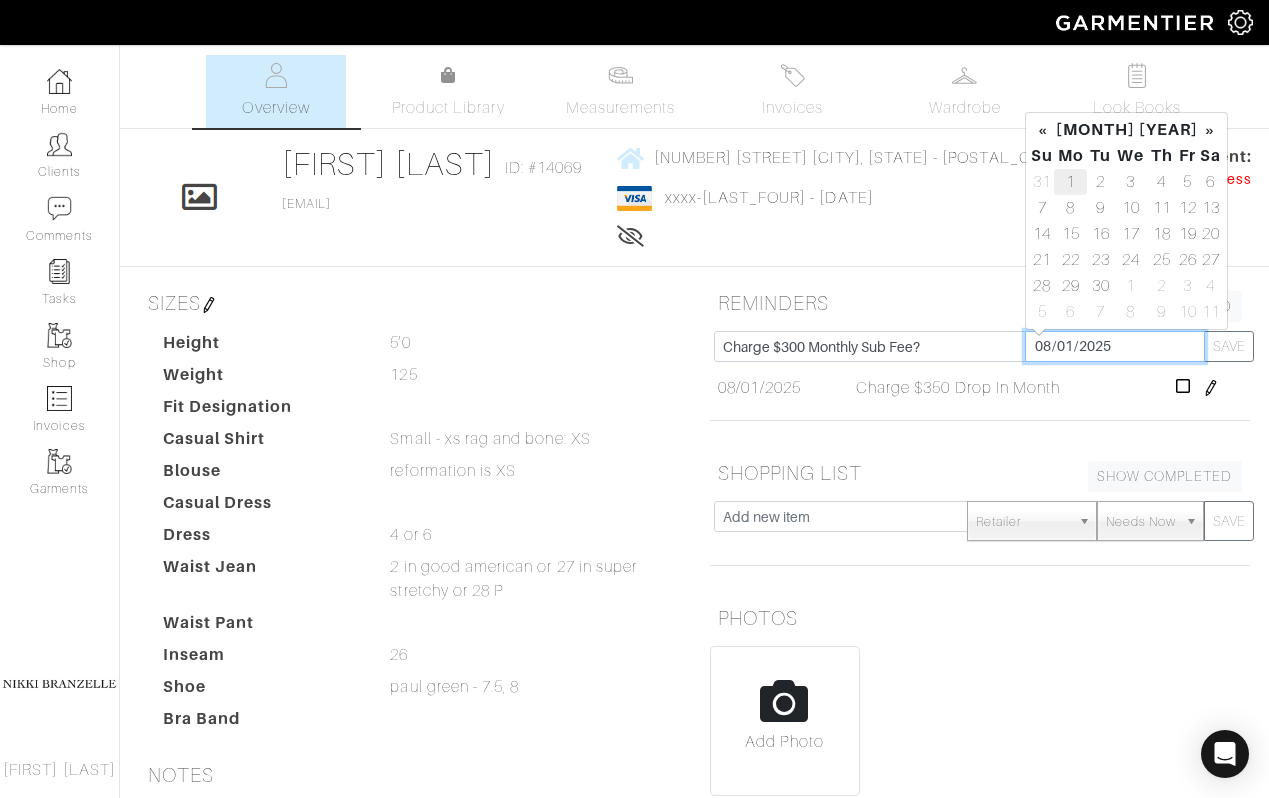 type on "2025-09-01" 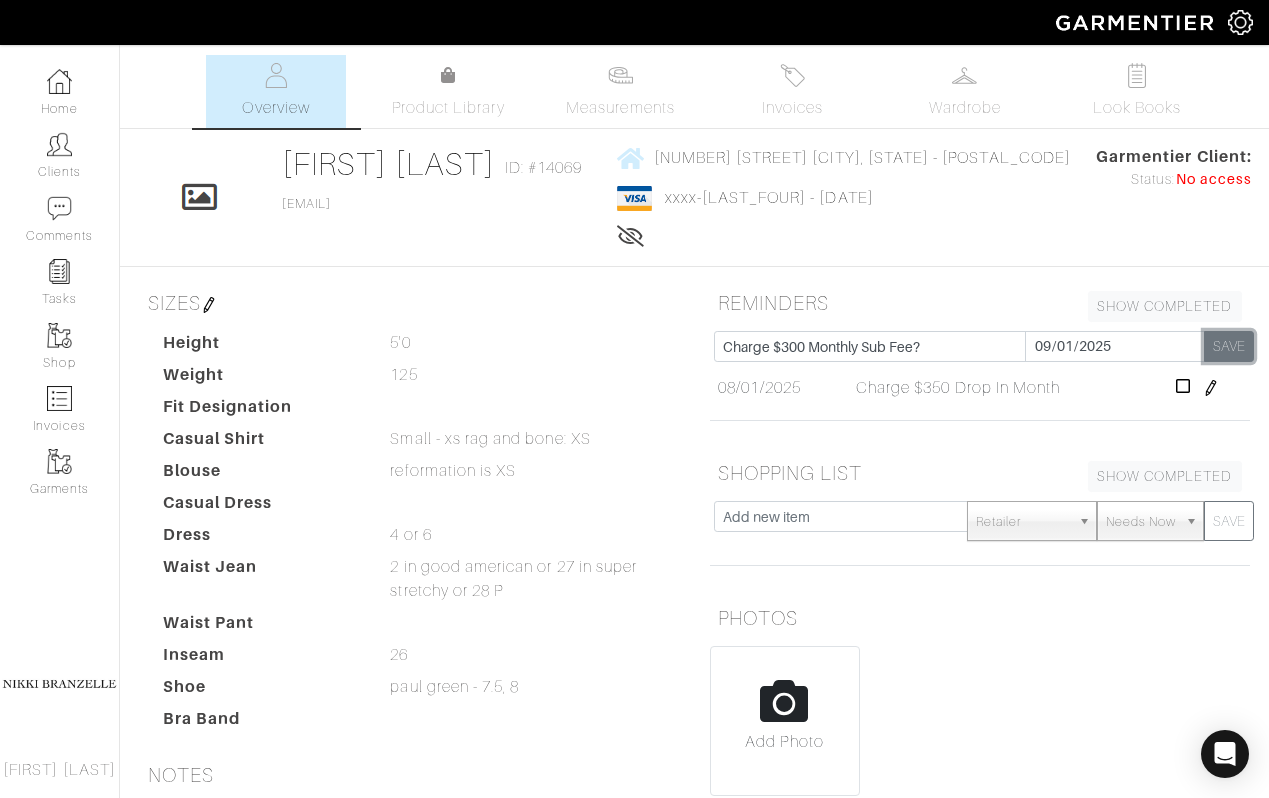 click on "SAVE" at bounding box center (1229, 346) 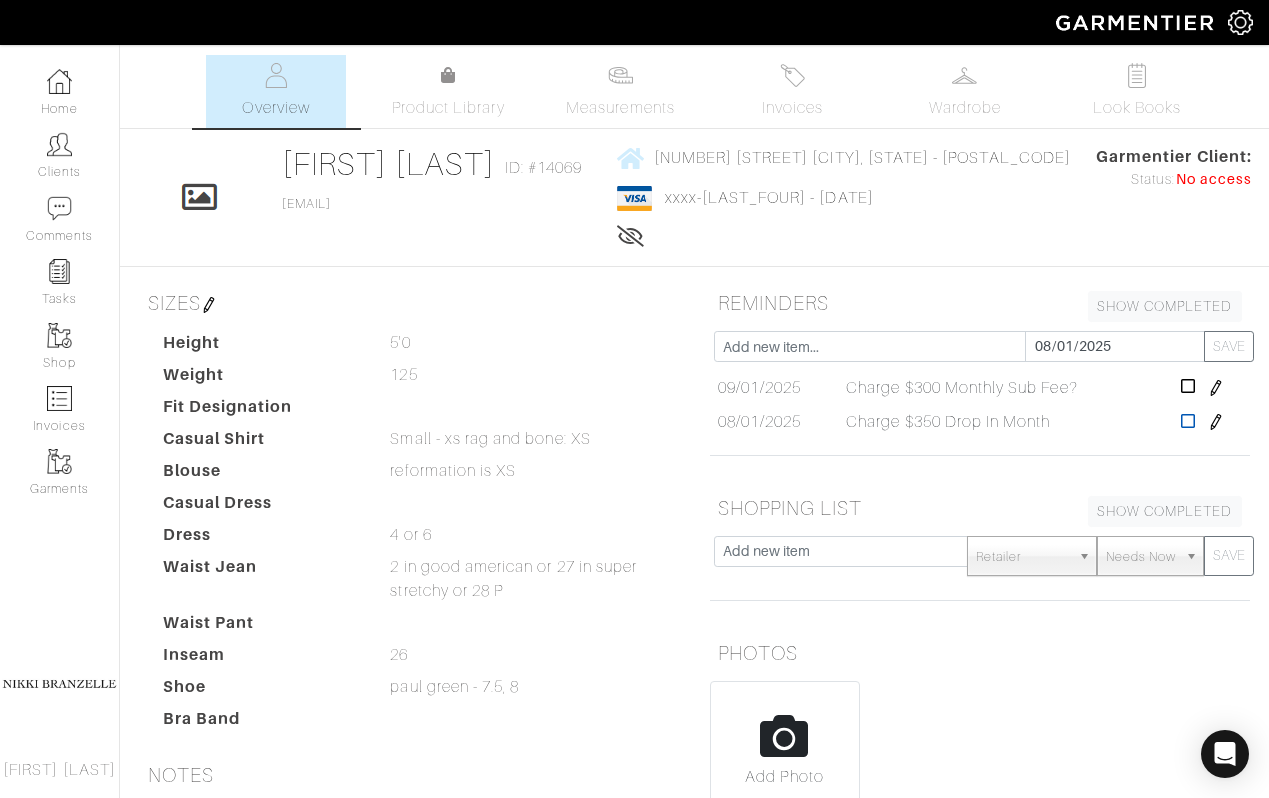 click at bounding box center [1188, 421] 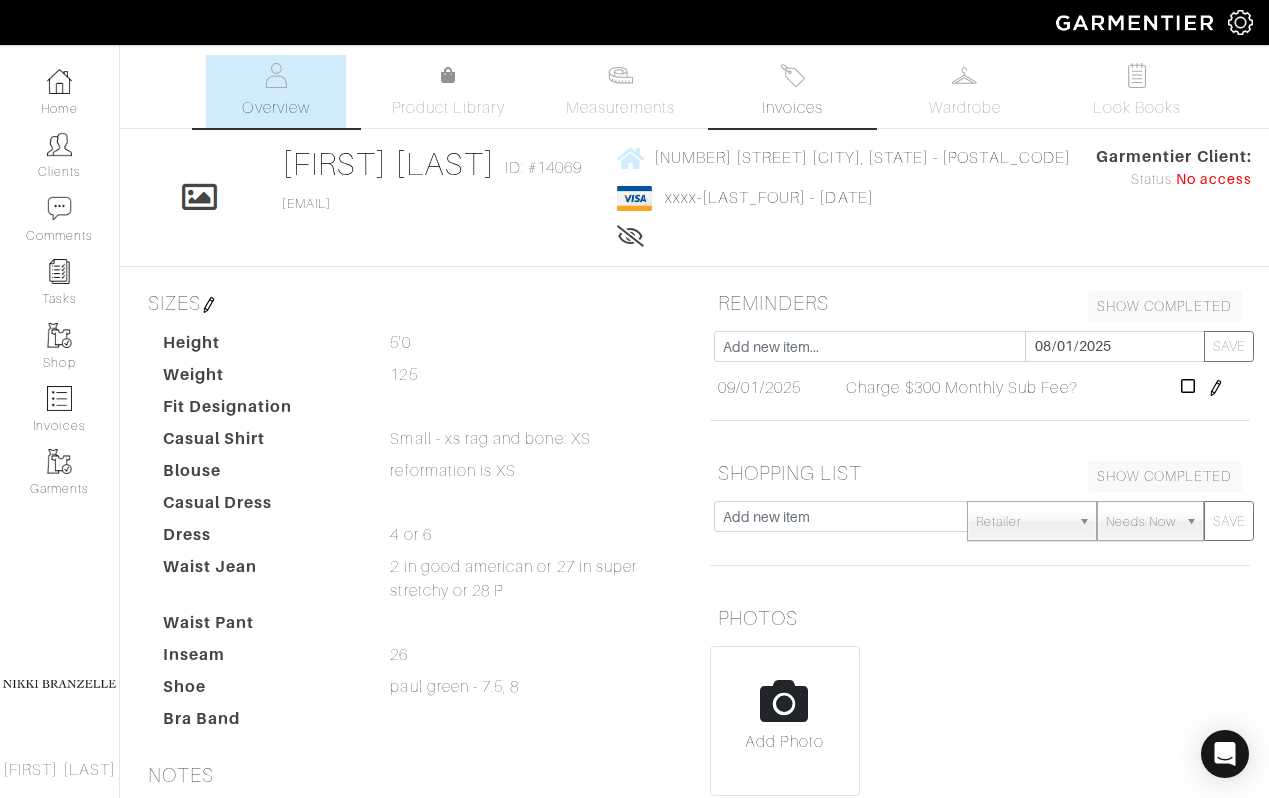 click on "Invoices" at bounding box center [793, 91] 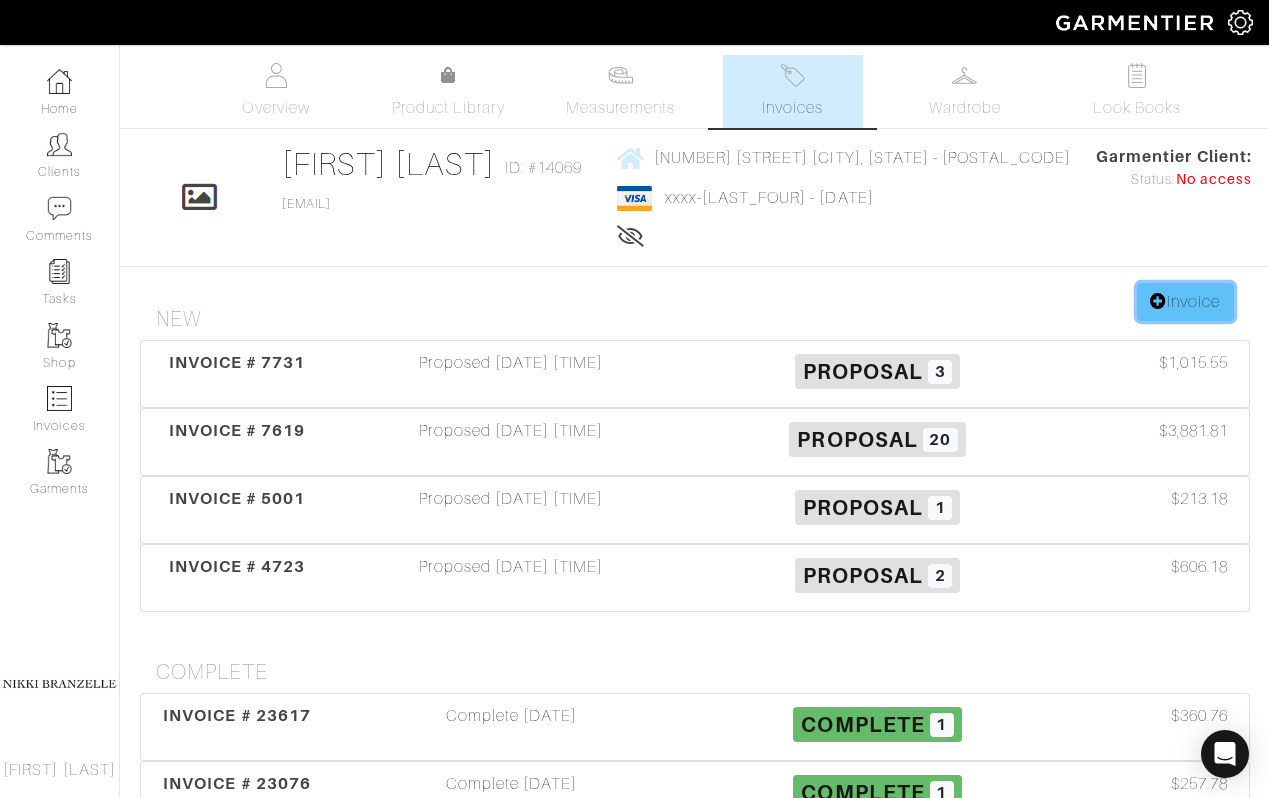 click on "Invoice" at bounding box center (1185, 302) 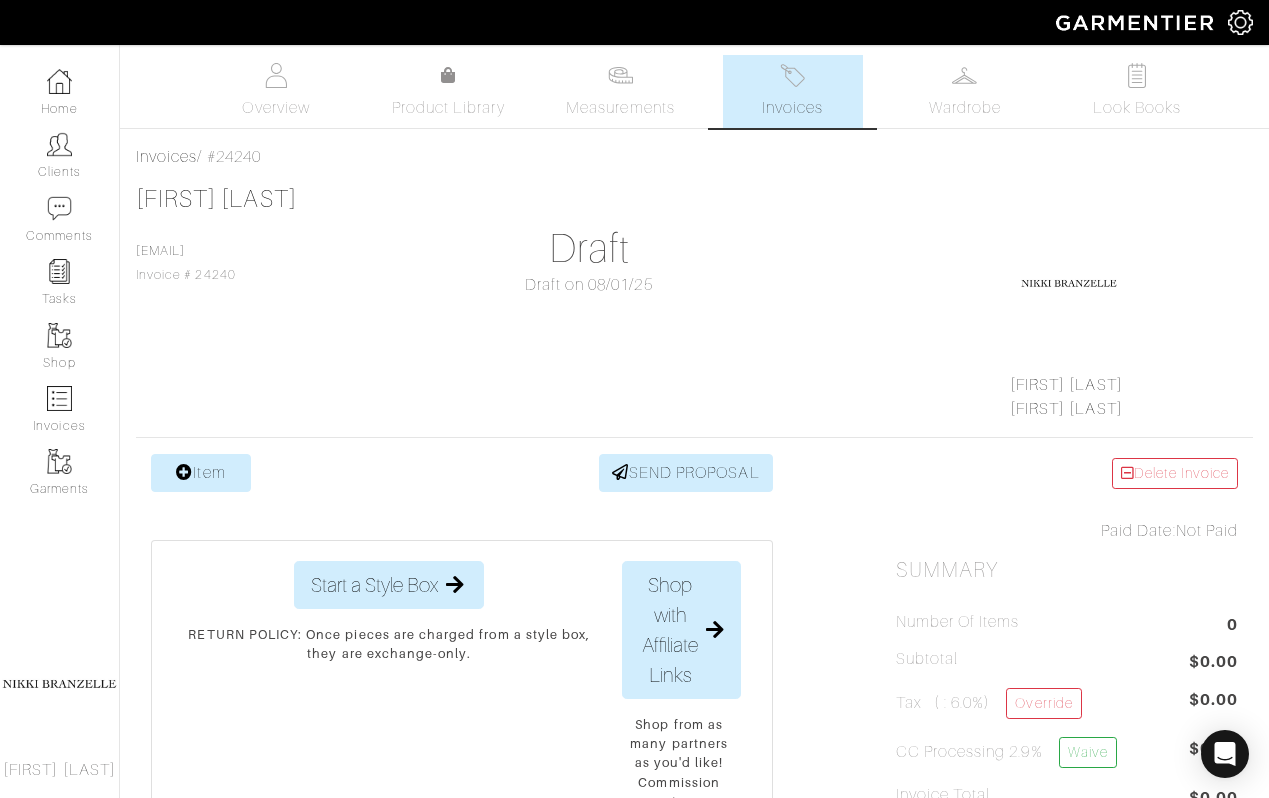 scroll, scrollTop: 0, scrollLeft: 0, axis: both 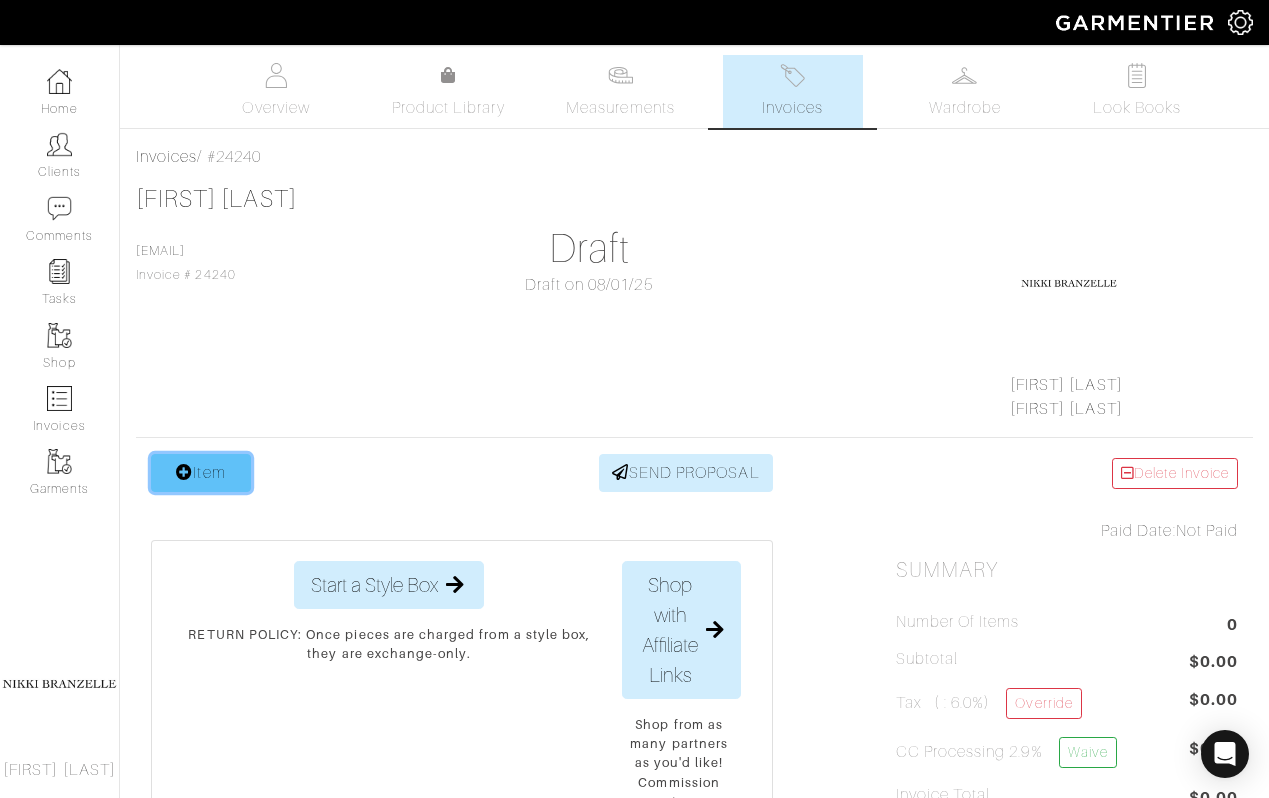 click on "Item" at bounding box center [201, 473] 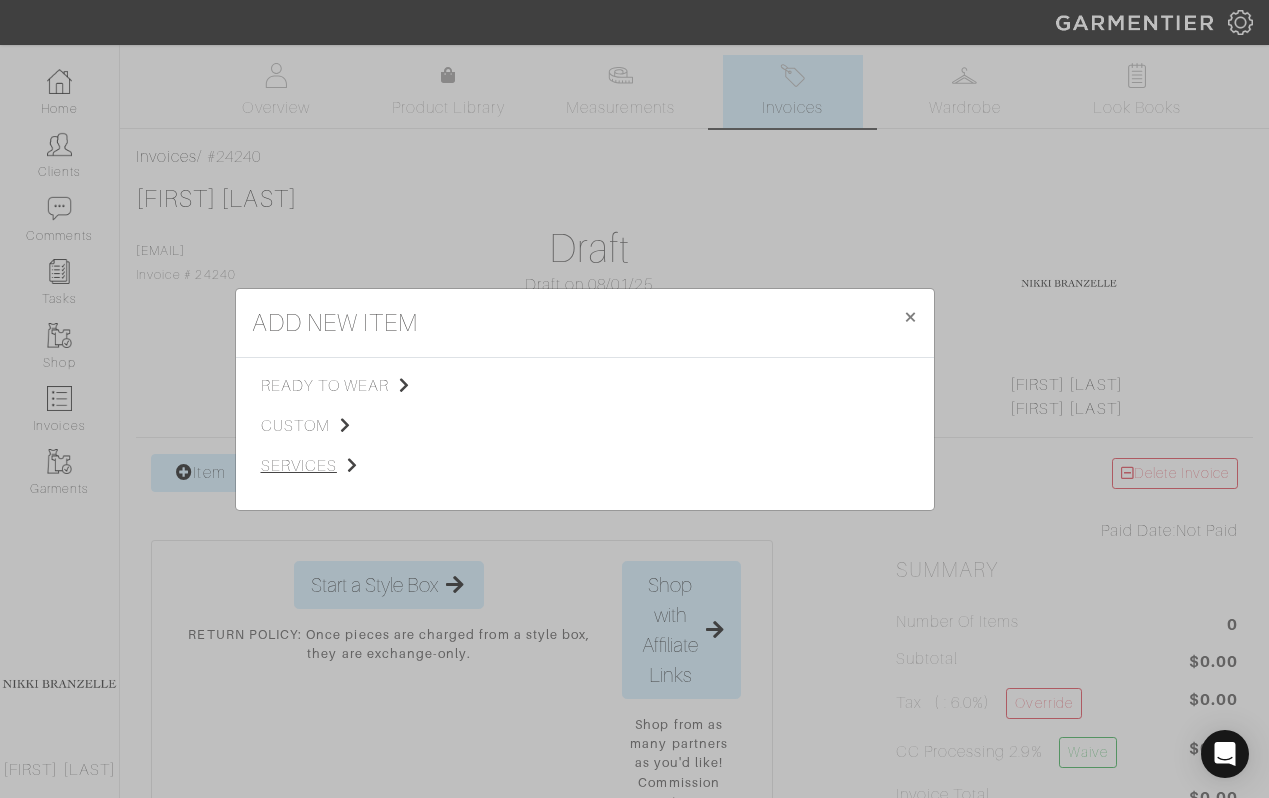 click on "services" at bounding box center (361, 466) 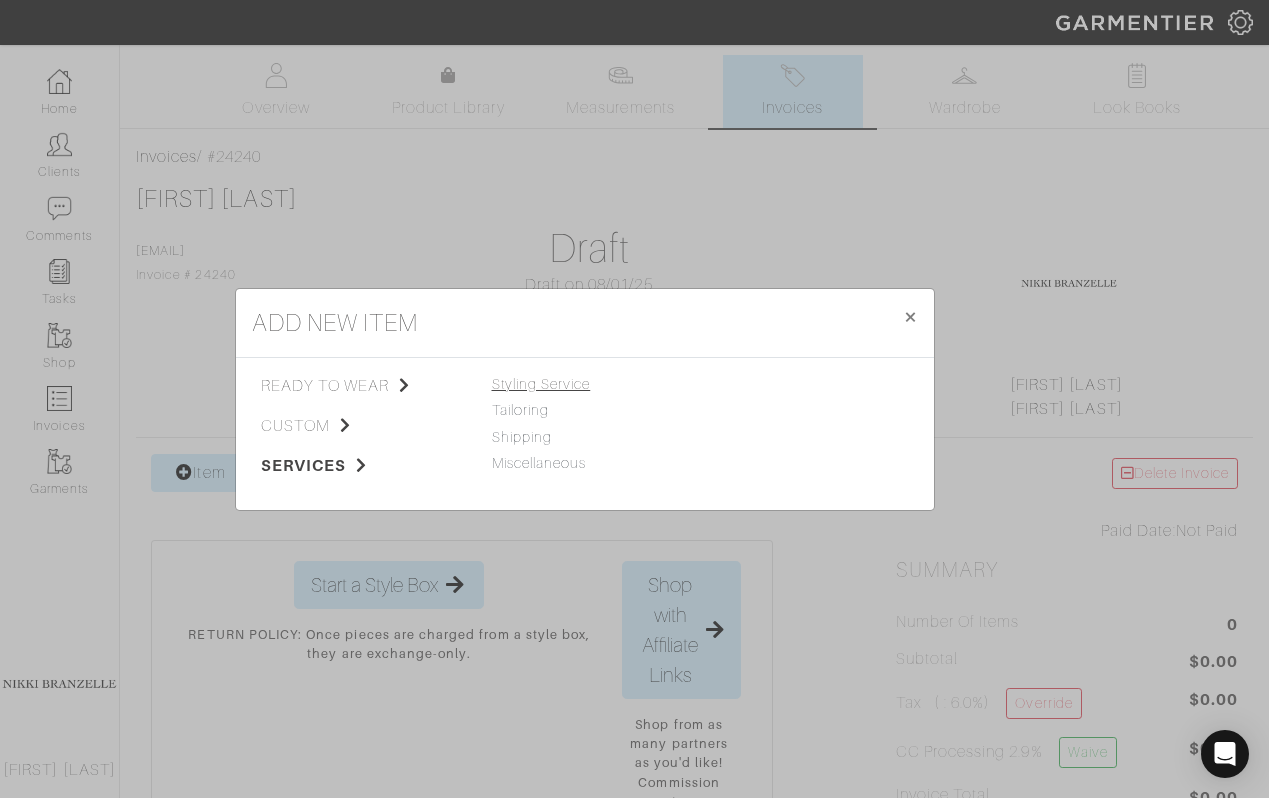 click on "Styling Service" at bounding box center [541, 384] 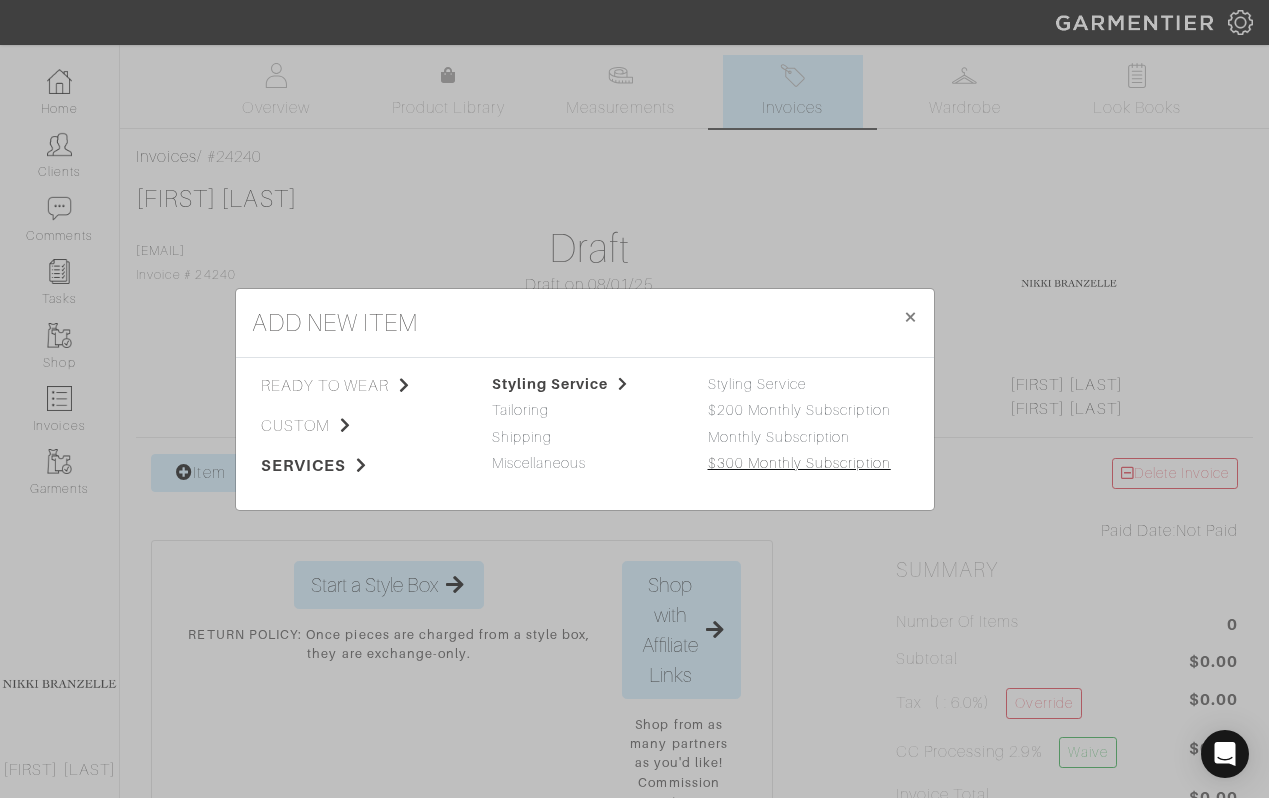 click on "$300 Monthly Subscription" at bounding box center (799, 463) 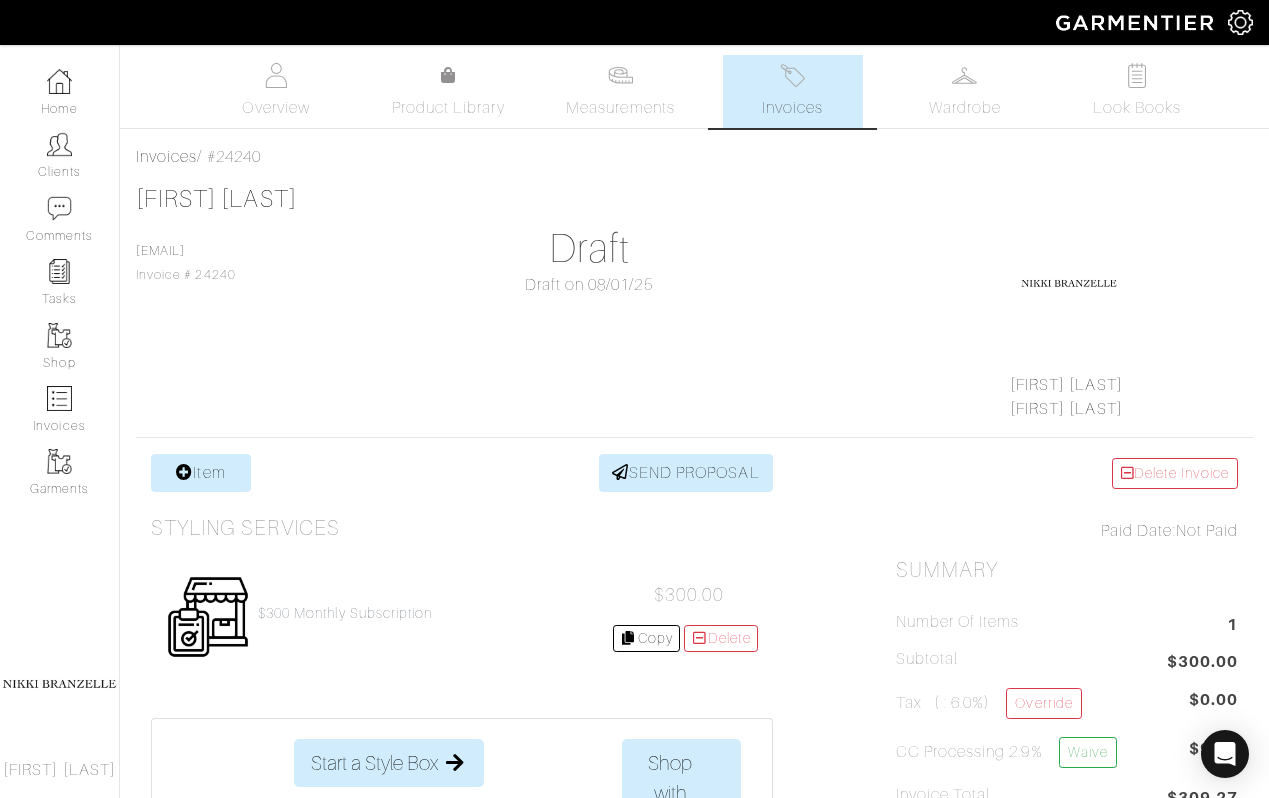 scroll, scrollTop: 0, scrollLeft: 0, axis: both 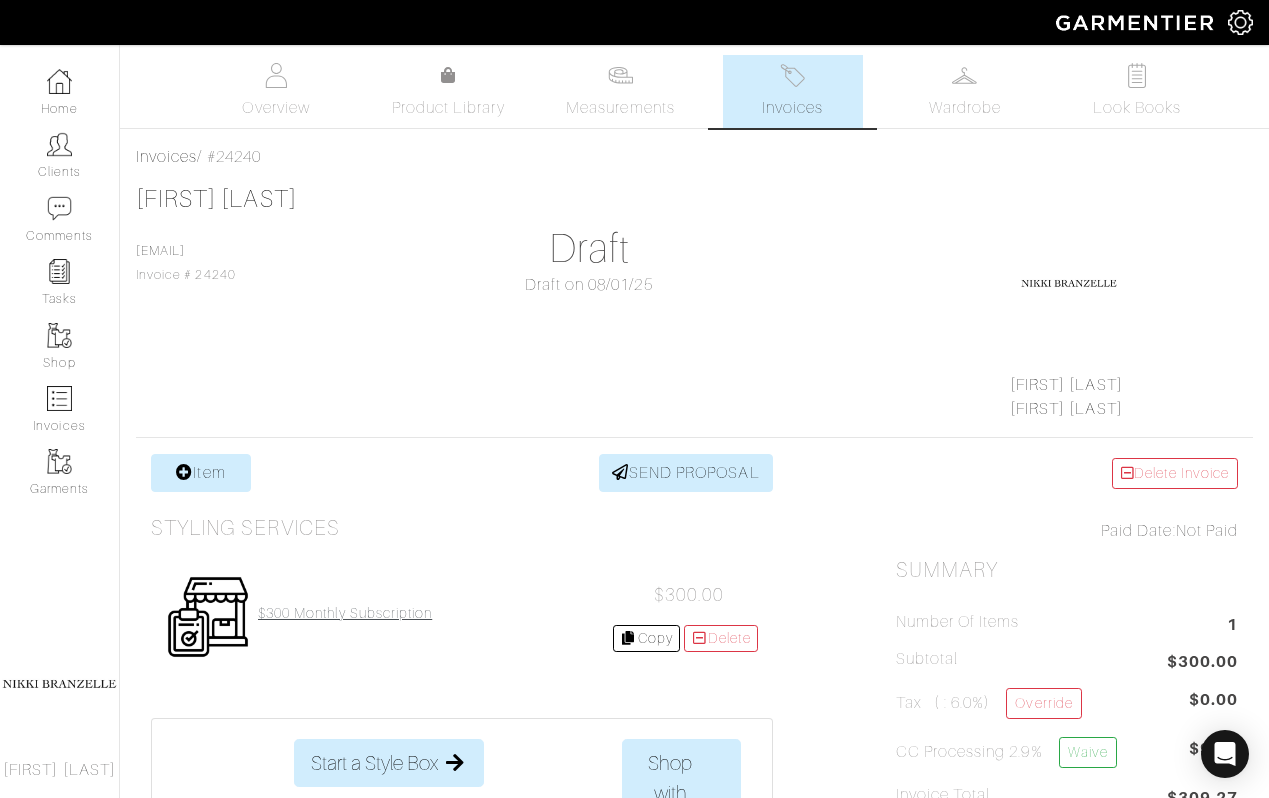click on "$300 Monthly Subscription" at bounding box center [345, 613] 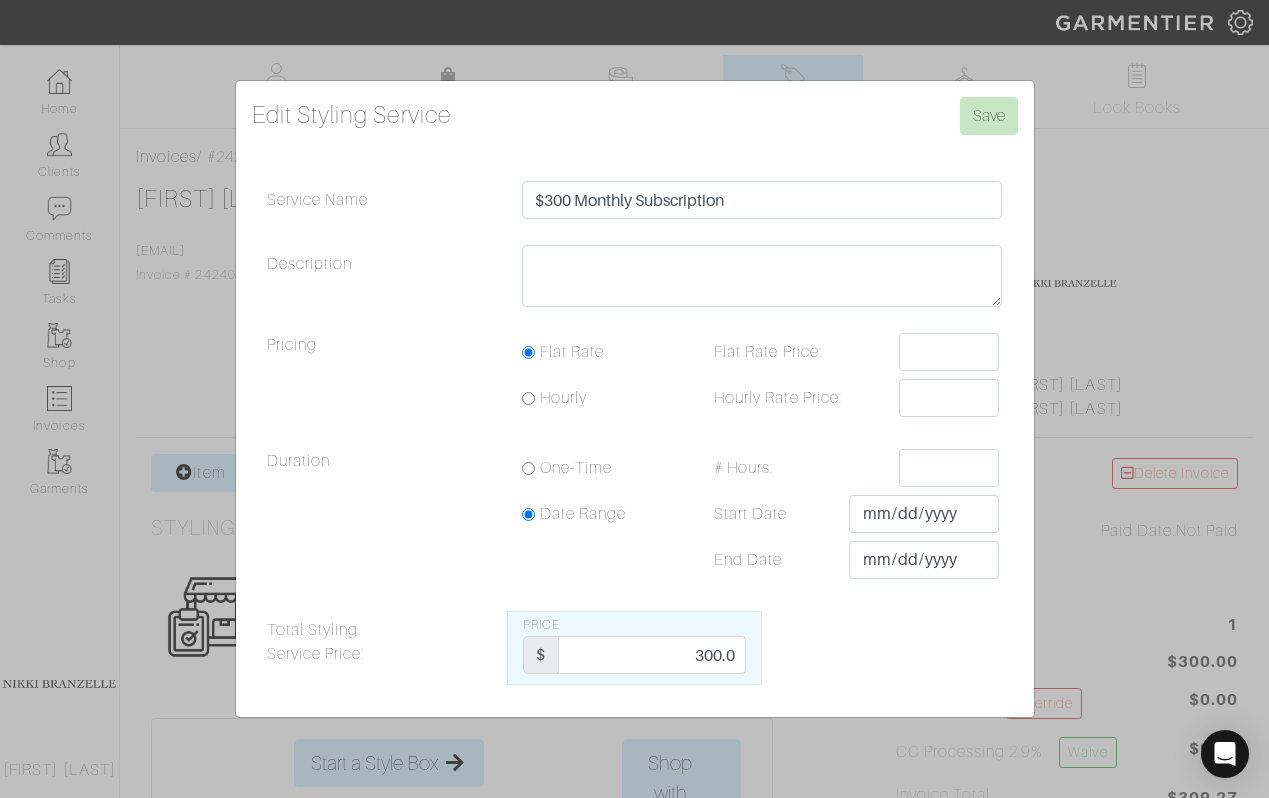 click on "Edit Styling Service
Save
Service Name
$300 Monthly Subscription
Description
Pricing
Flat Rate
Flat Rate Price:
Hourly" at bounding box center [634, 399] 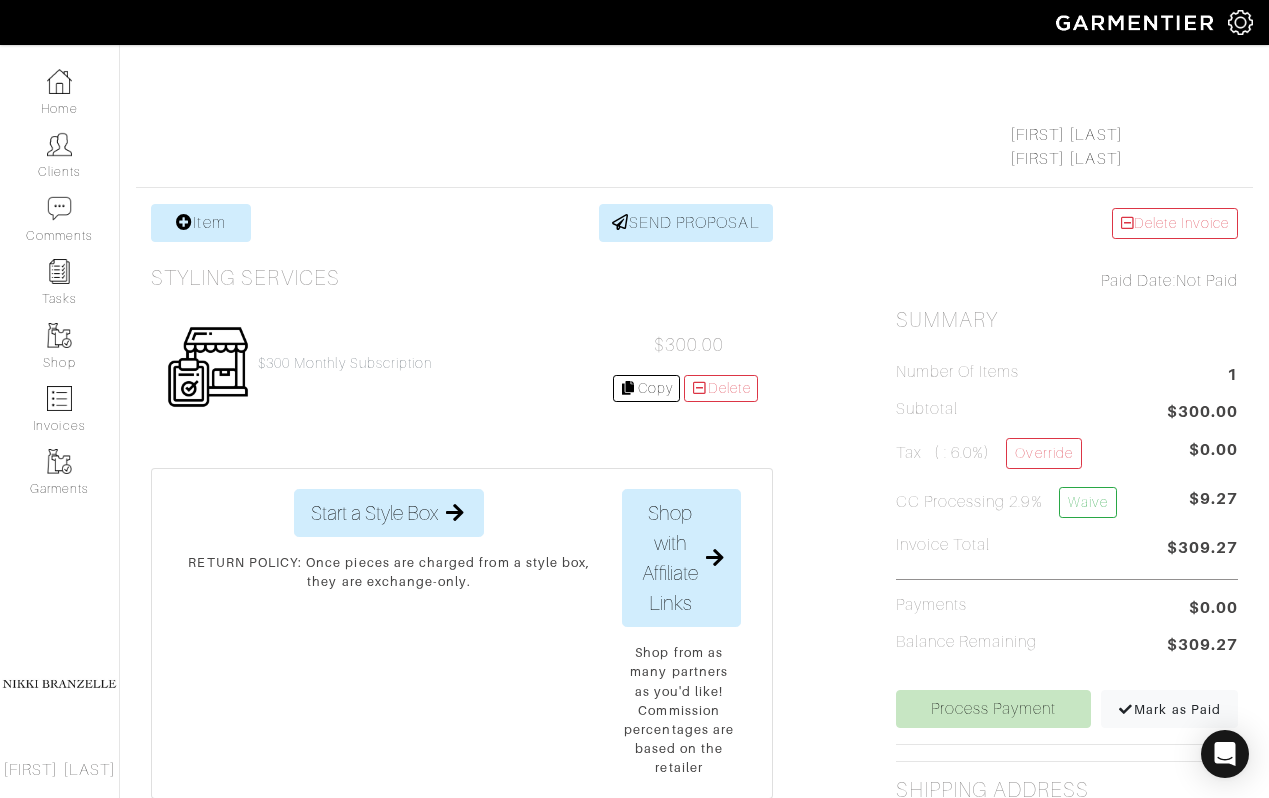 scroll, scrollTop: 286, scrollLeft: 0, axis: vertical 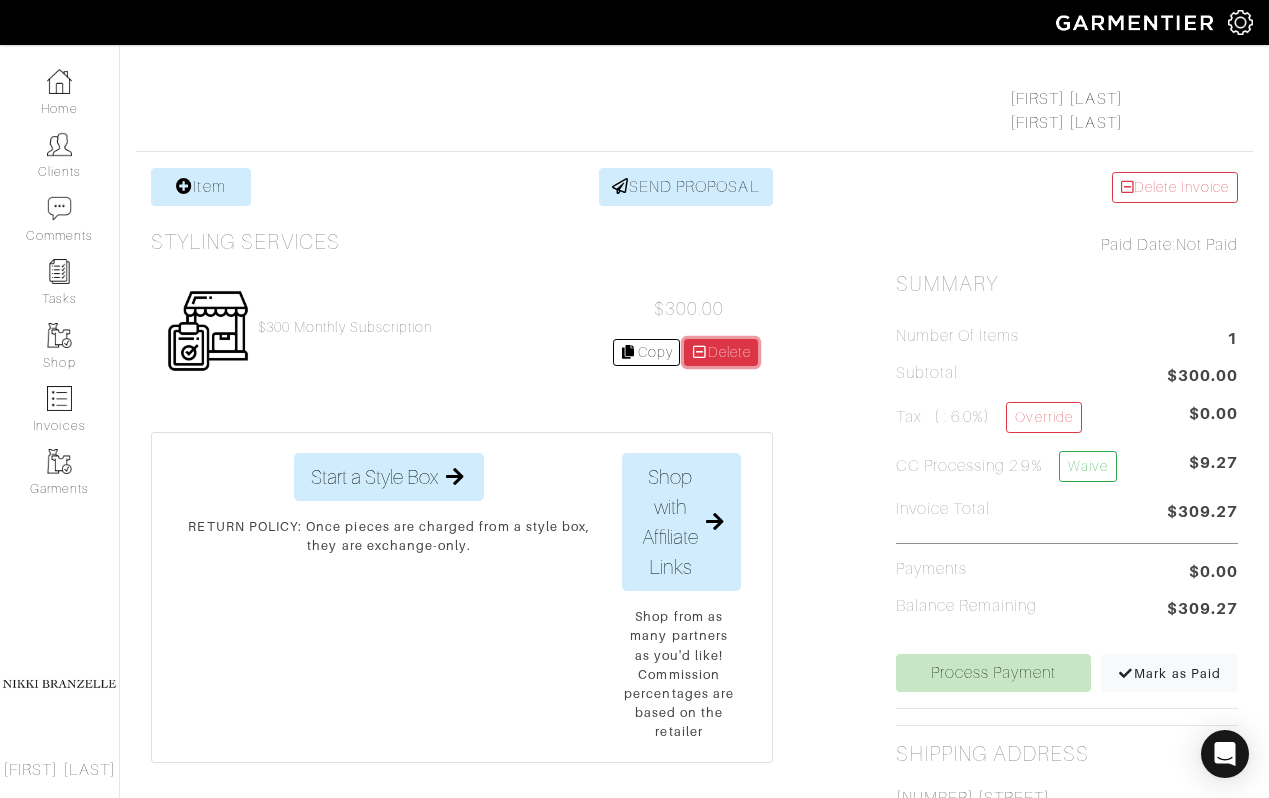 click on "Delete" at bounding box center [721, 352] 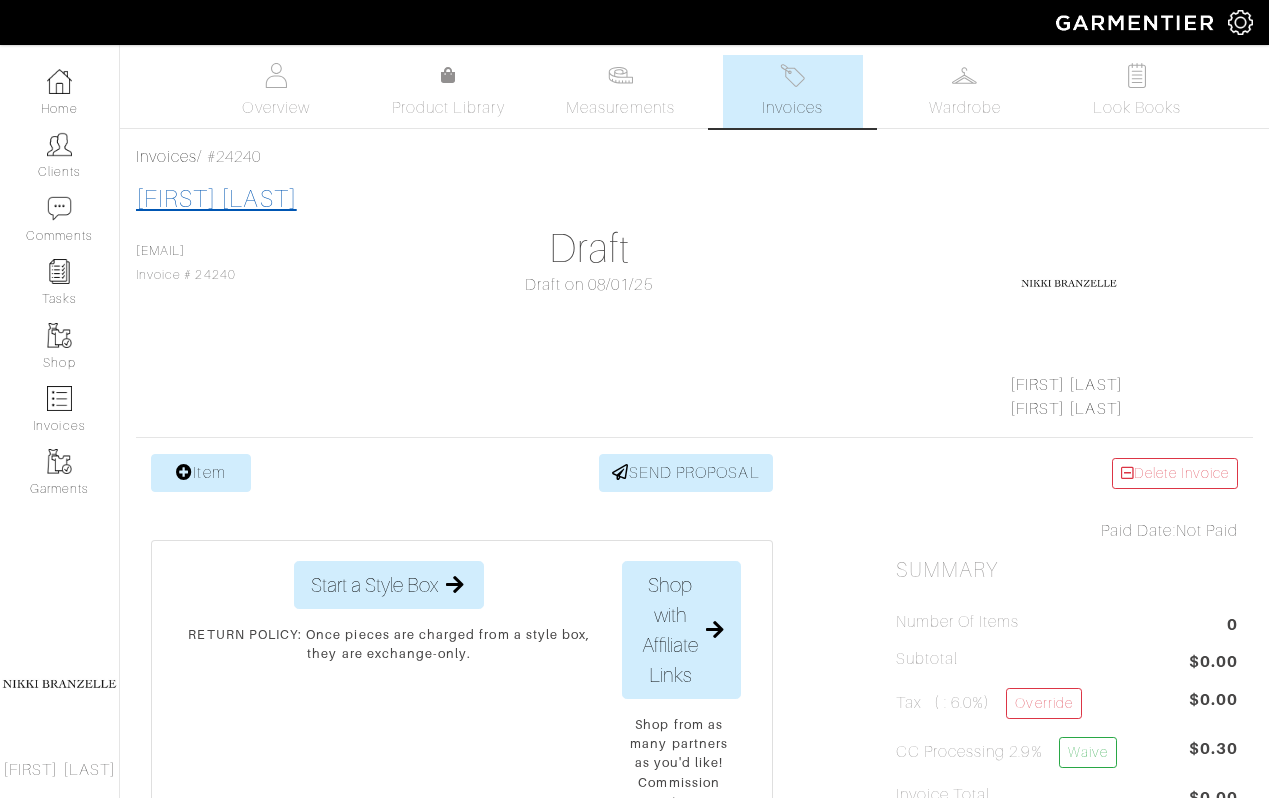 scroll, scrollTop: 0, scrollLeft: 0, axis: both 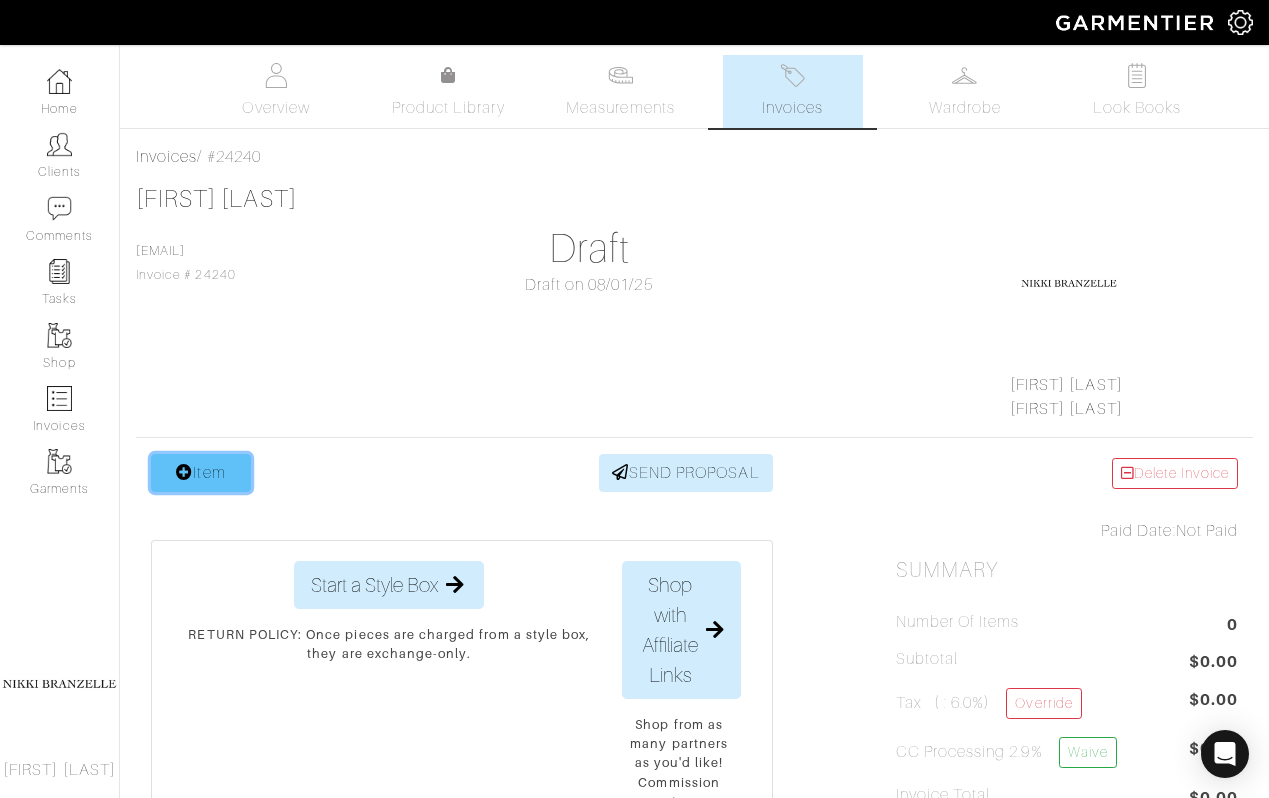 click on "Item" at bounding box center (201, 473) 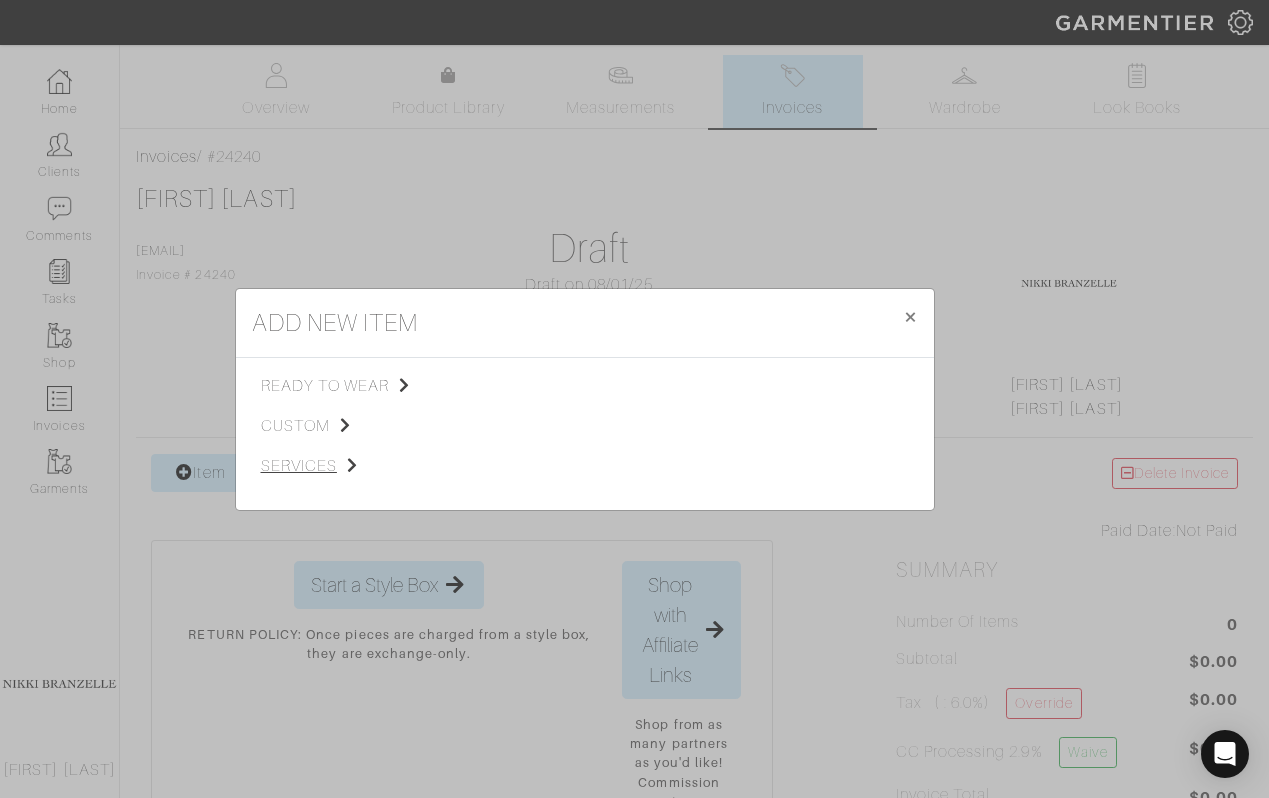 click on "services" at bounding box center (361, 466) 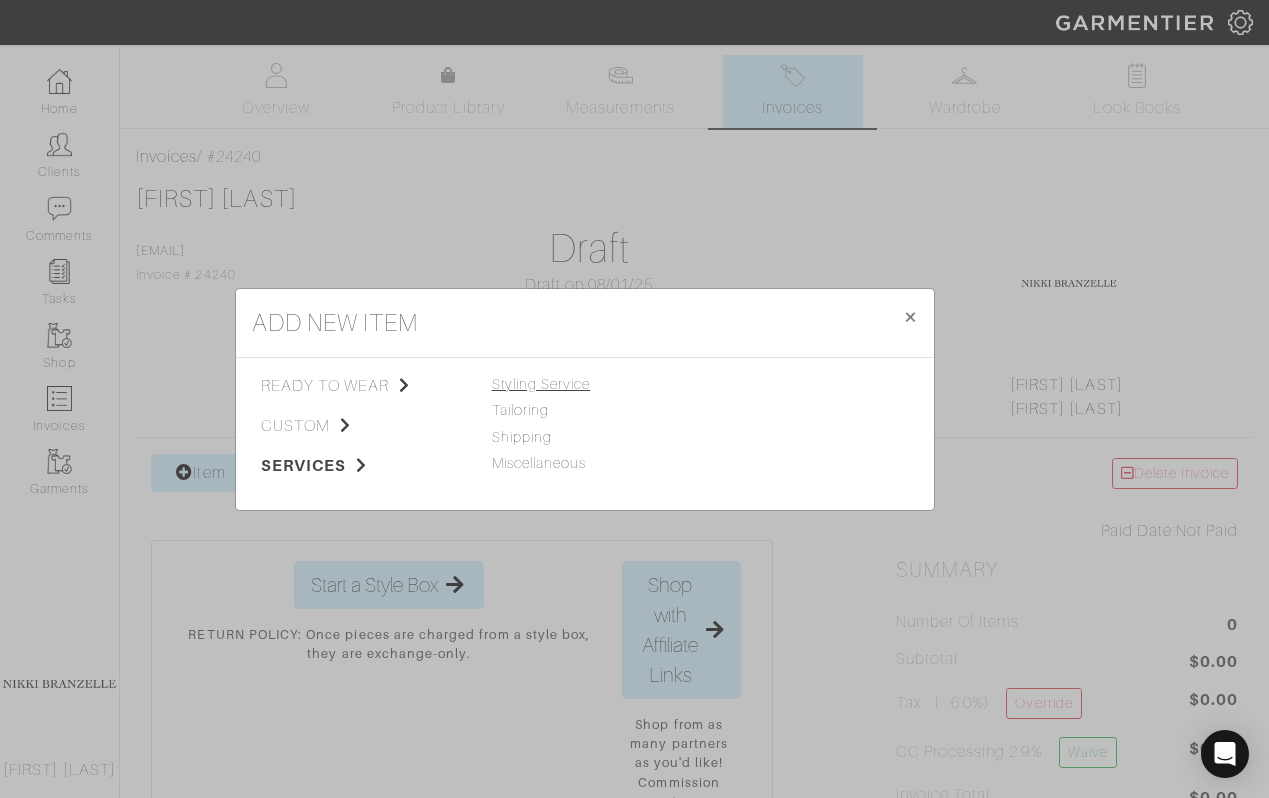click on "Styling Service" at bounding box center [541, 384] 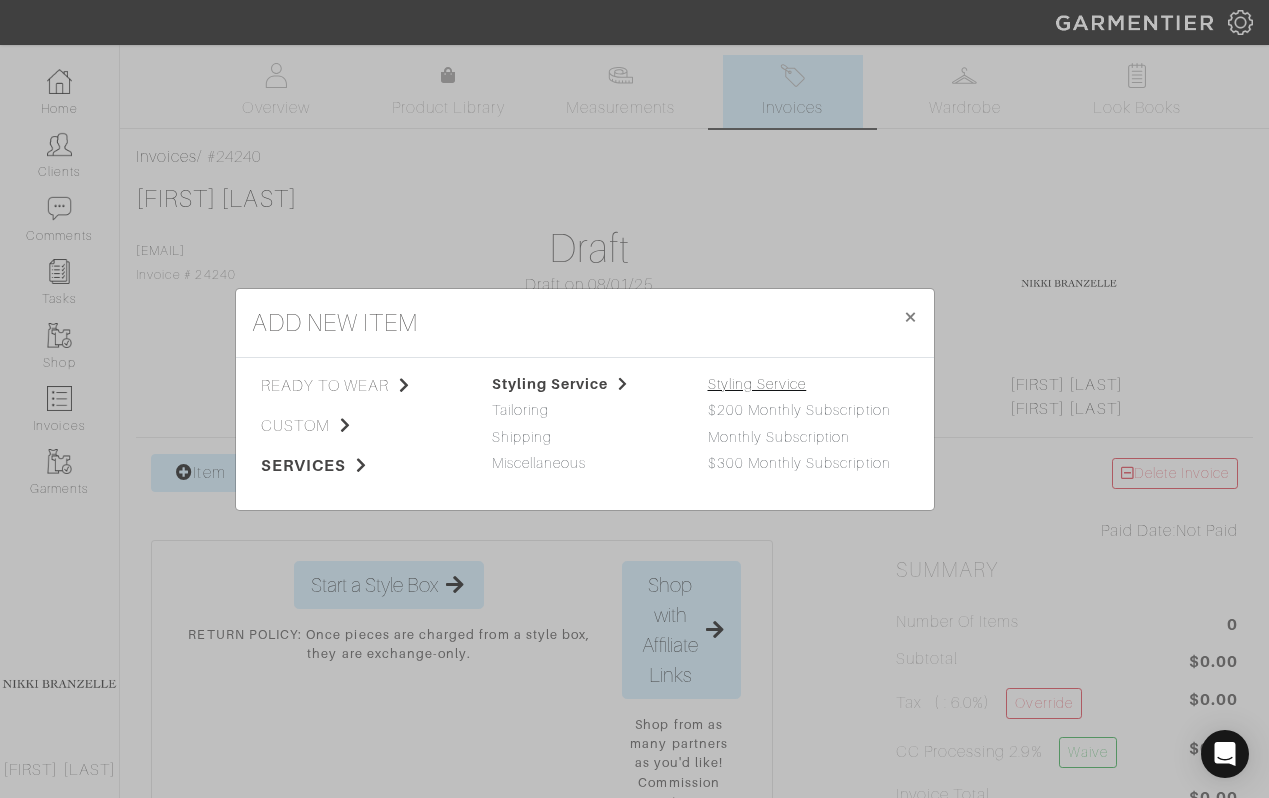 click on "Styling Service" at bounding box center [757, 384] 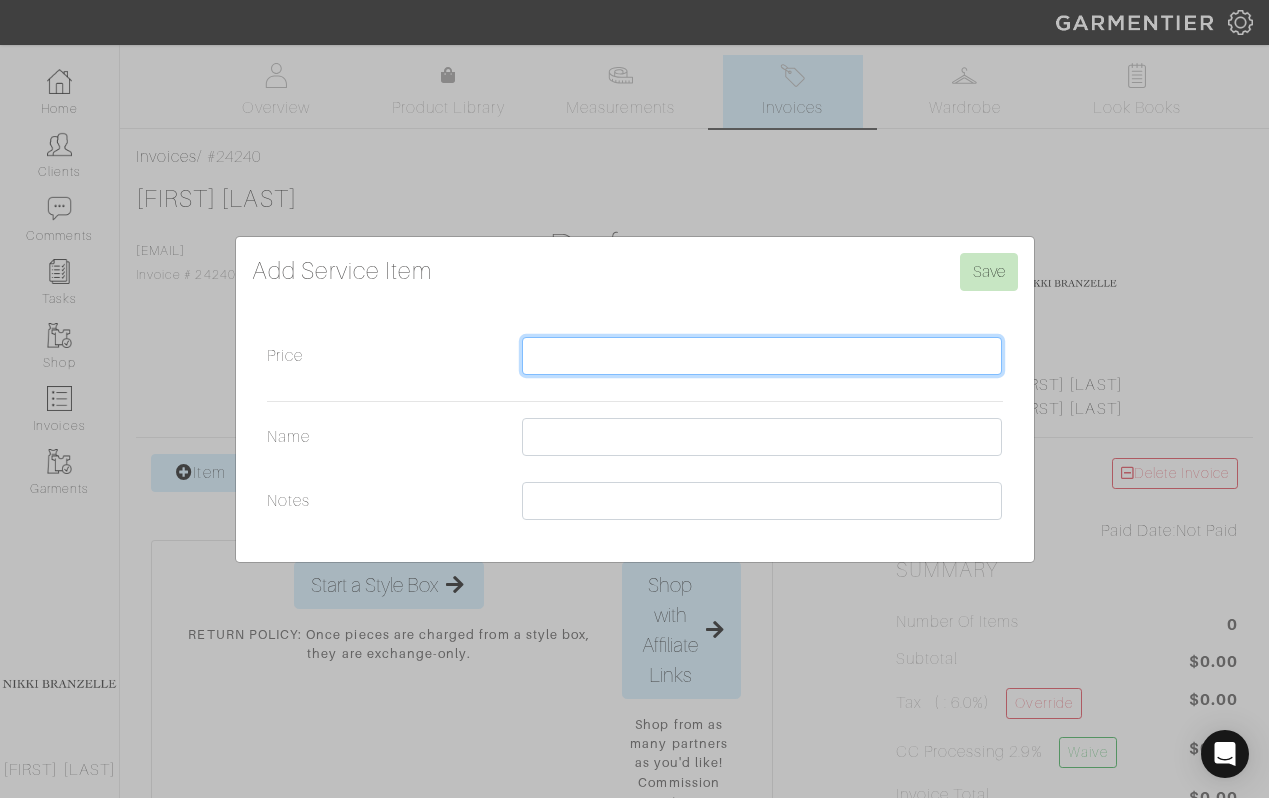 click on "Price" at bounding box center (762, 356) 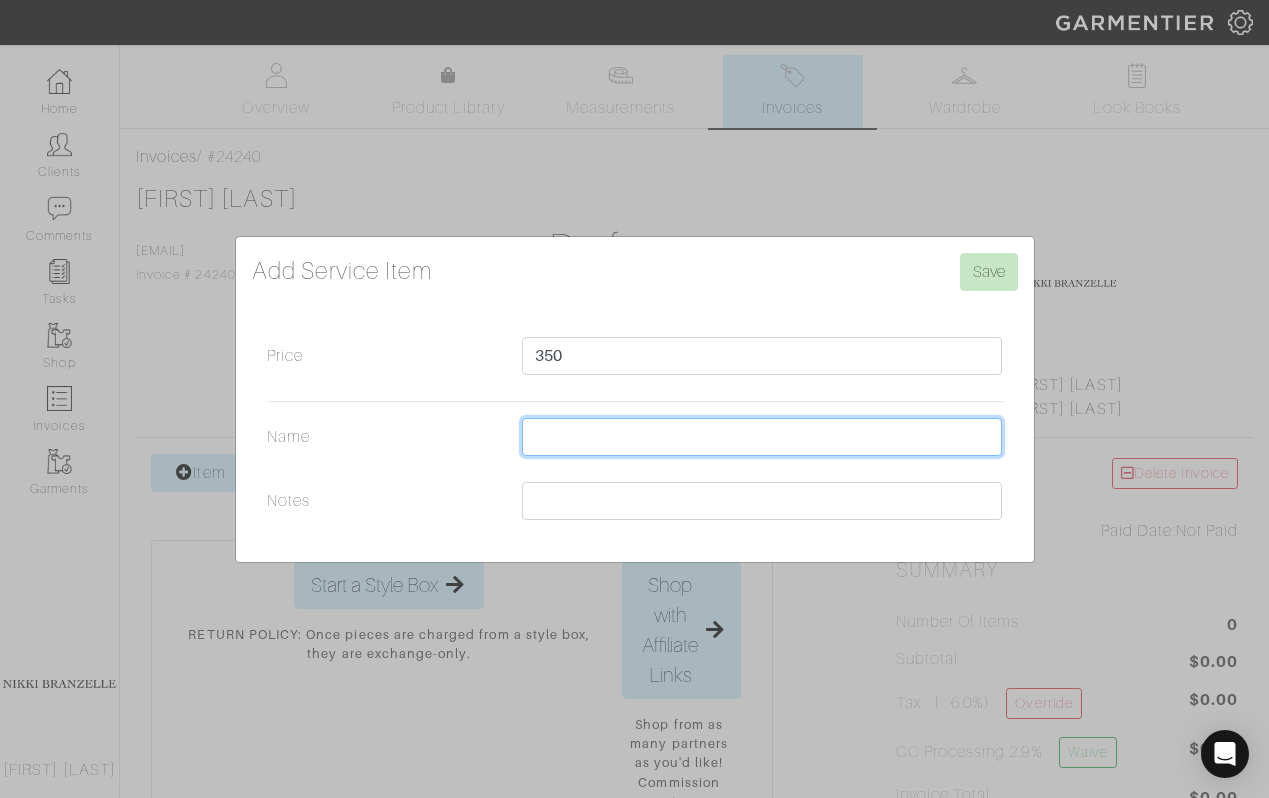 click on "Name" at bounding box center [762, 437] 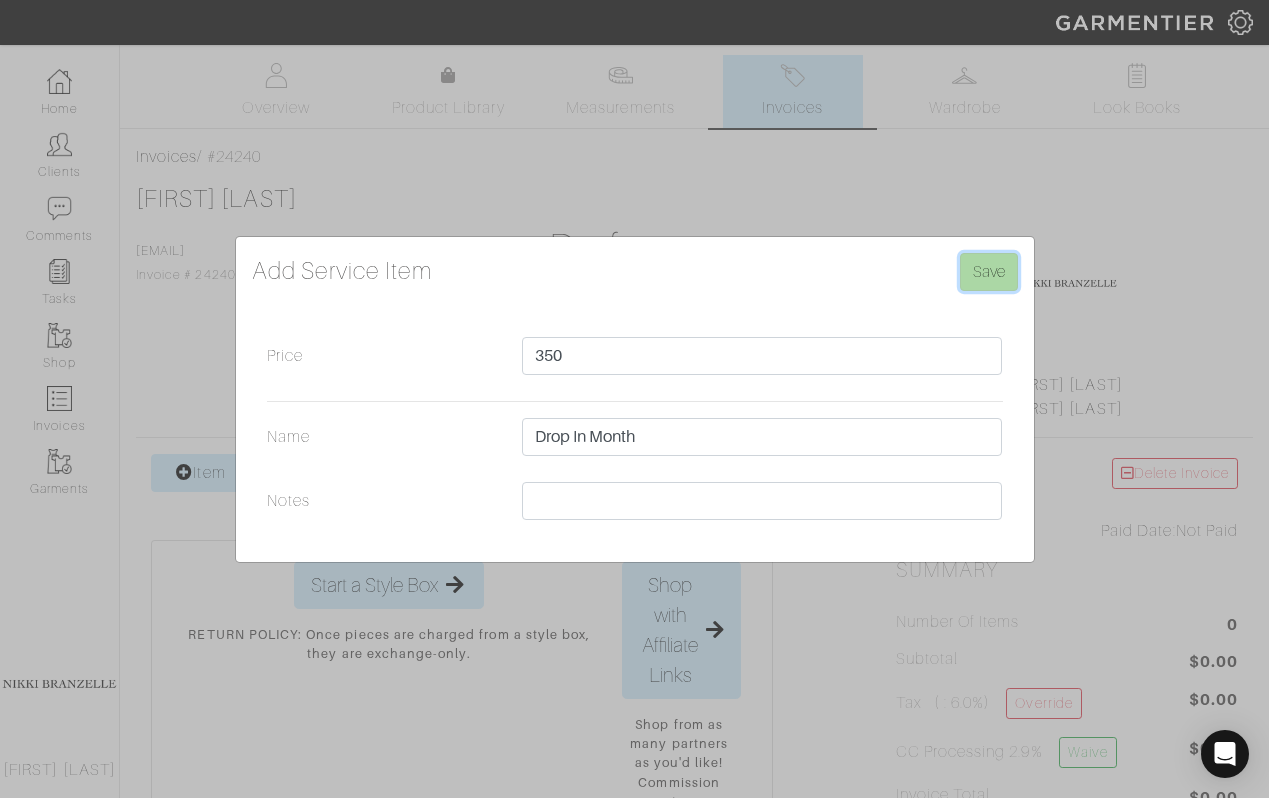 click on "Save" at bounding box center (989, 272) 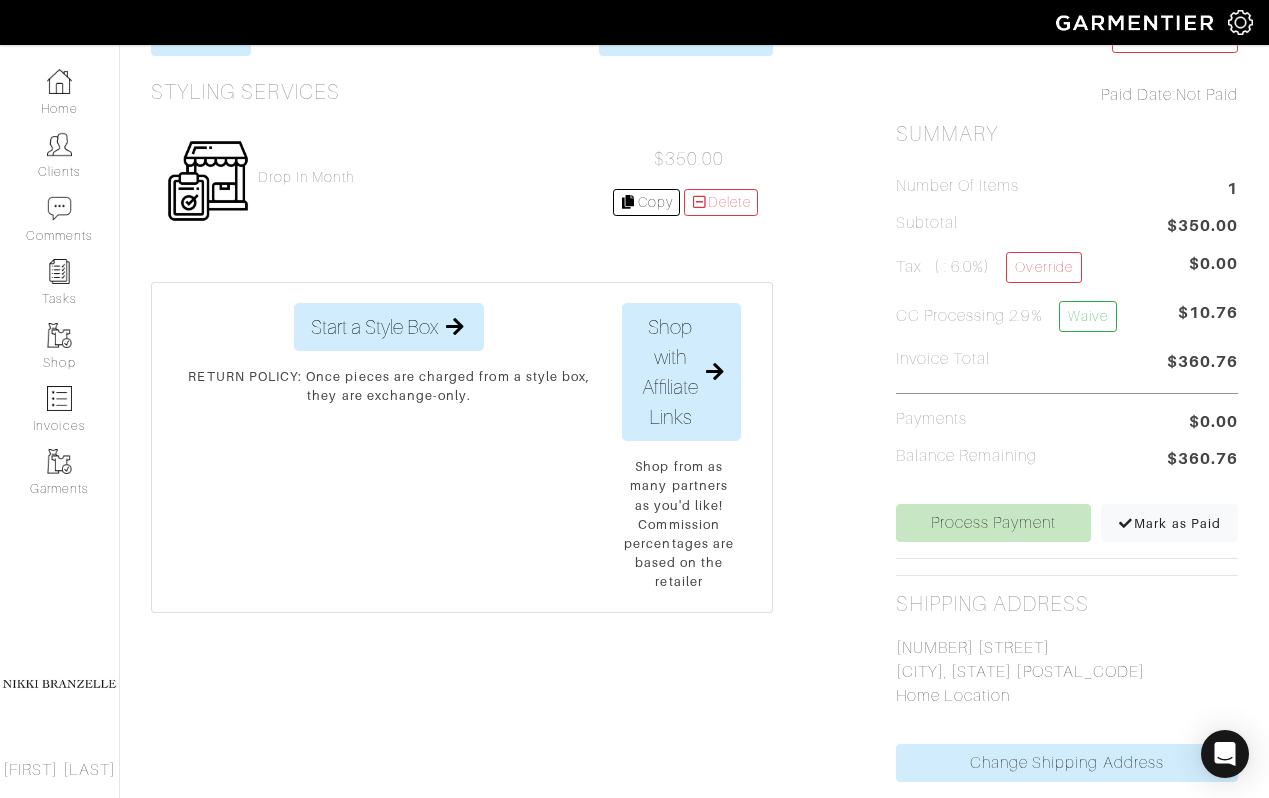 scroll, scrollTop: 474, scrollLeft: 0, axis: vertical 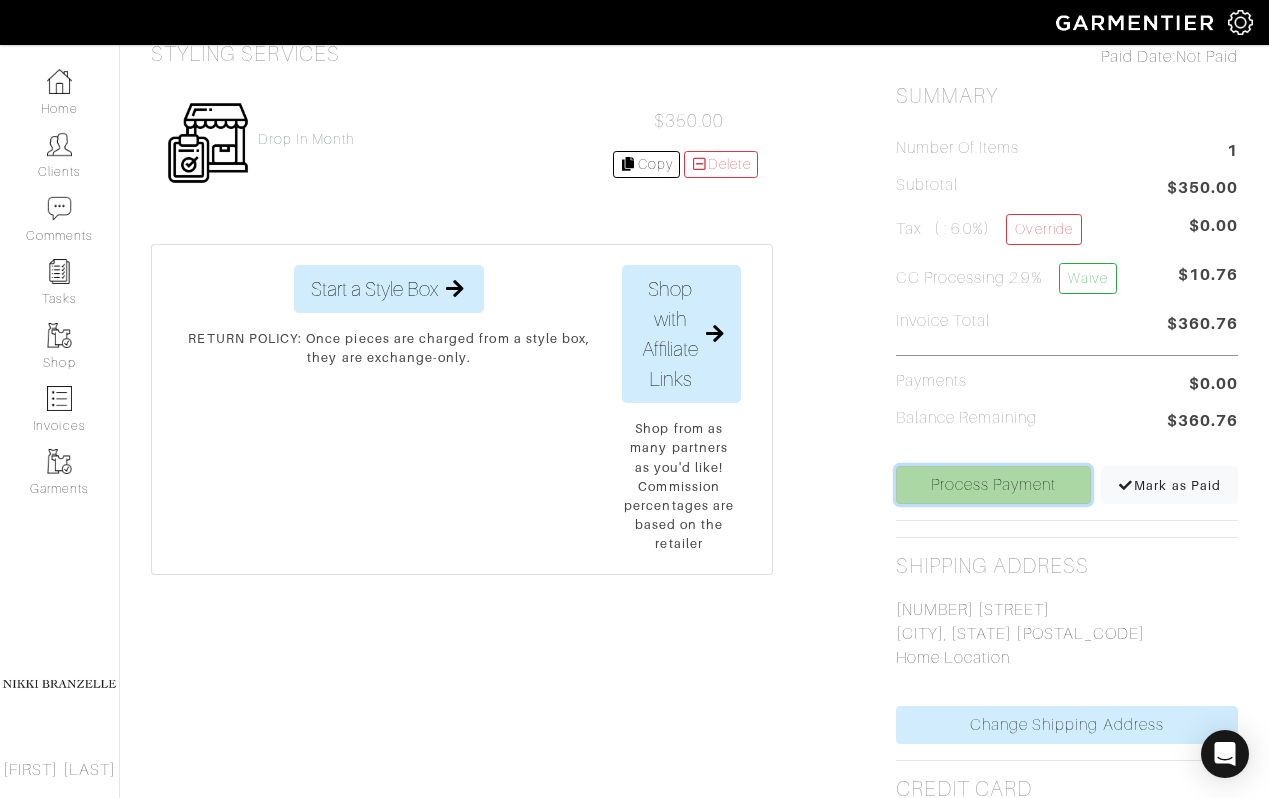 click on "Process Payment" at bounding box center [994, 485] 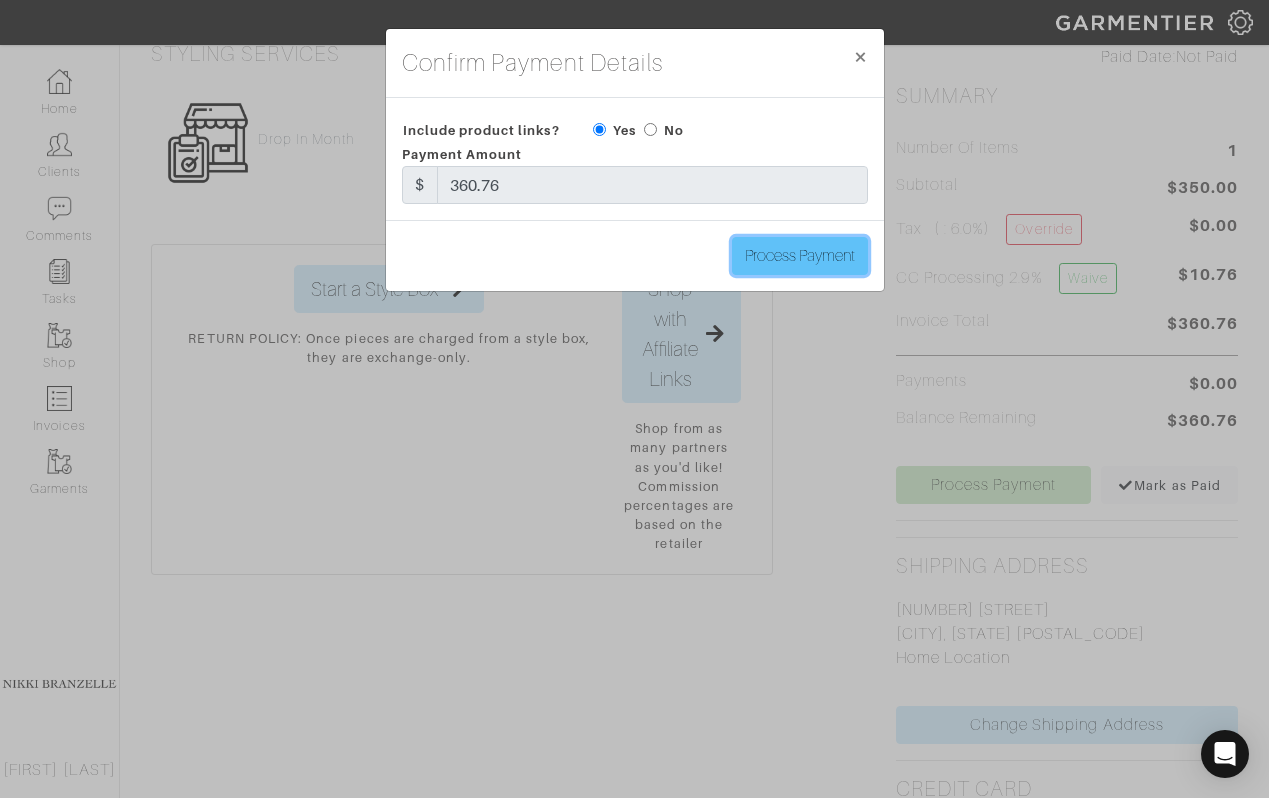 click on "Process Payment" at bounding box center [800, 256] 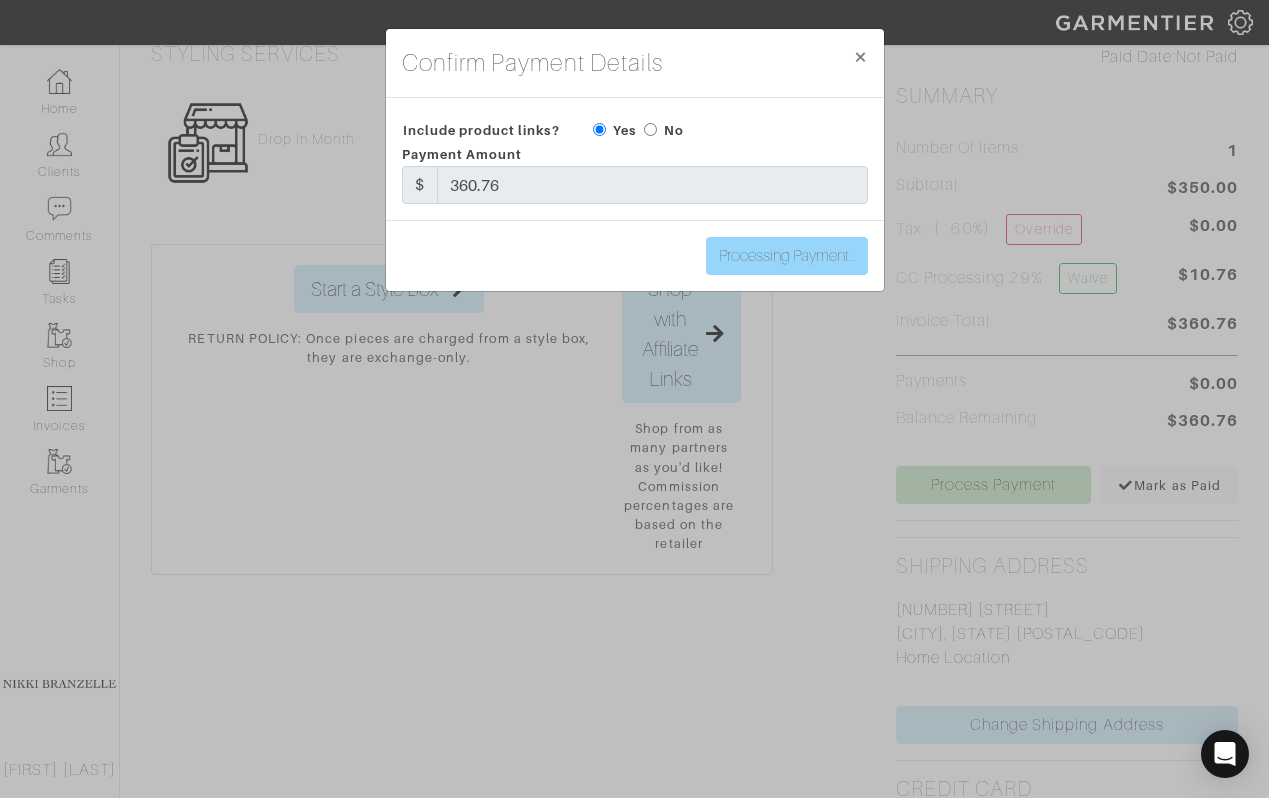 type on "Process Payment" 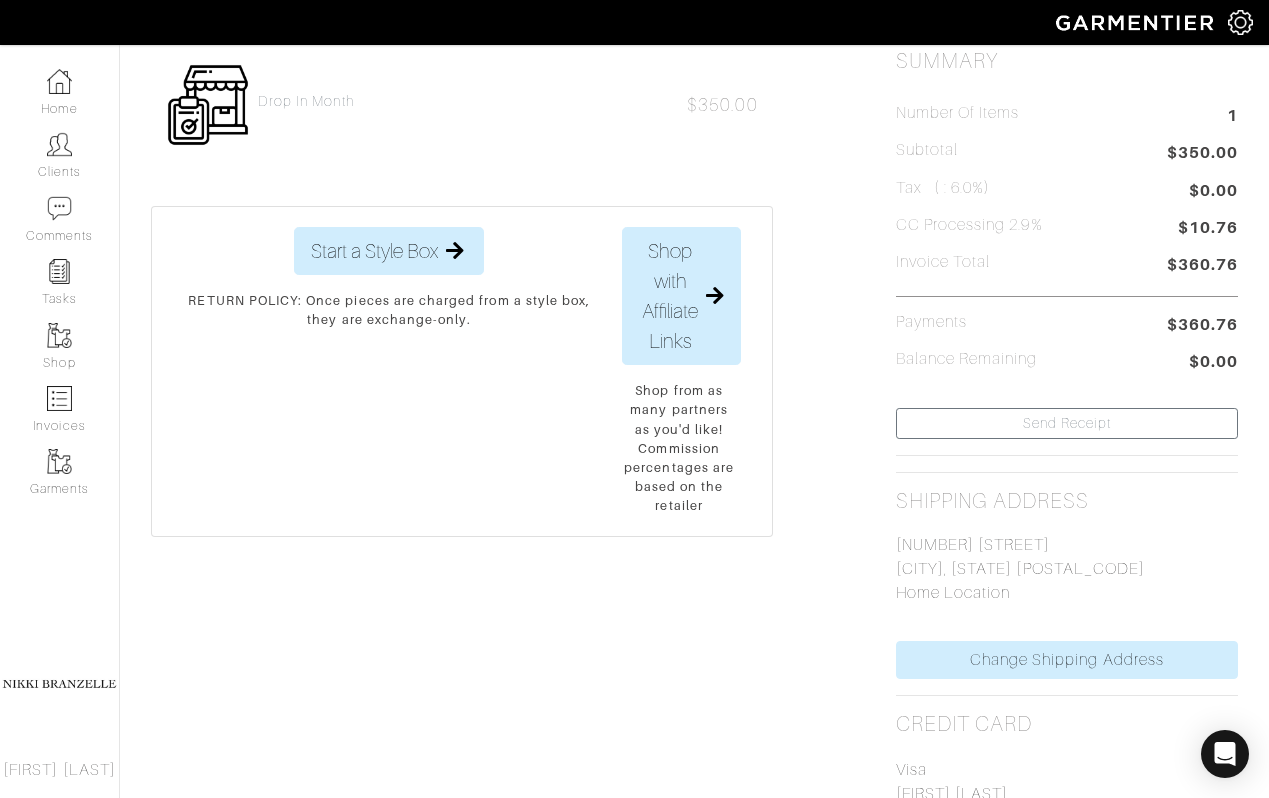 scroll, scrollTop: 0, scrollLeft: 0, axis: both 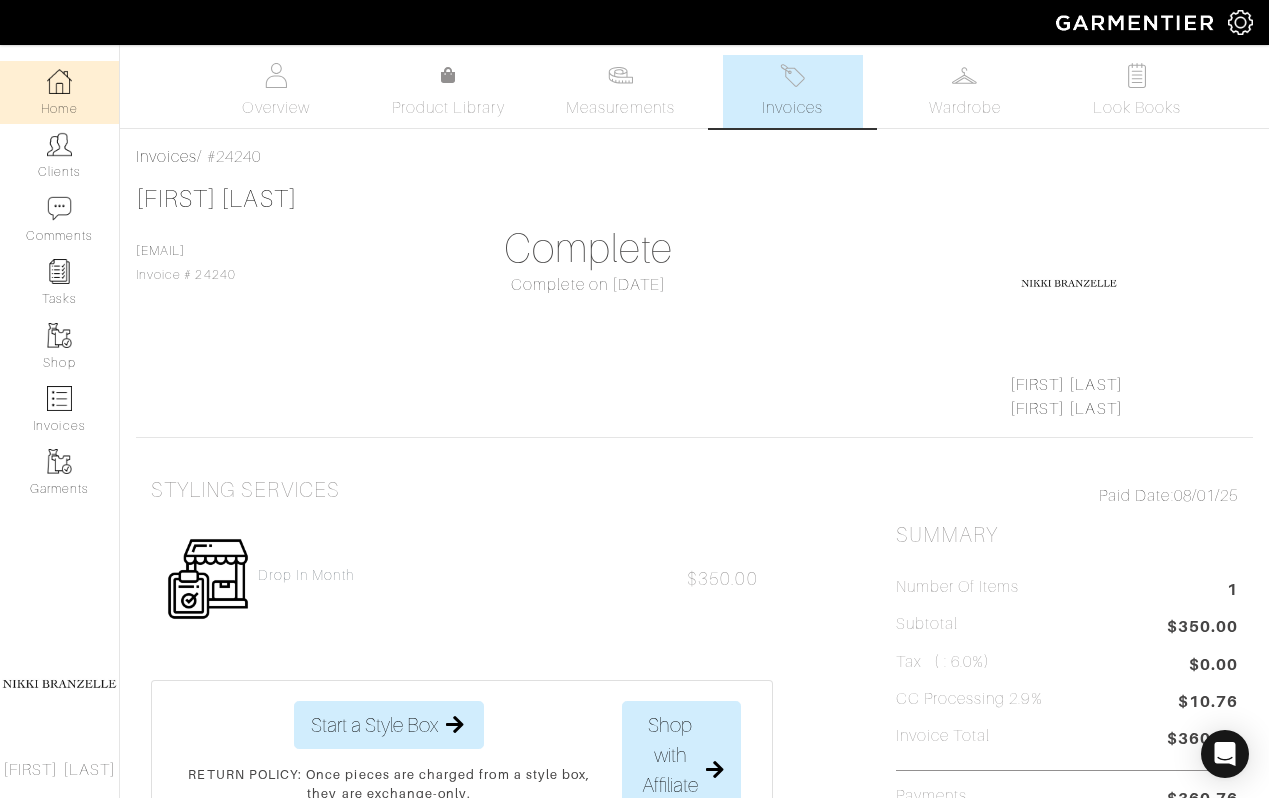 click on "Home" at bounding box center [59, 92] 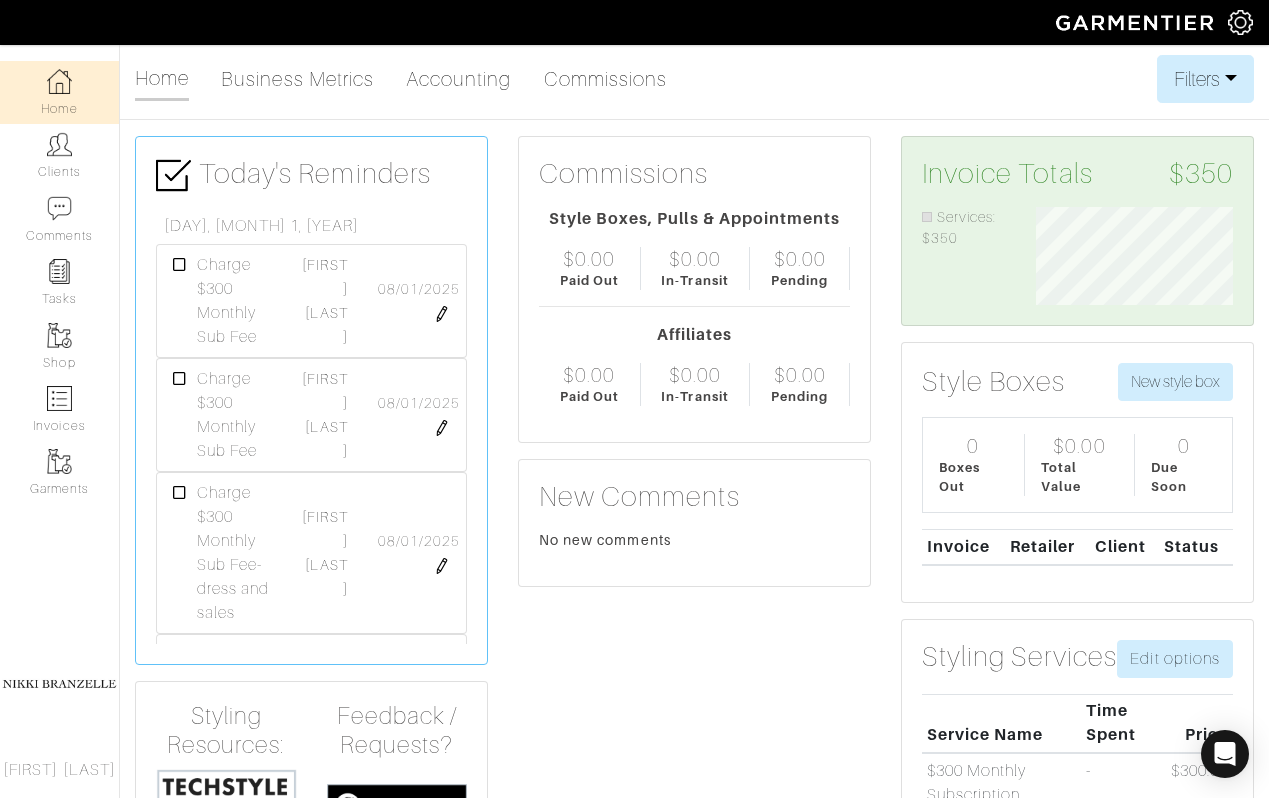 scroll, scrollTop: 999902, scrollLeft: 999772, axis: both 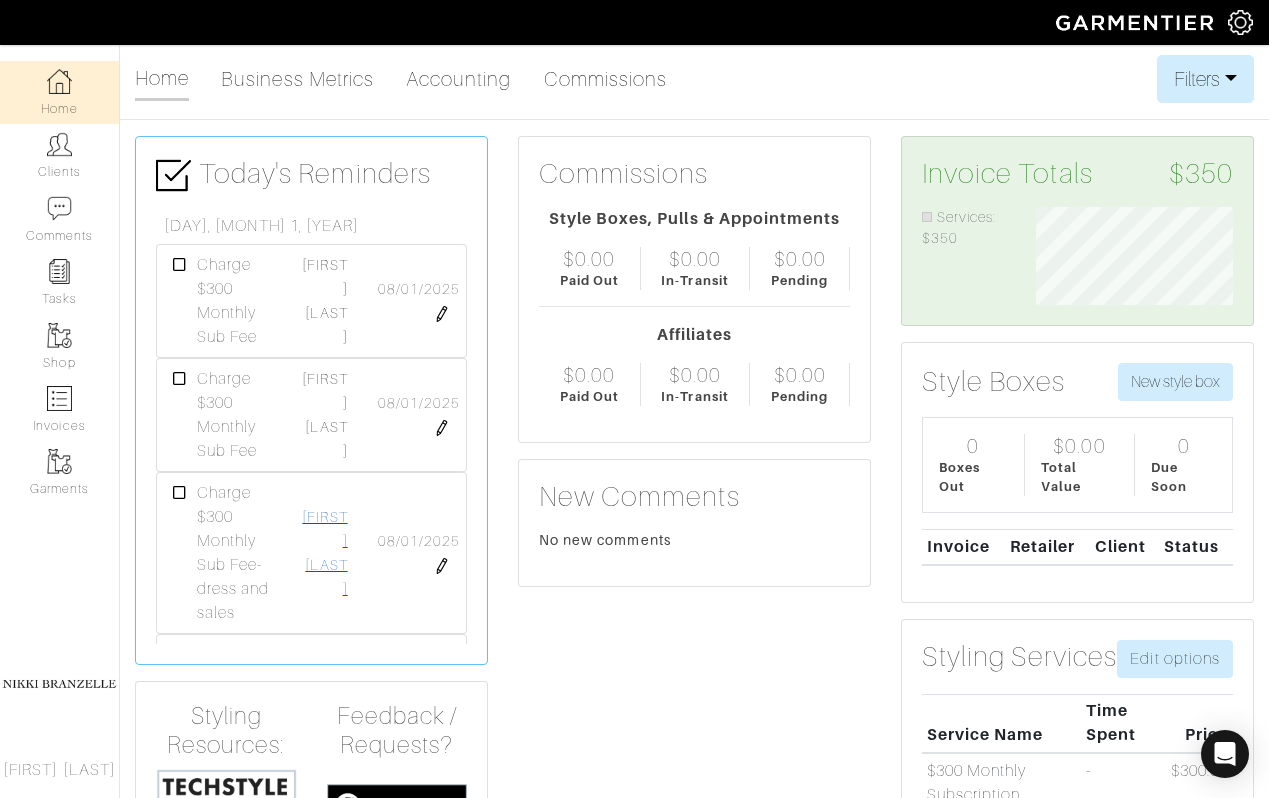click on "[FIRST] [LAST]" at bounding box center (324, 553) 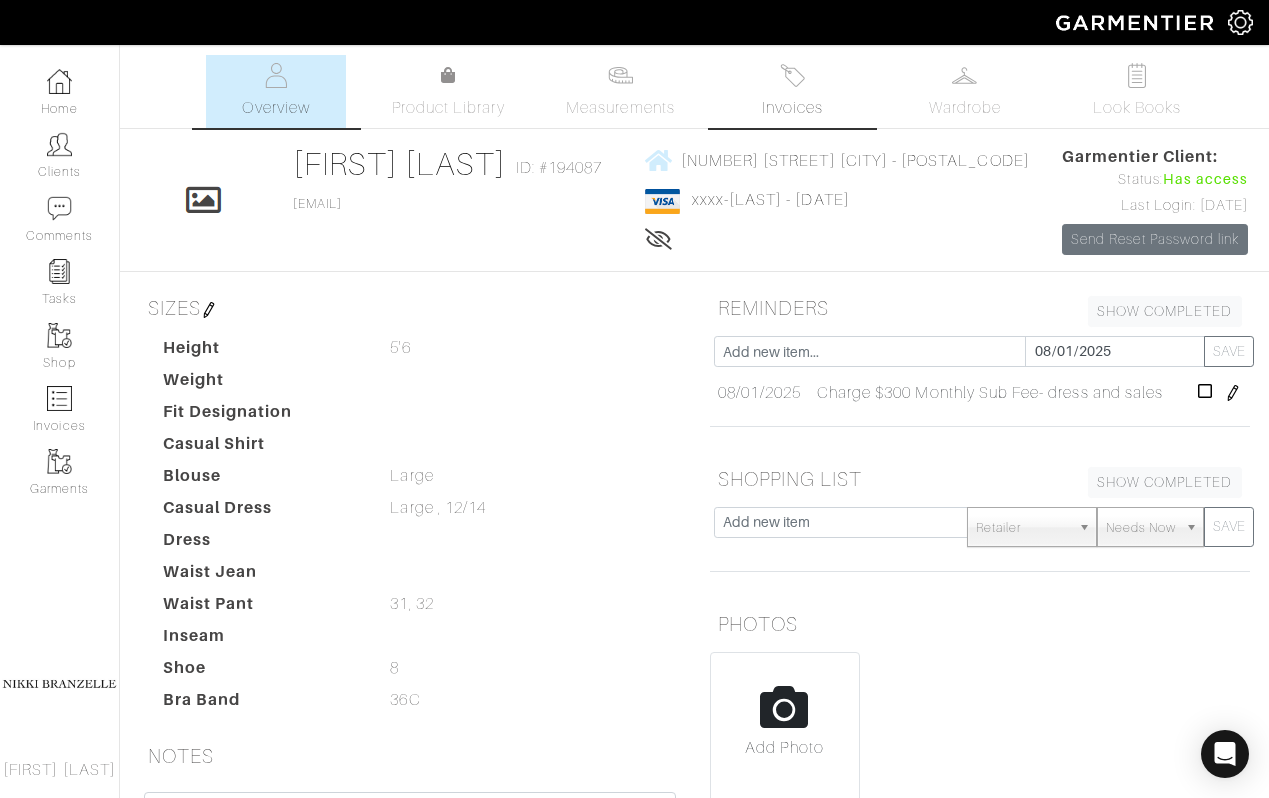 click on "Invoices" at bounding box center [792, 108] 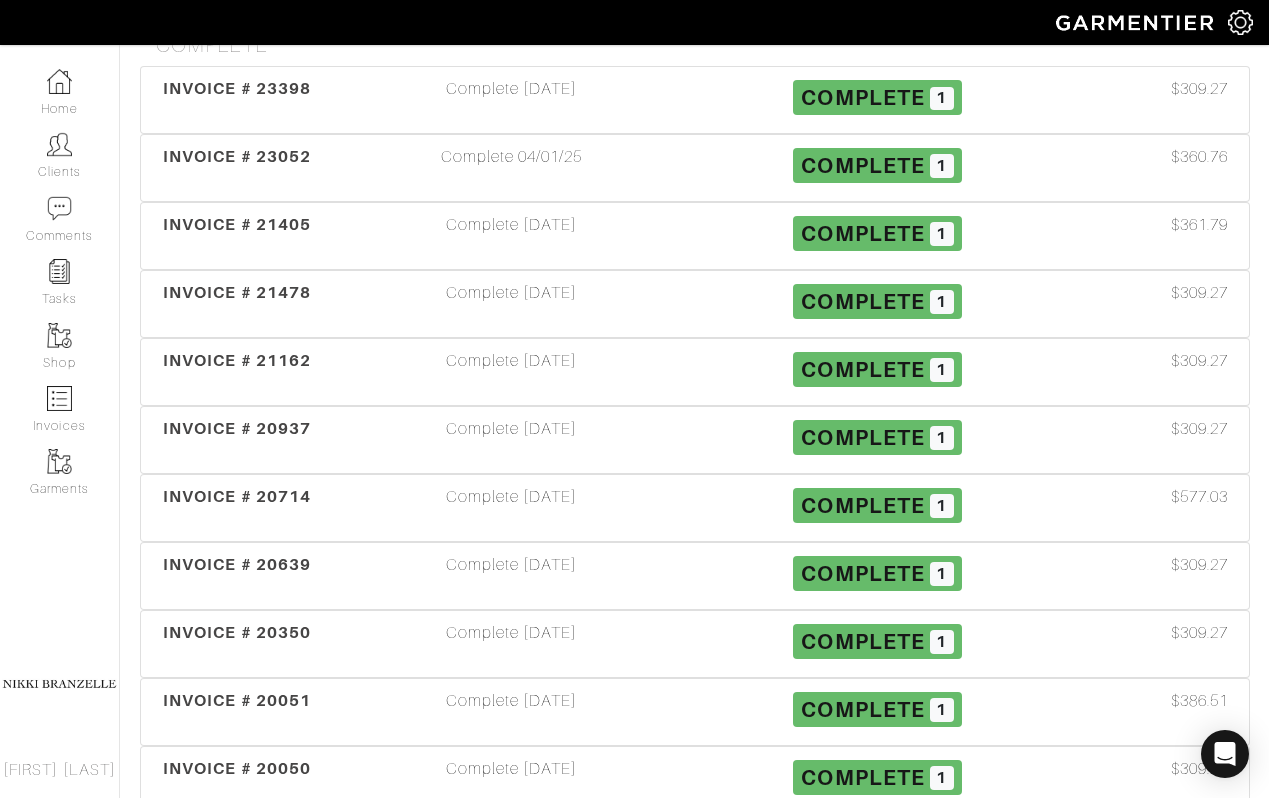 scroll, scrollTop: 0, scrollLeft: 0, axis: both 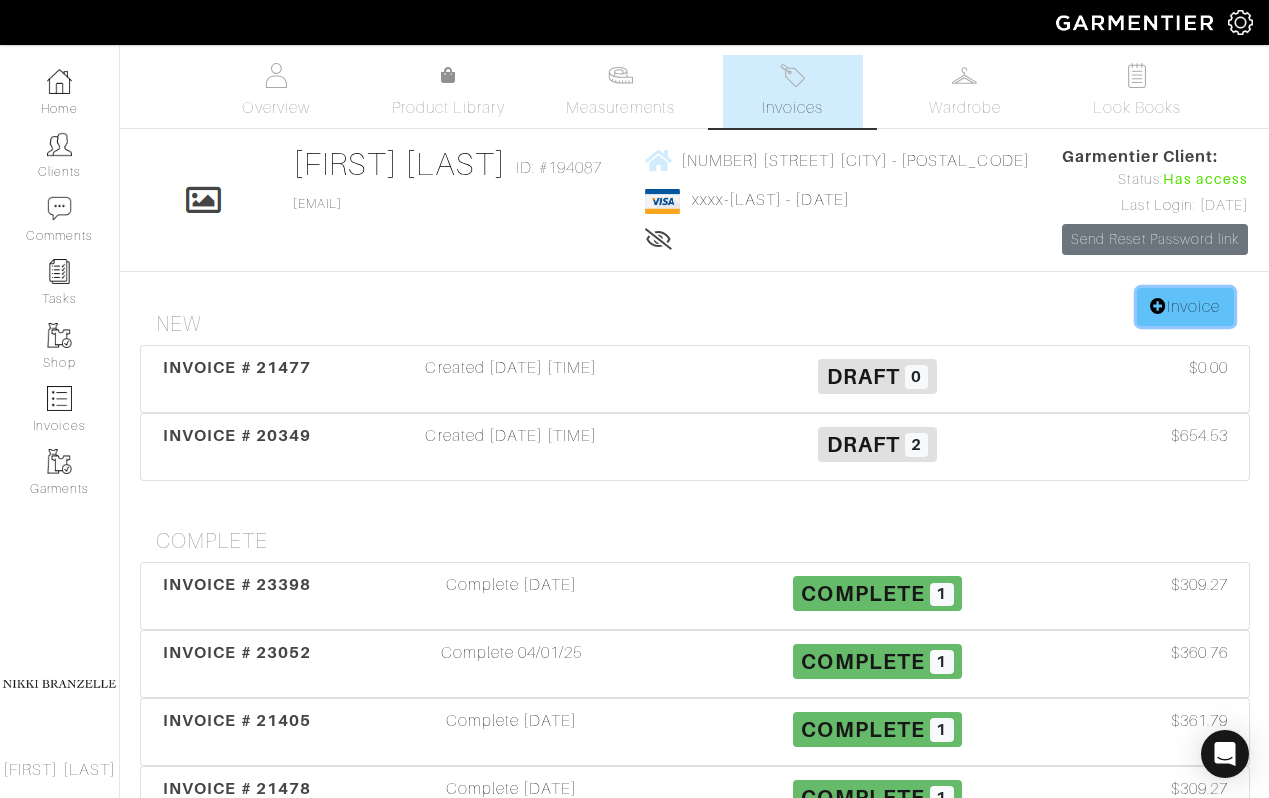 click on "Invoice" at bounding box center [1185, 307] 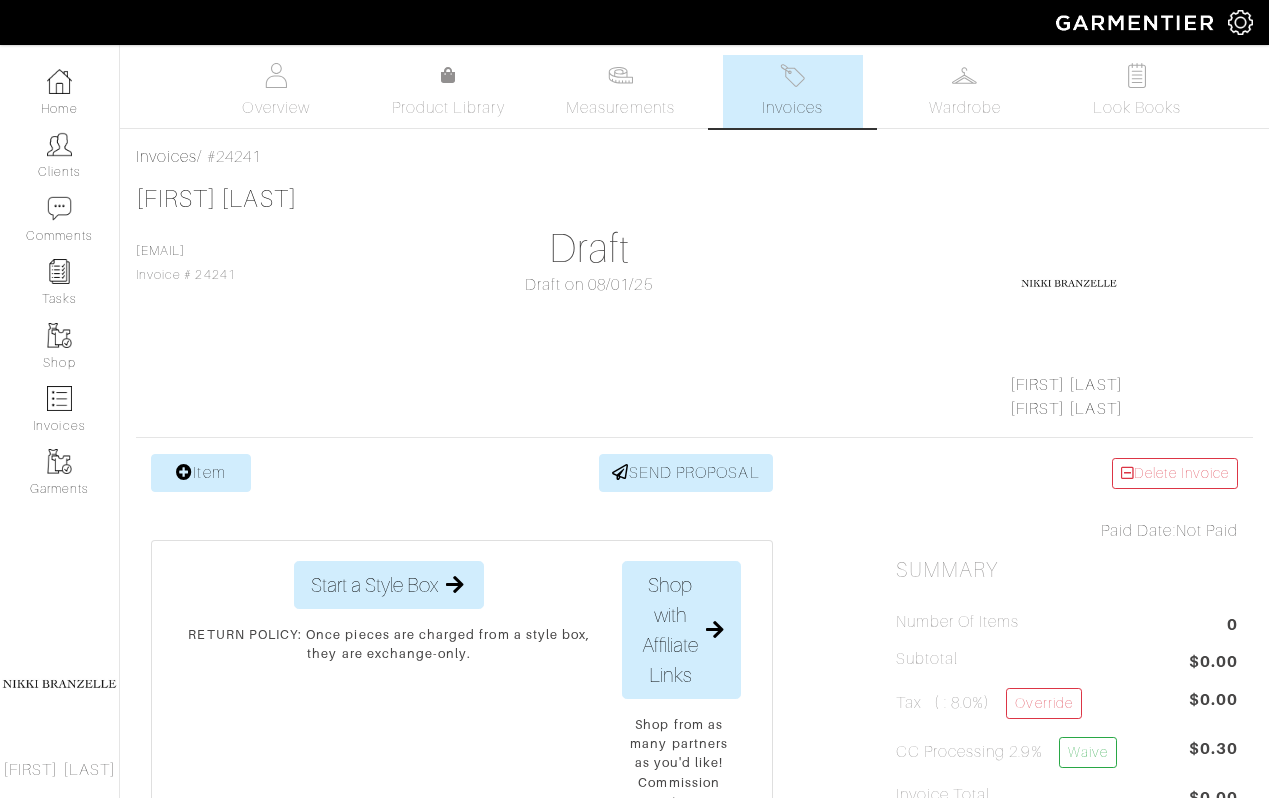 scroll, scrollTop: 0, scrollLeft: 0, axis: both 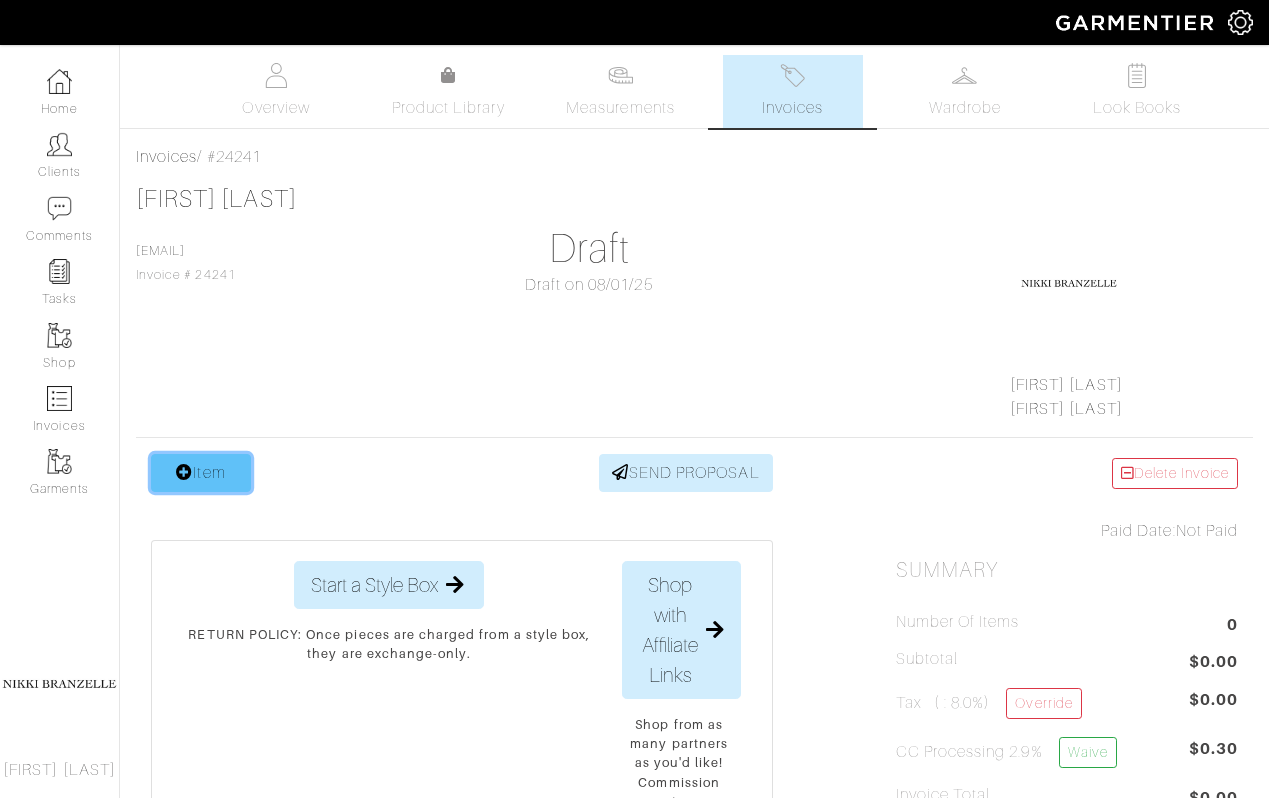 click on "Item" at bounding box center [201, 473] 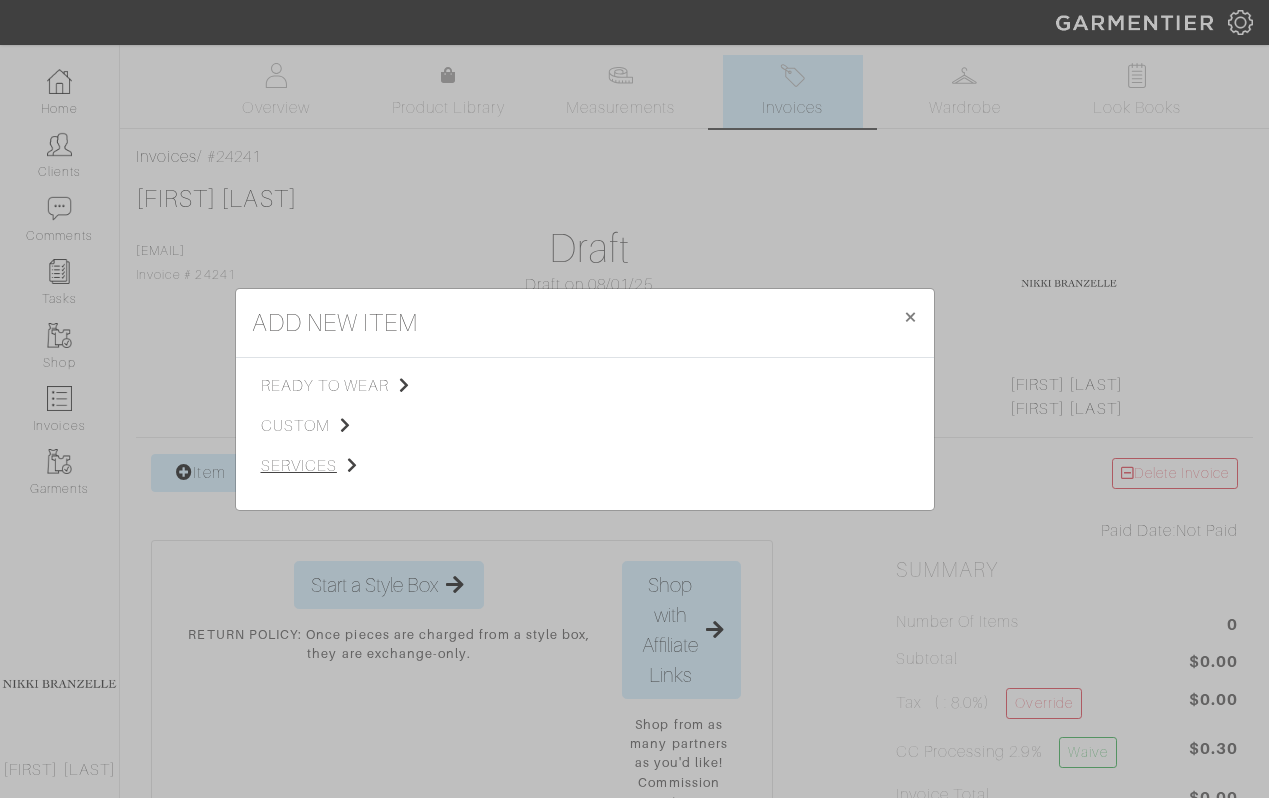 click on "services" at bounding box center (361, 466) 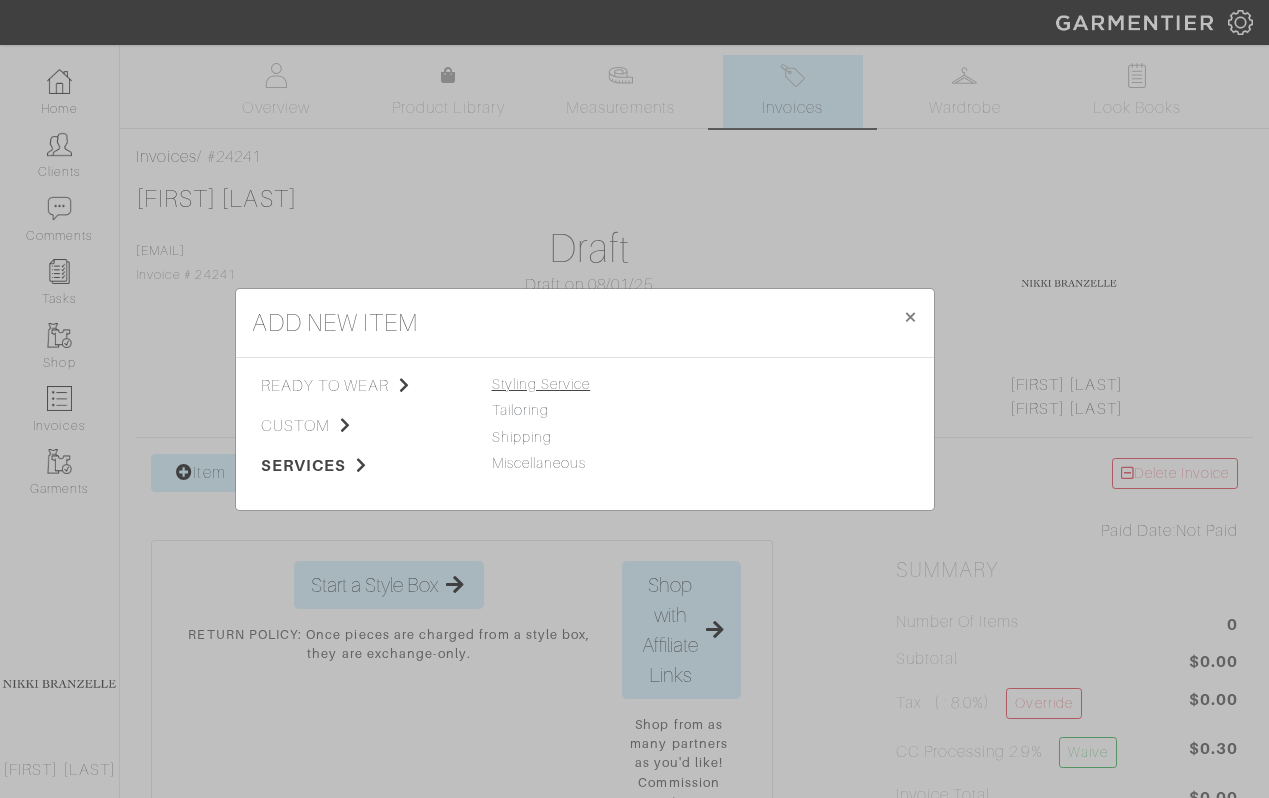 click on "Styling Service" at bounding box center (541, 384) 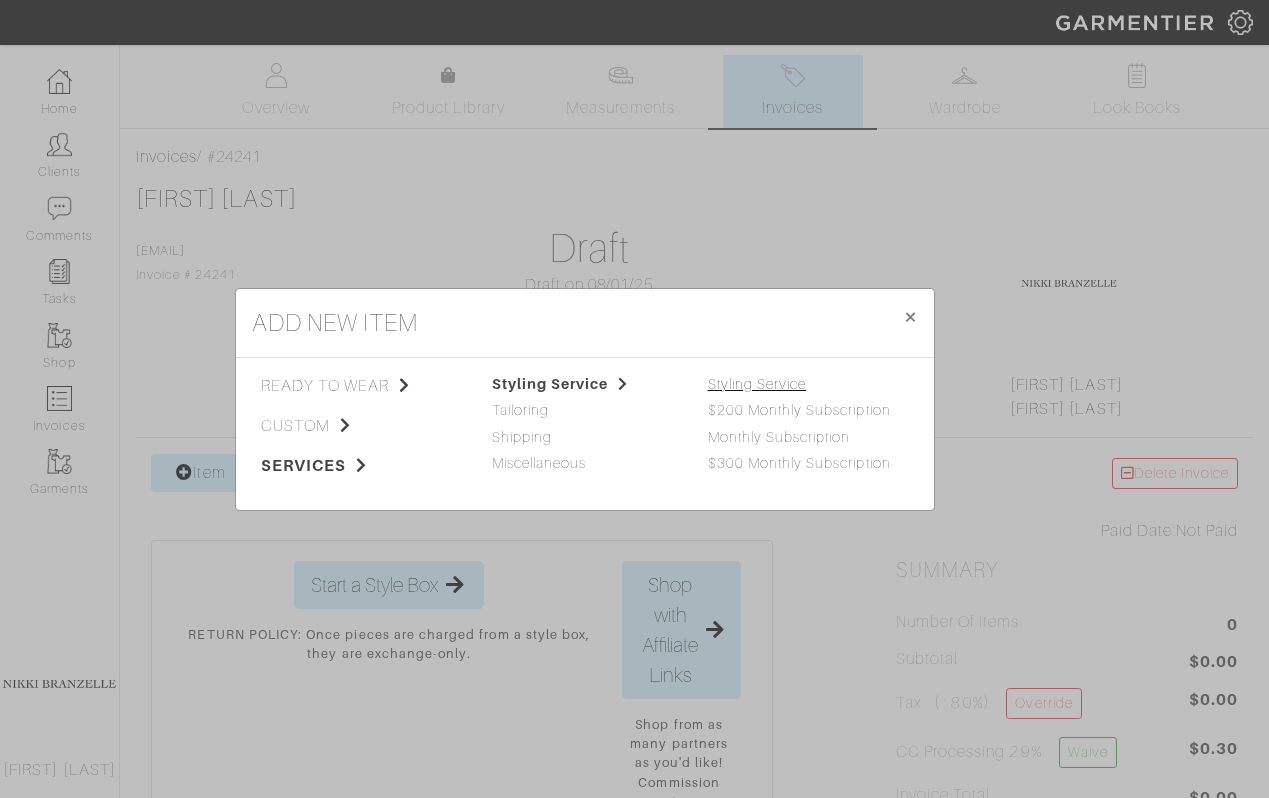 click on "Styling Service" at bounding box center [757, 384] 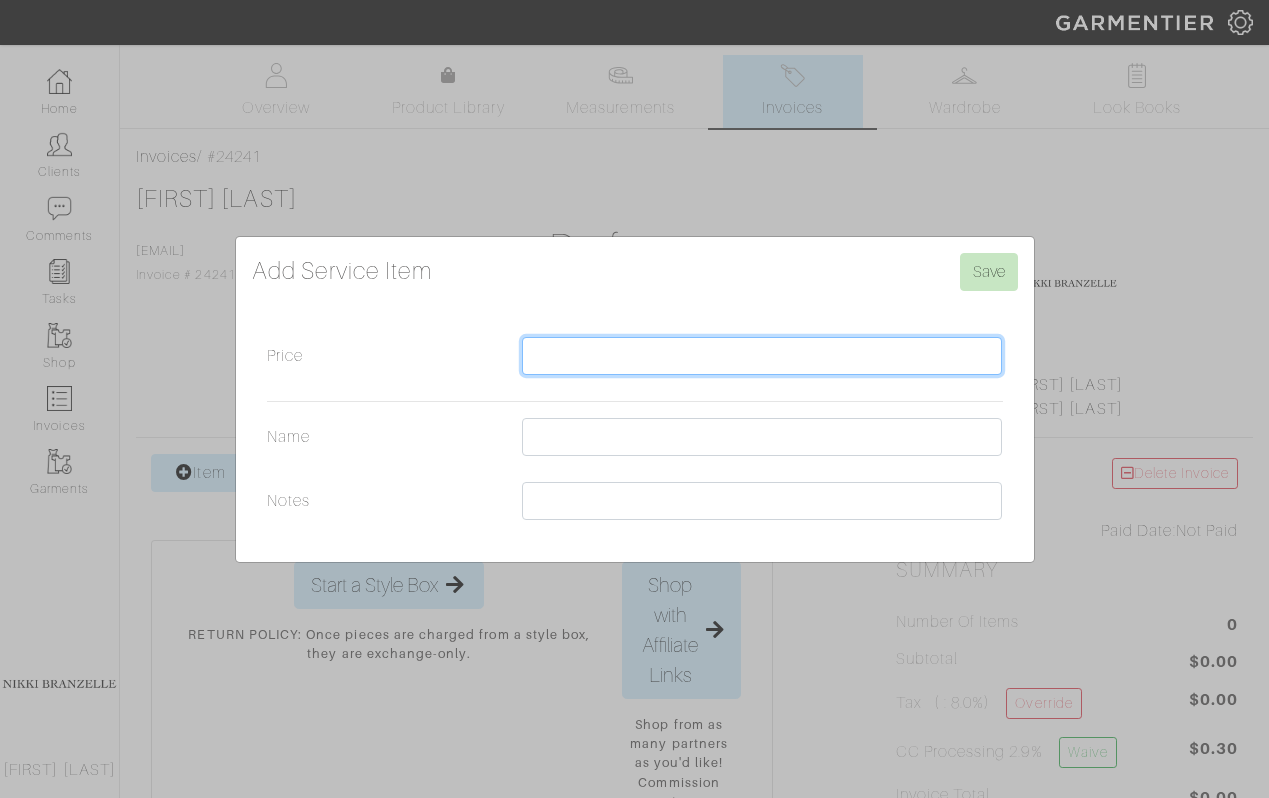 click on "Price" at bounding box center (762, 356) 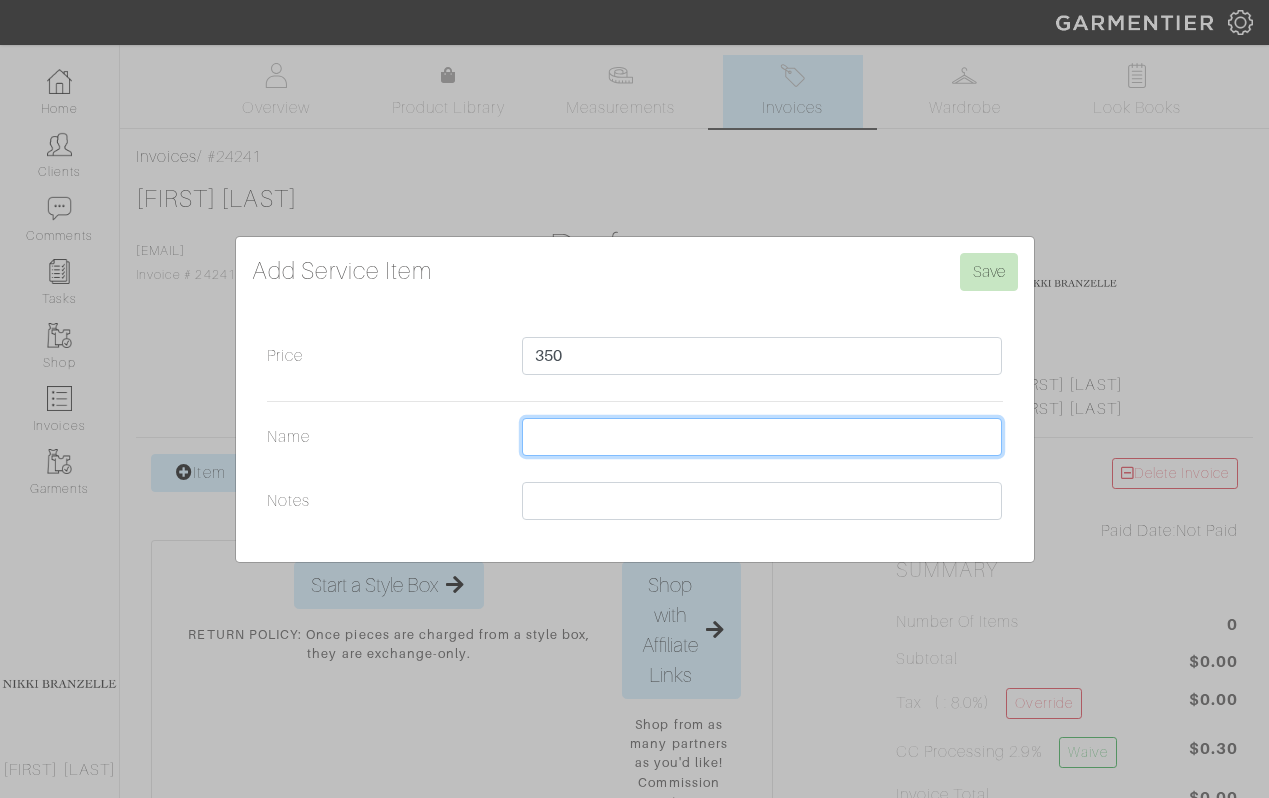 click on "Name" at bounding box center (762, 437) 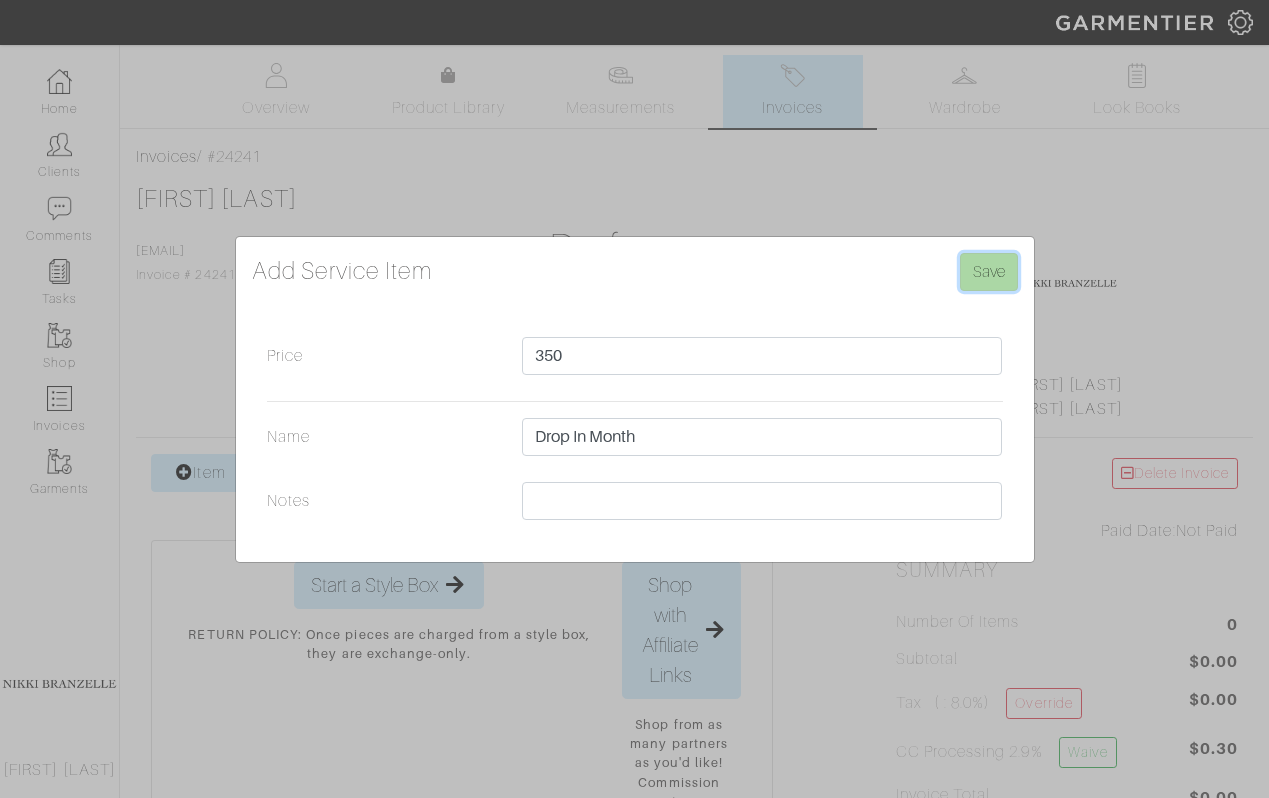 click on "Save" at bounding box center [989, 272] 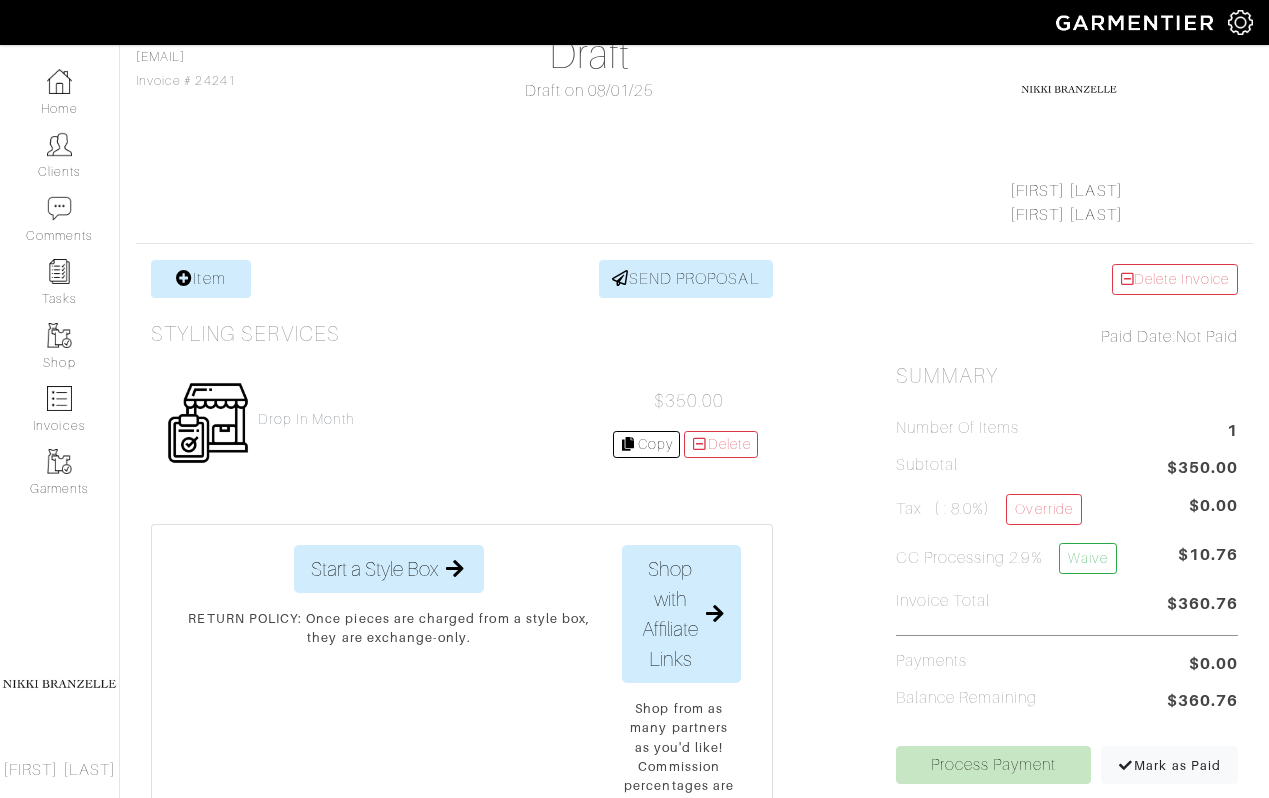 scroll, scrollTop: 428, scrollLeft: 0, axis: vertical 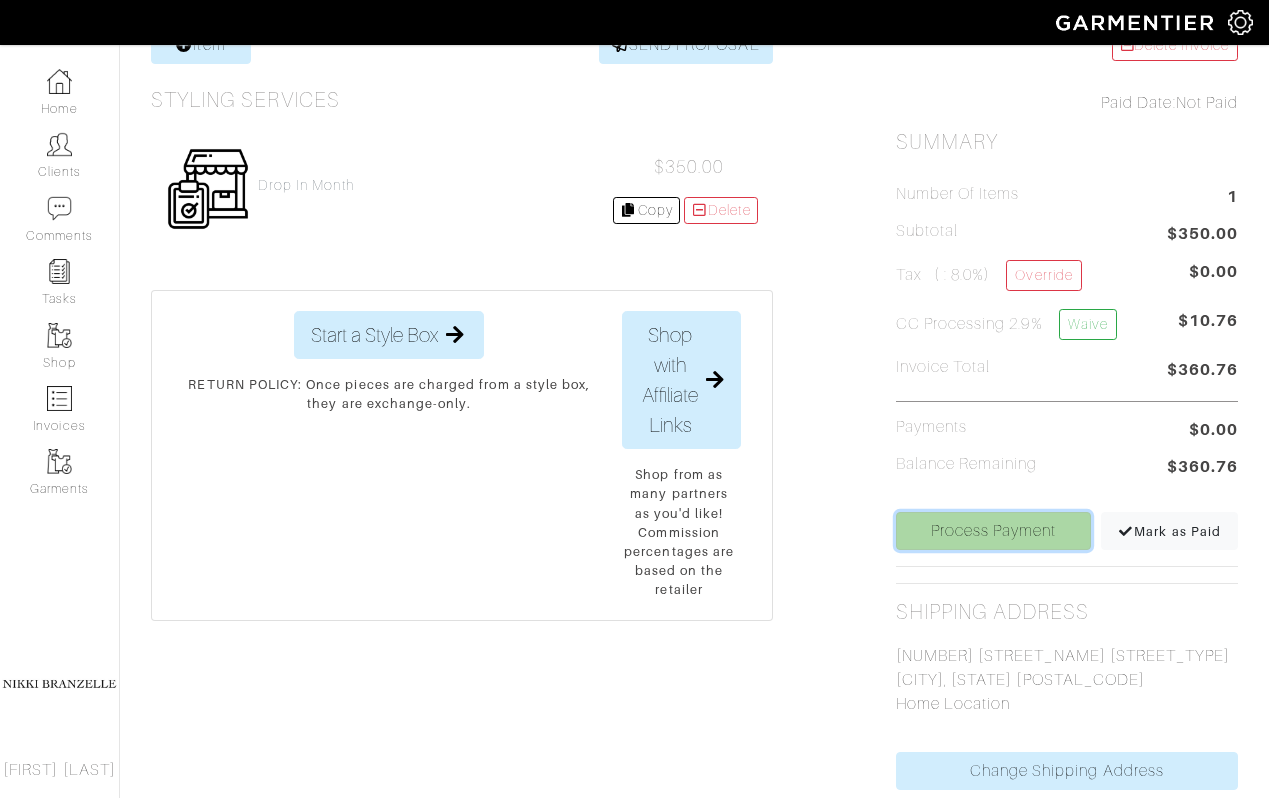 click on "Process Payment" at bounding box center (994, 531) 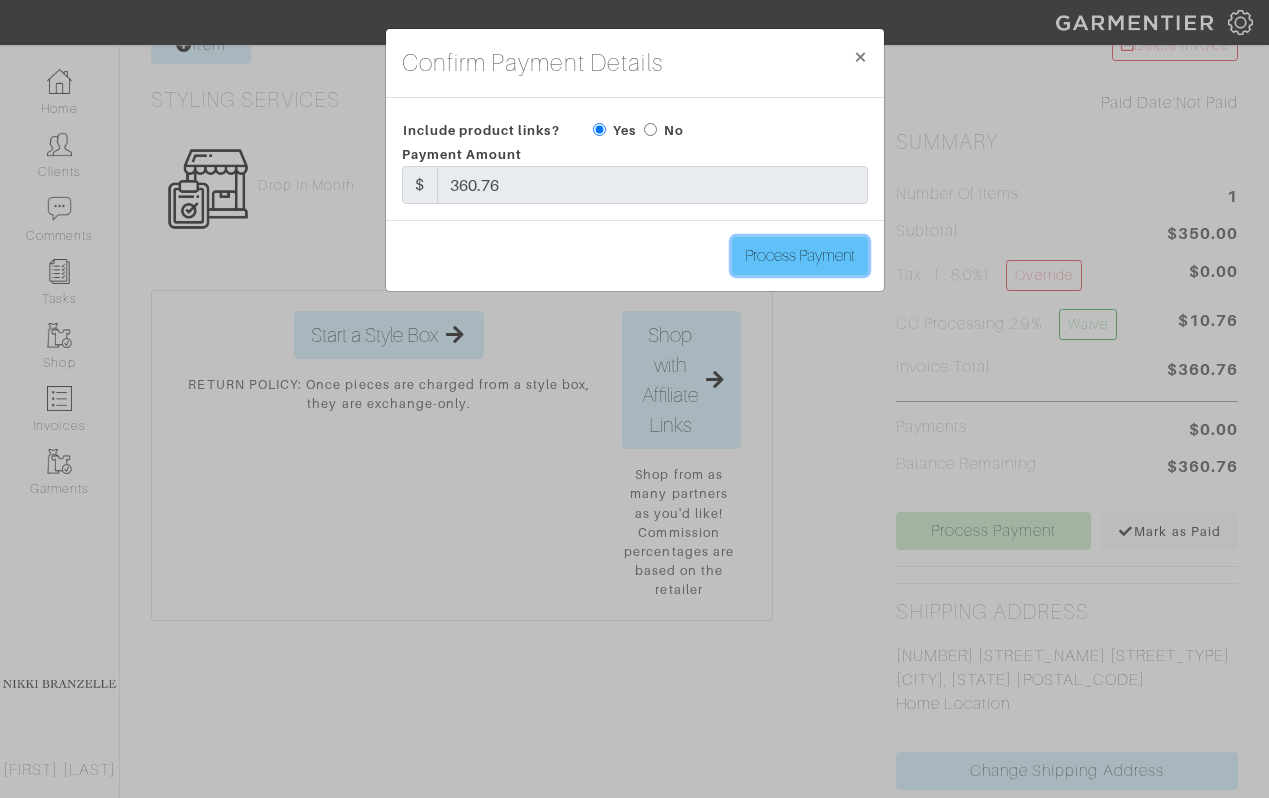 click on "Process Payment" at bounding box center (800, 256) 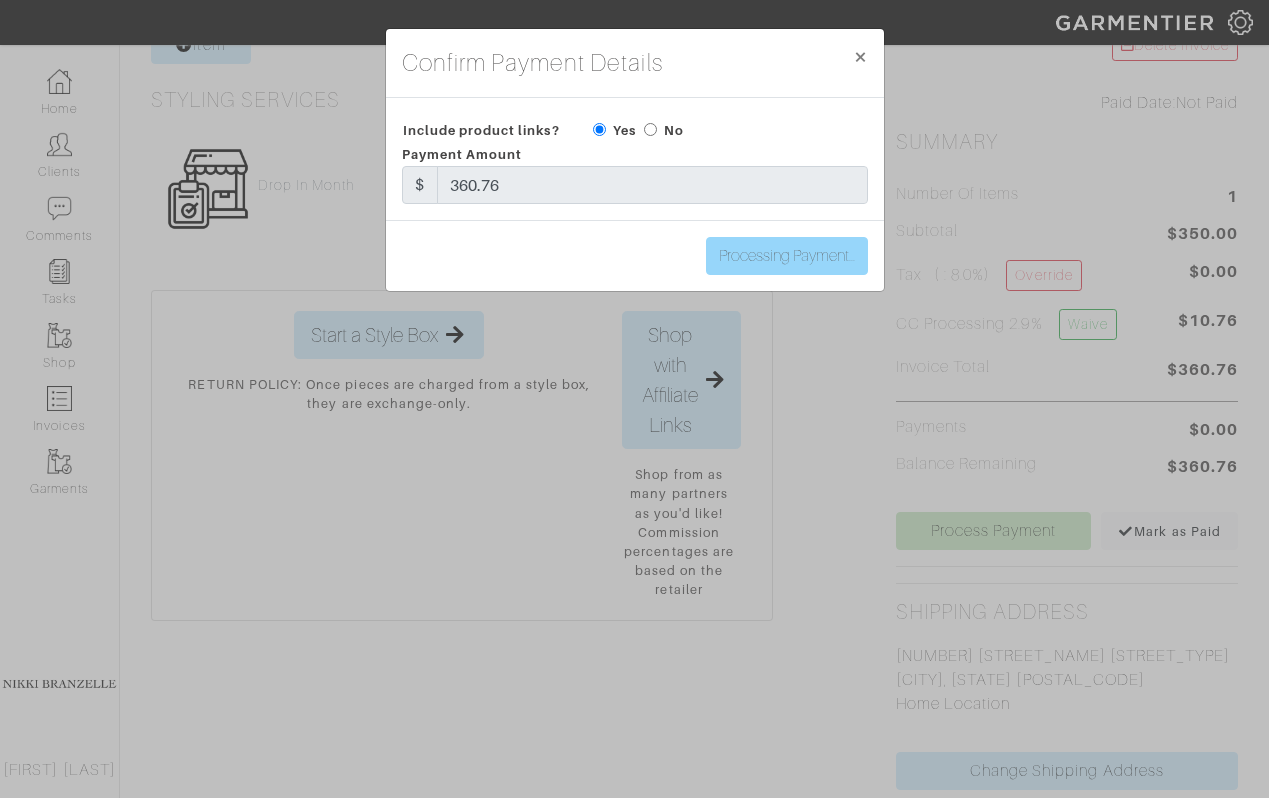 type on "Process Payment" 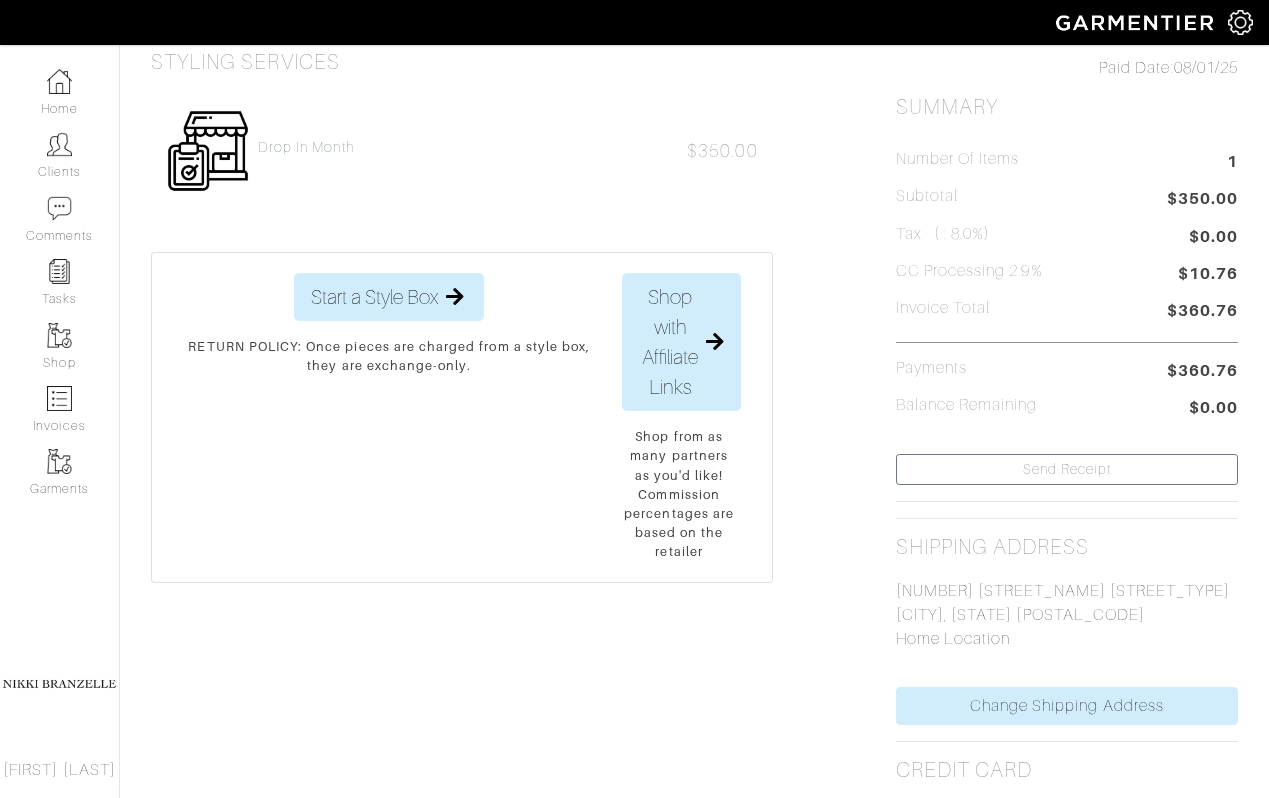 scroll, scrollTop: 0, scrollLeft: 0, axis: both 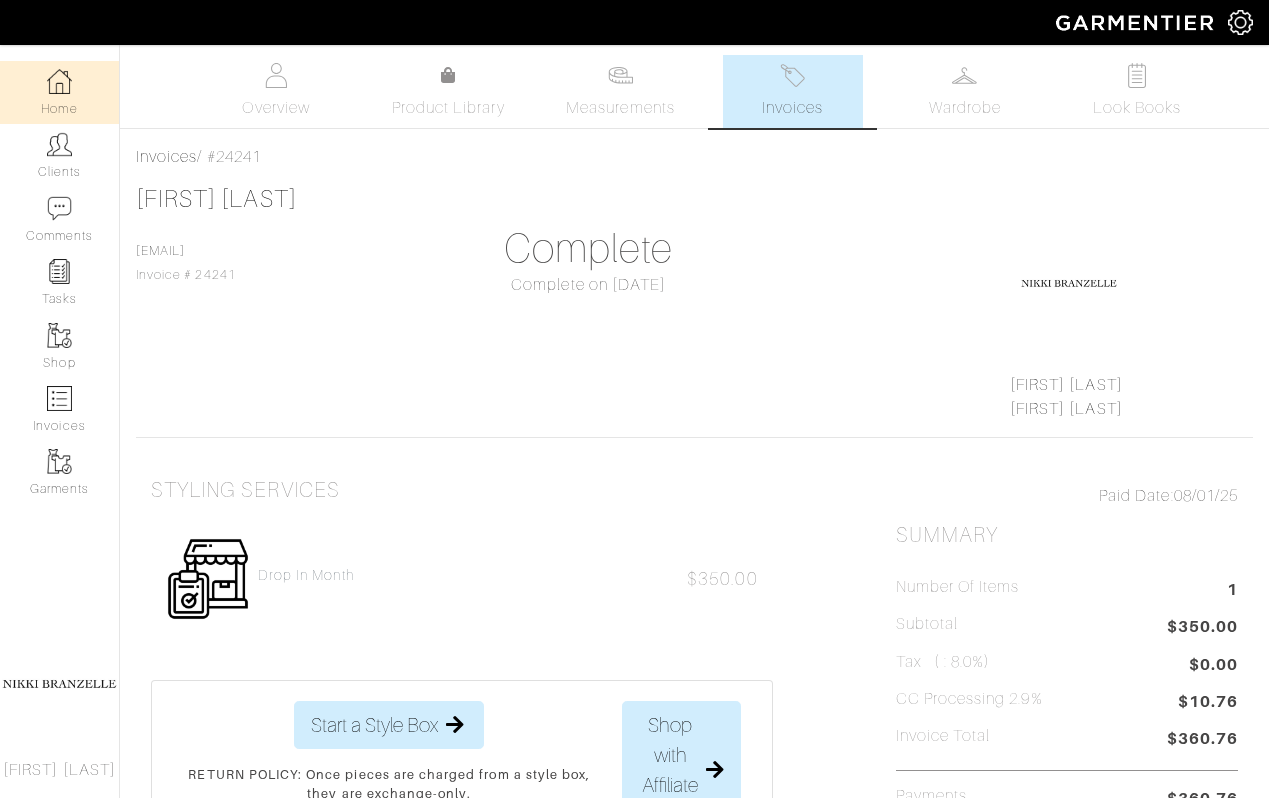 click on "Home" at bounding box center [59, 92] 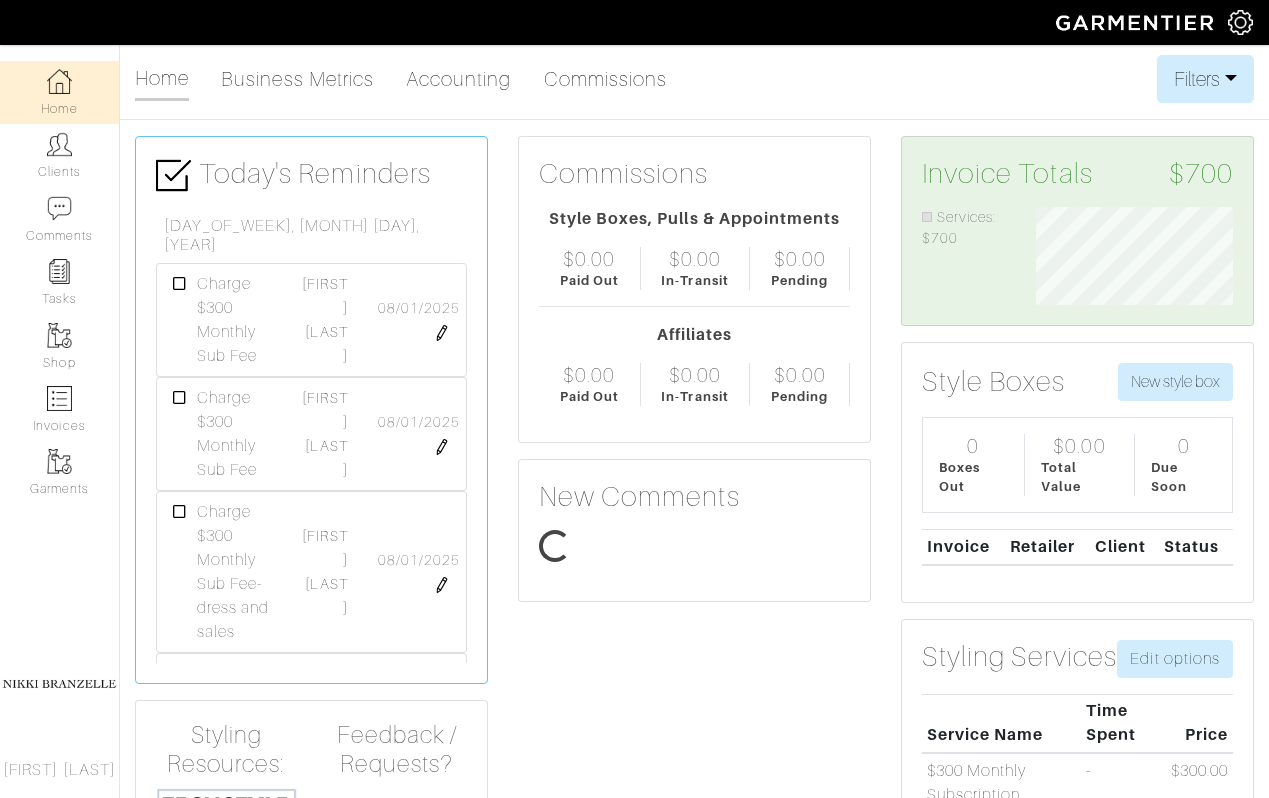scroll, scrollTop: 999902, scrollLeft: 999772, axis: both 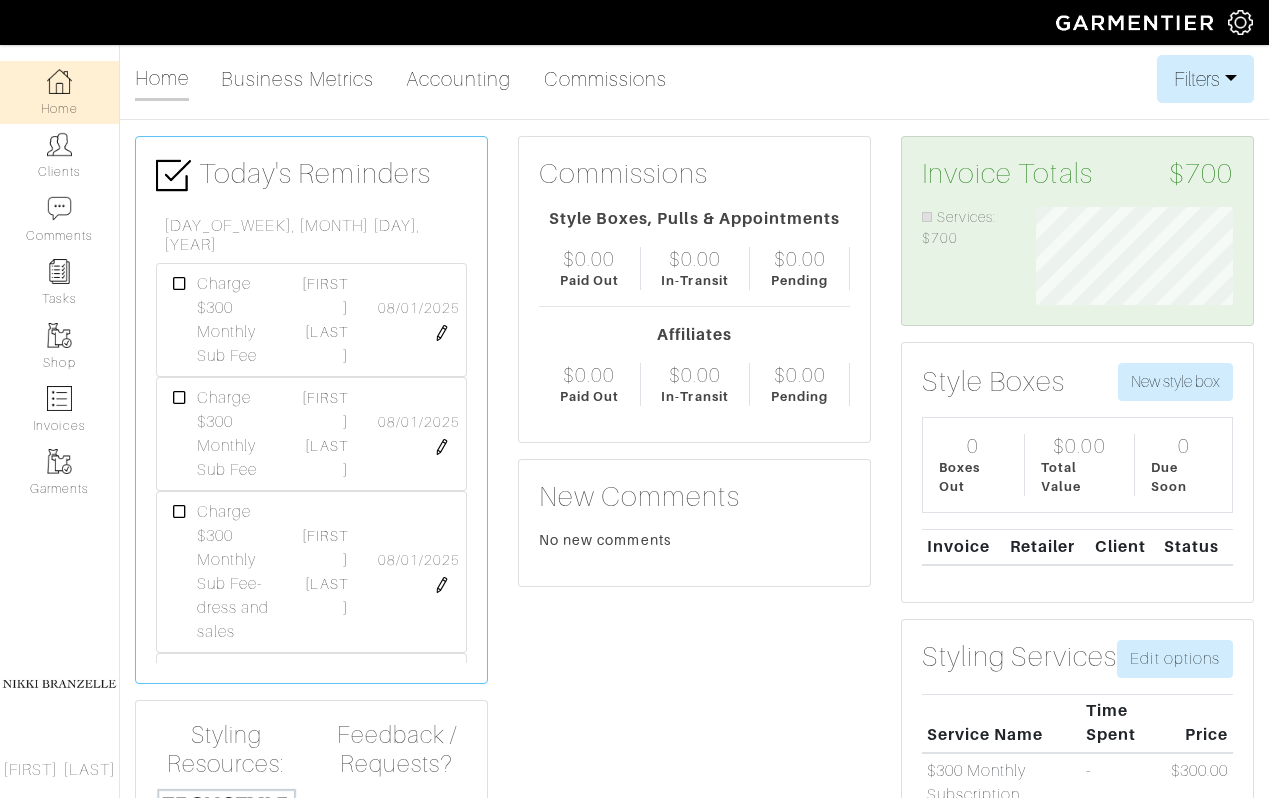 click at bounding box center [180, 512] 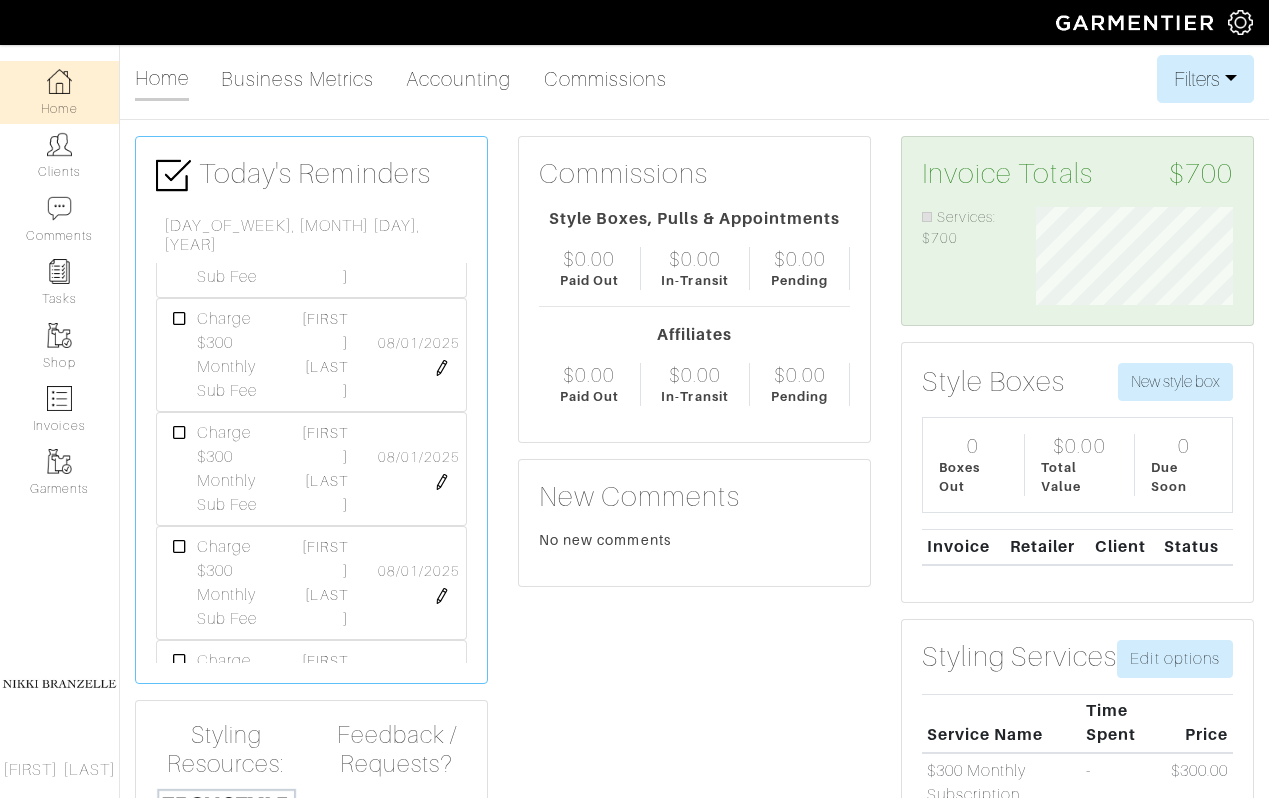 scroll, scrollTop: 1364, scrollLeft: 0, axis: vertical 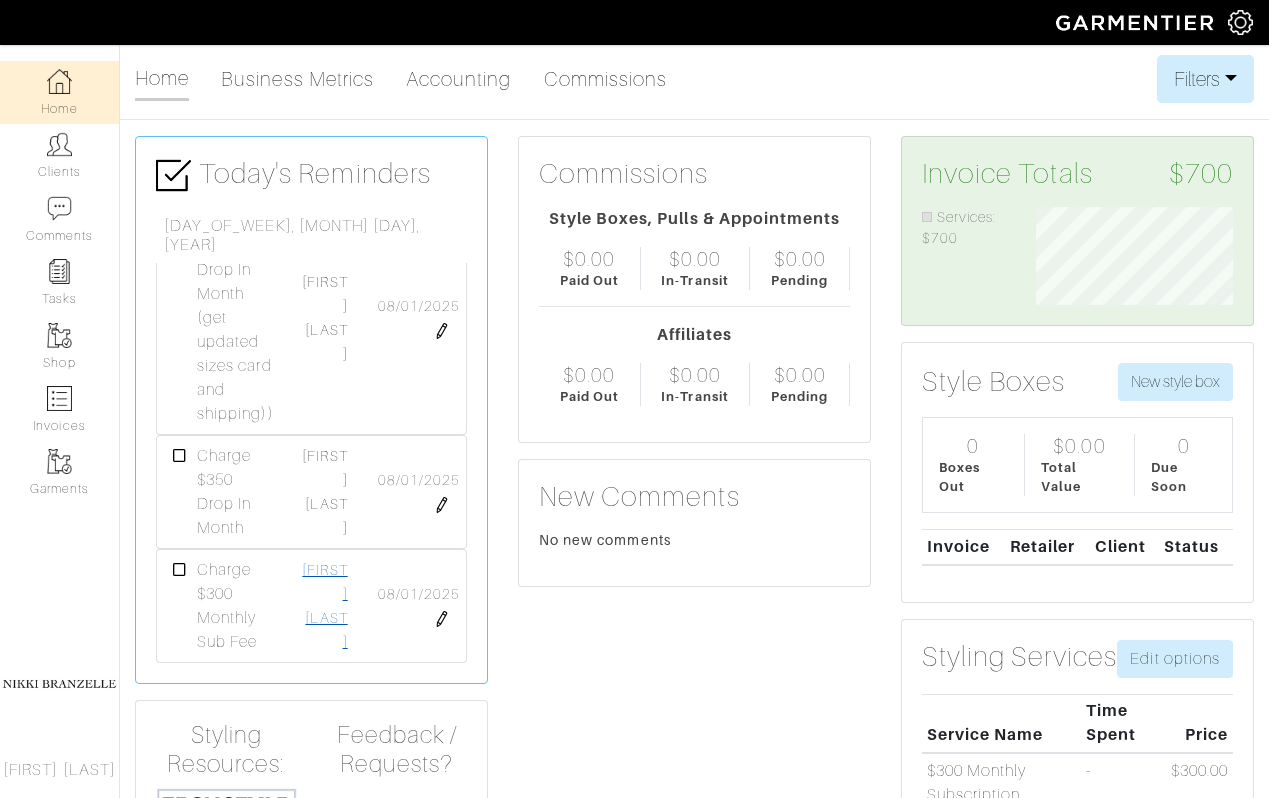 click on "[FIRST] [LAST]" at bounding box center [324, 606] 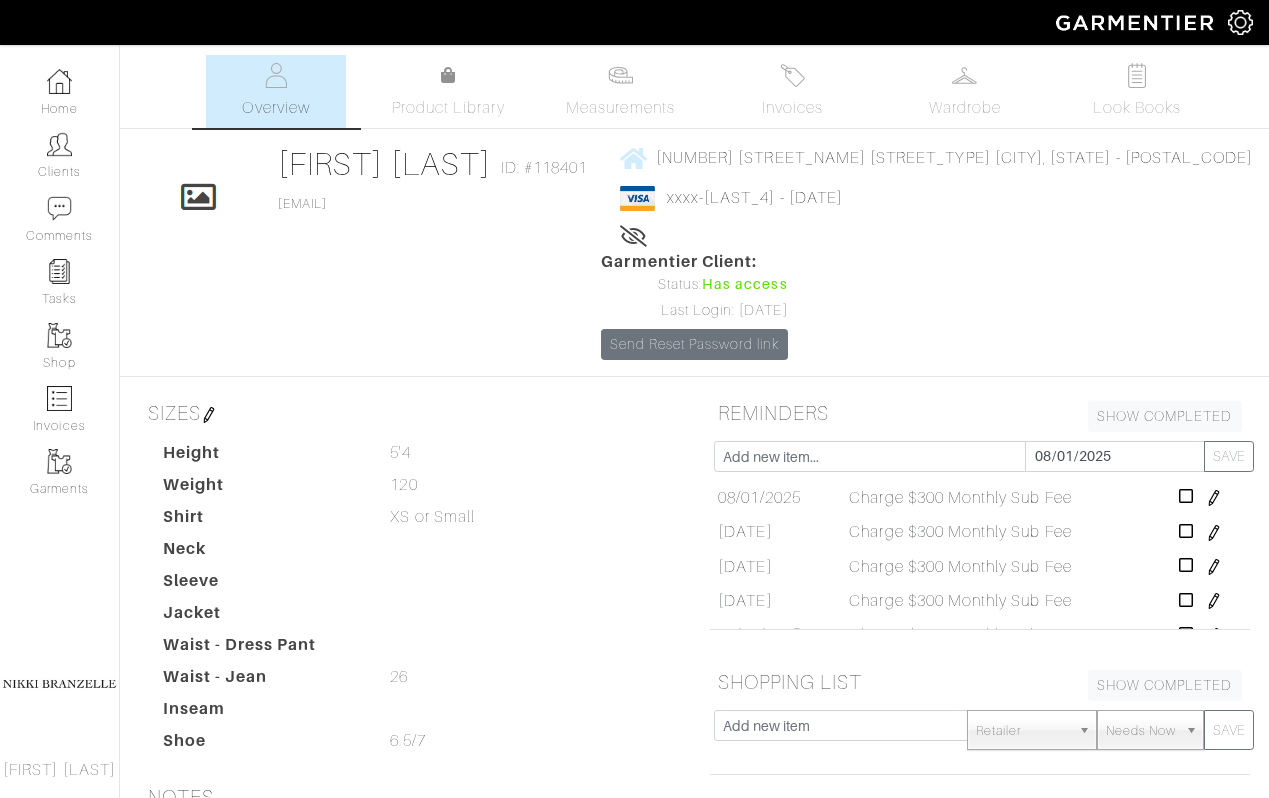 scroll, scrollTop: 41, scrollLeft: 0, axis: vertical 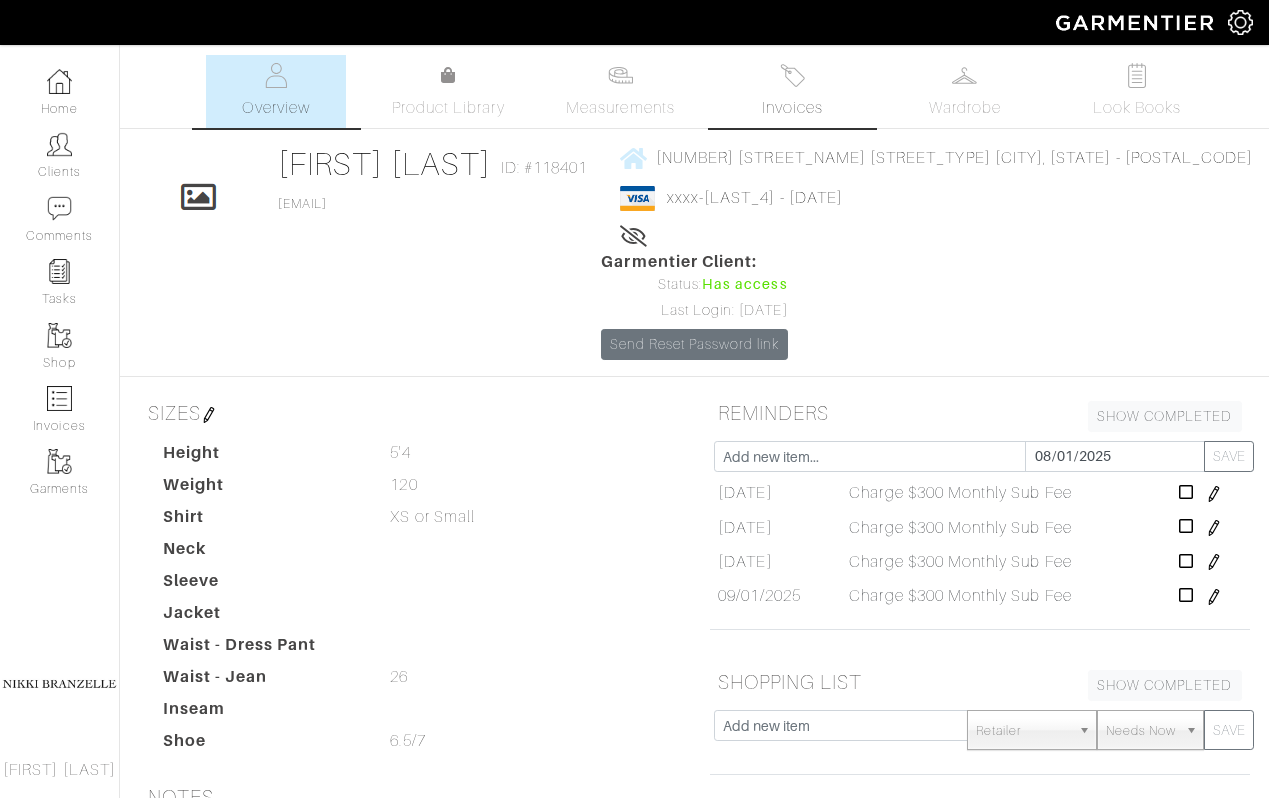click on "Invoices" at bounding box center (792, 108) 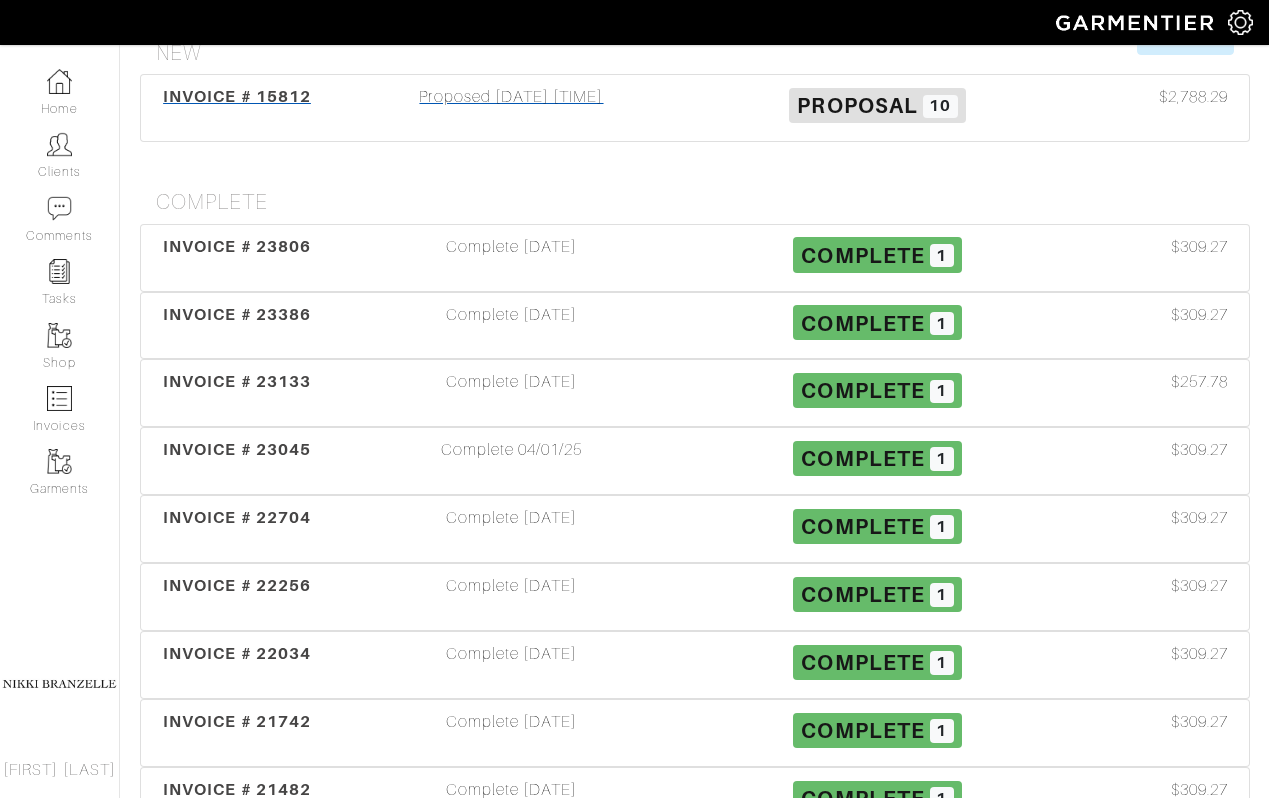 scroll, scrollTop: 0, scrollLeft: 0, axis: both 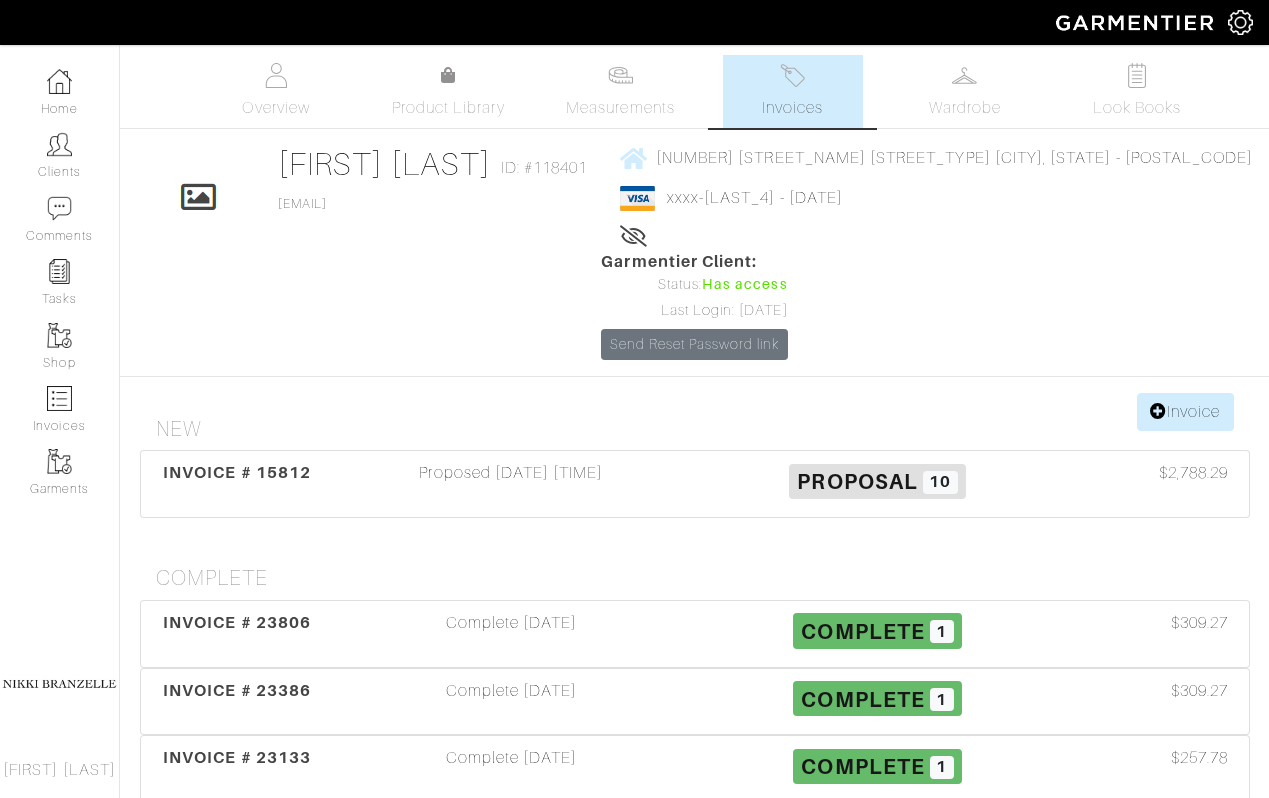 click on "New" at bounding box center [703, 429] 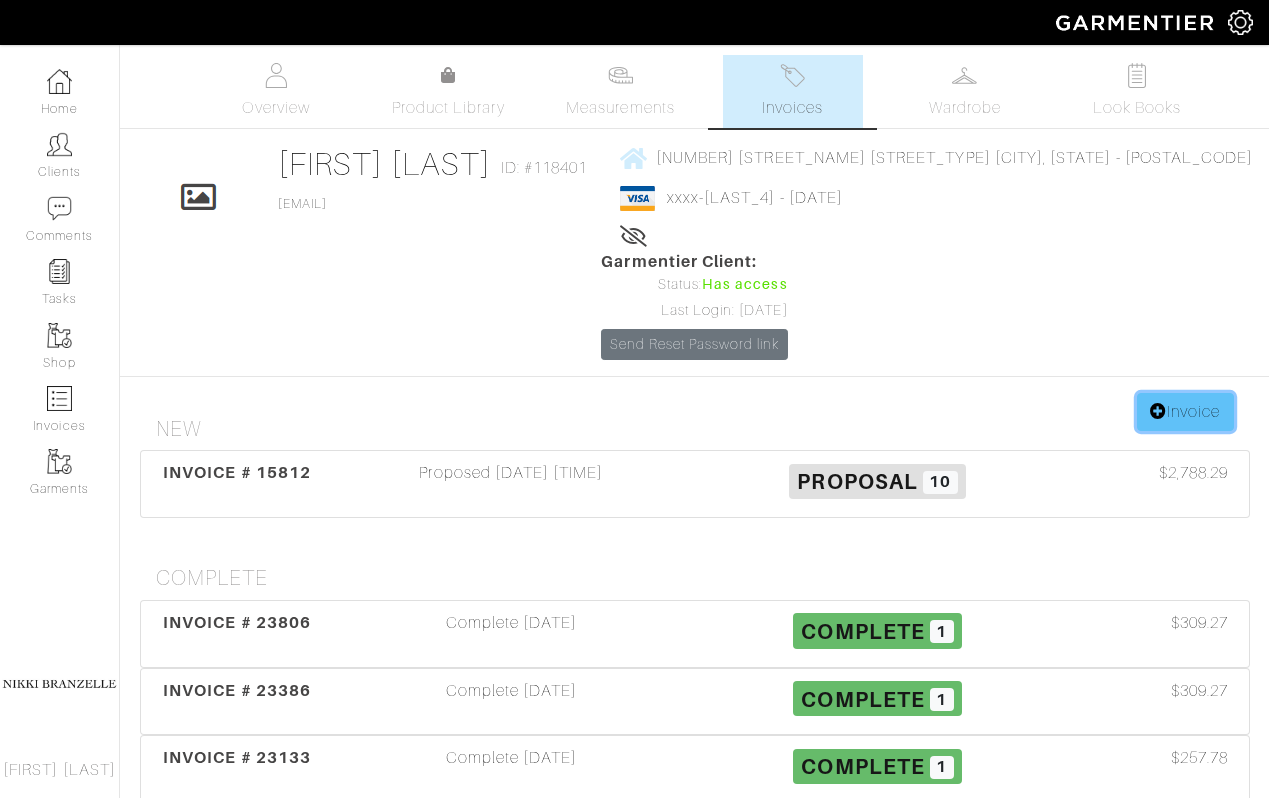 click at bounding box center (1158, 411) 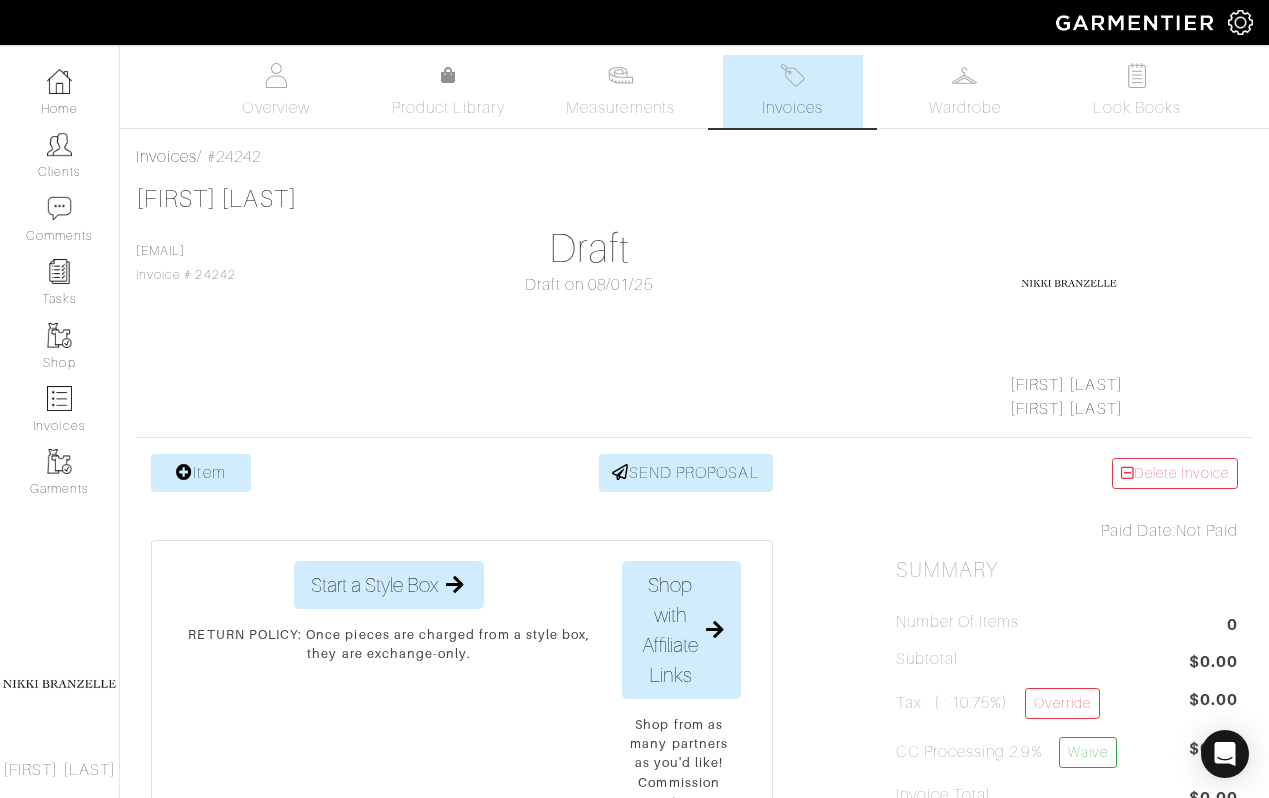 scroll, scrollTop: 0, scrollLeft: 0, axis: both 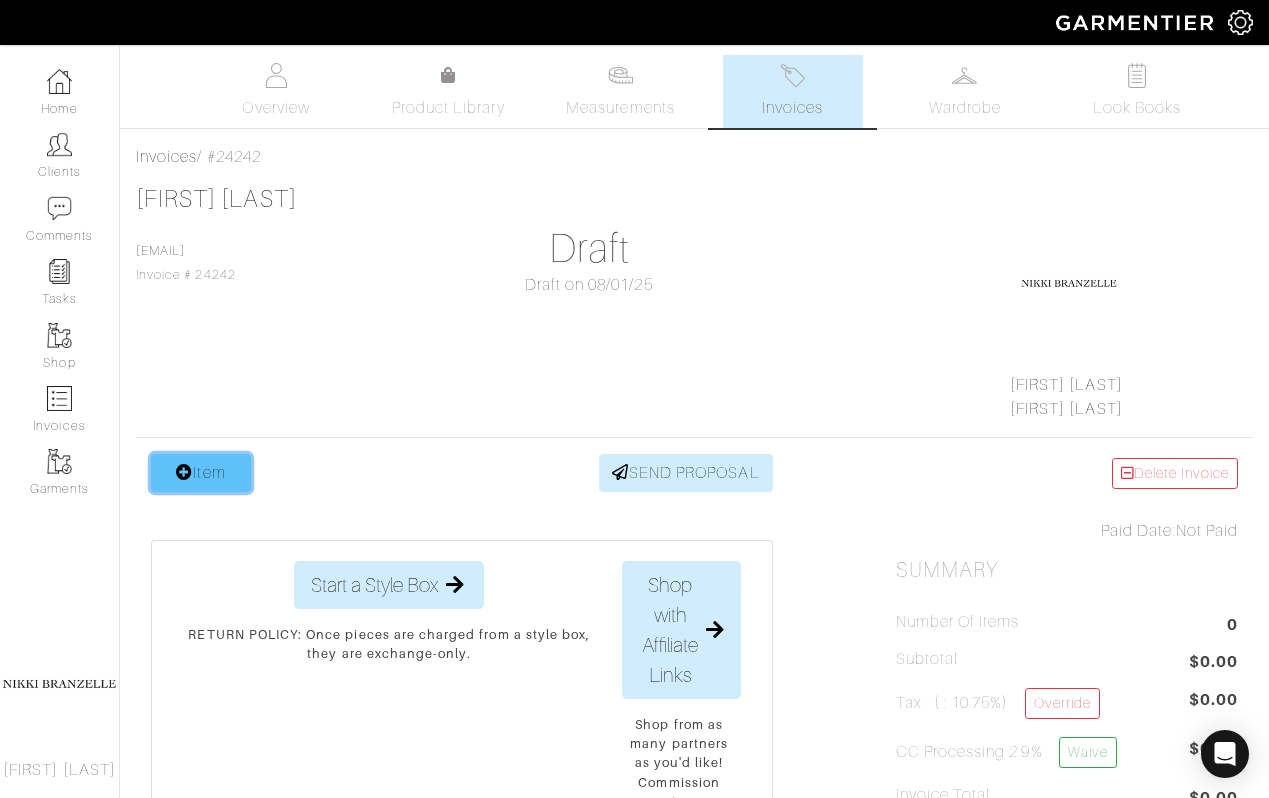 click on "Item" at bounding box center [201, 473] 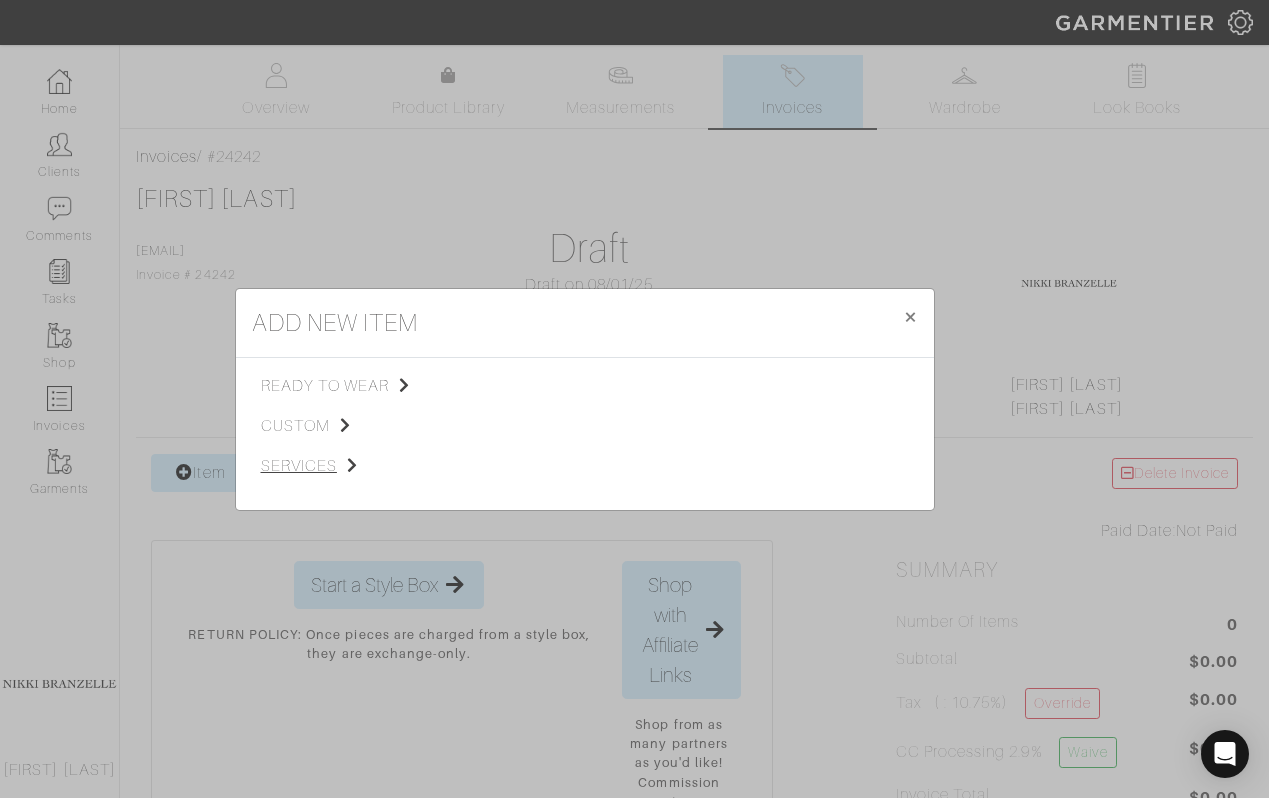 click on "services" at bounding box center [361, 466] 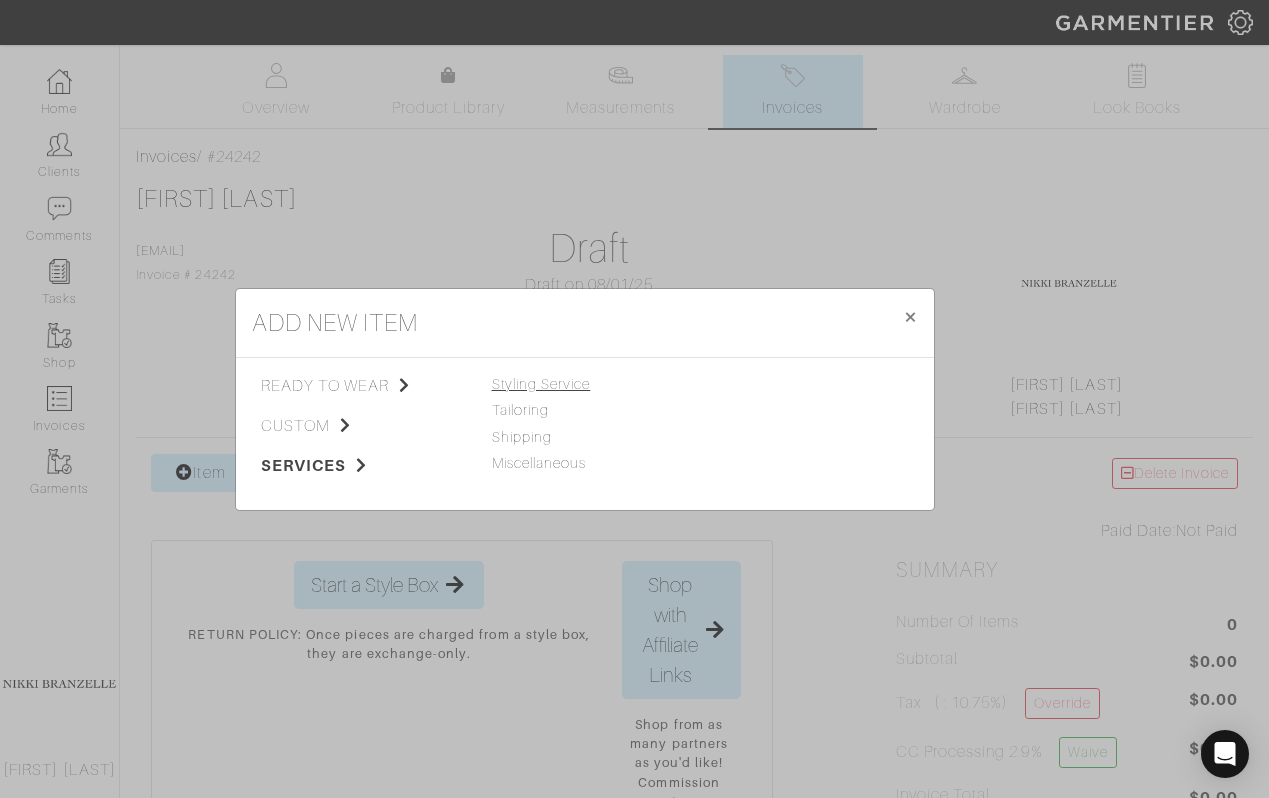 click on "Styling Service" at bounding box center (541, 384) 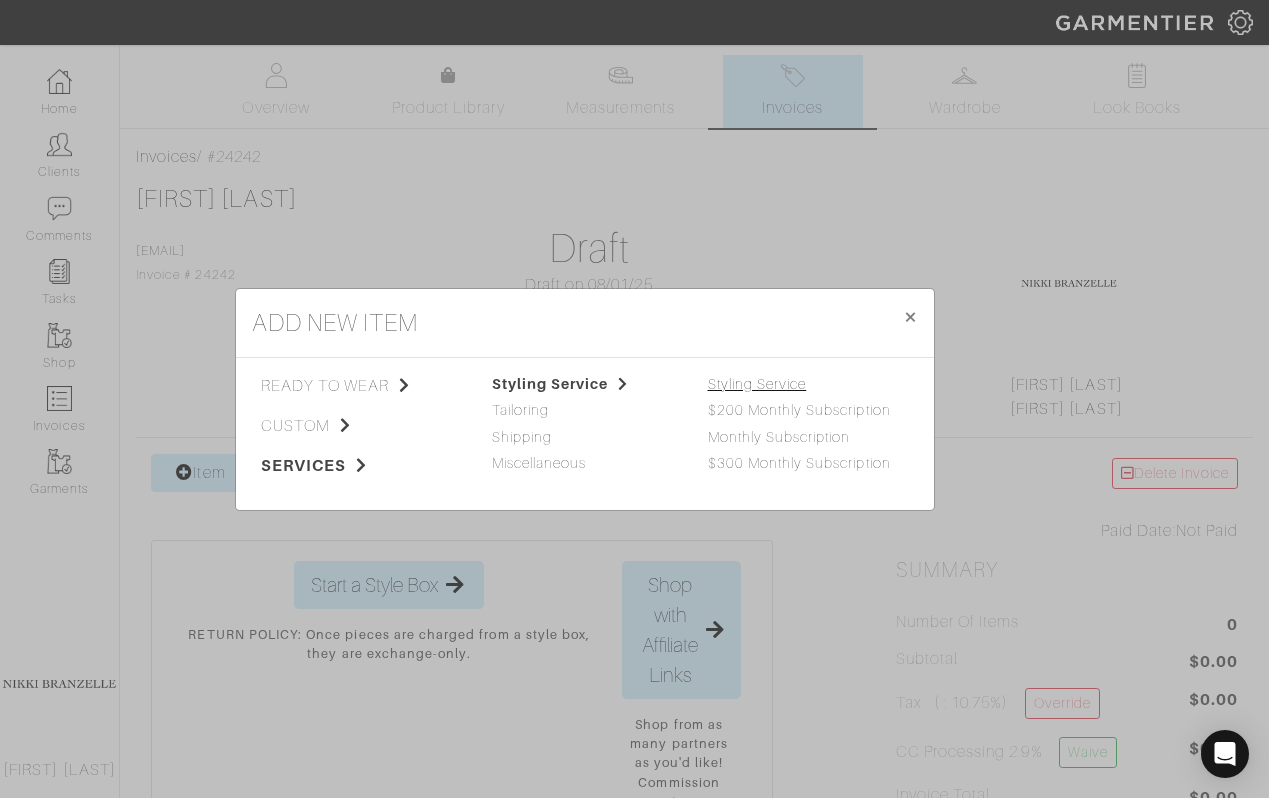 click on "Styling Service" at bounding box center (757, 384) 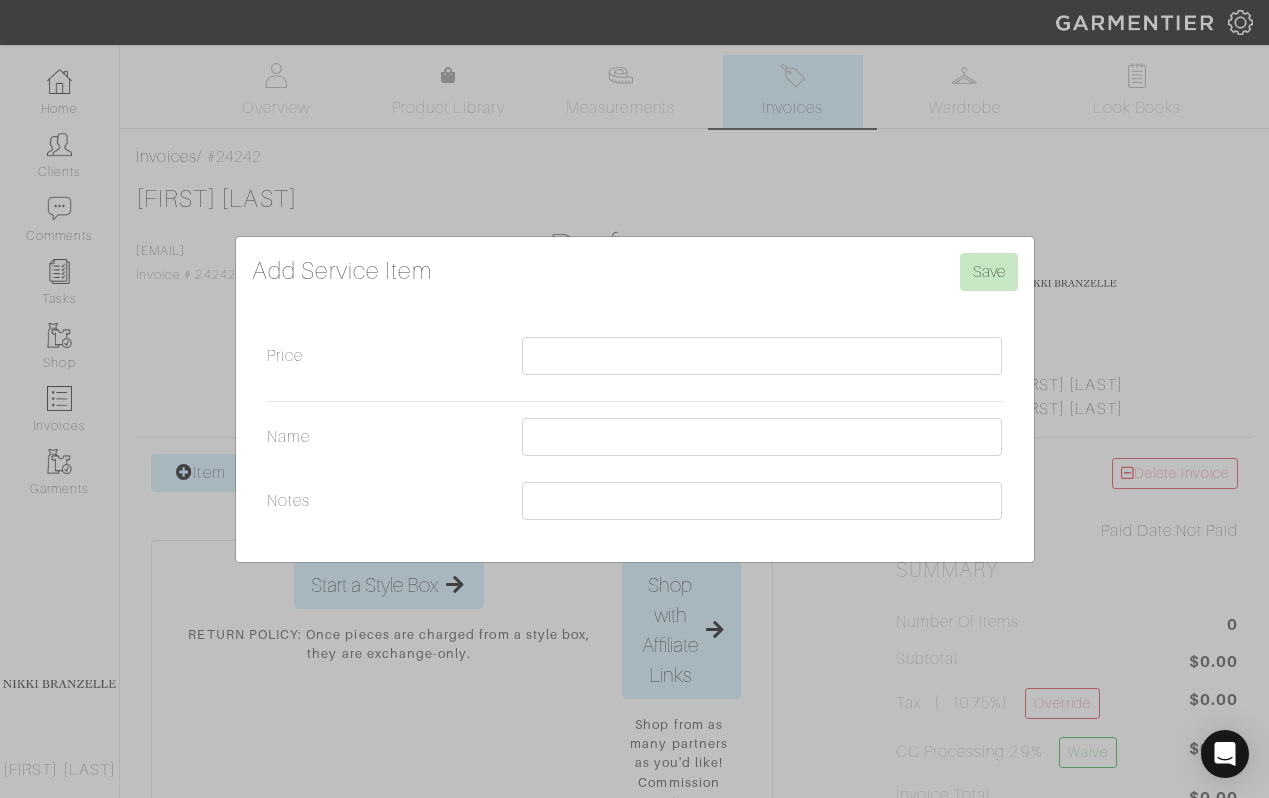 click on "Add Service Item
Save
Price
Name
Notes" at bounding box center [634, 399] 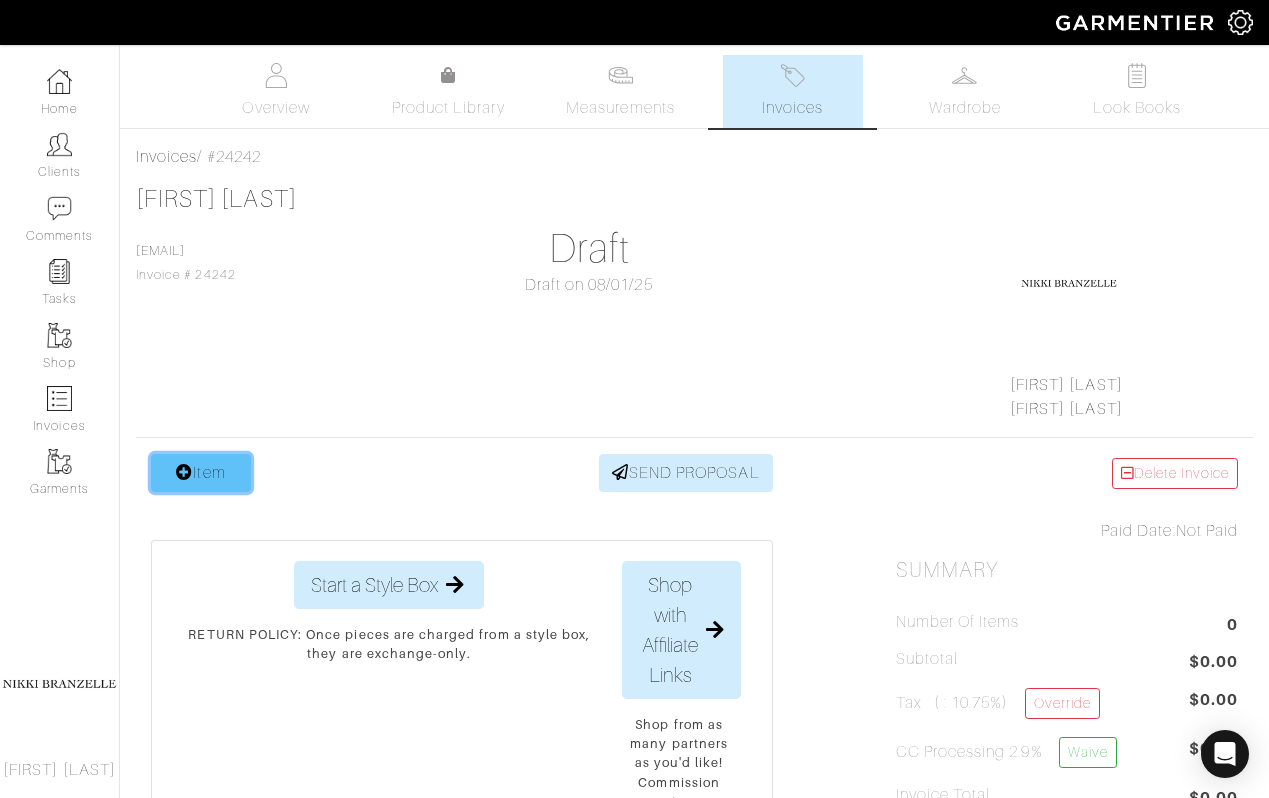 click on "Item" at bounding box center [201, 473] 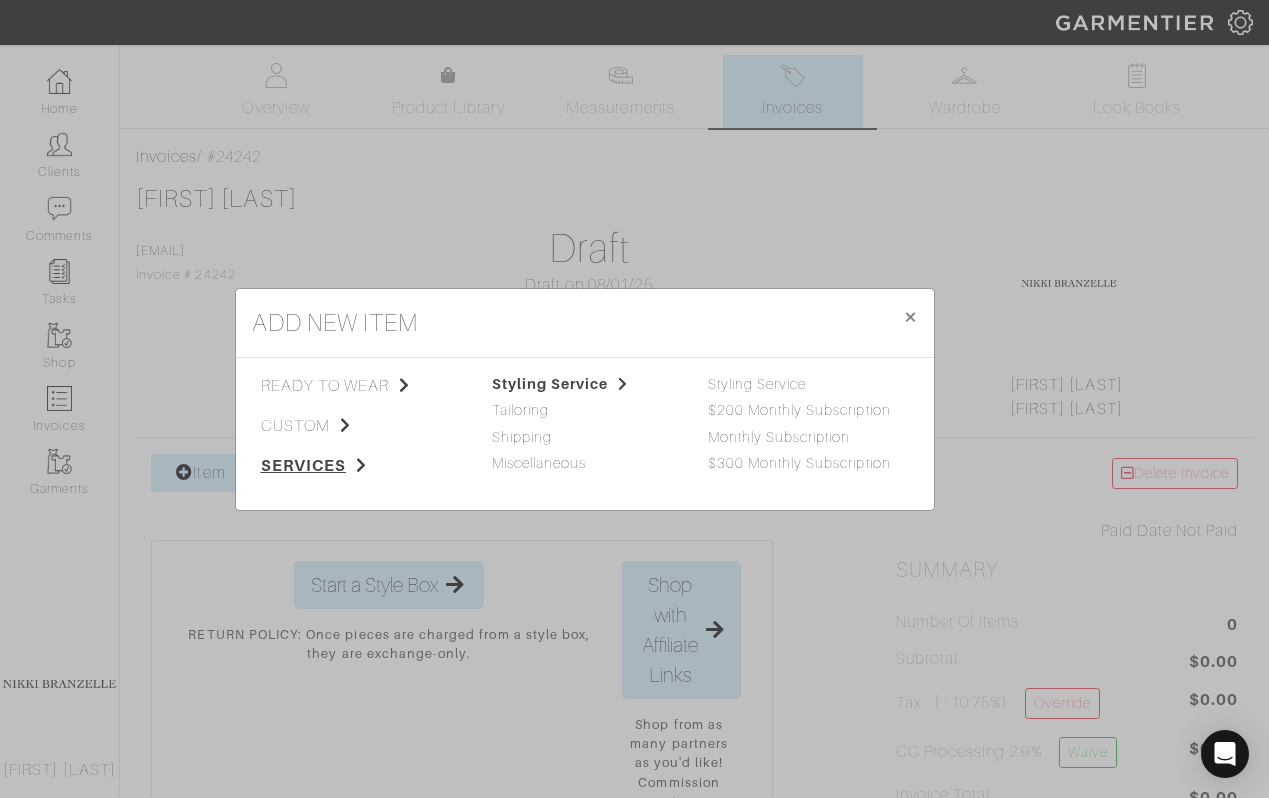 click on "services" at bounding box center [361, 466] 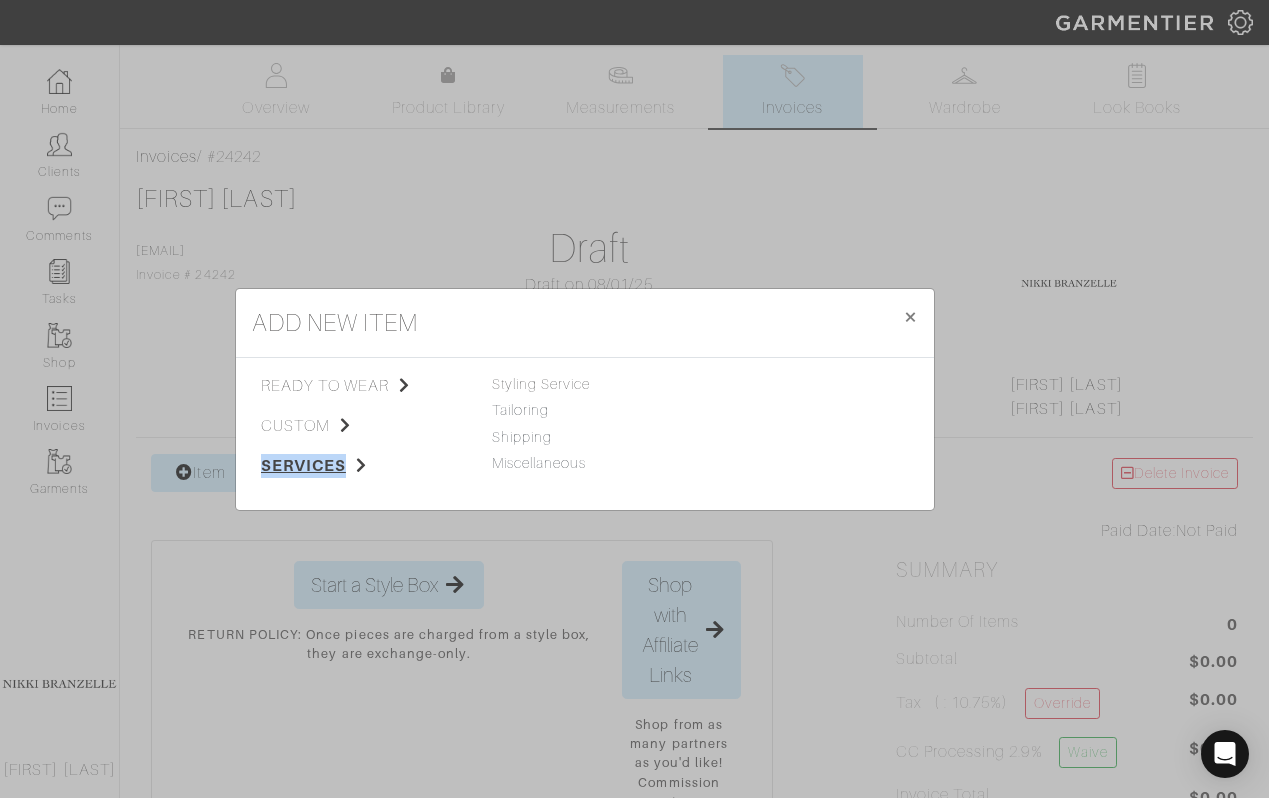 click on "services" at bounding box center [361, 466] 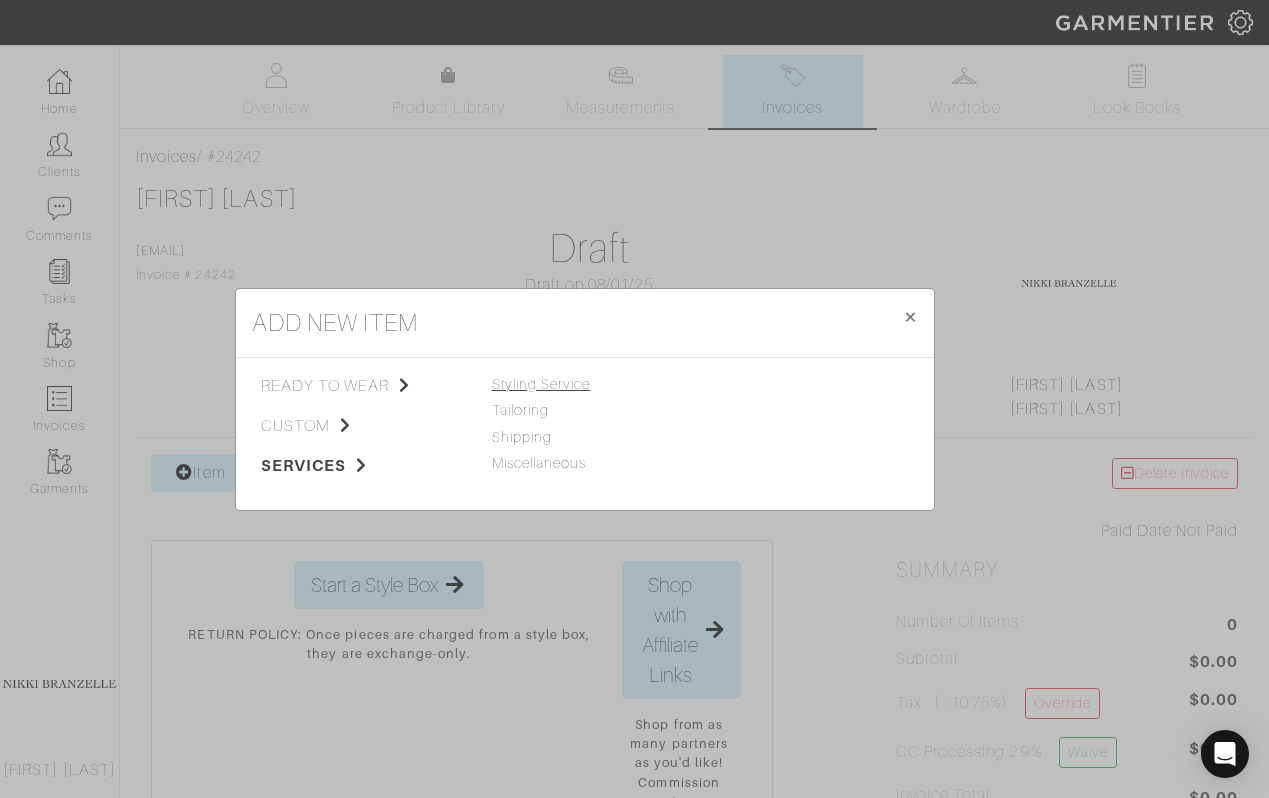 click on "Styling Service" at bounding box center [541, 384] 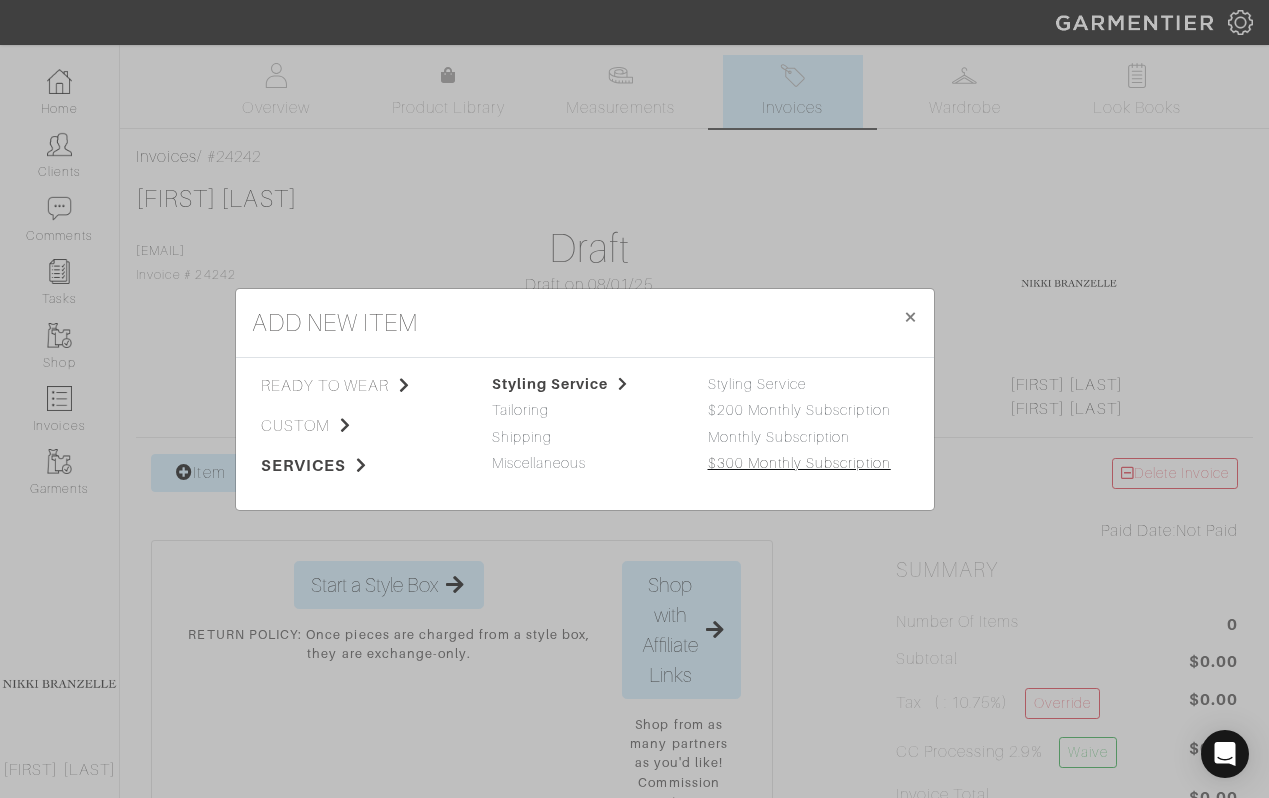 click on "$300 Monthly Subscription" at bounding box center (799, 463) 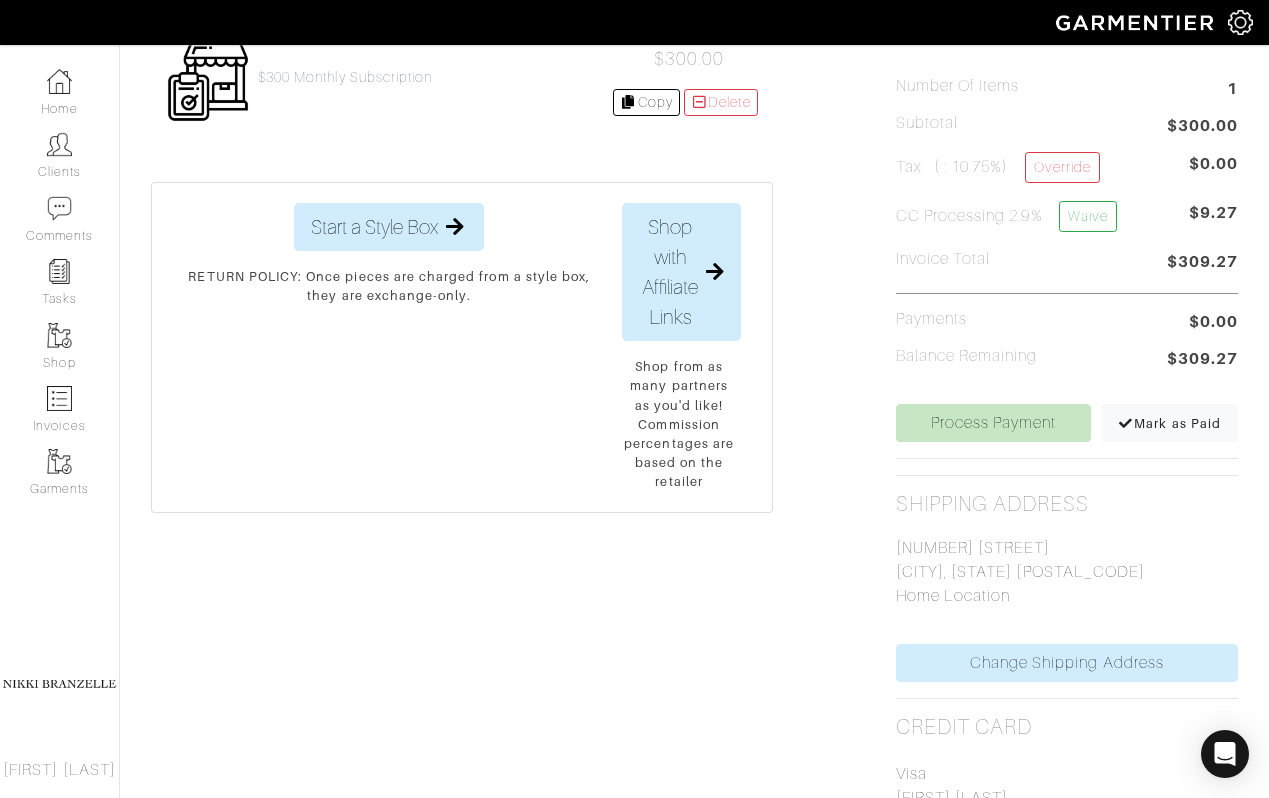 scroll, scrollTop: 591, scrollLeft: 0, axis: vertical 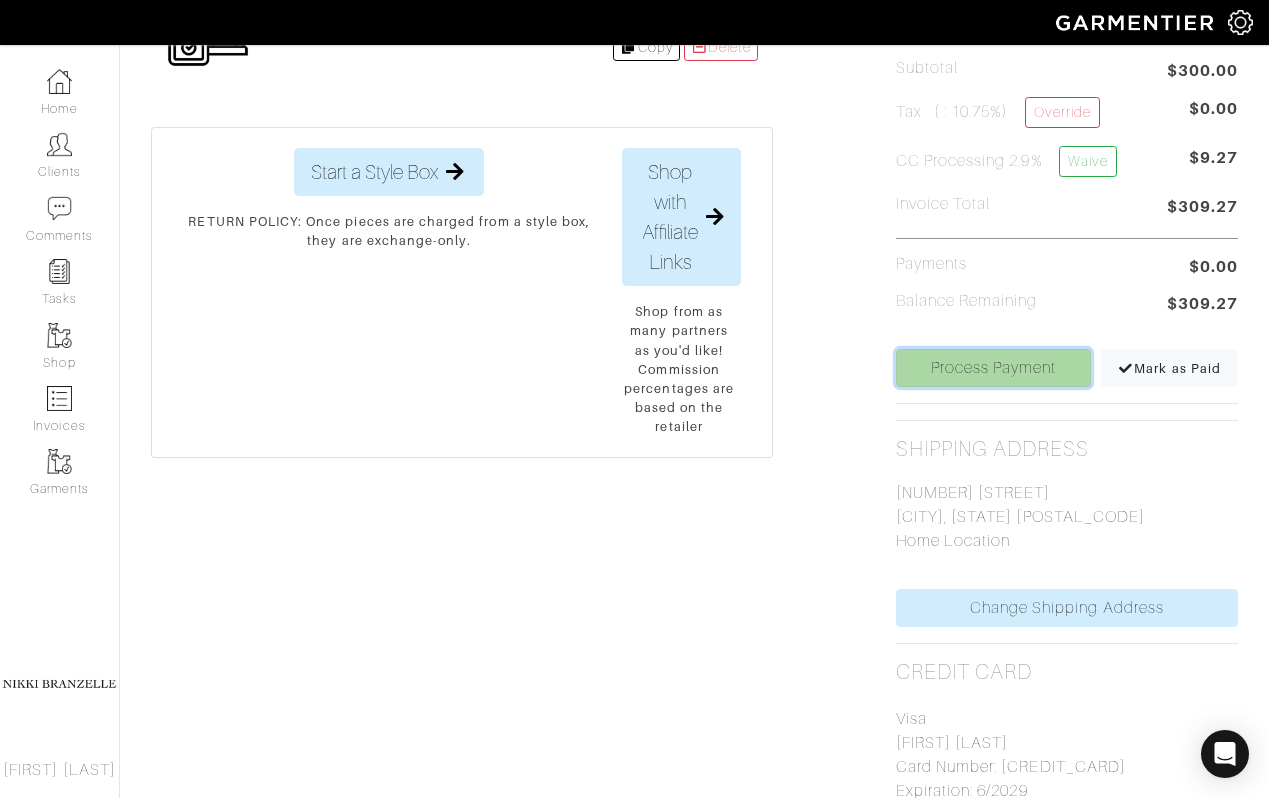 click on "Process Payment" at bounding box center [994, 368] 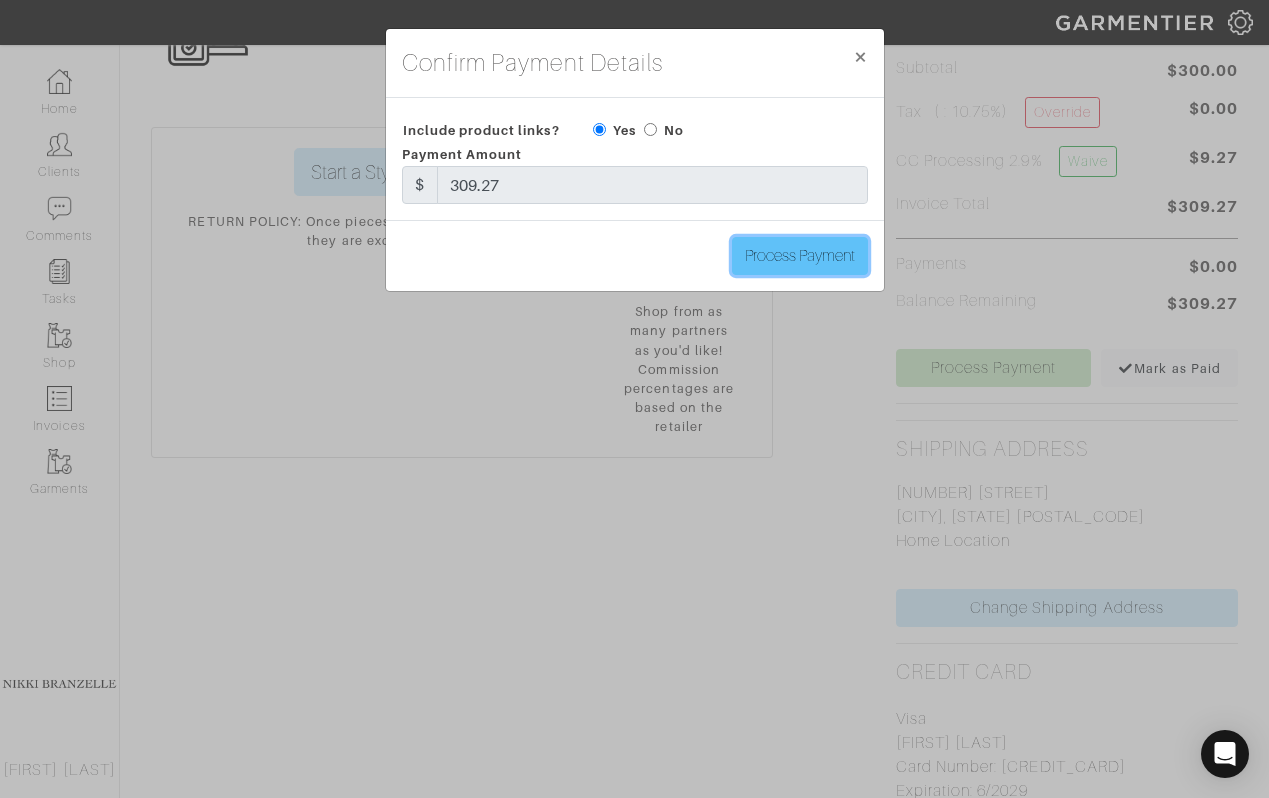 click on "Process Payment" at bounding box center [800, 256] 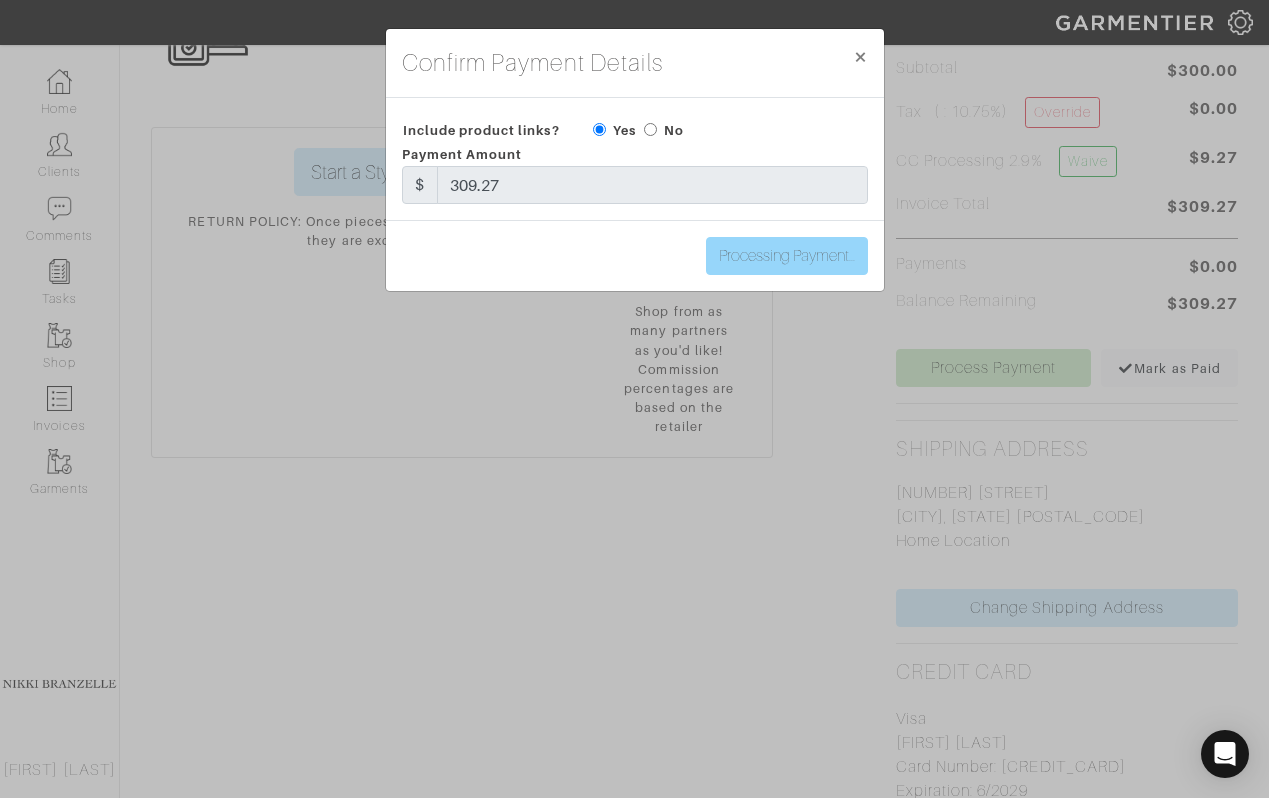 type on "Process Payment" 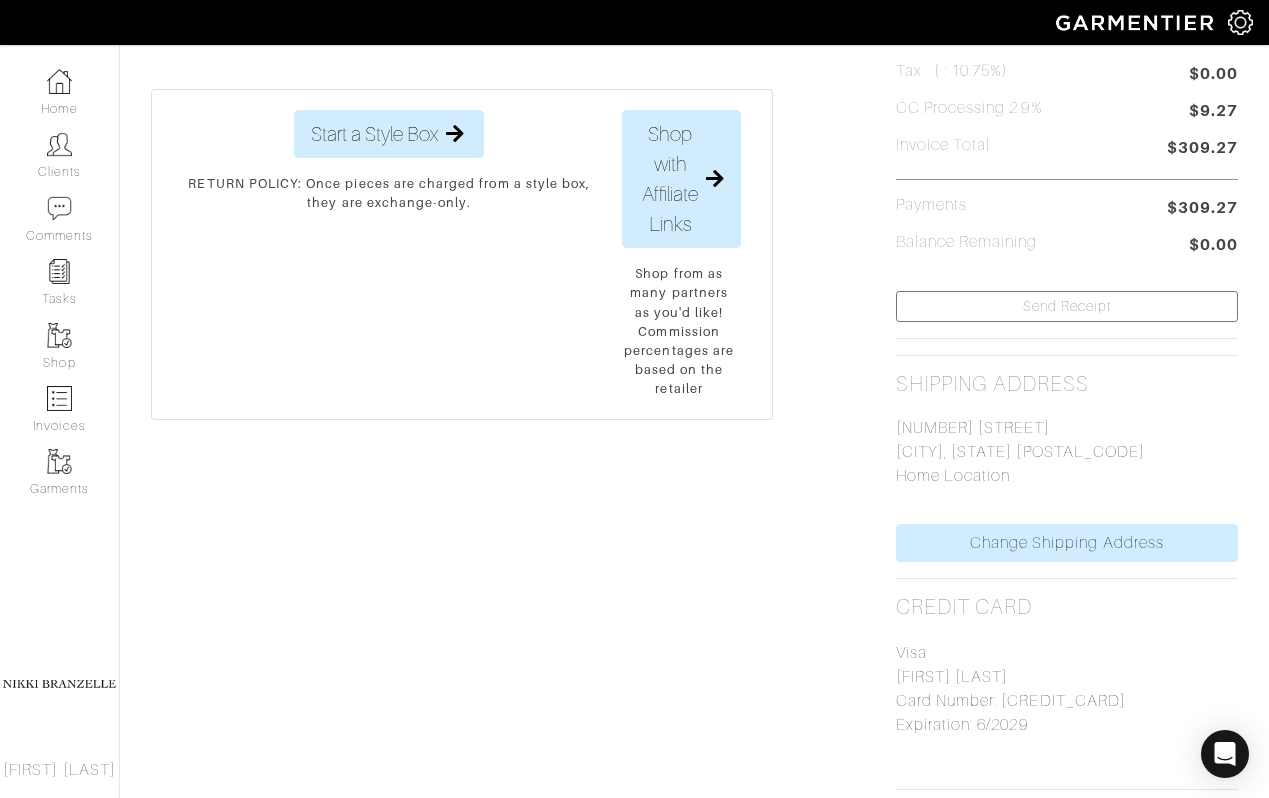 scroll, scrollTop: 0, scrollLeft: 0, axis: both 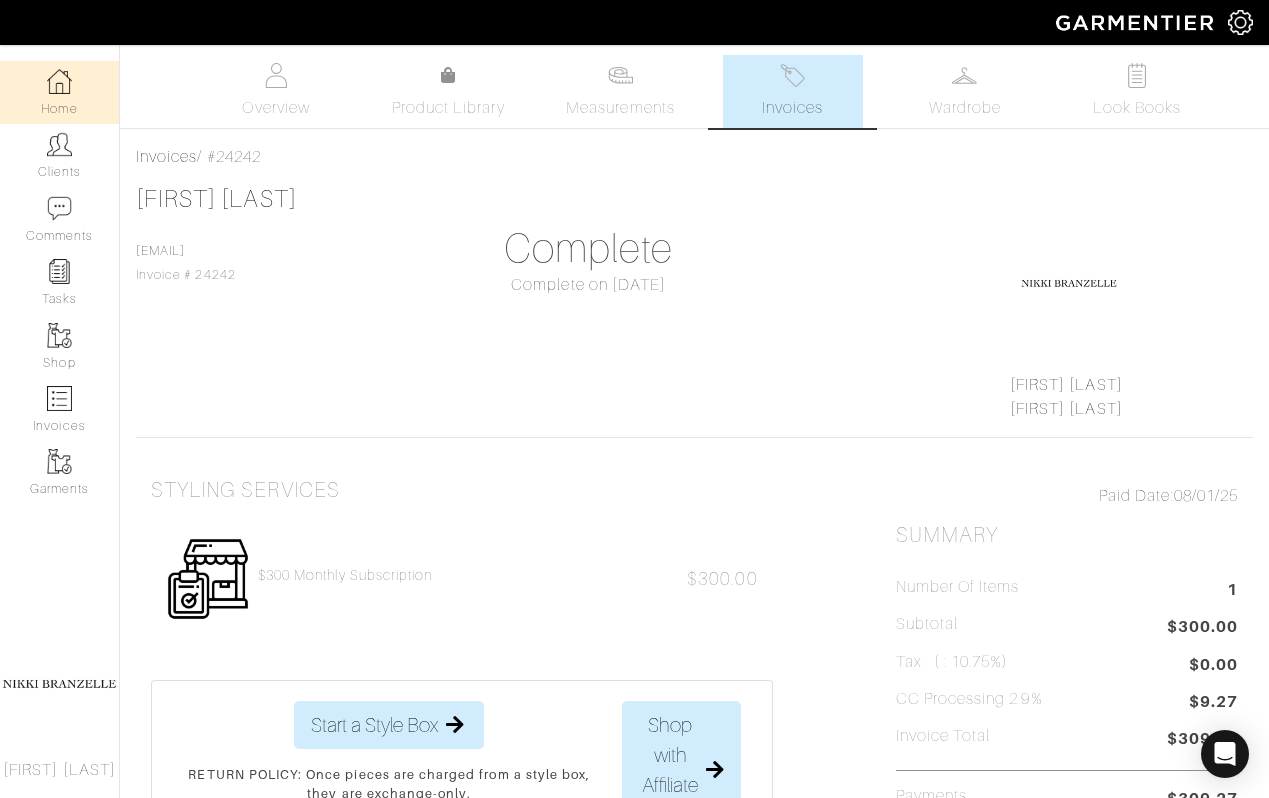 click on "Home" at bounding box center [59, 92] 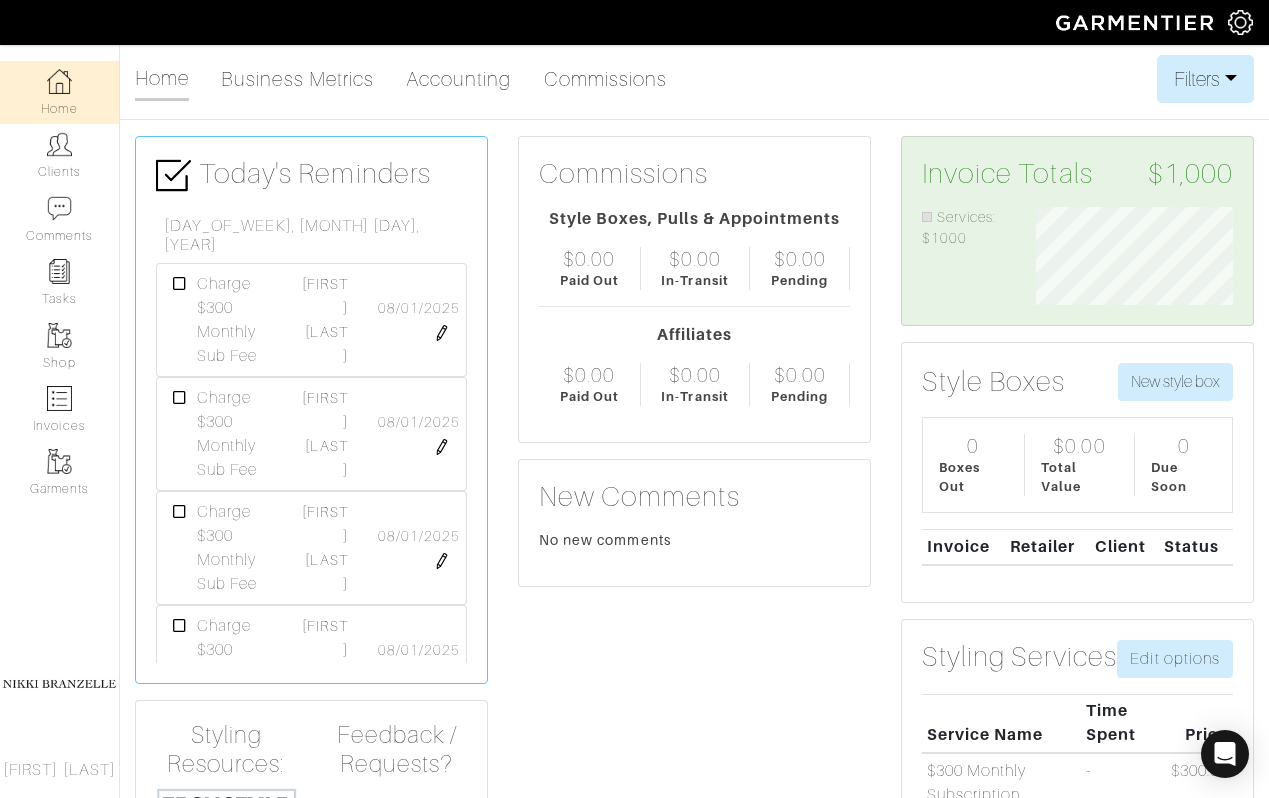 scroll, scrollTop: 999902, scrollLeft: 999772, axis: both 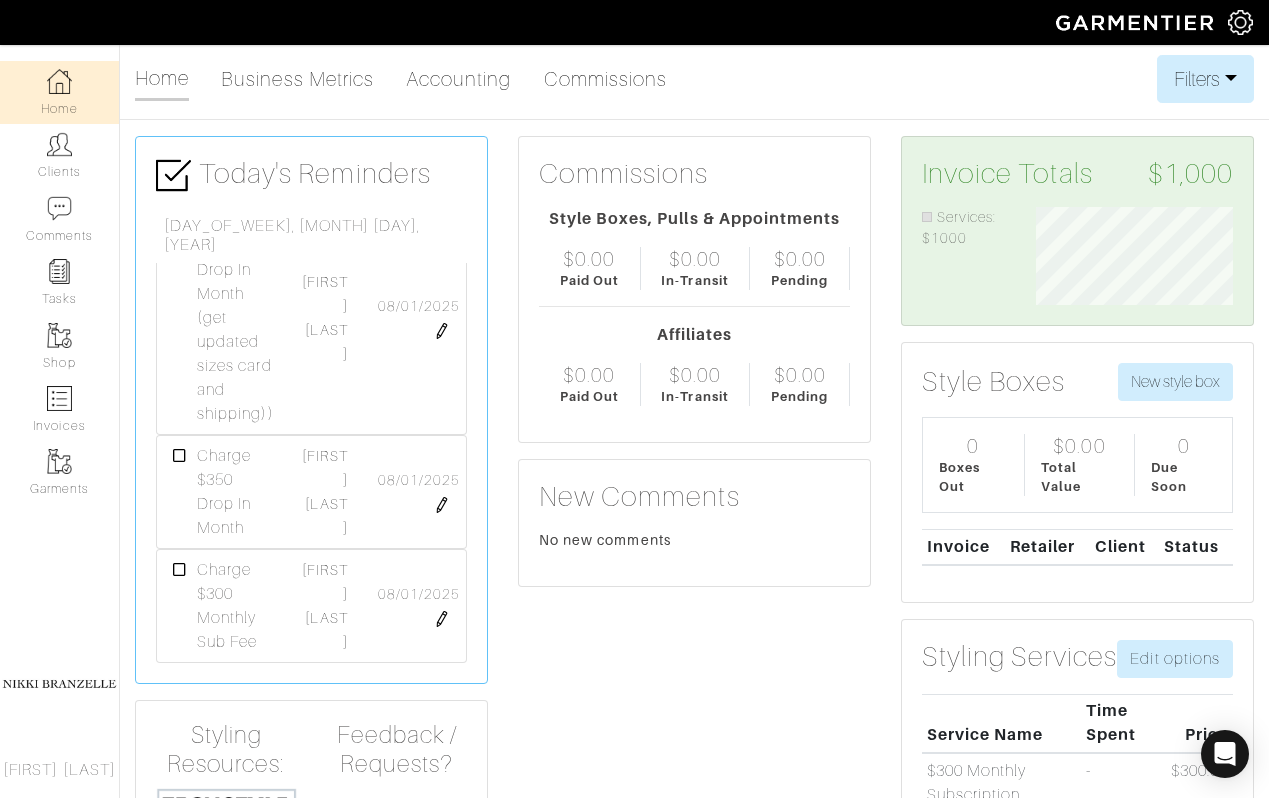 click at bounding box center (180, 570) 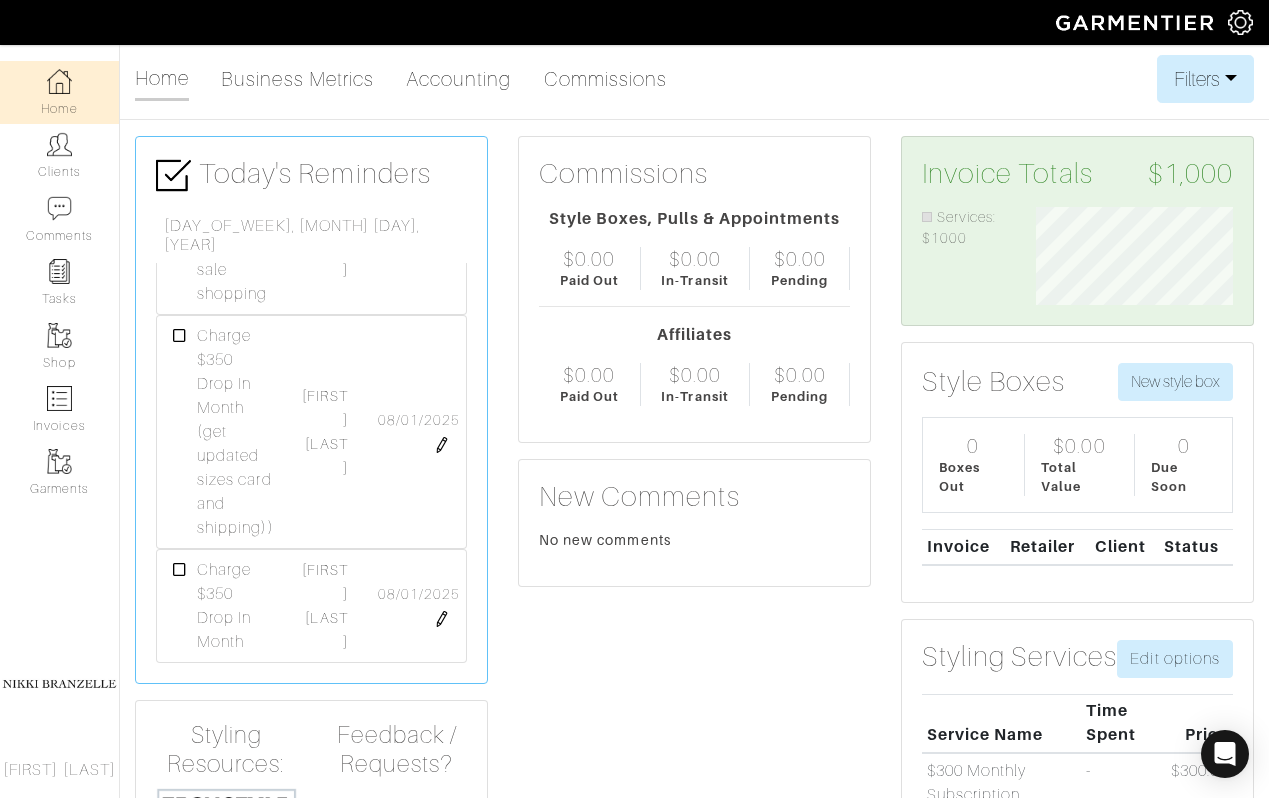 scroll, scrollTop: 1250, scrollLeft: 0, axis: vertical 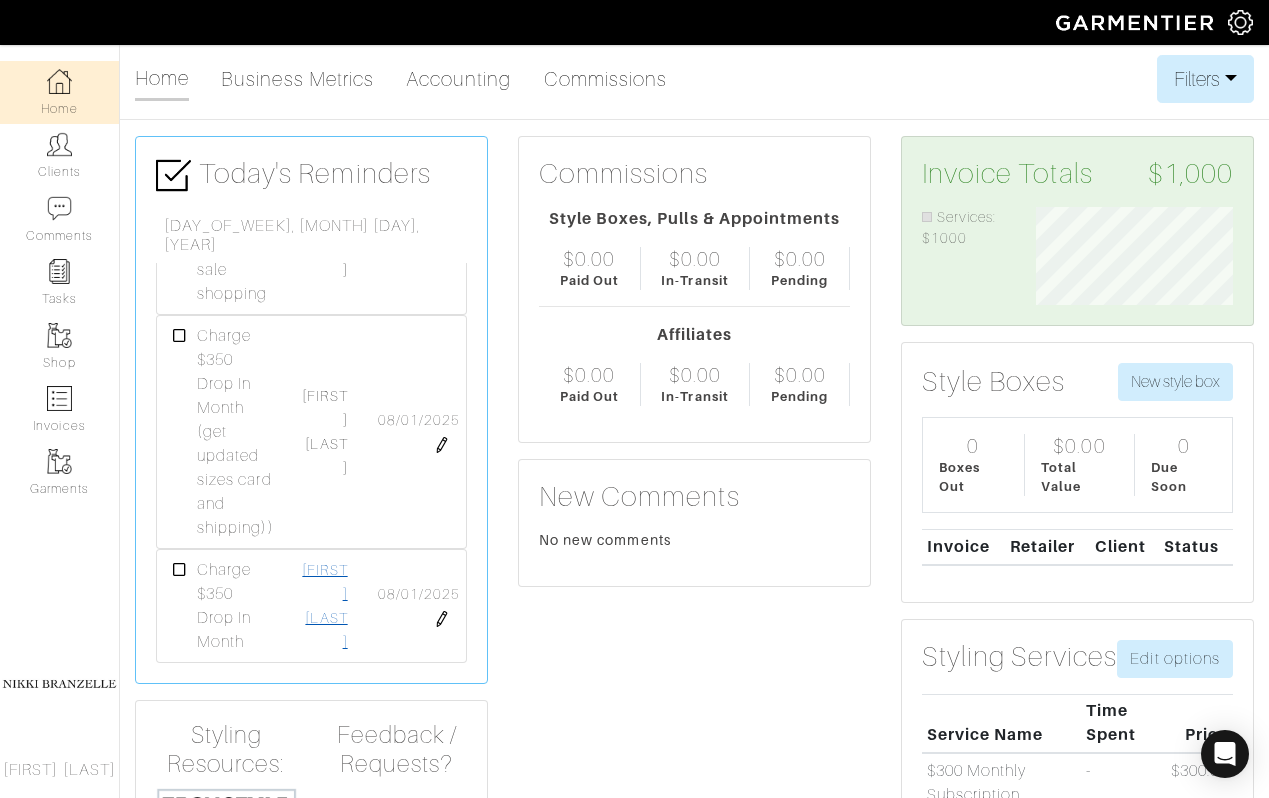 click on "[FIRST] [LAST]" at bounding box center (324, 606) 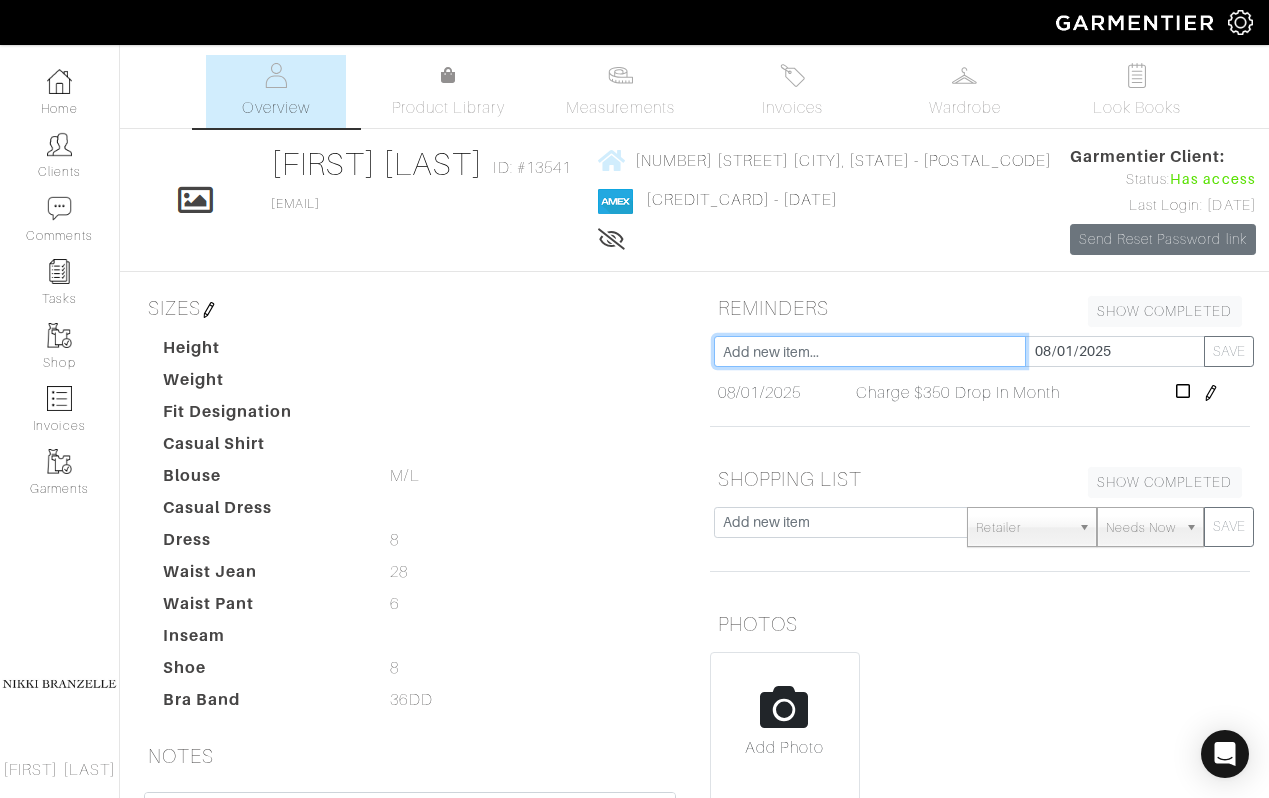 click at bounding box center [870, 351] 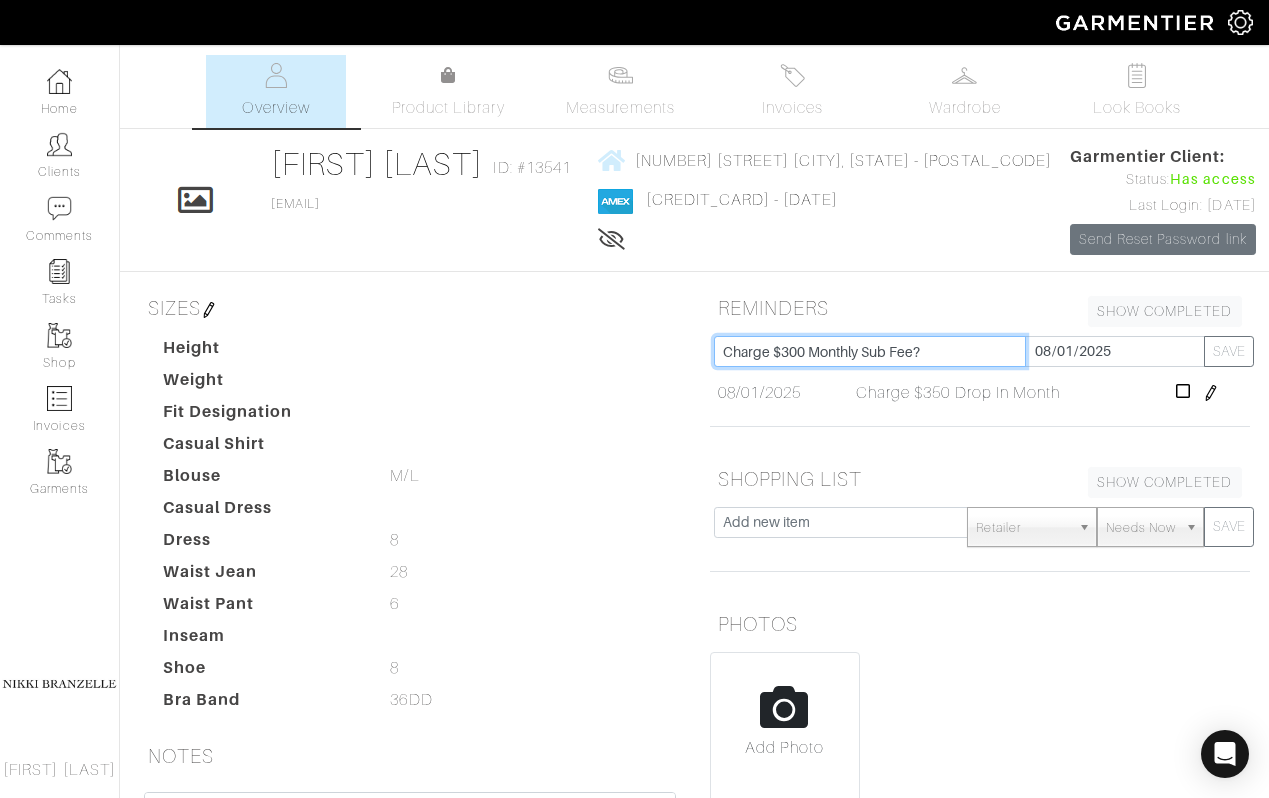 type on "Charge $300 Monthly Sub Fee?" 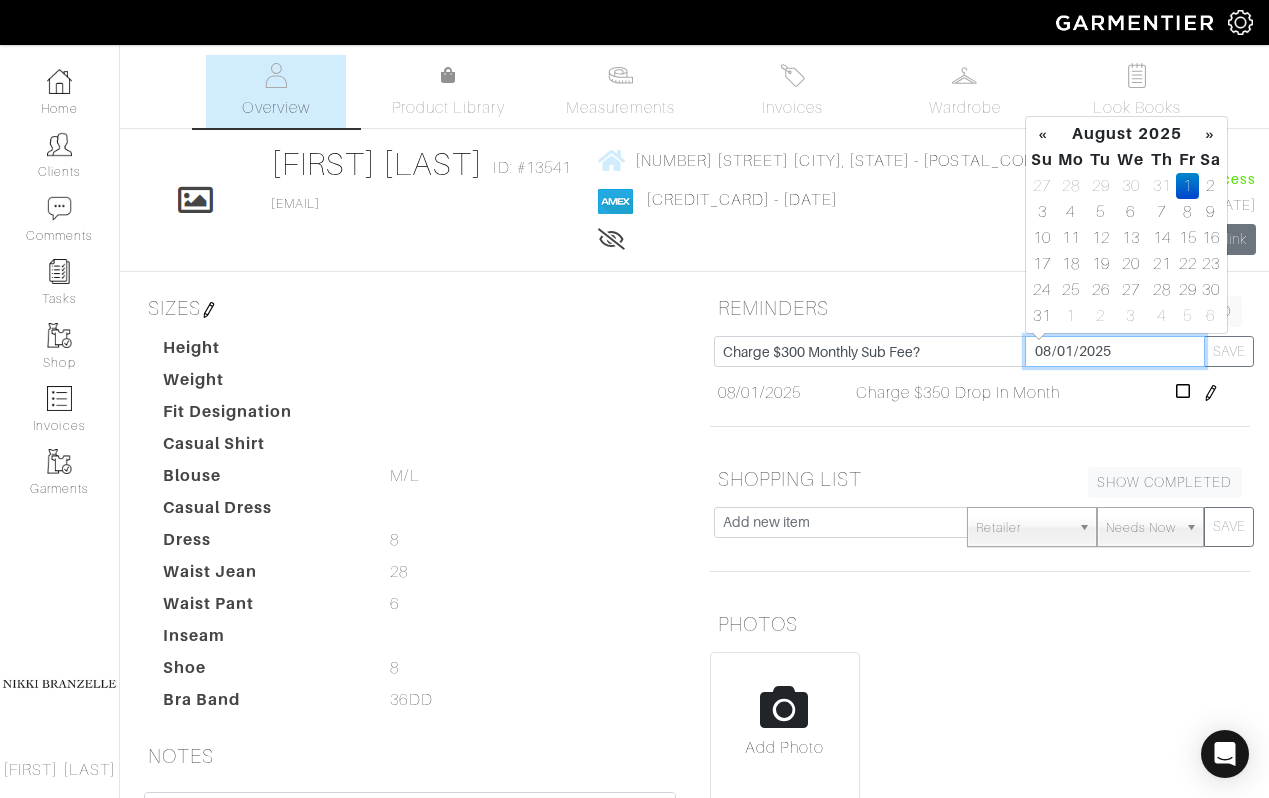 click on "2025-08-01" at bounding box center (1115, 351) 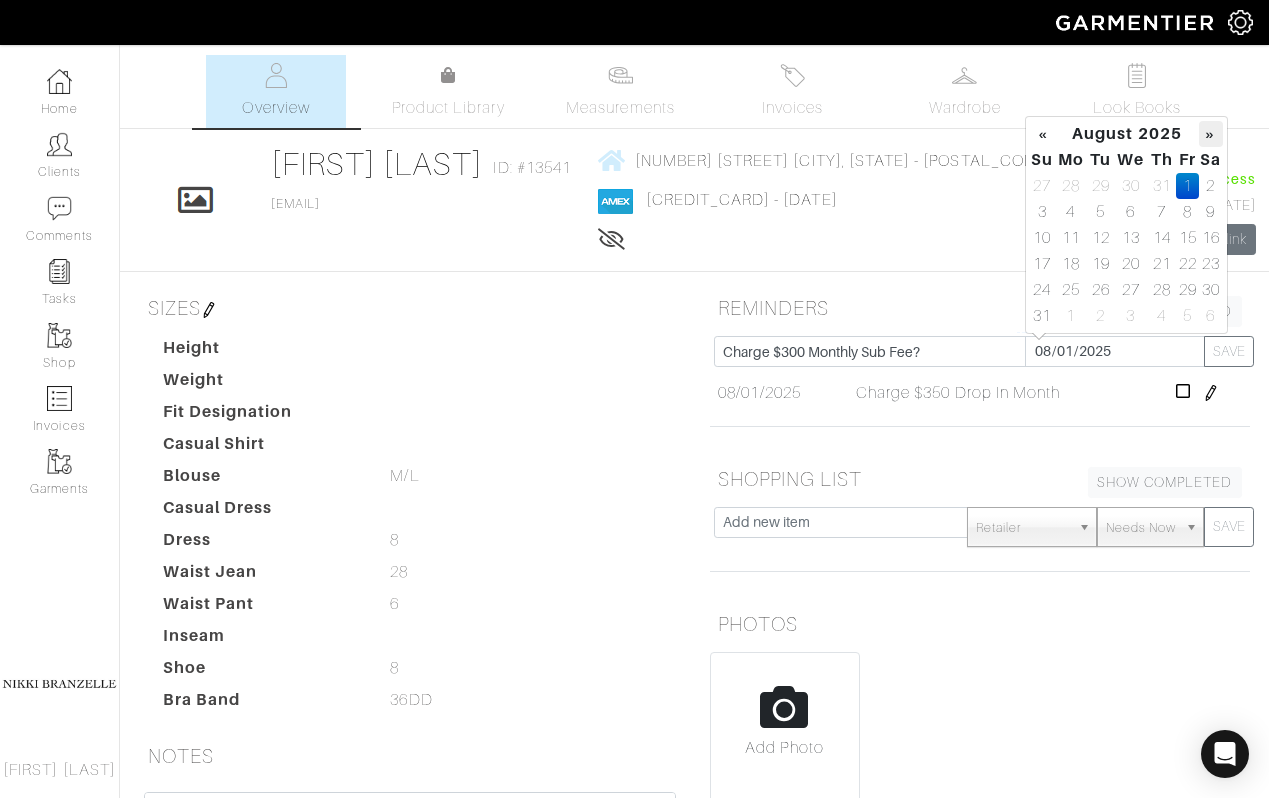 click on "»" at bounding box center (1210, 134) 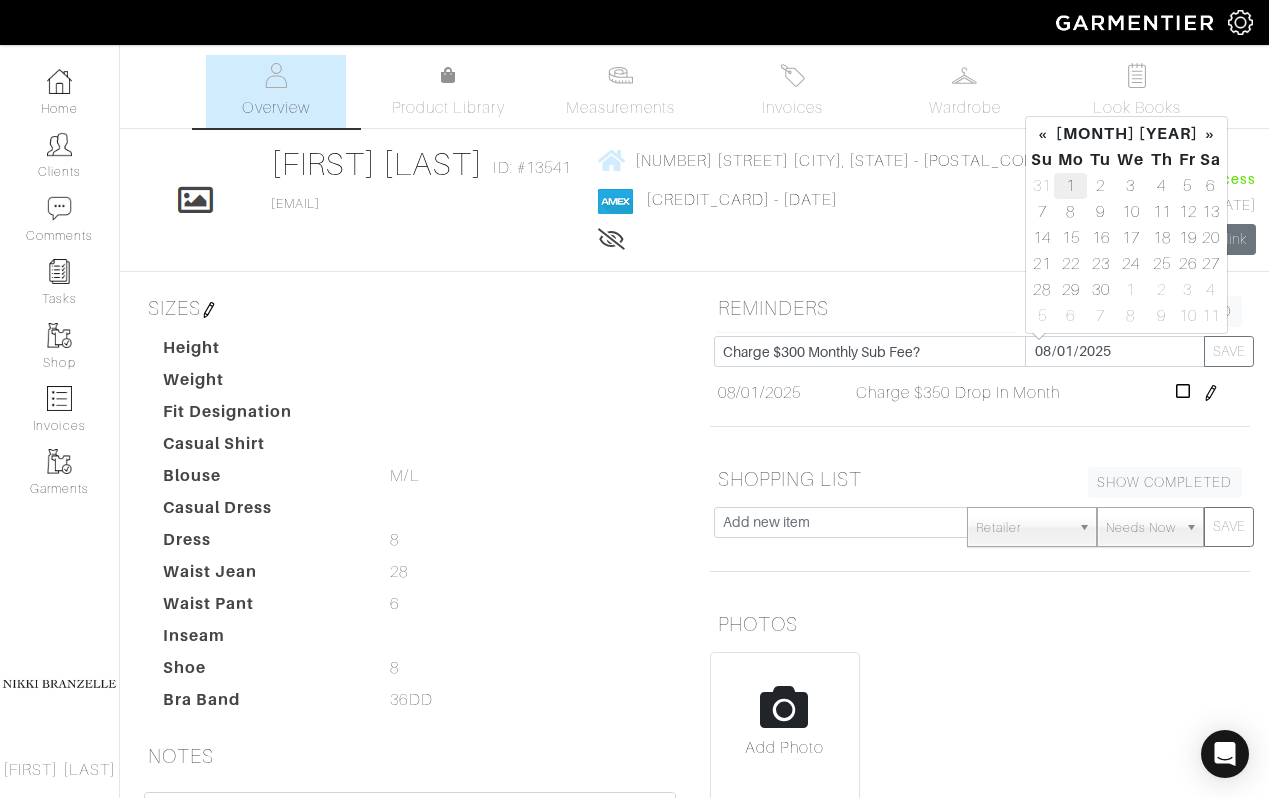 click on "1" at bounding box center [1070, 186] 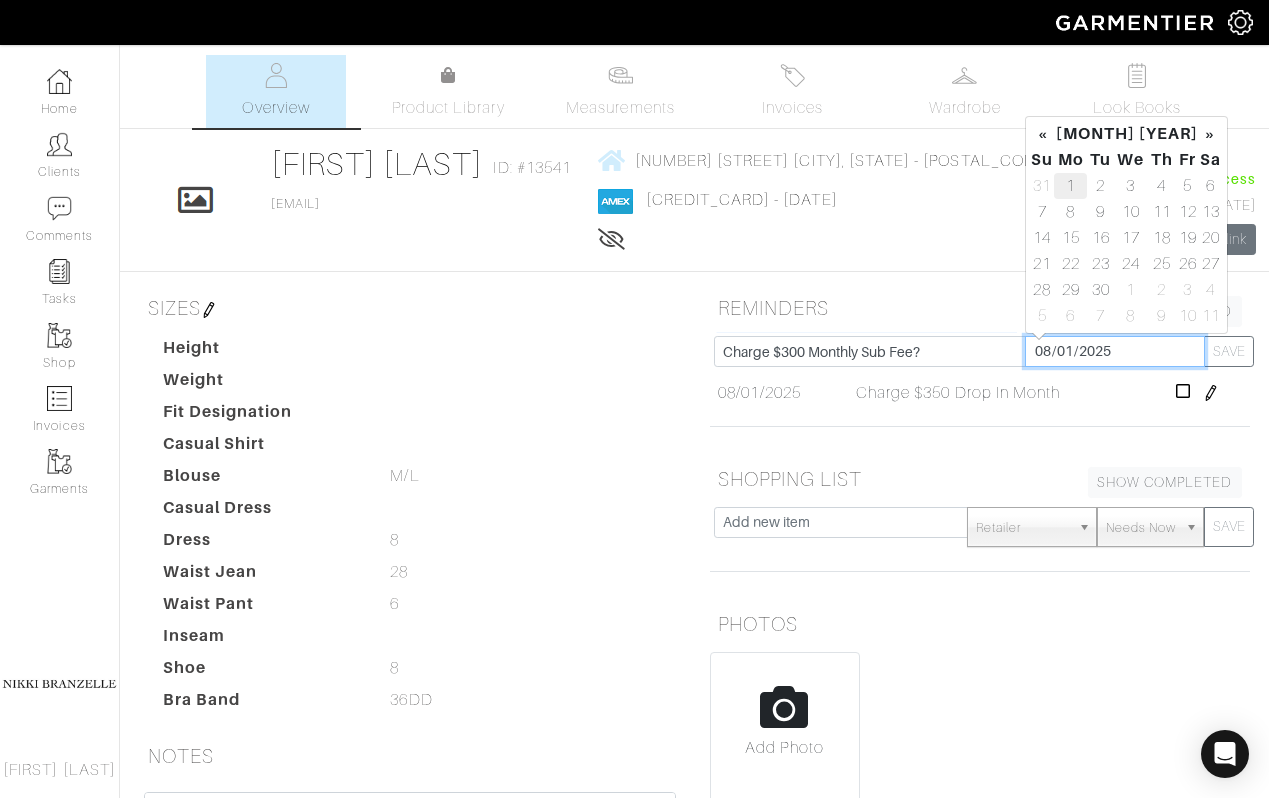 type on "2025-09-01" 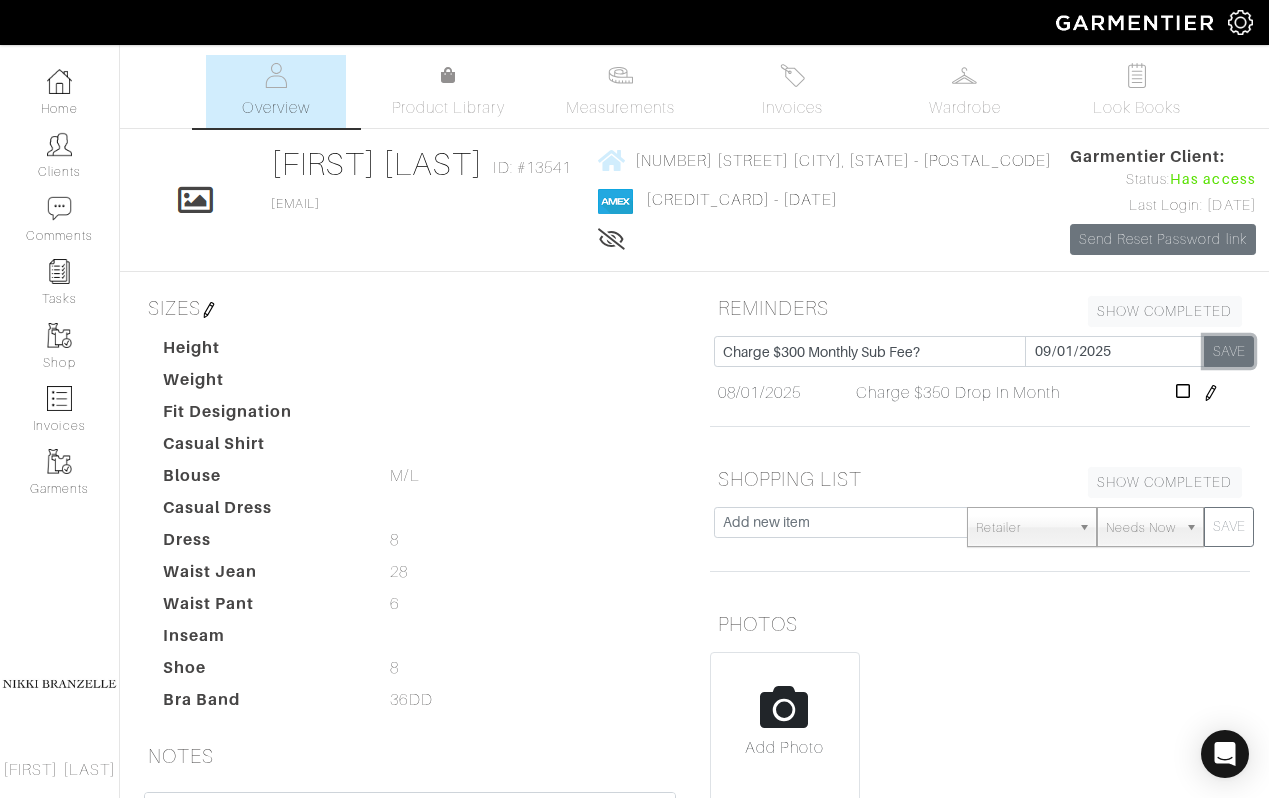 click on "SAVE" at bounding box center (1229, 351) 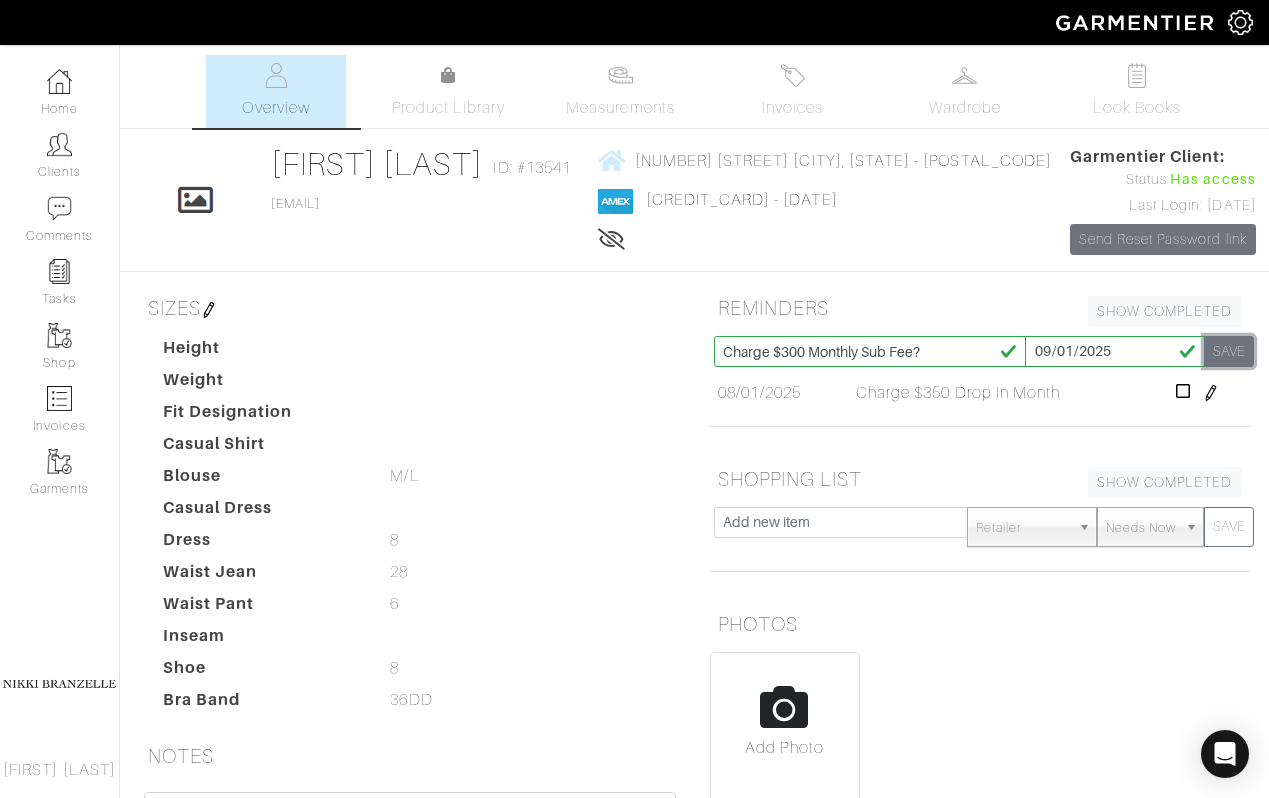 type 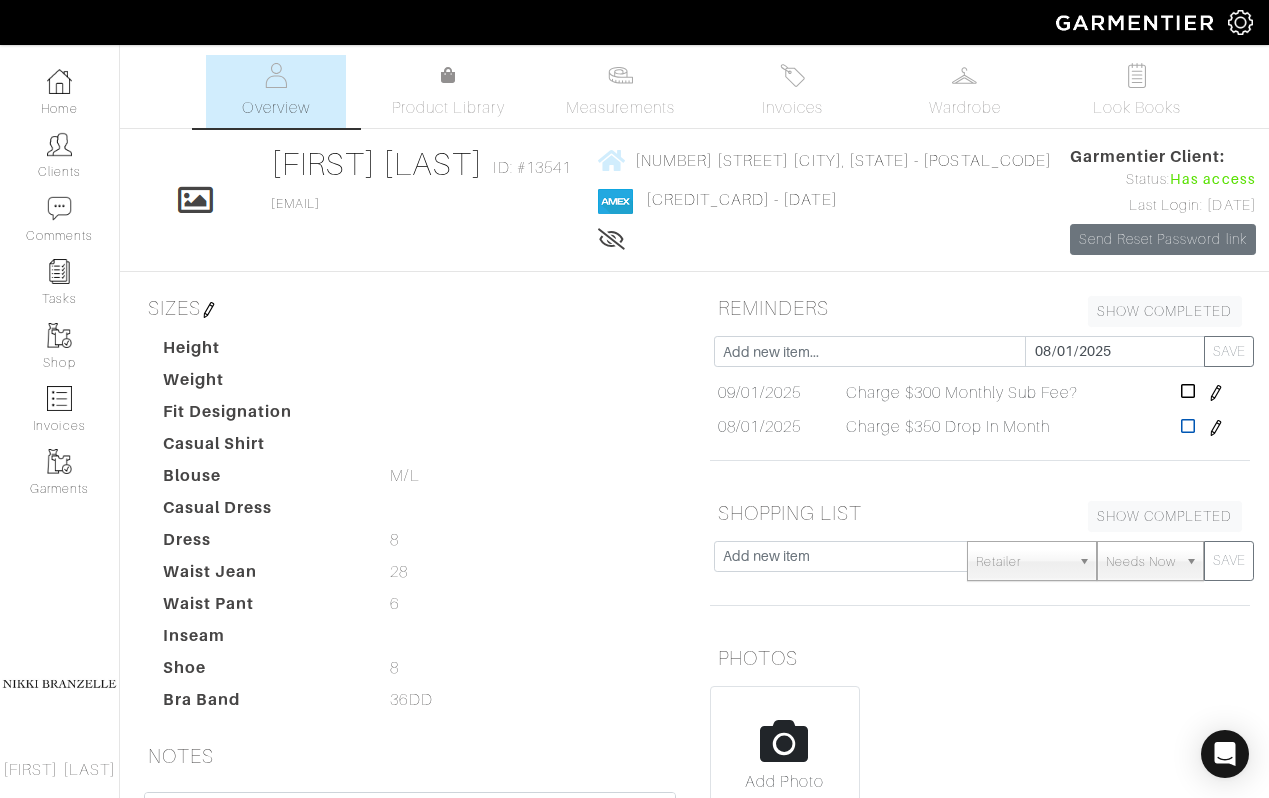 click at bounding box center (1188, 426) 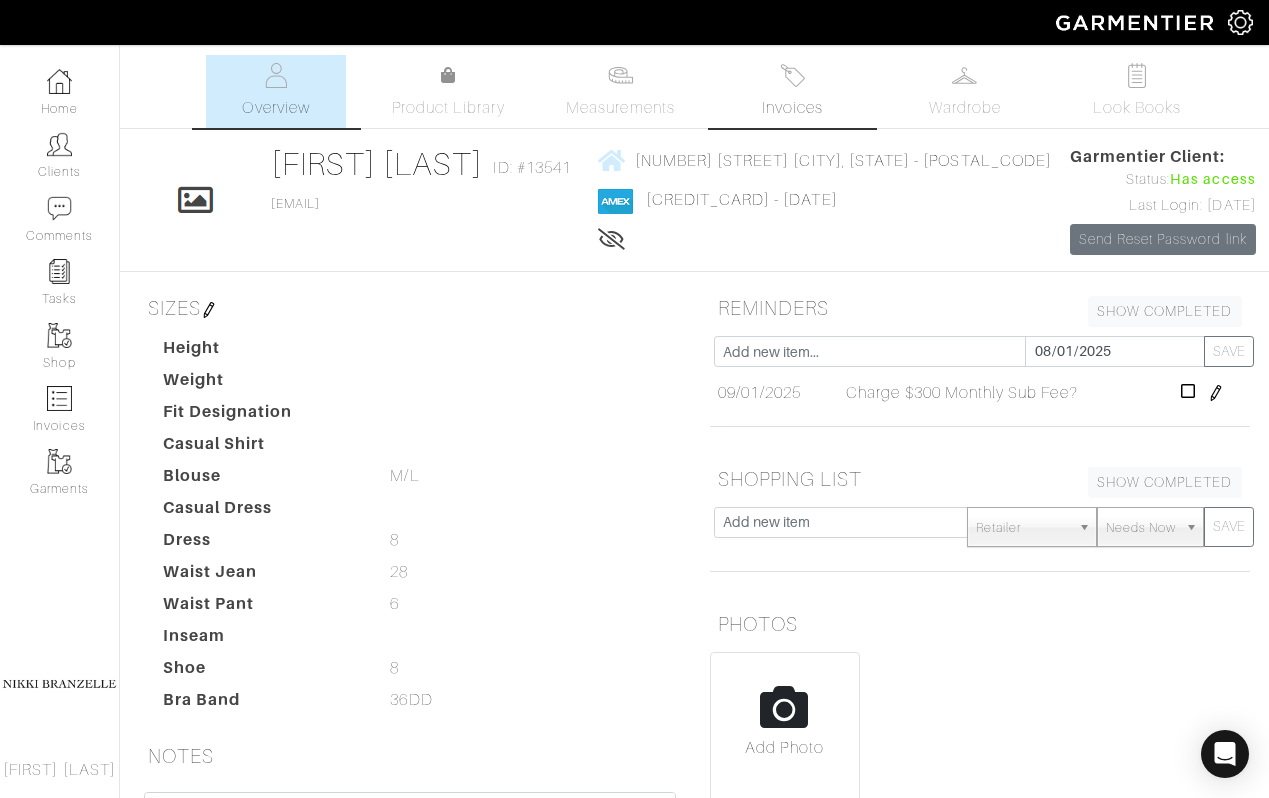 click on "Invoices" at bounding box center (792, 108) 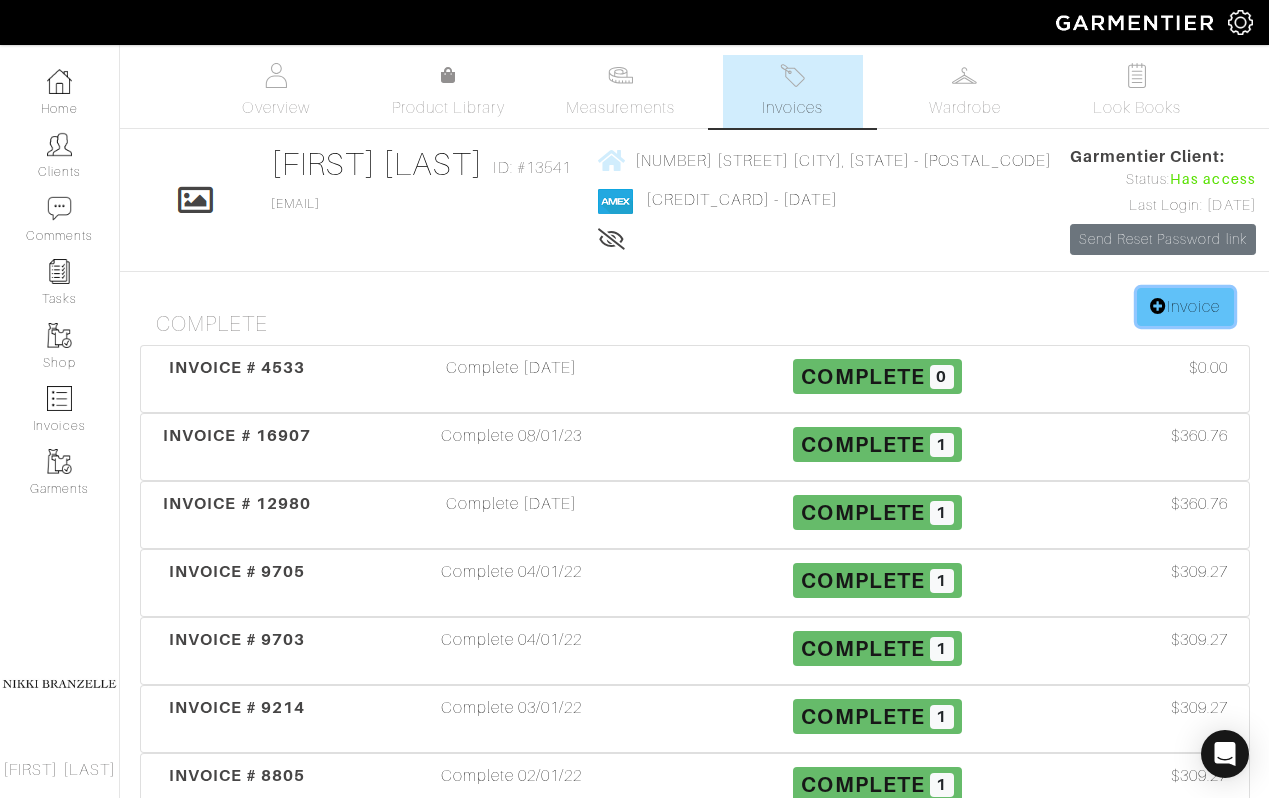 click on "Invoice" at bounding box center [1185, 307] 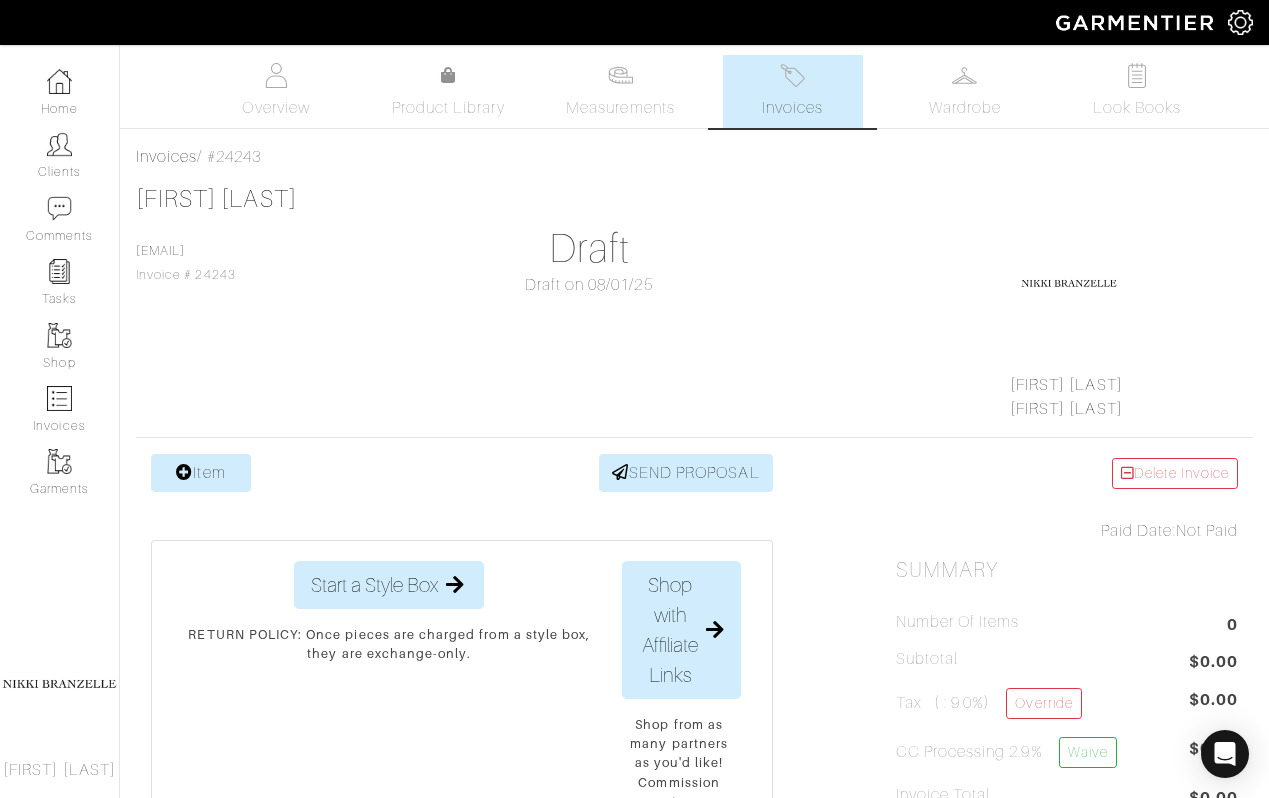 scroll, scrollTop: 0, scrollLeft: 0, axis: both 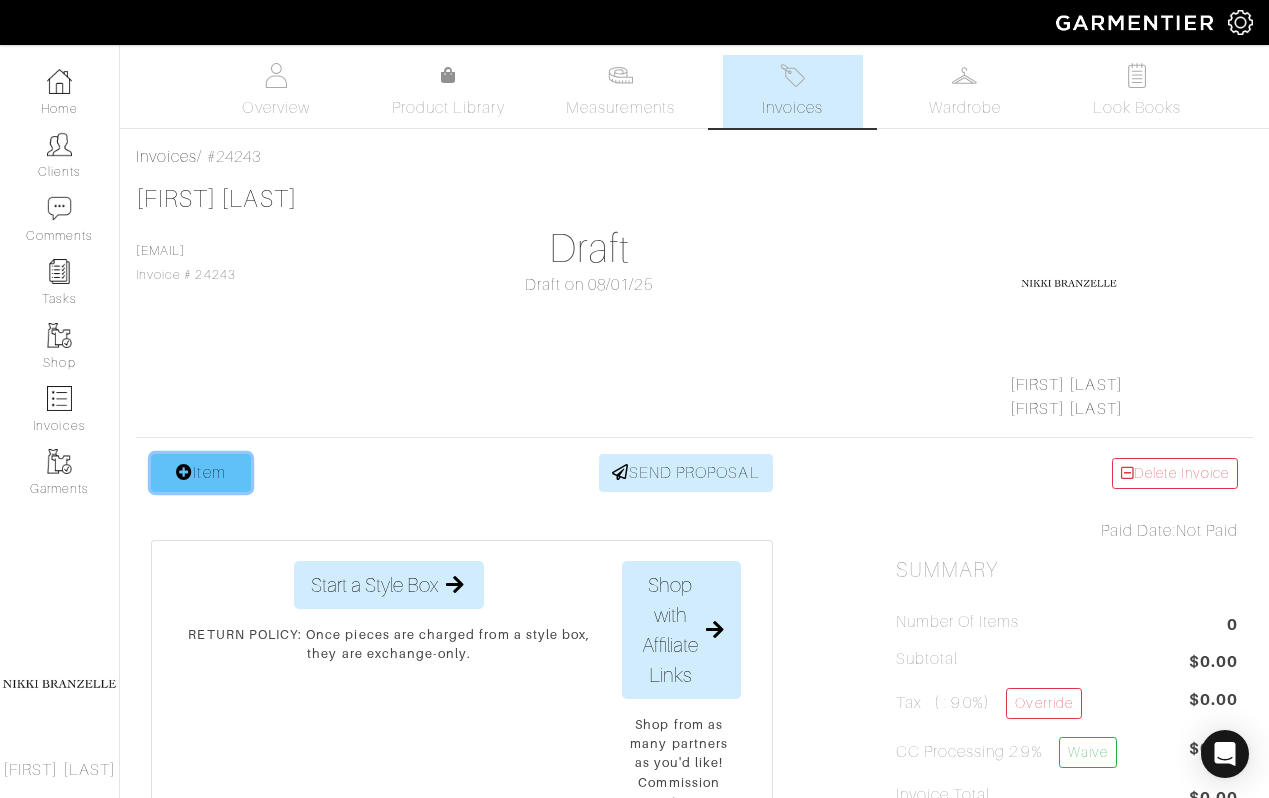 click on "Item" at bounding box center (201, 473) 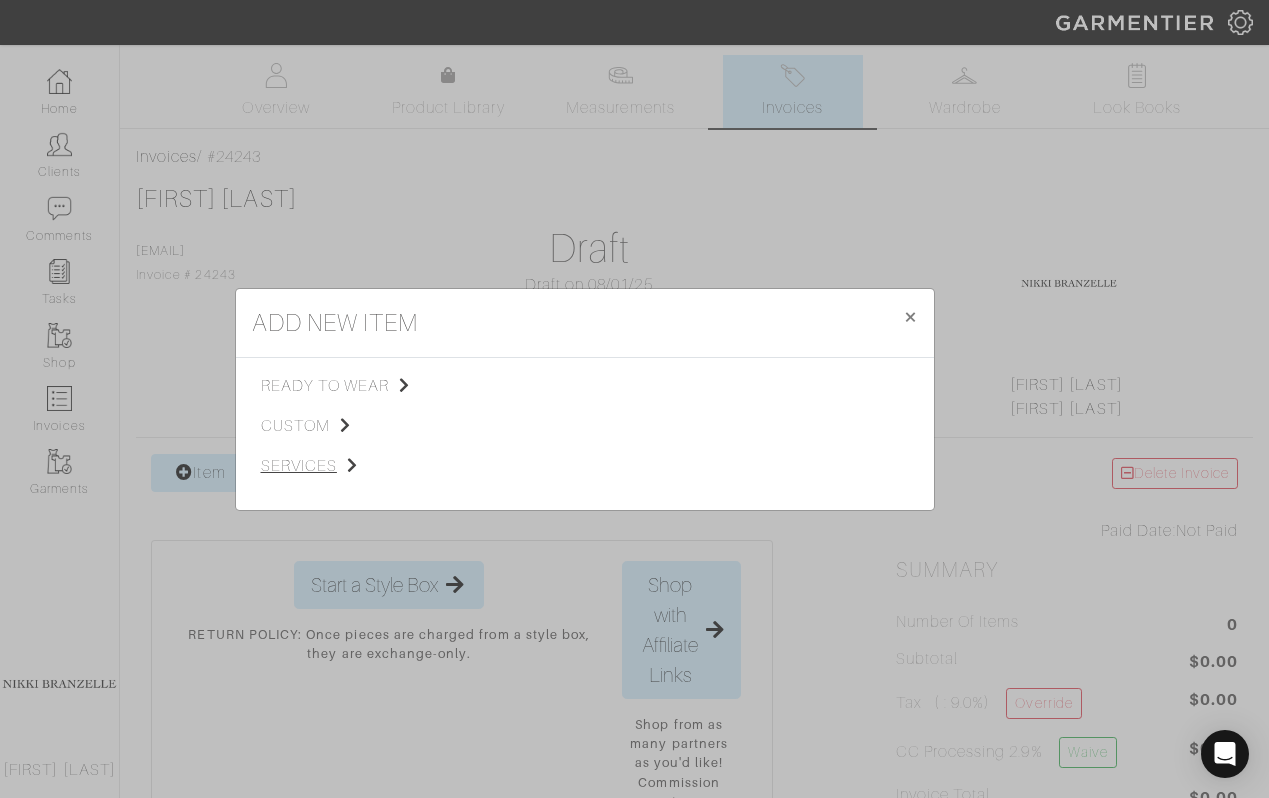 click on "services" at bounding box center (361, 466) 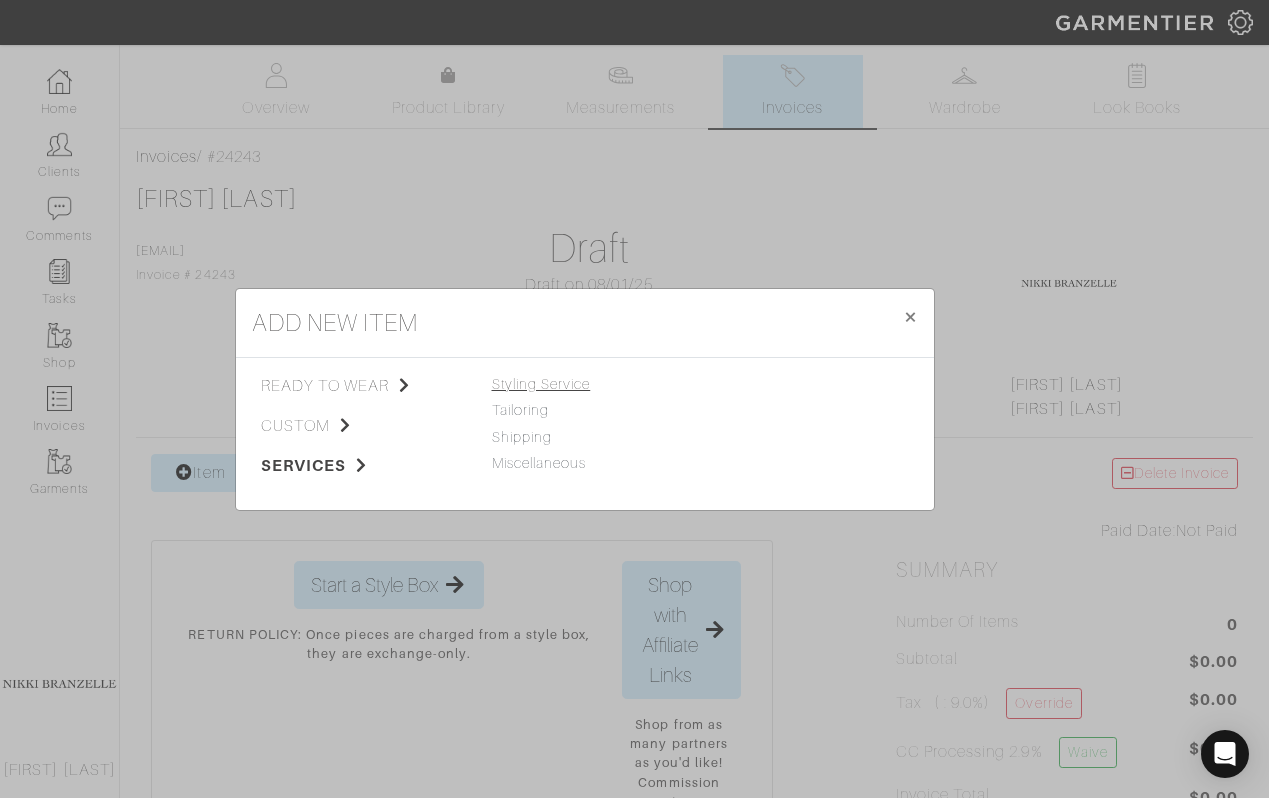 click on "Styling Service" at bounding box center [541, 384] 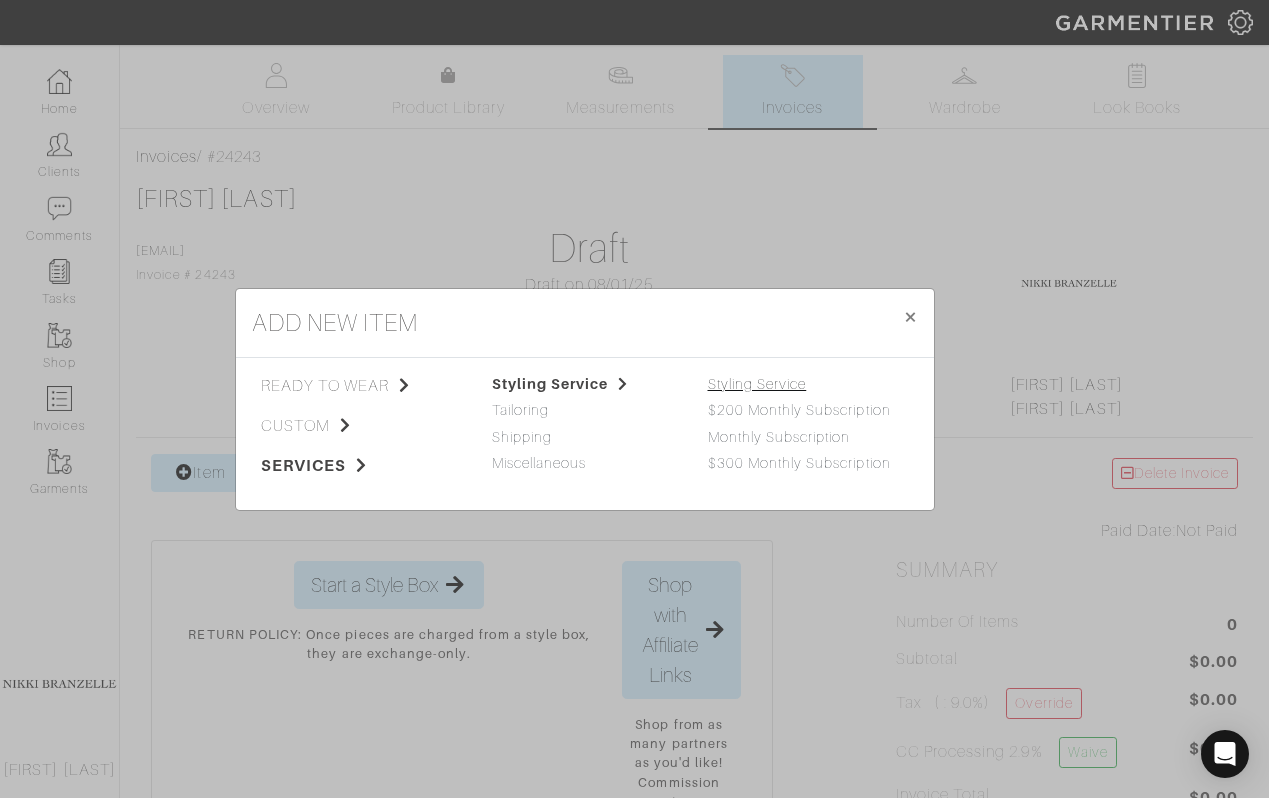 click on "Styling Service" at bounding box center (757, 384) 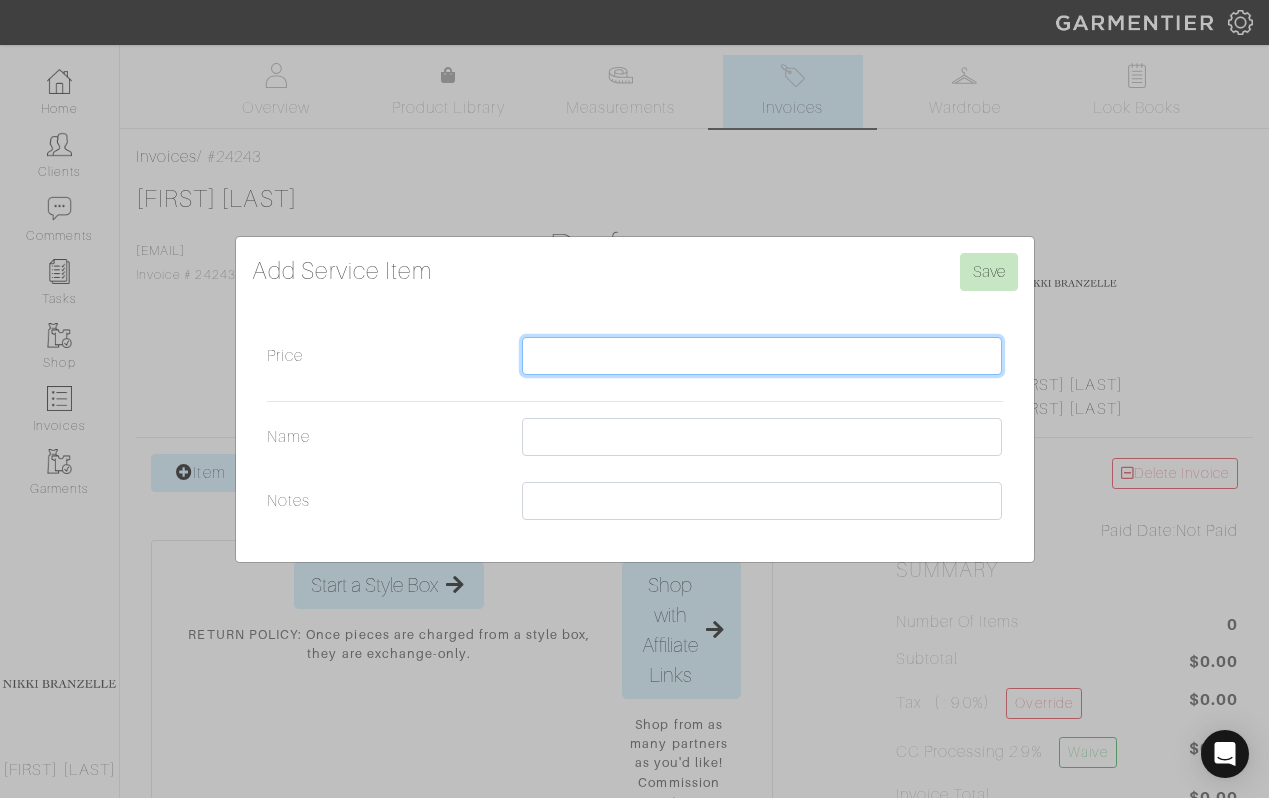 click on "Price" at bounding box center [762, 356] 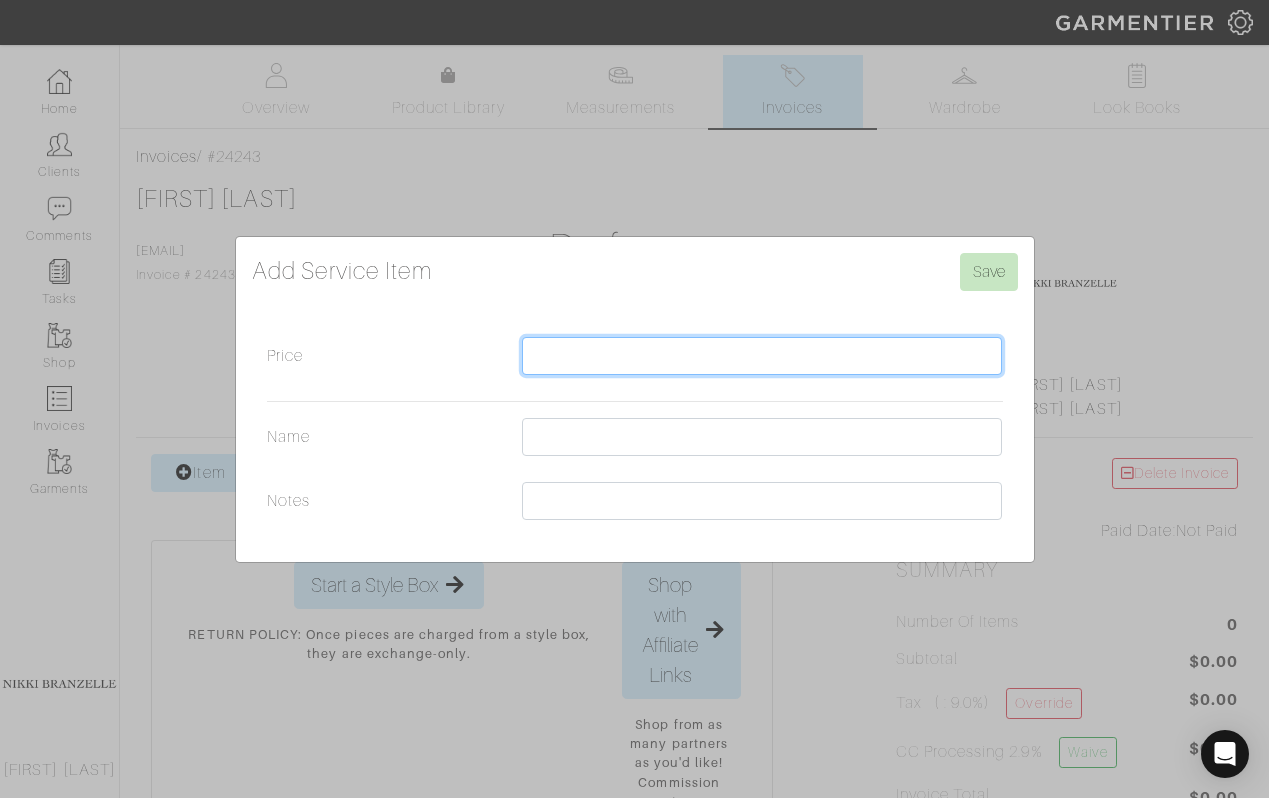type on "350" 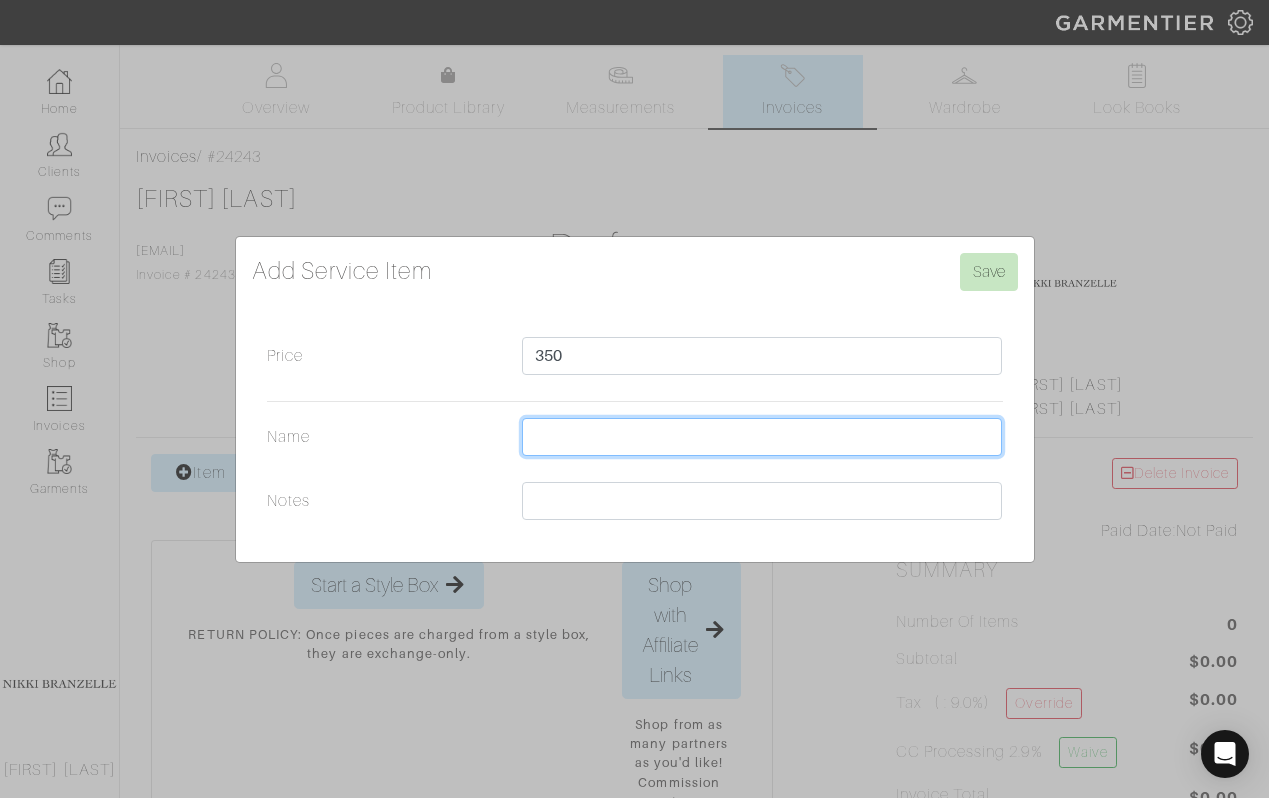 click on "Name" at bounding box center (762, 437) 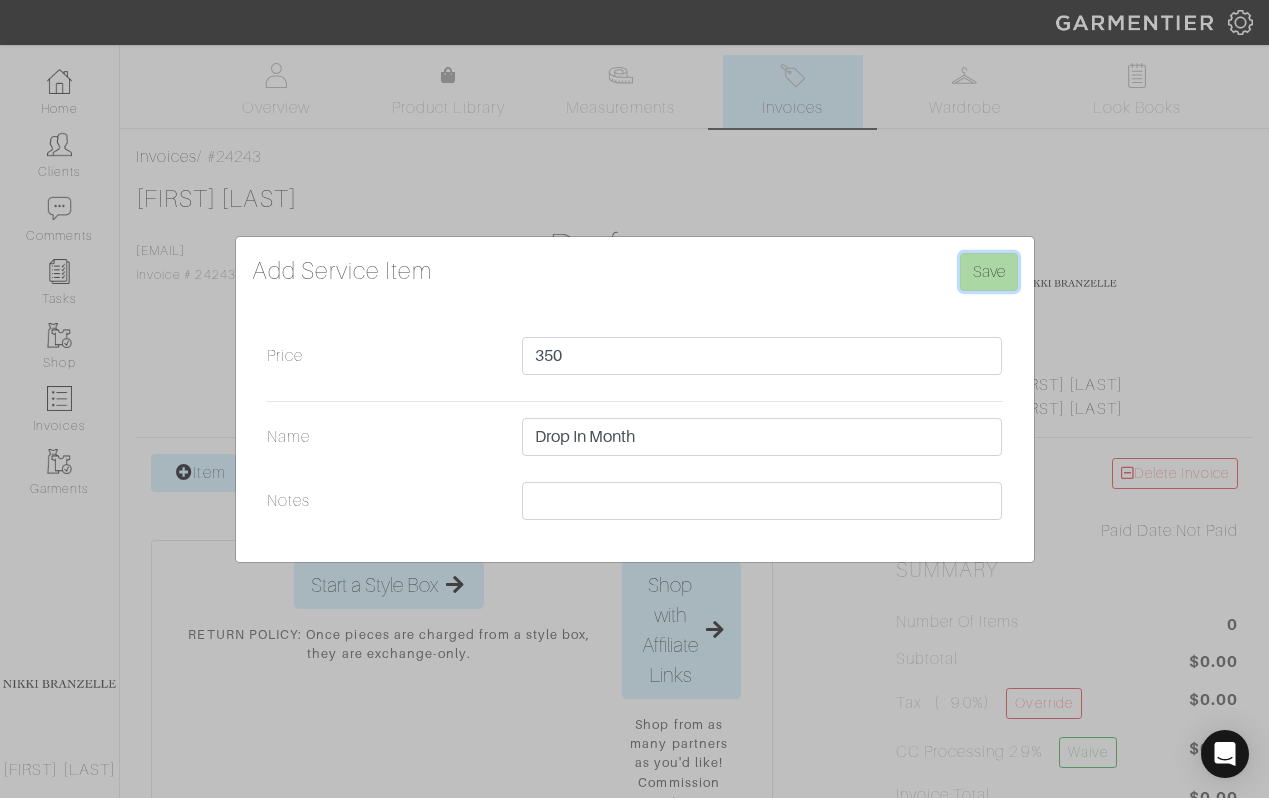 click on "Save" at bounding box center [989, 272] 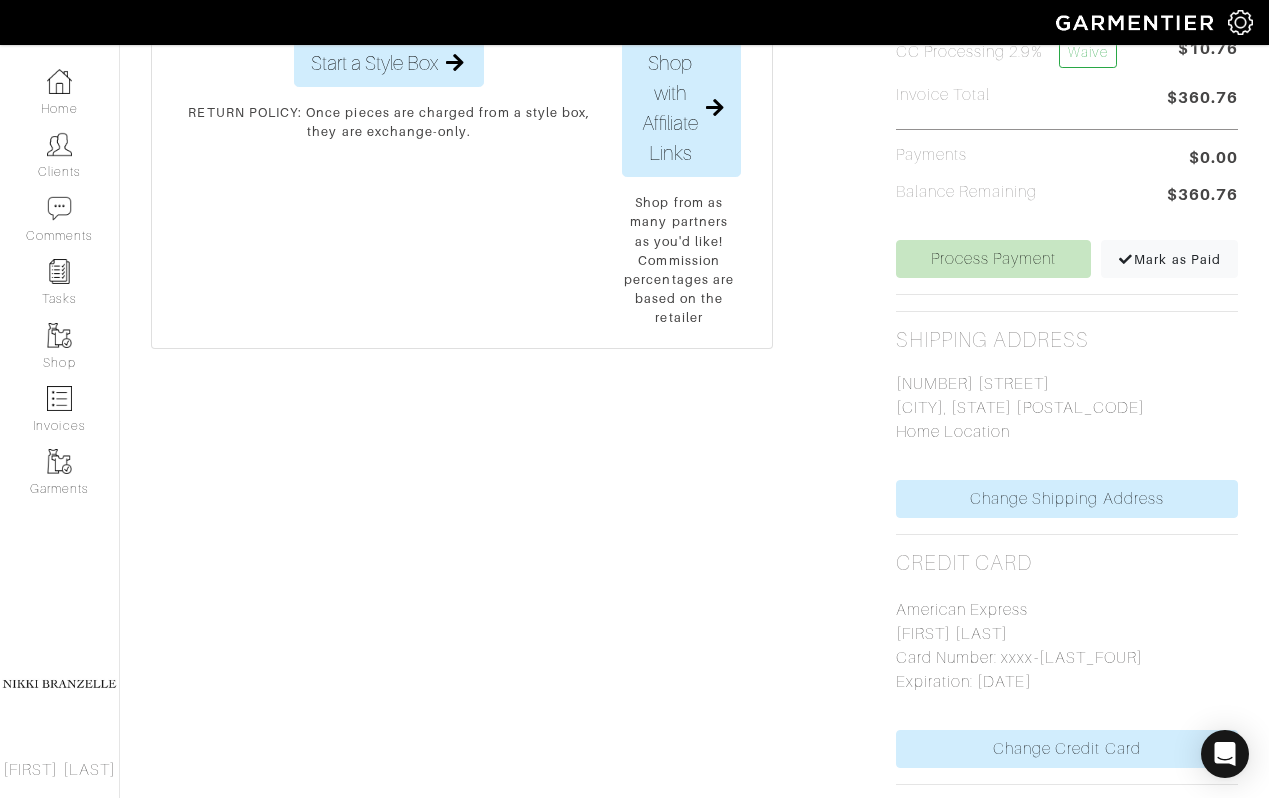 scroll, scrollTop: 733, scrollLeft: 0, axis: vertical 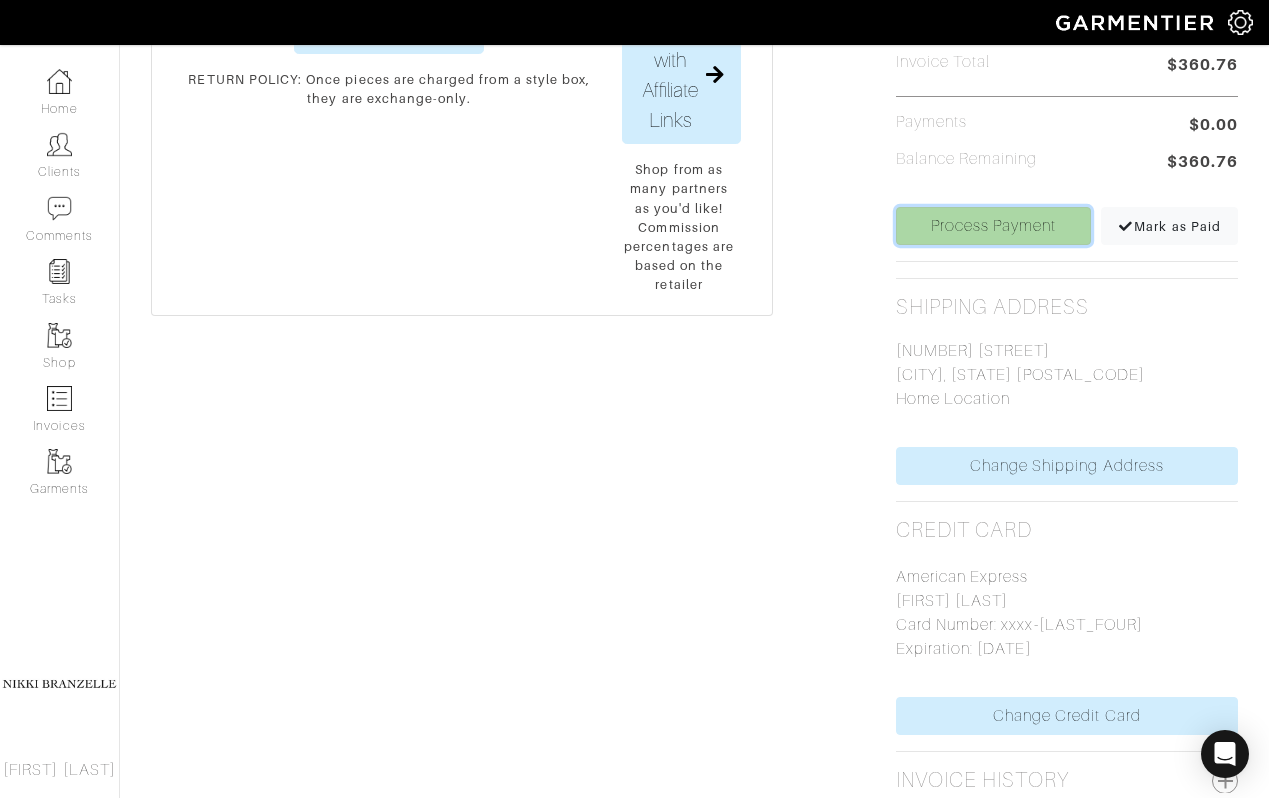 click on "Process Payment" at bounding box center [994, 226] 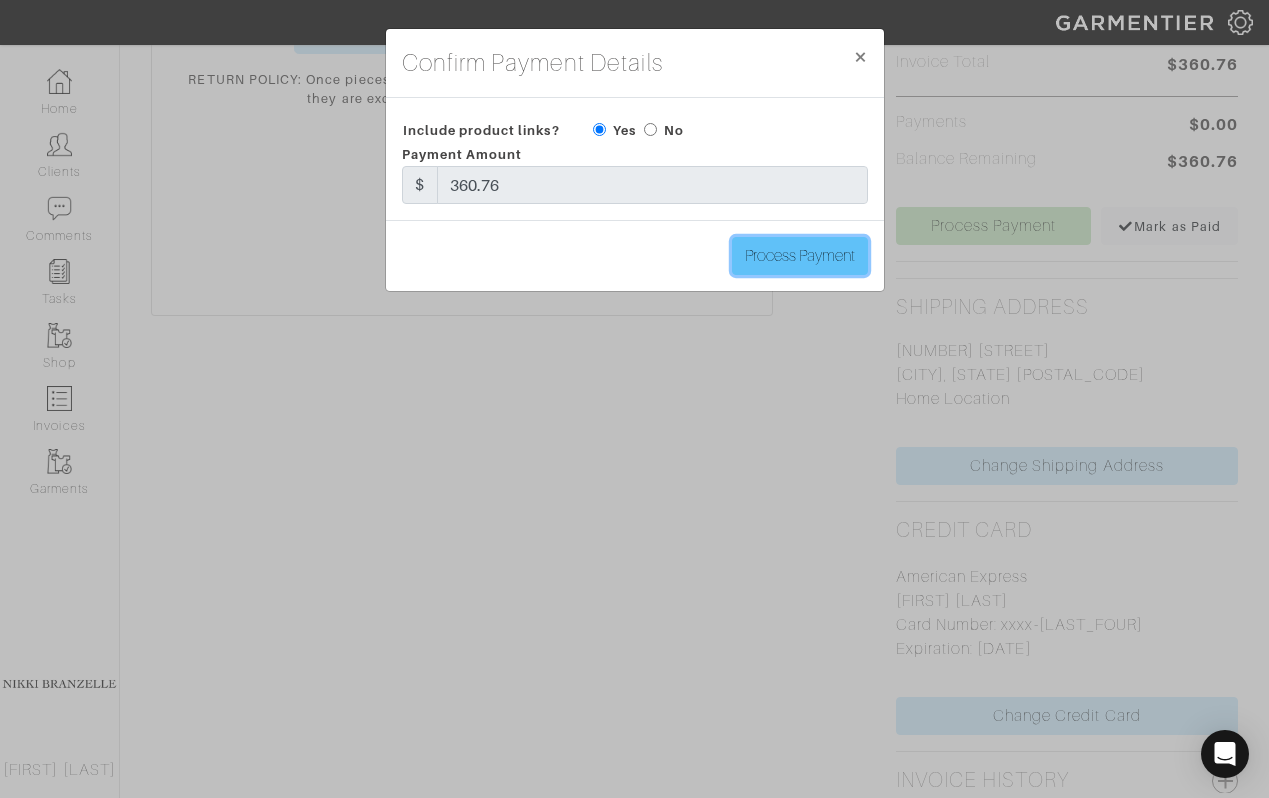 click on "Process Payment" at bounding box center (800, 256) 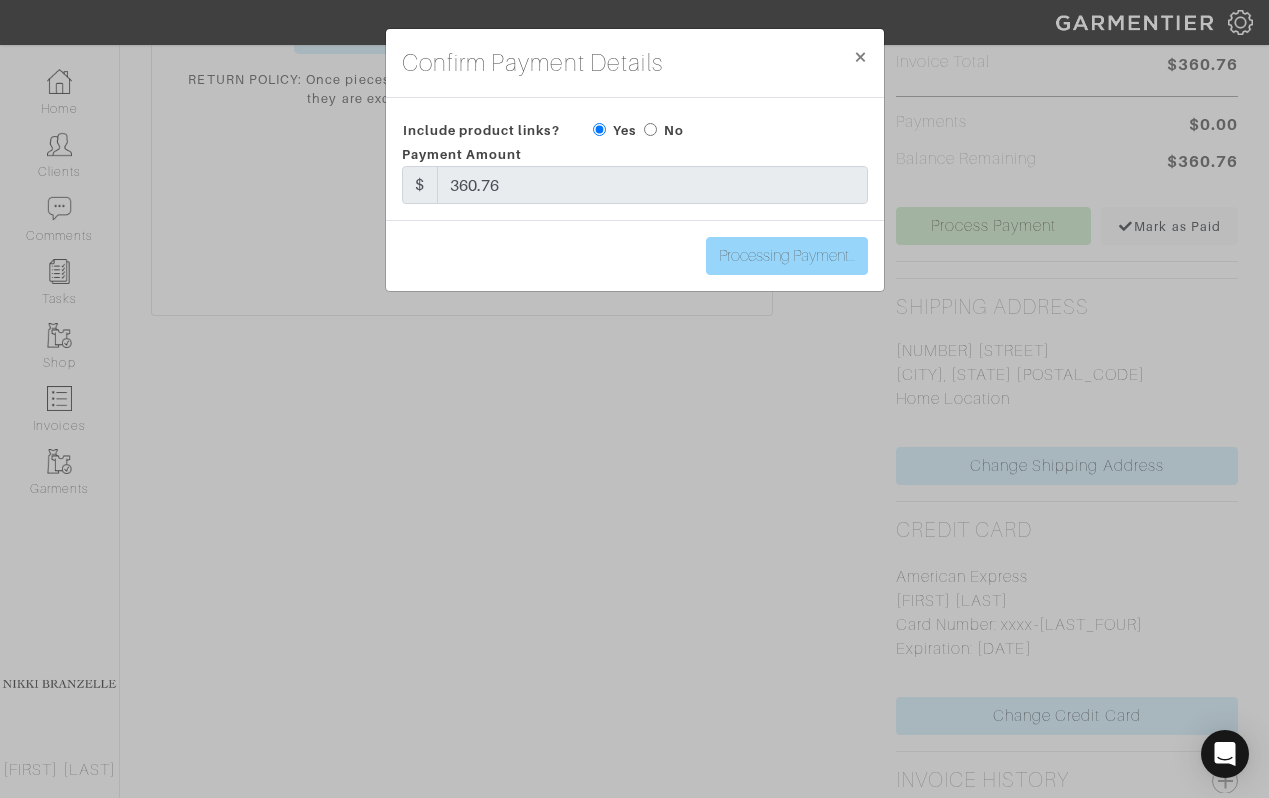 type on "Process Payment" 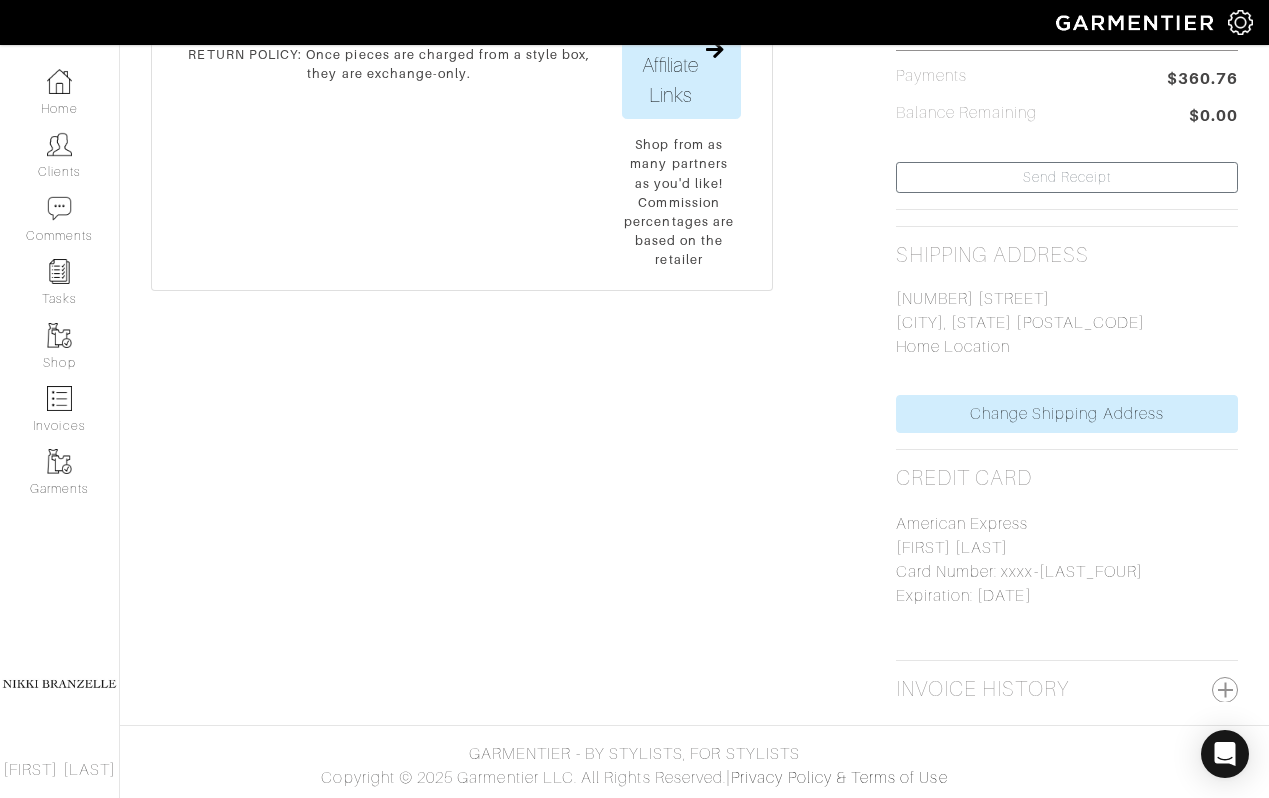 scroll, scrollTop: 0, scrollLeft: 0, axis: both 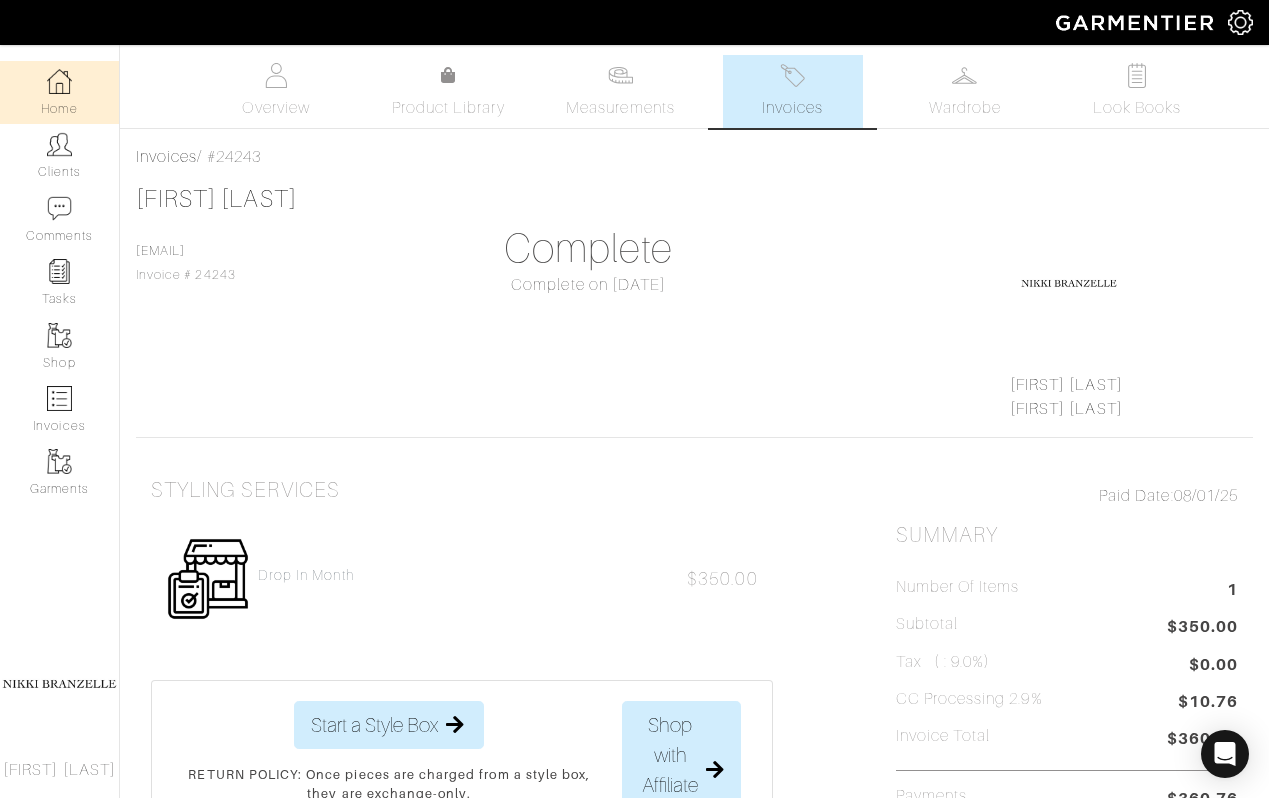 click on "Home" at bounding box center [59, 92] 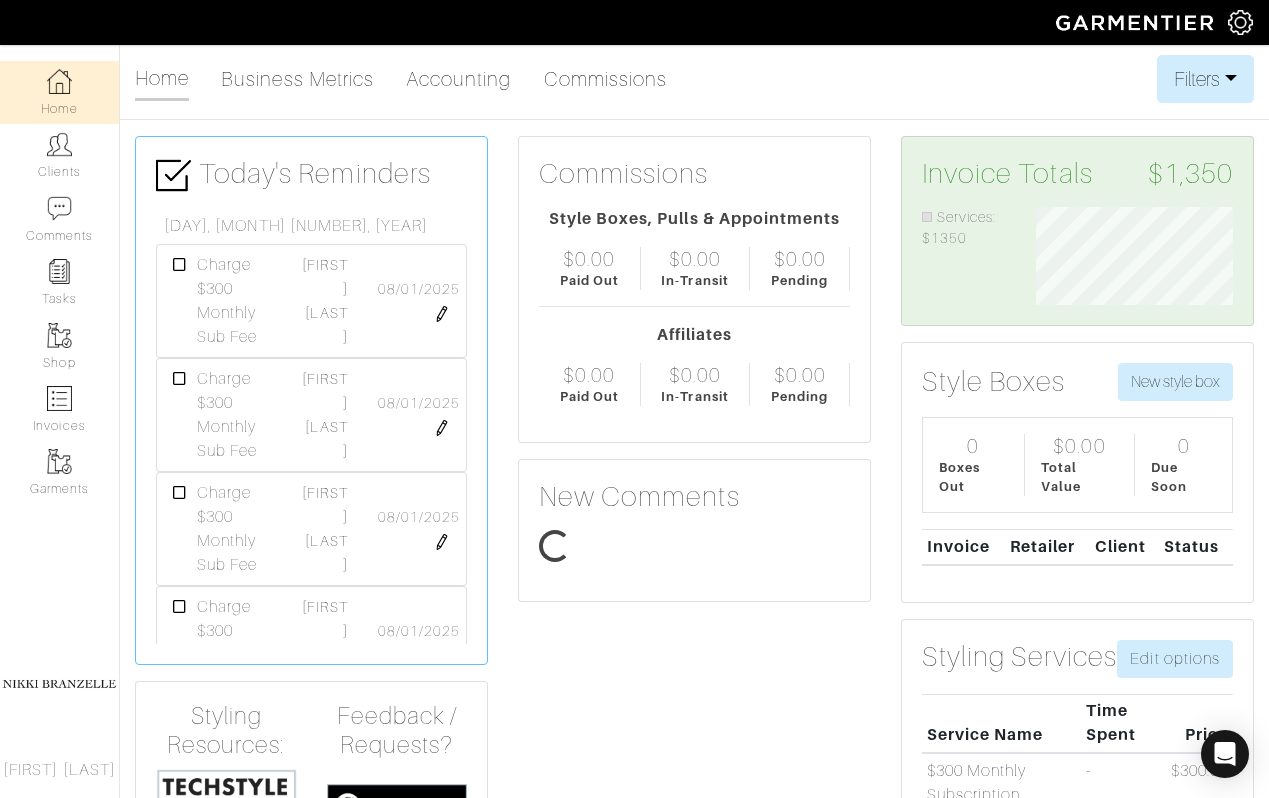 scroll, scrollTop: 999902, scrollLeft: 999772, axis: both 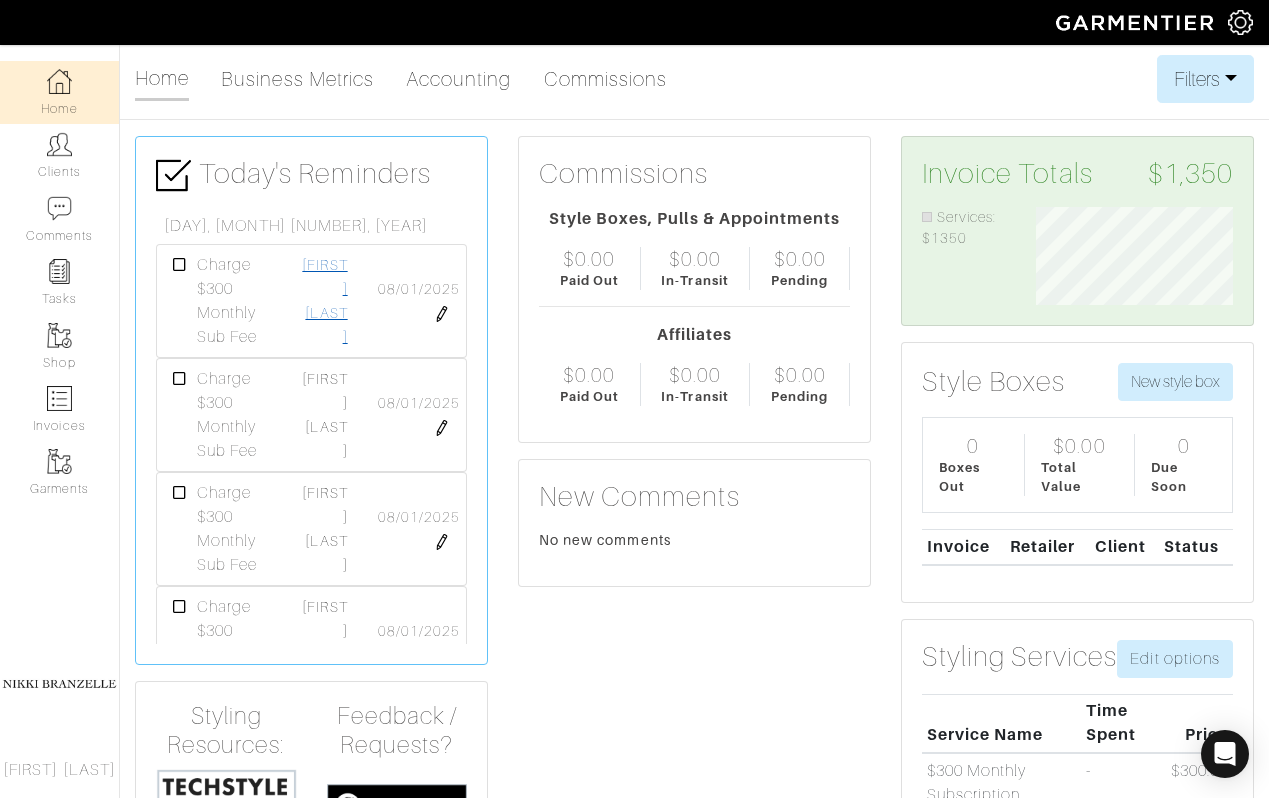 click on "[FIRST]  [LAST]" at bounding box center [324, 301] 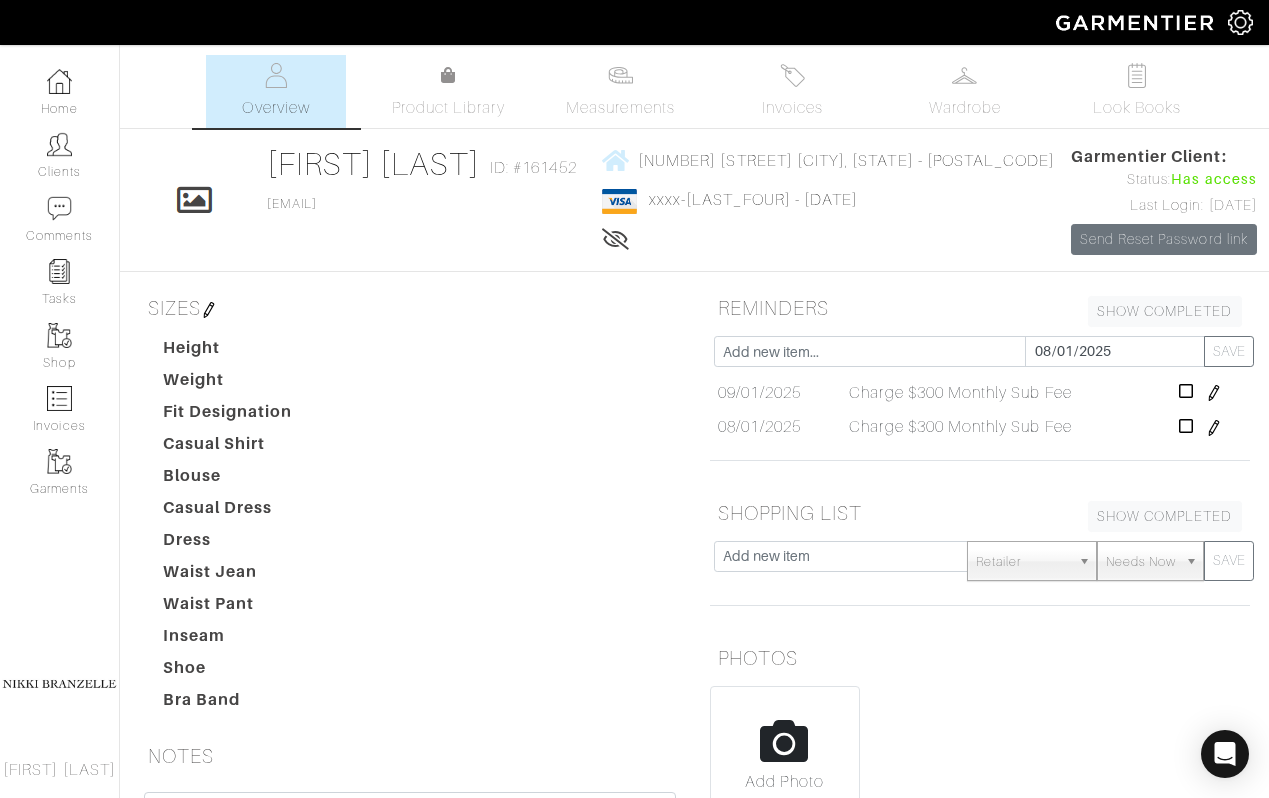 click on "REMINDERS
SHOW COMPLETED
SHOW INCOMPLETE" at bounding box center [980, 308] 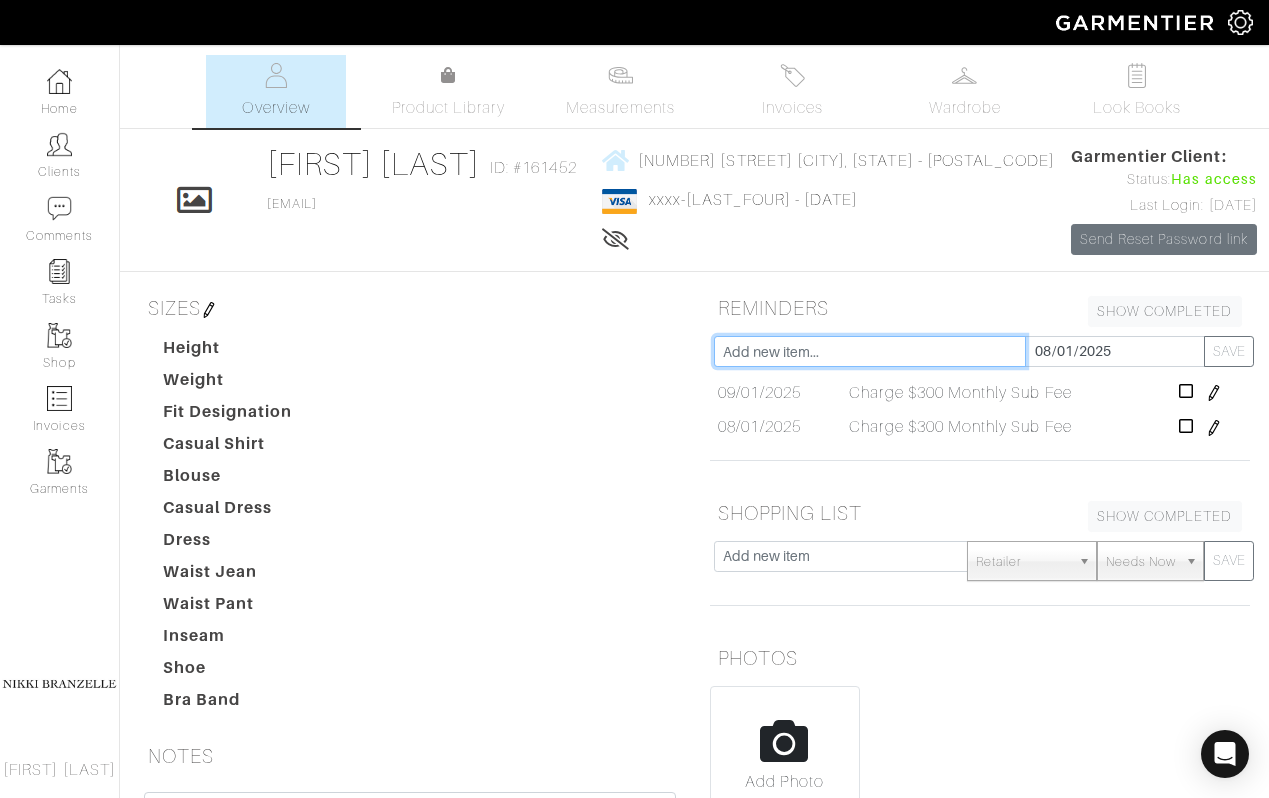 click at bounding box center (870, 351) 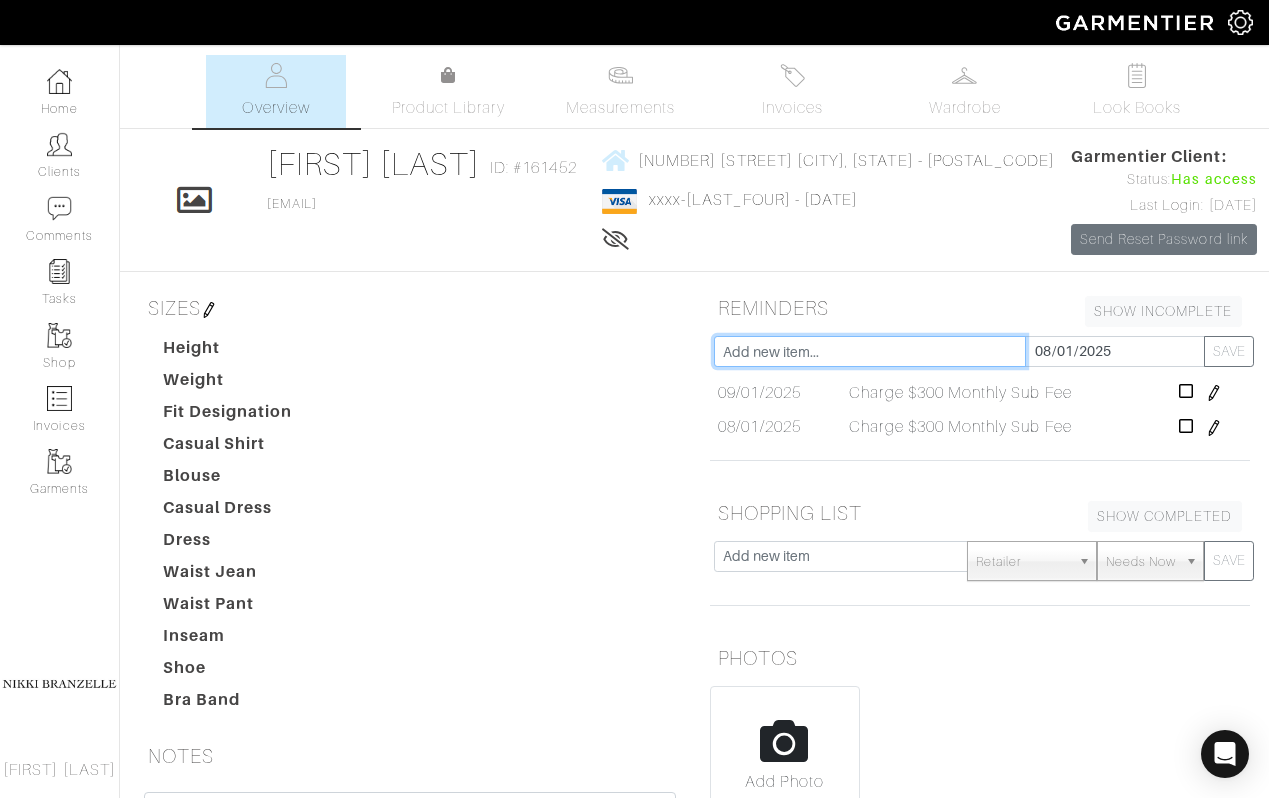 type on "Charge $300 Monthly Sub Fee" 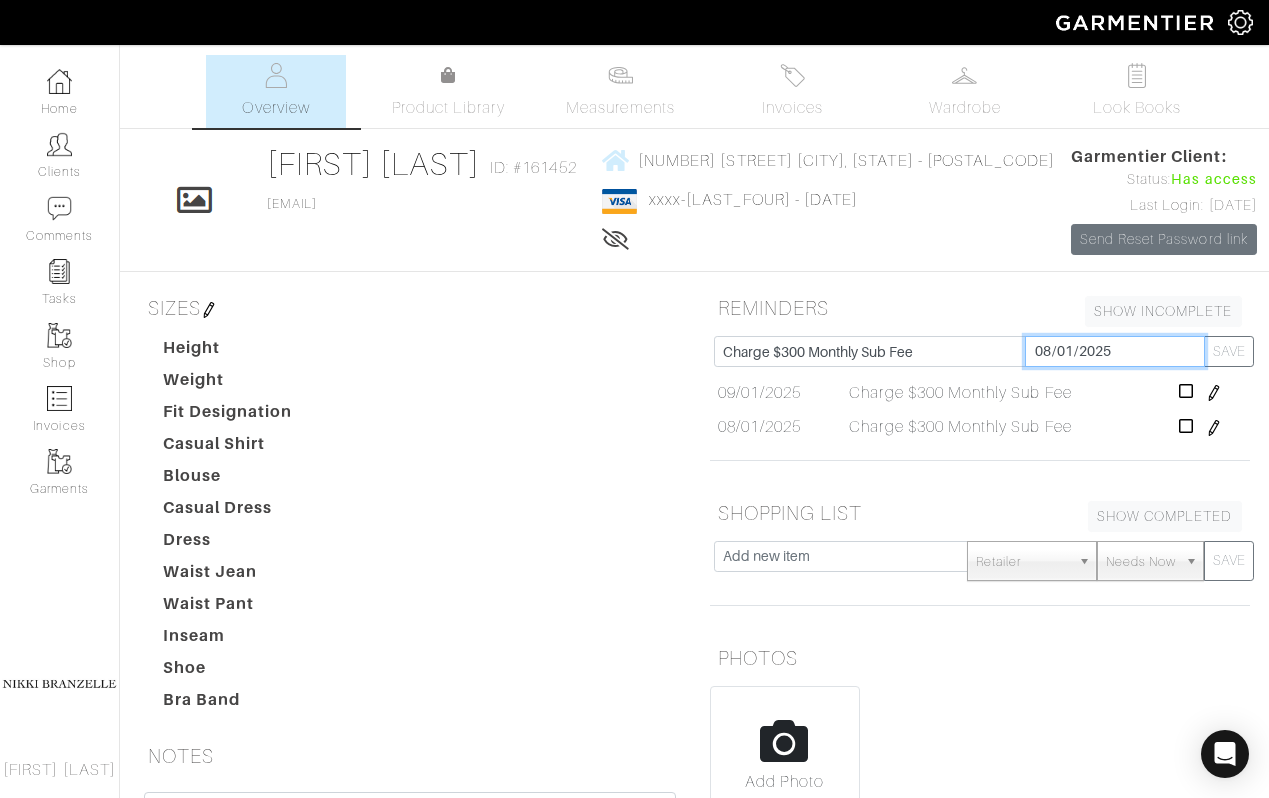 click on "2025-08-01" at bounding box center [1115, 351] 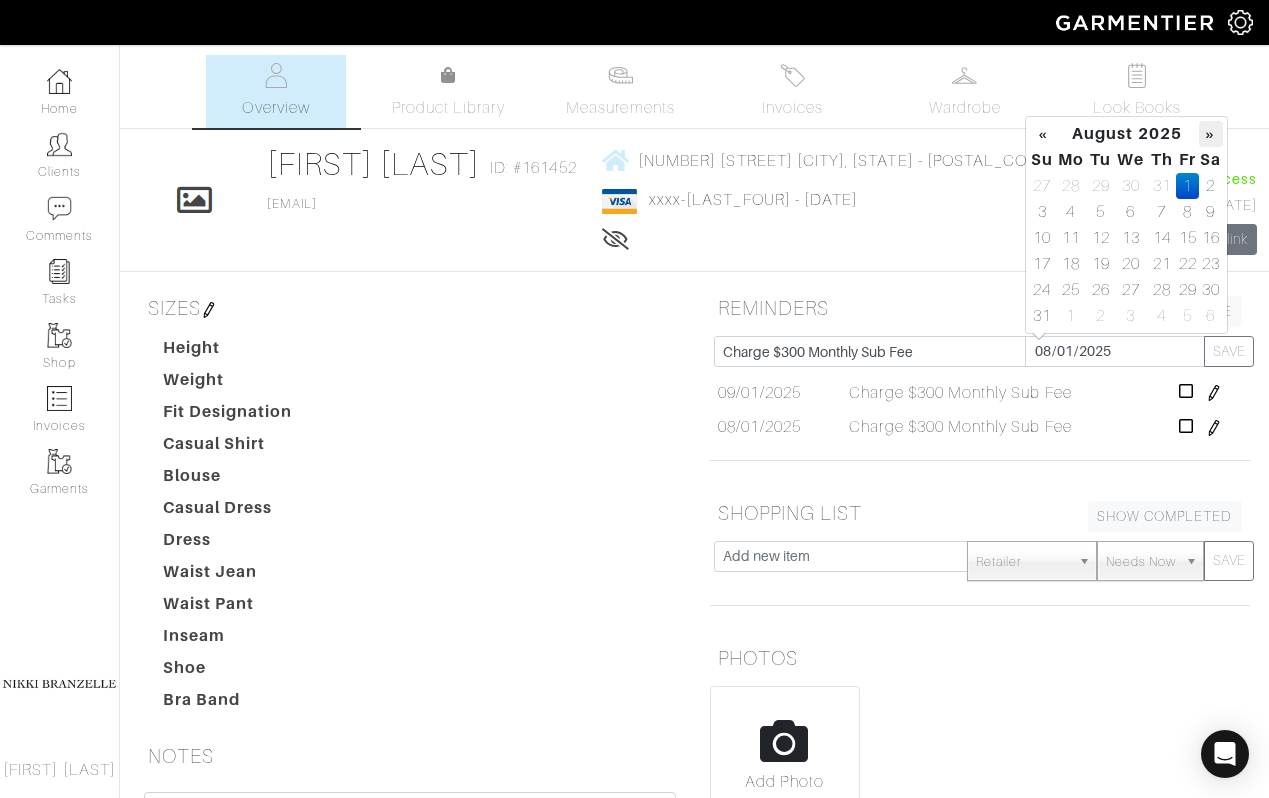 click on "»" at bounding box center (1210, 134) 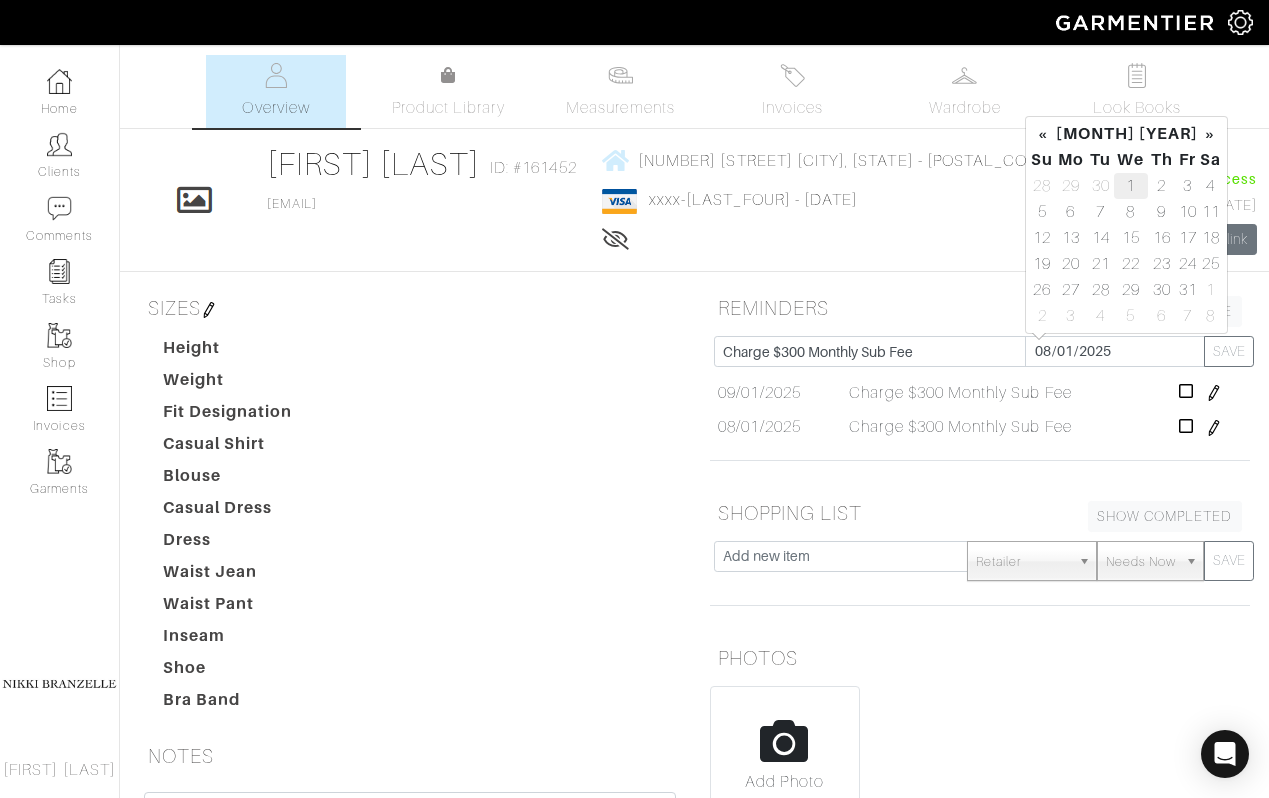click on "1" at bounding box center (1131, 186) 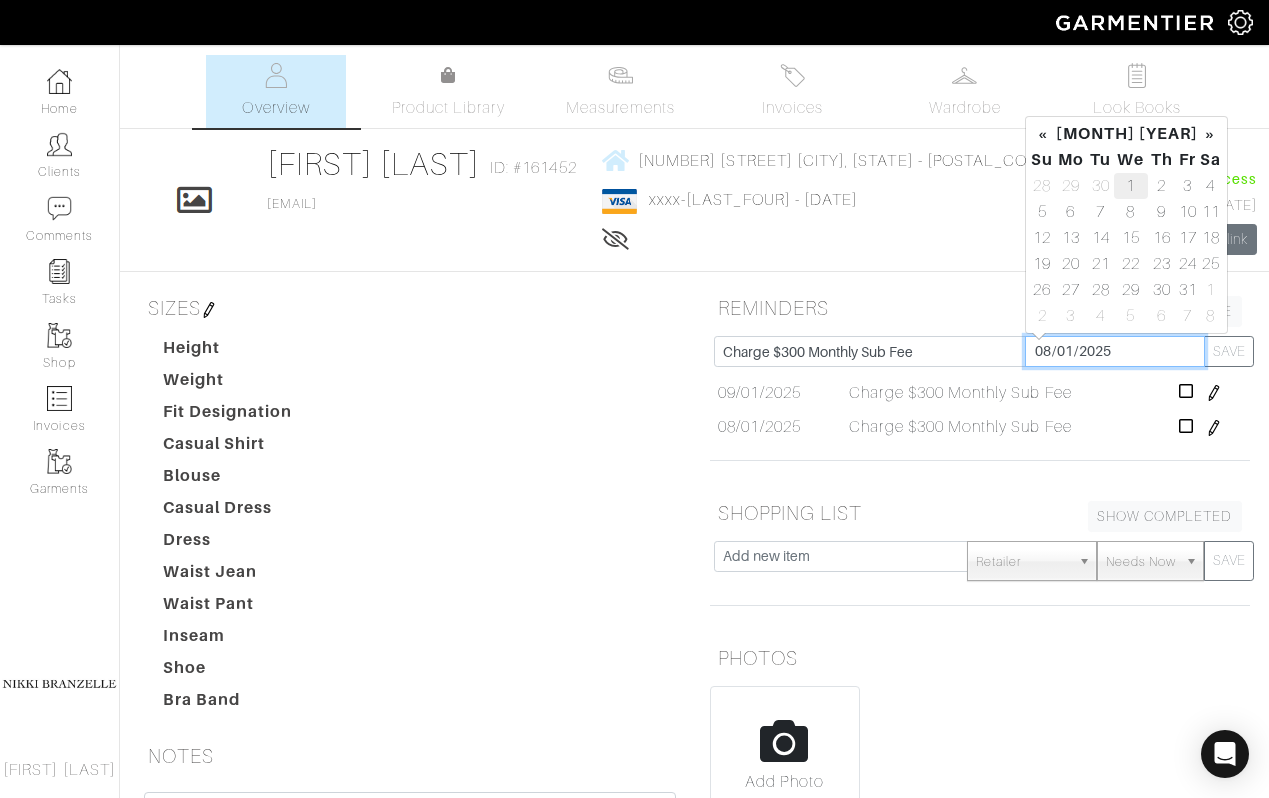 type on "[YEAR]-[MONTH]-[DAY]" 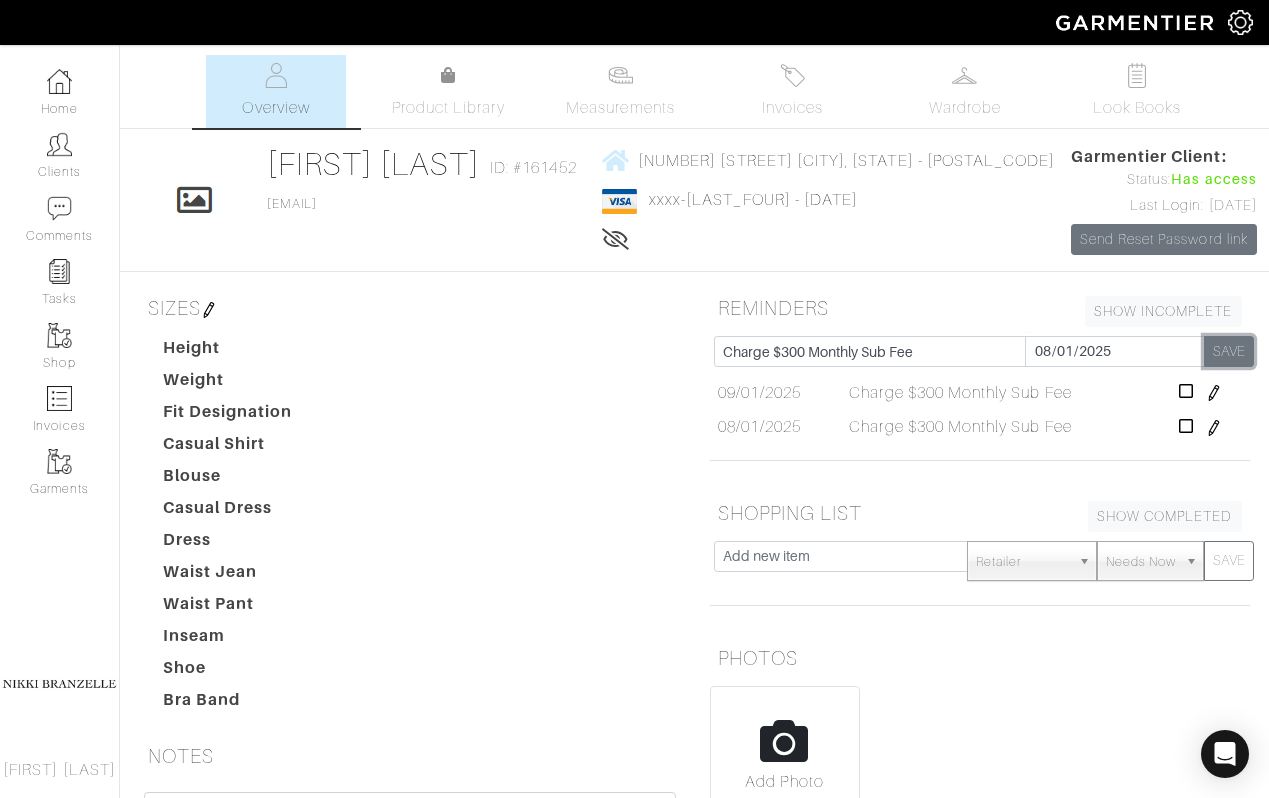 click on "SAVE" at bounding box center [1229, 351] 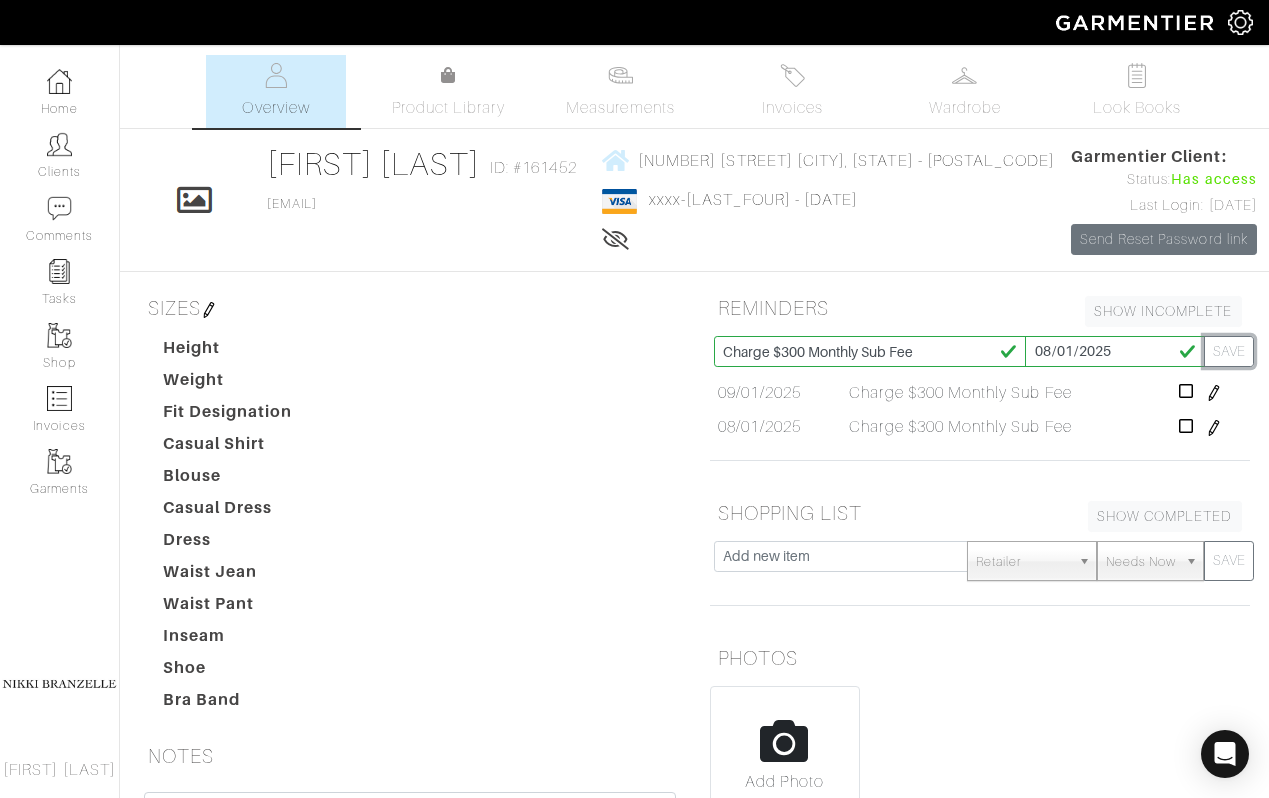 type 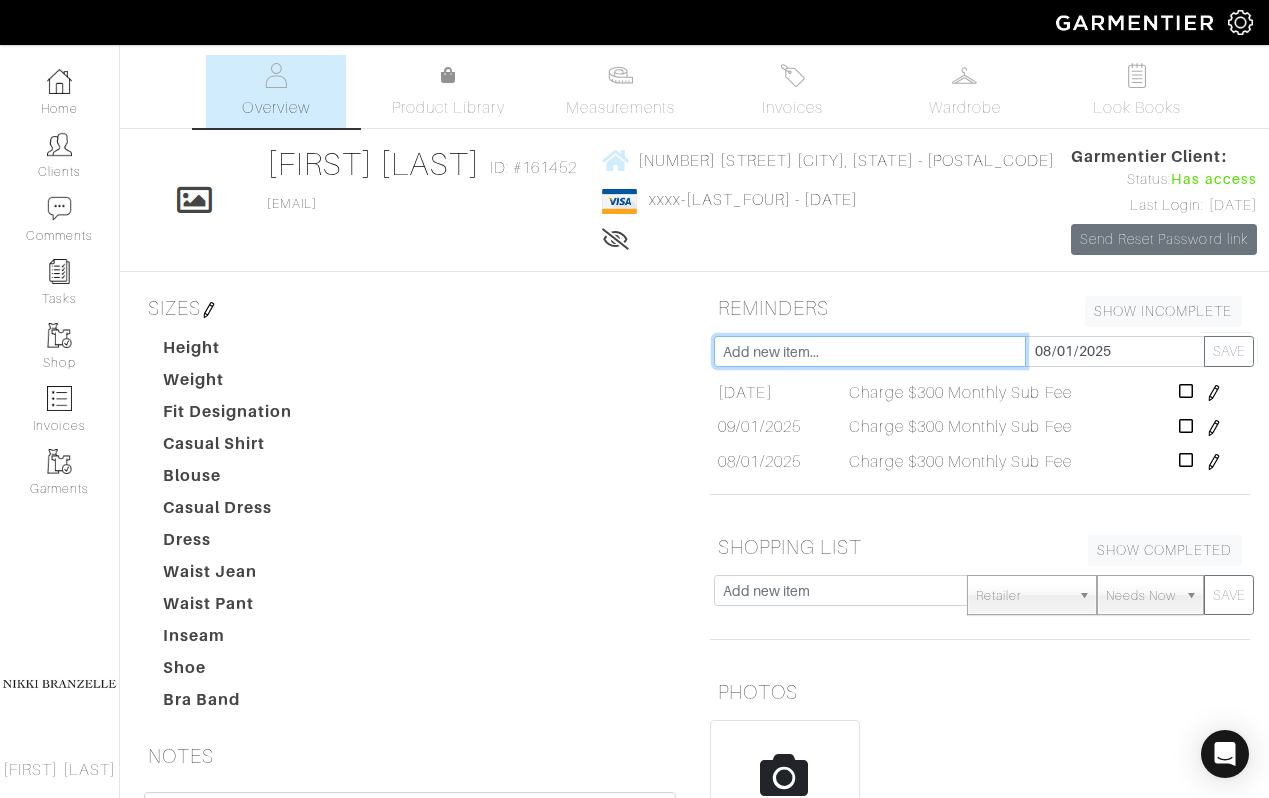 click at bounding box center [870, 351] 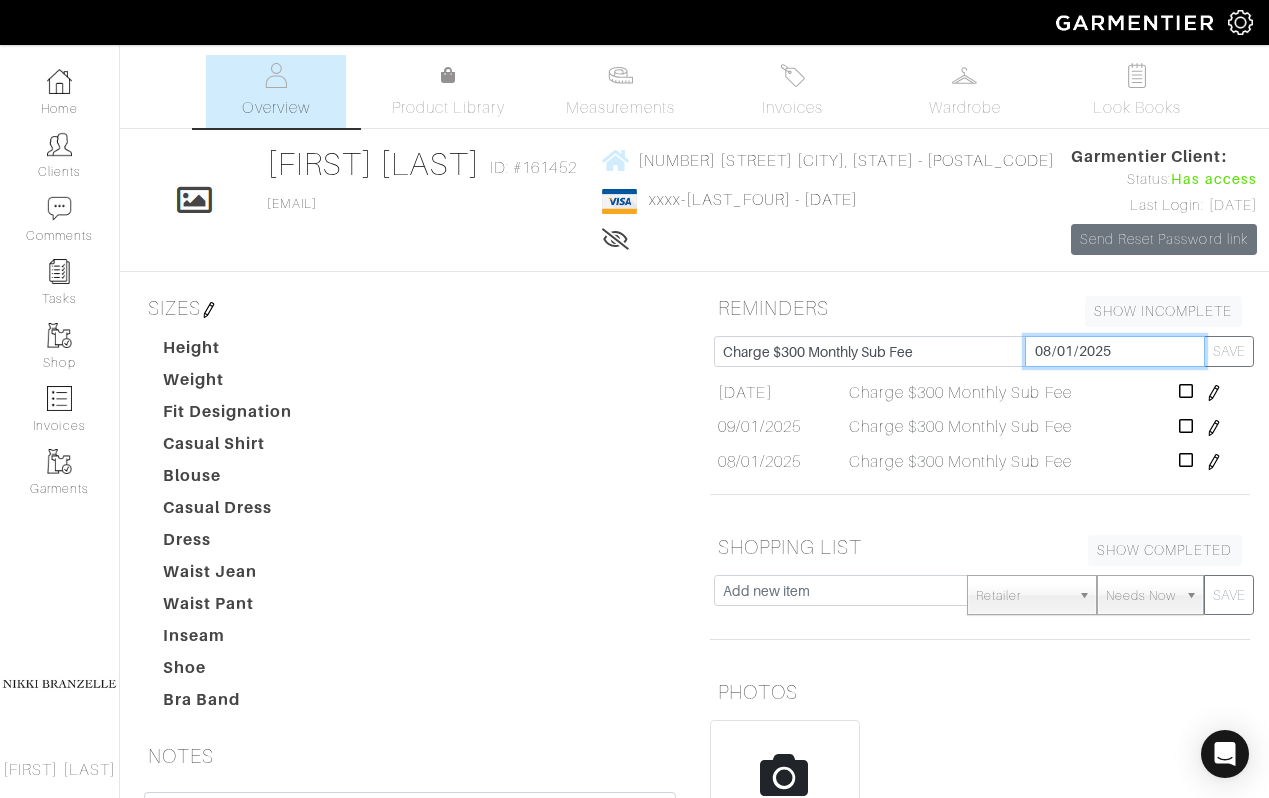click on "2025-08-01" at bounding box center (1115, 351) 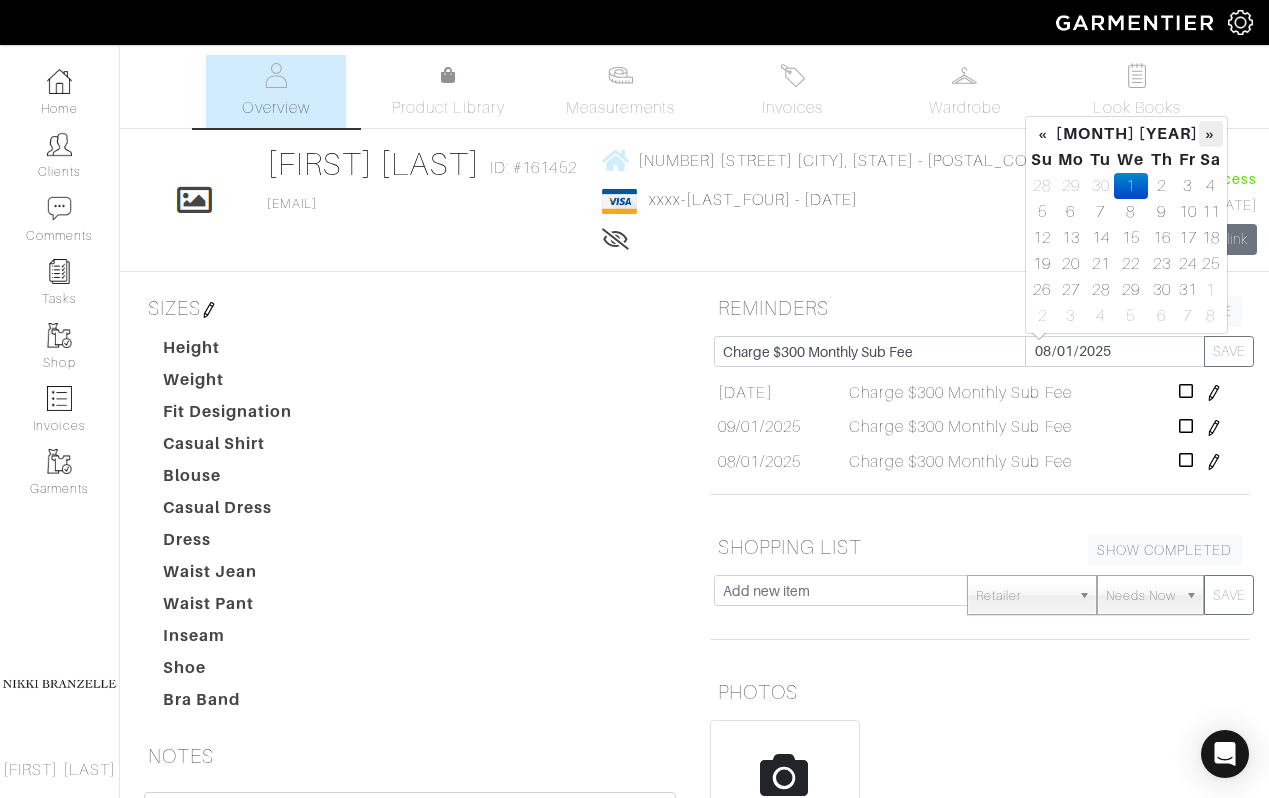 click on "»" at bounding box center [1210, 134] 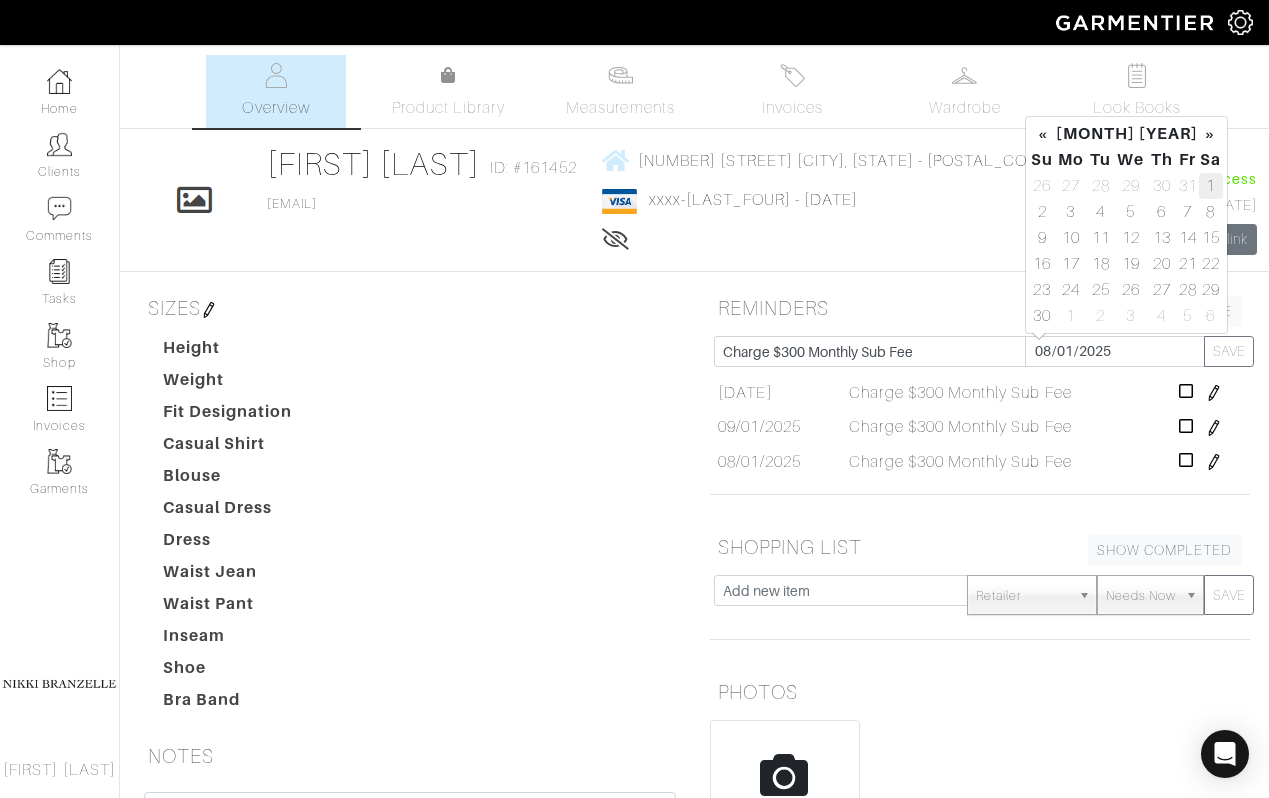click on "1" at bounding box center (1210, 186) 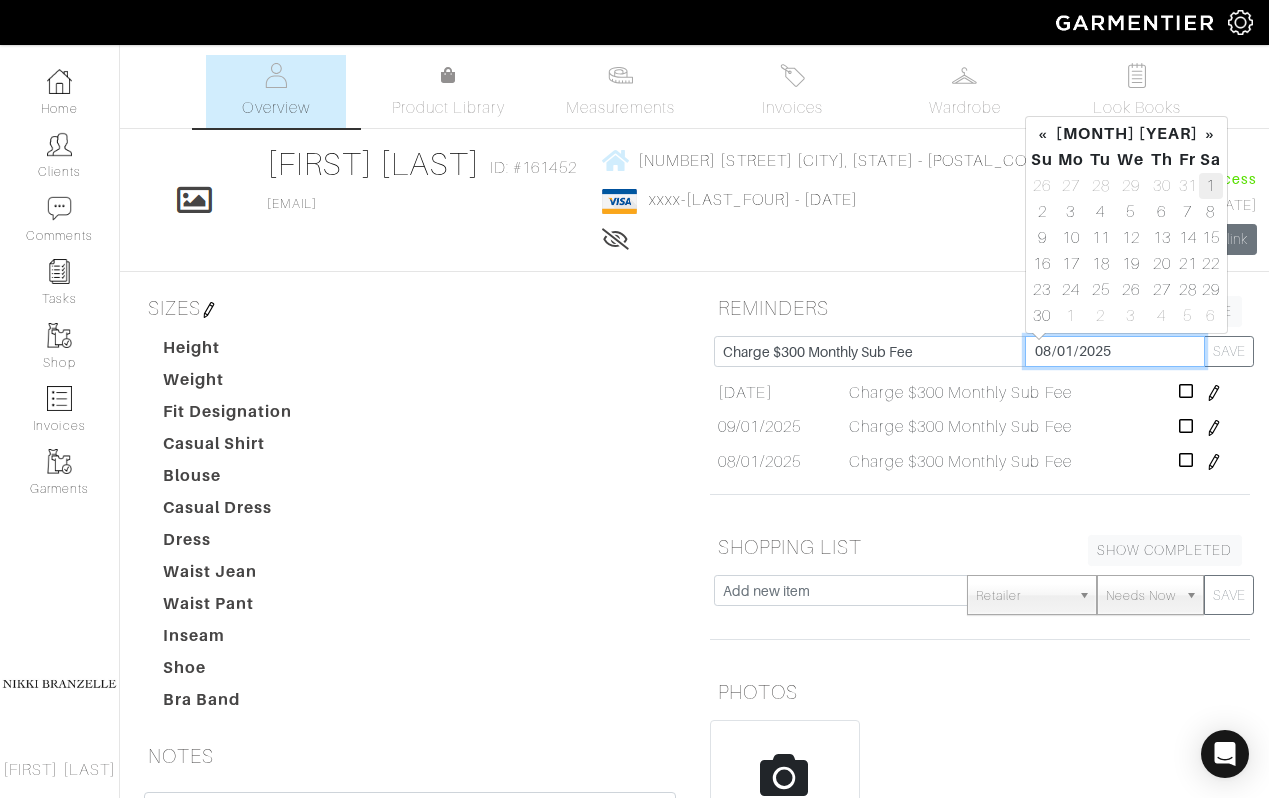 type on "2025-11-01" 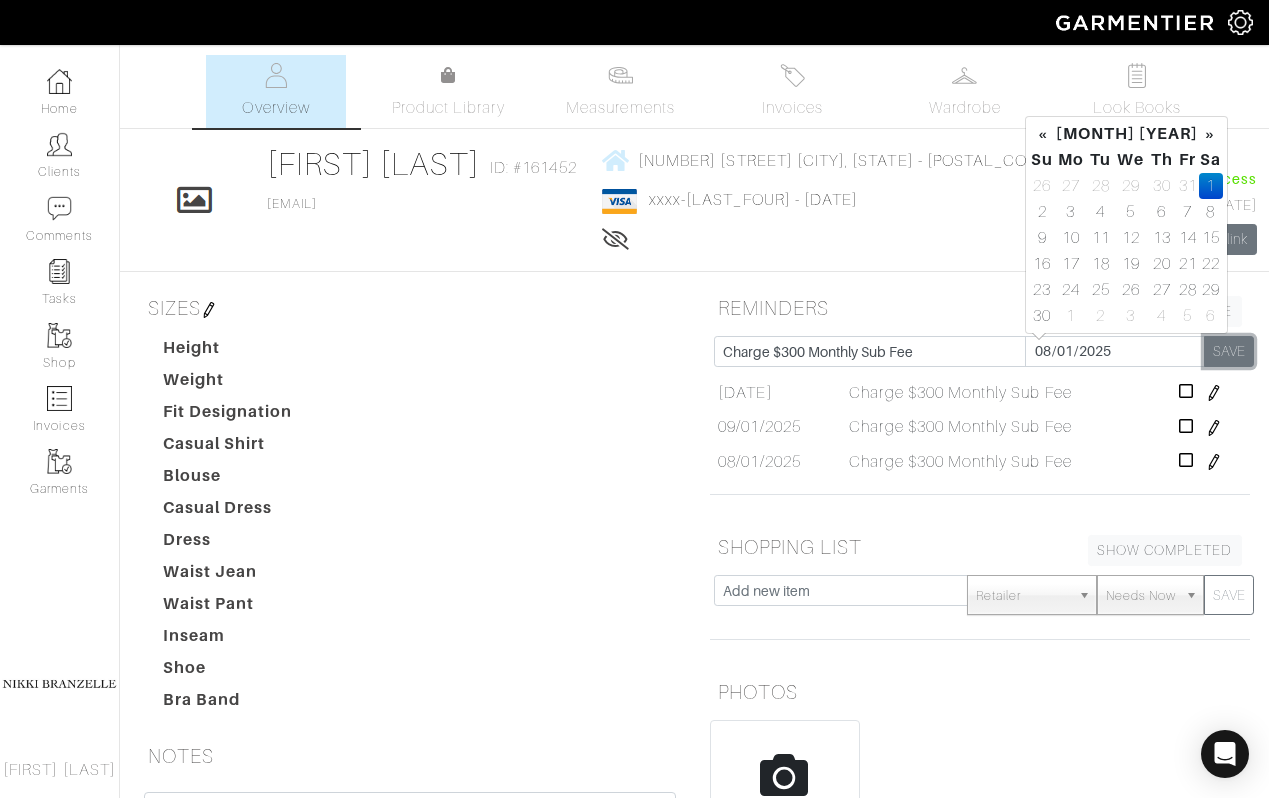 click on "SAVE" at bounding box center (1229, 351) 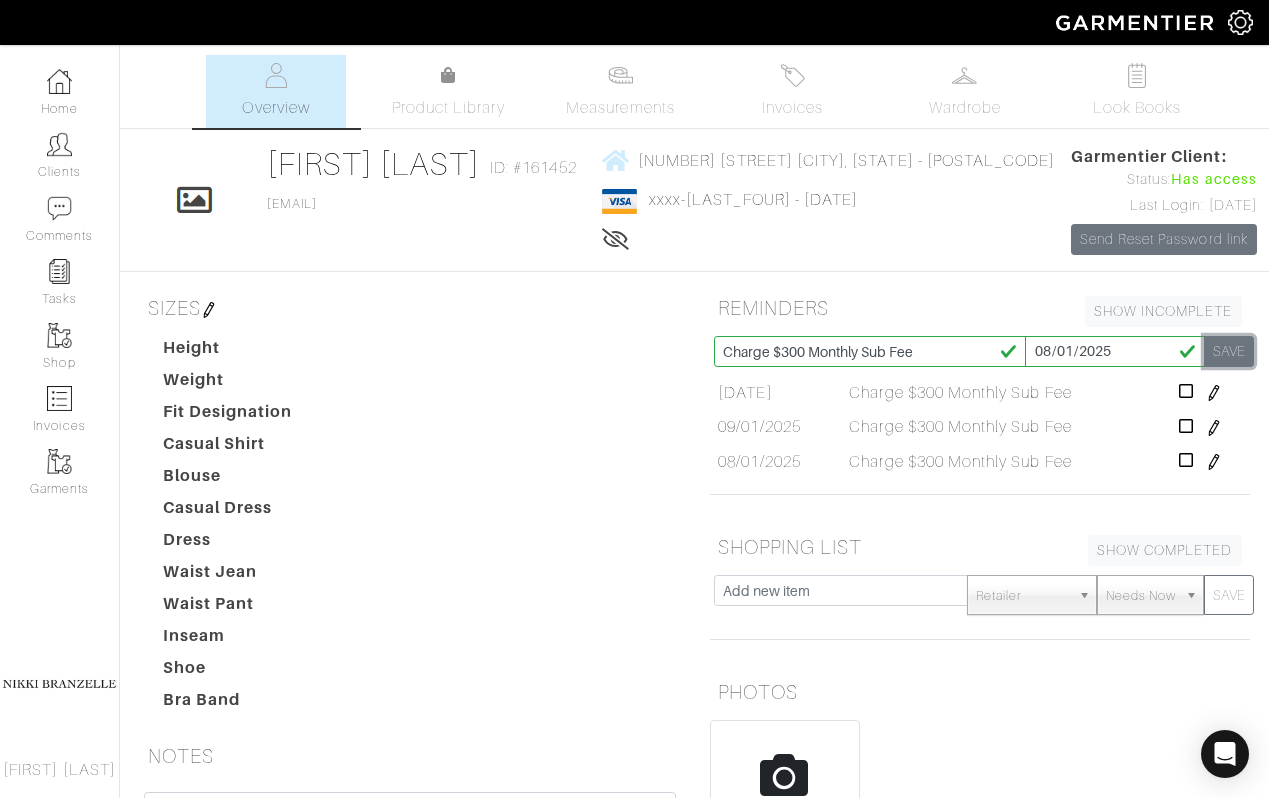 type 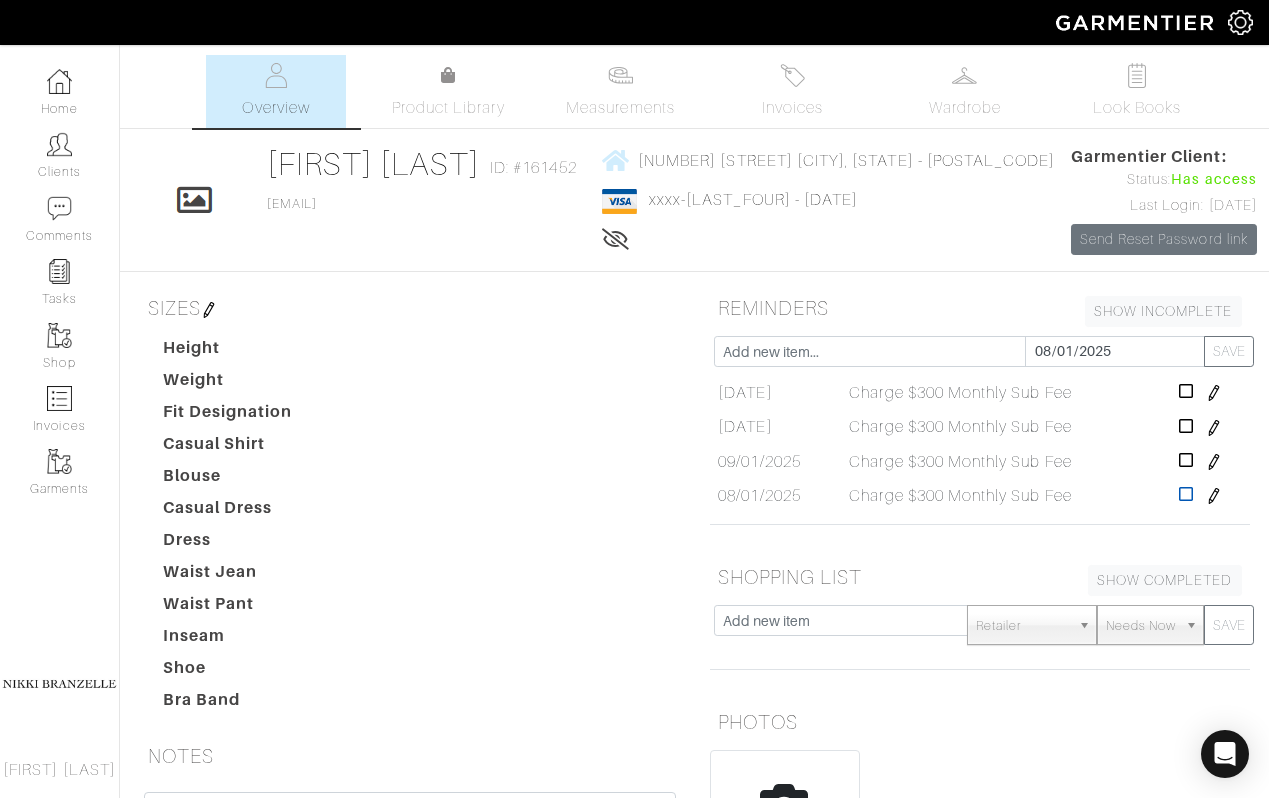 click at bounding box center (1186, 494) 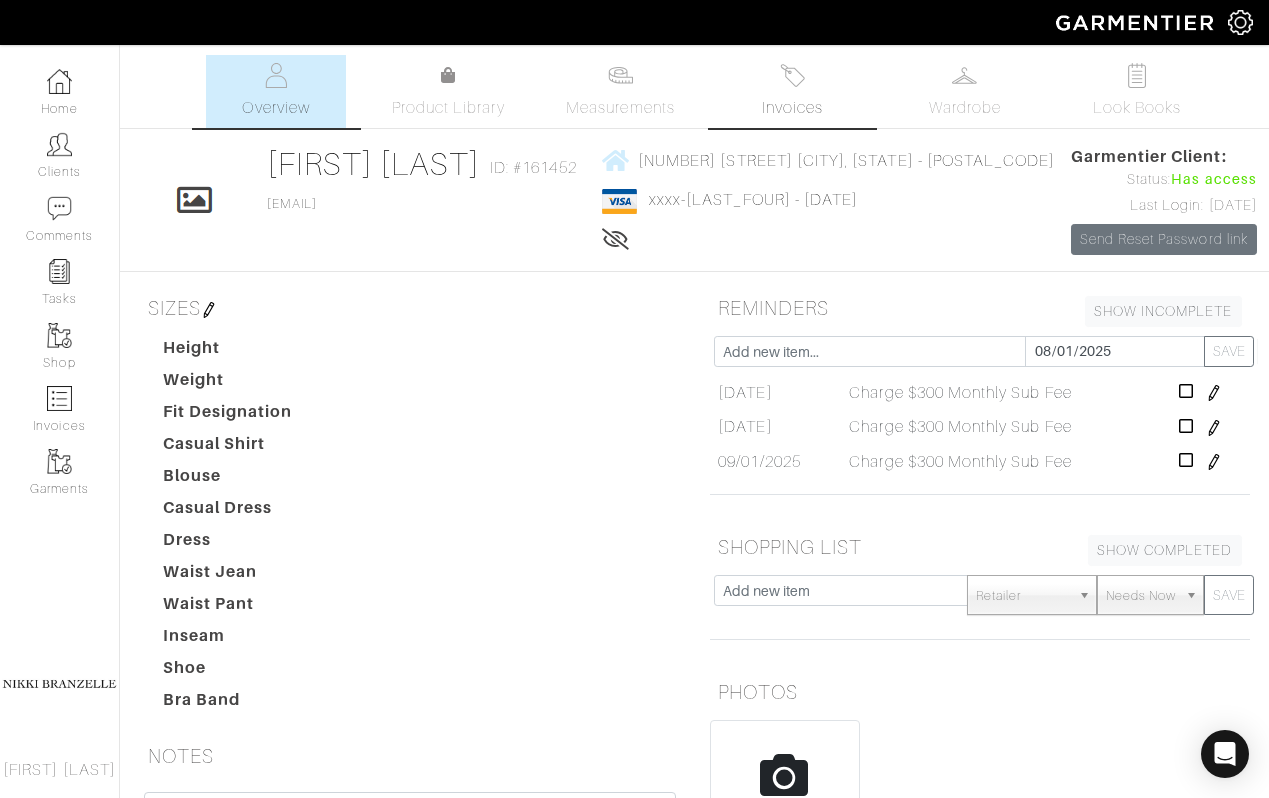 click on "Invoices" at bounding box center [792, 108] 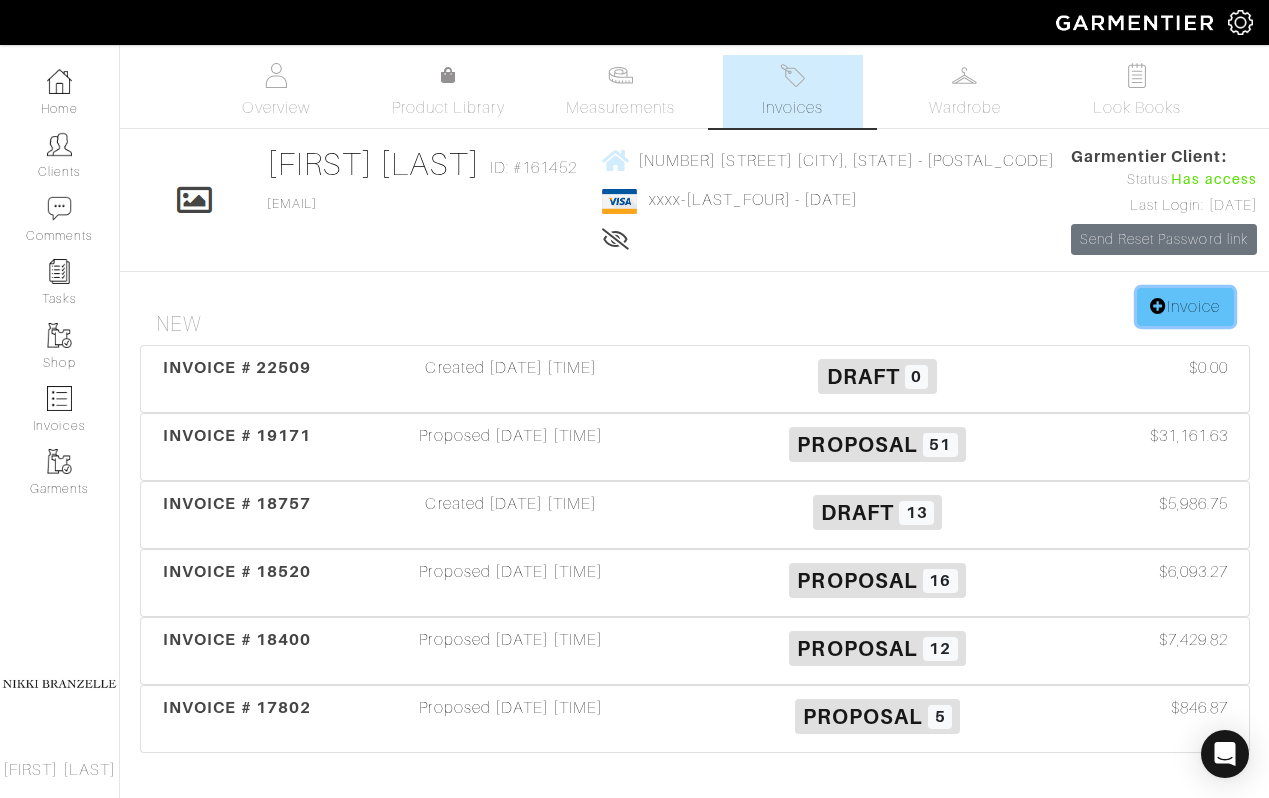 click on "Invoice" at bounding box center [1185, 307] 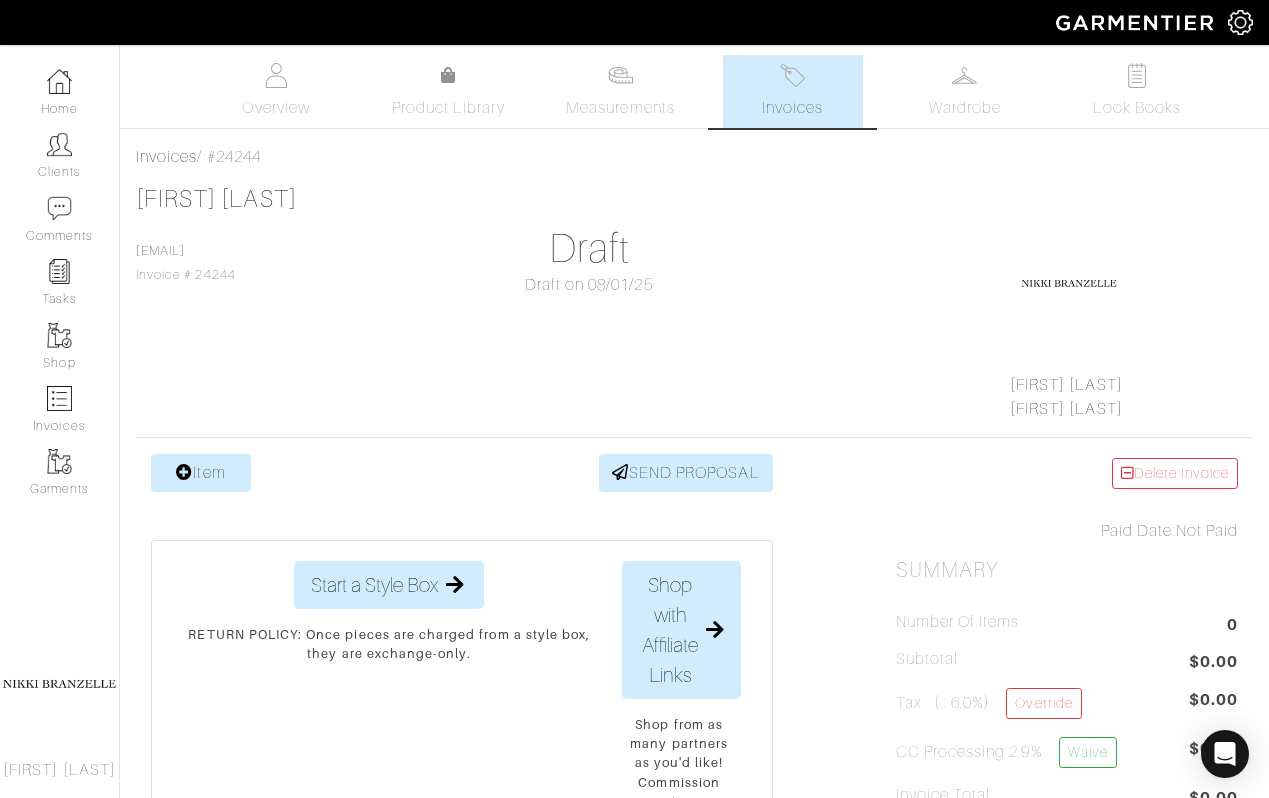 scroll, scrollTop: 0, scrollLeft: 0, axis: both 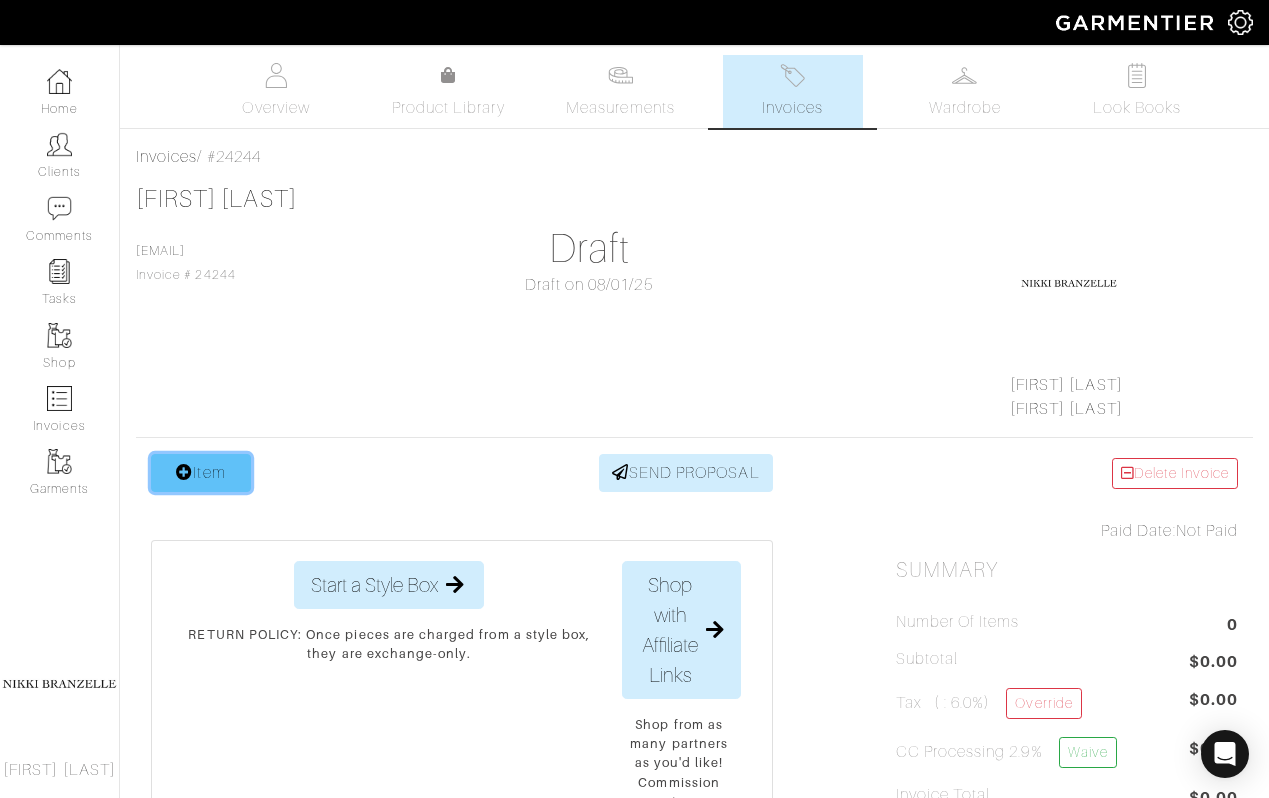 click on "Item" at bounding box center (201, 473) 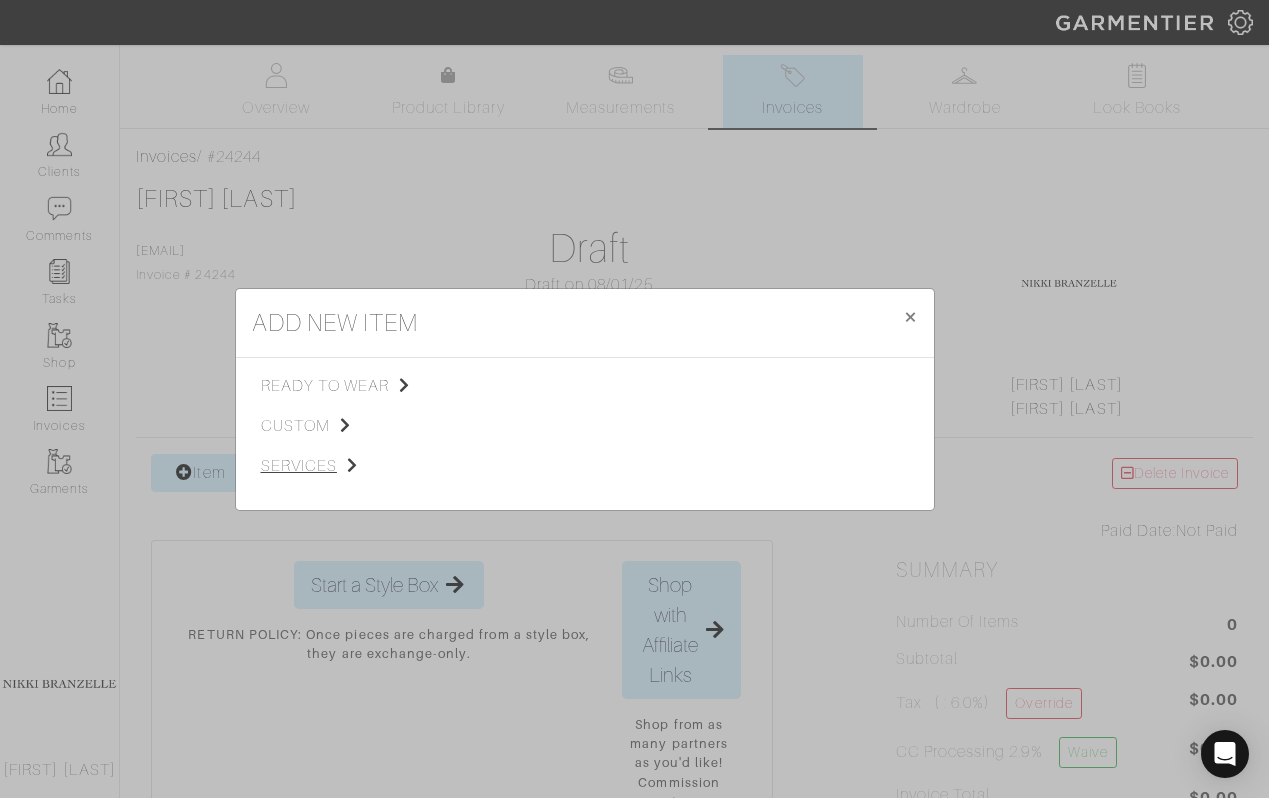 click on "services" at bounding box center [361, 466] 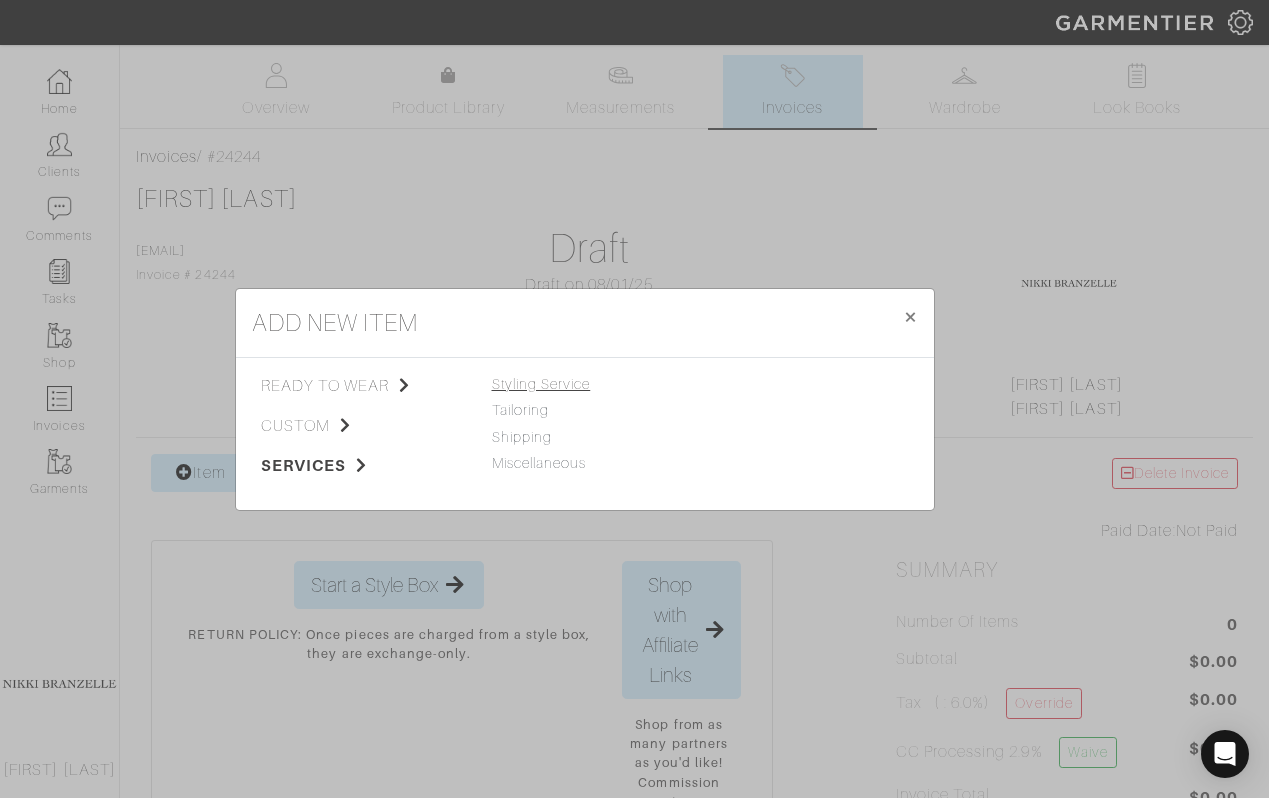 click on "Styling Service" at bounding box center [541, 384] 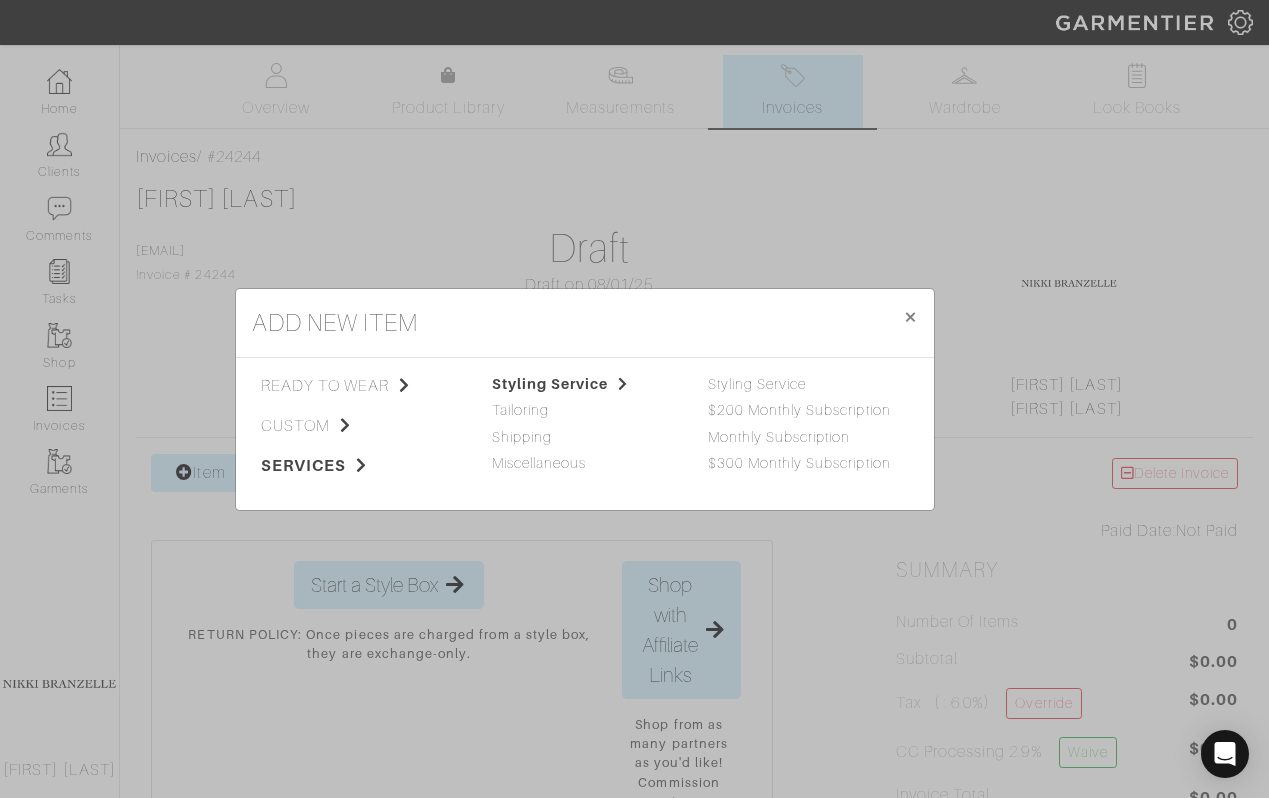 click on "Tank Top
Sweater
T-Shirt
Blouse
Jeans
Casual Pant
Shorts
Dress Pant
Skirt
Dress
Jumpsuit
Suit
Vest
Blazer
Jacket
Outer Vest
Shoes
Swimwear
Socks
Sunglasses
Underwear
Makeup
Belt Scarf Wallet Gloves" at bounding box center (801, 434) 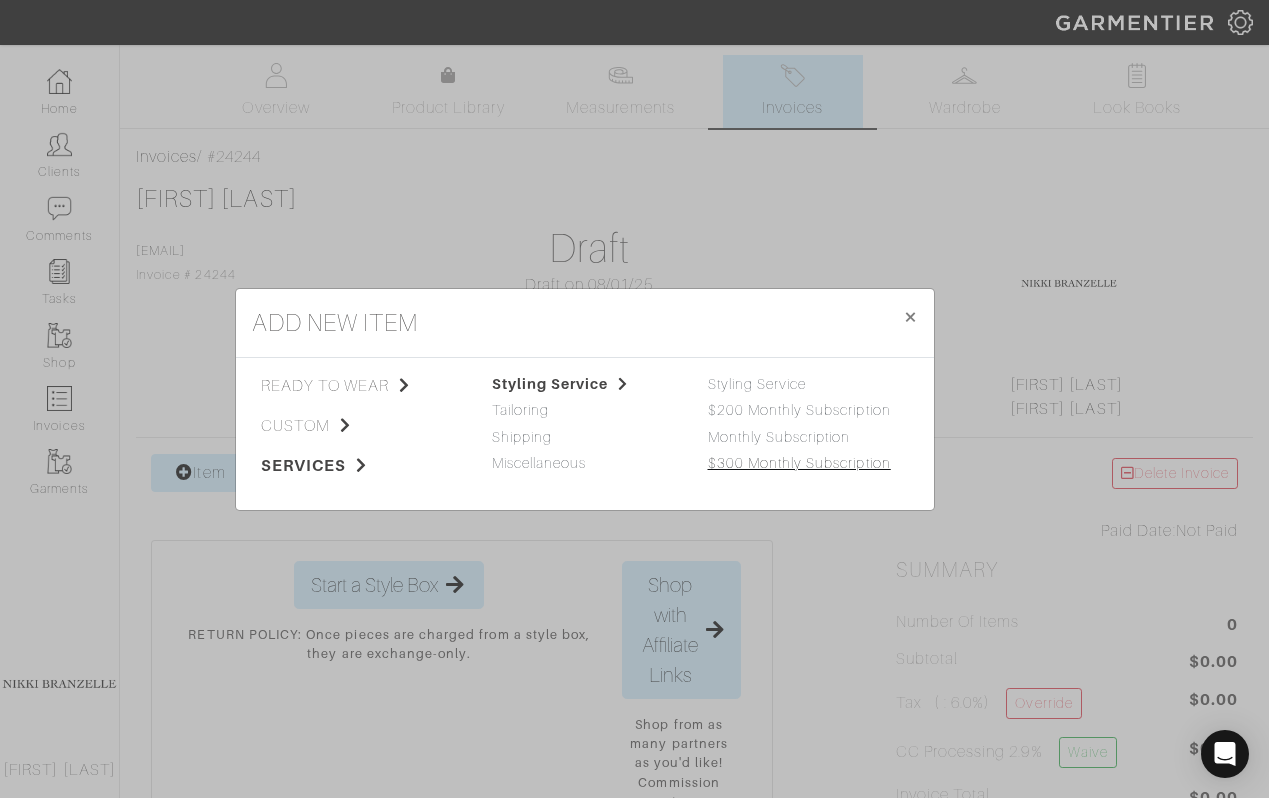 click on "$300 Monthly Subscription" at bounding box center [799, 463] 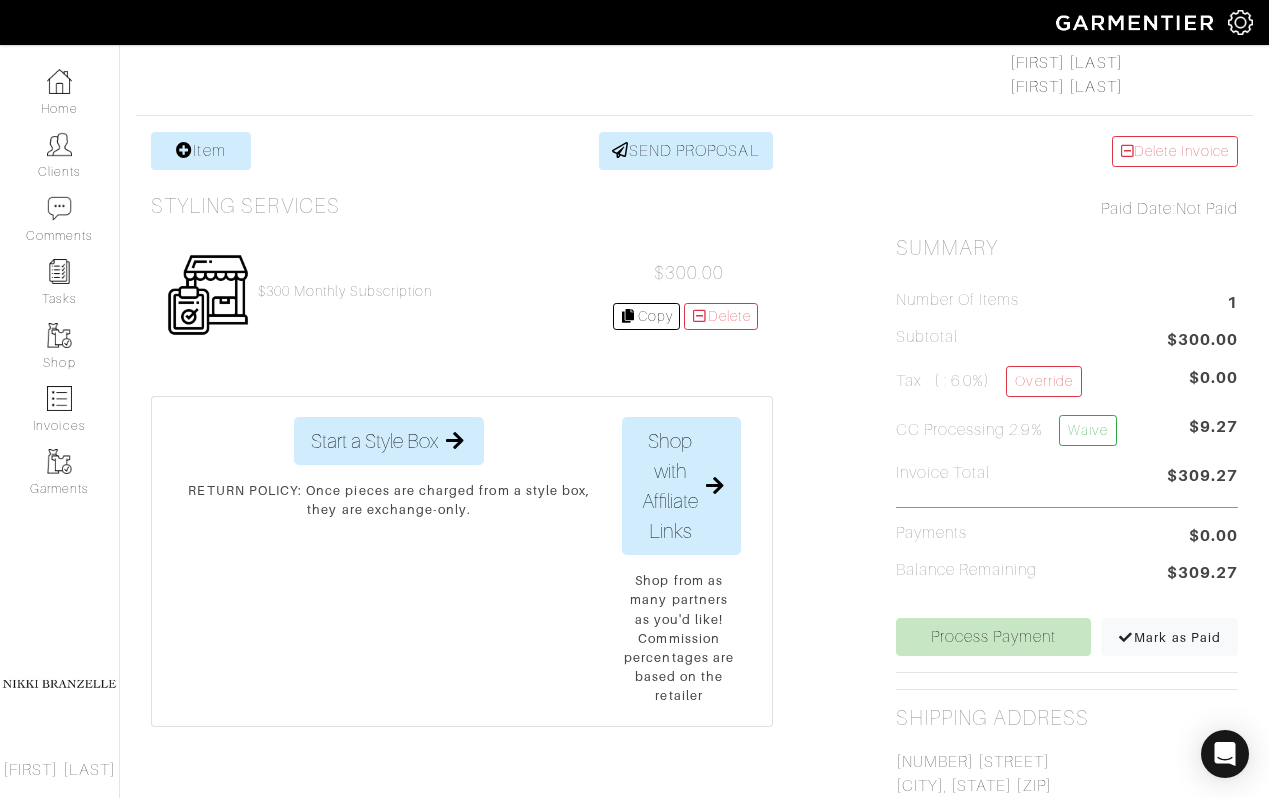 scroll, scrollTop: 381, scrollLeft: 0, axis: vertical 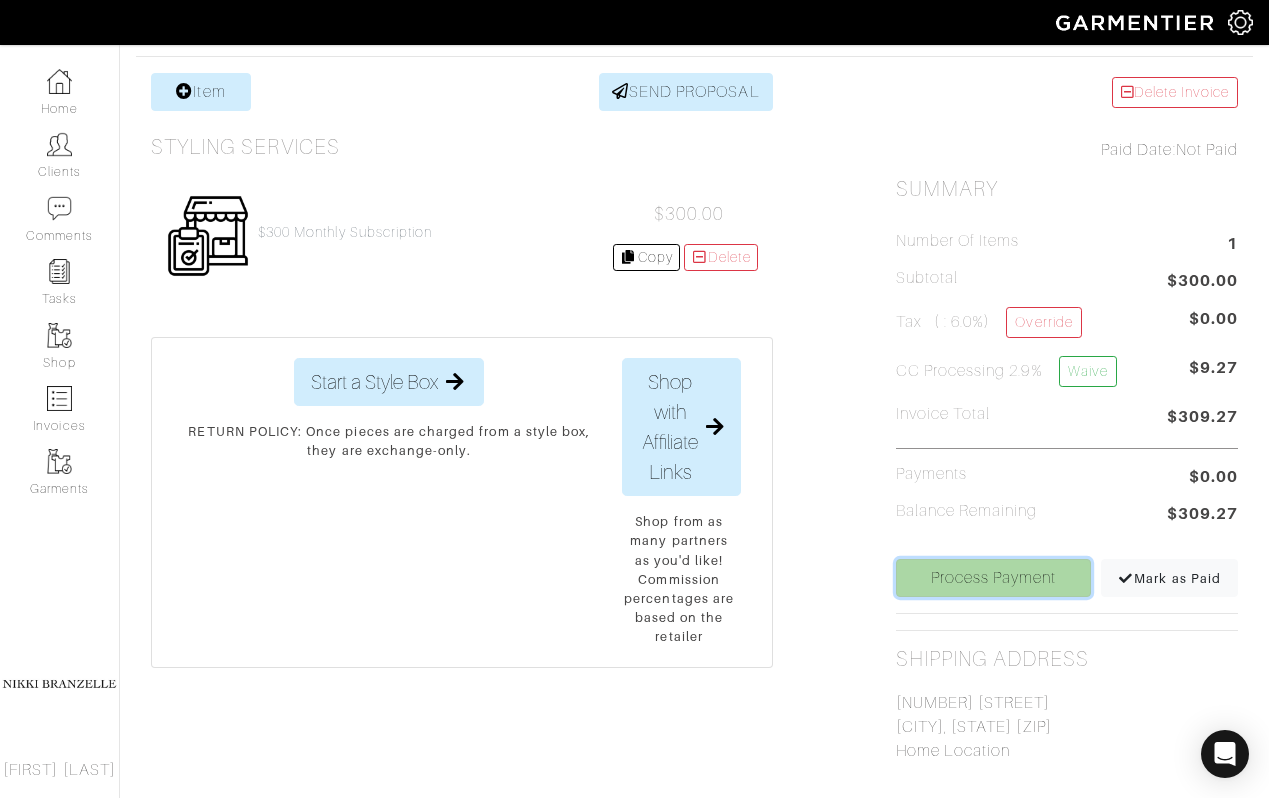 click on "Process Payment" at bounding box center (994, 578) 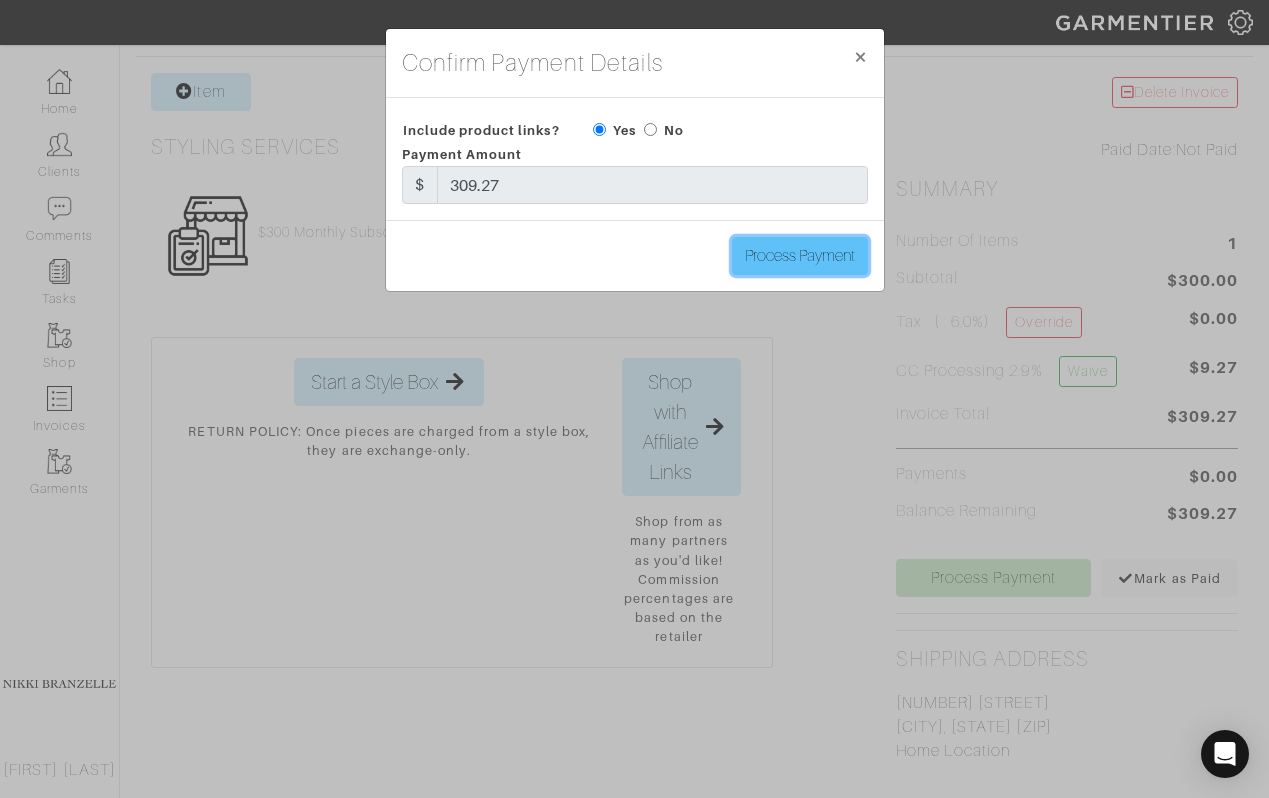 click on "Process Payment" at bounding box center [800, 256] 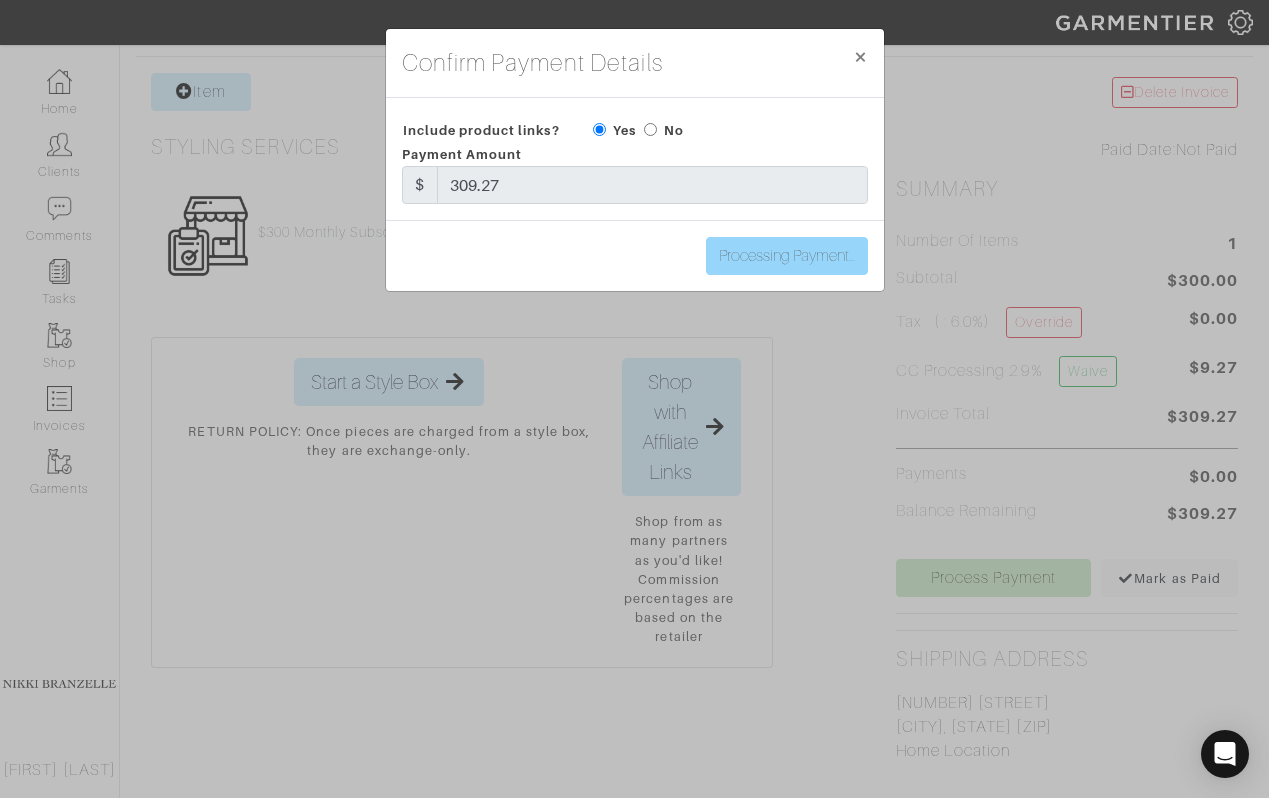 type on "Process Payment" 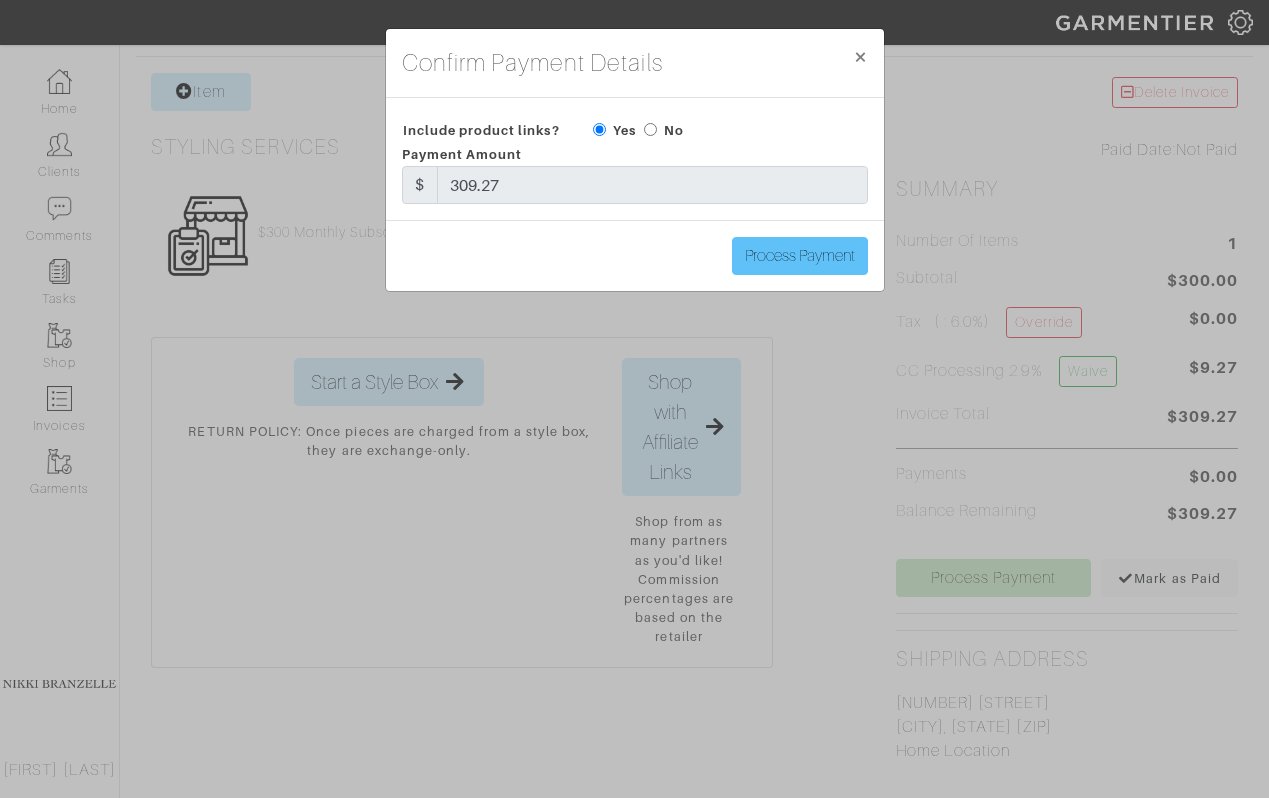 scroll, scrollTop: 0, scrollLeft: 0, axis: both 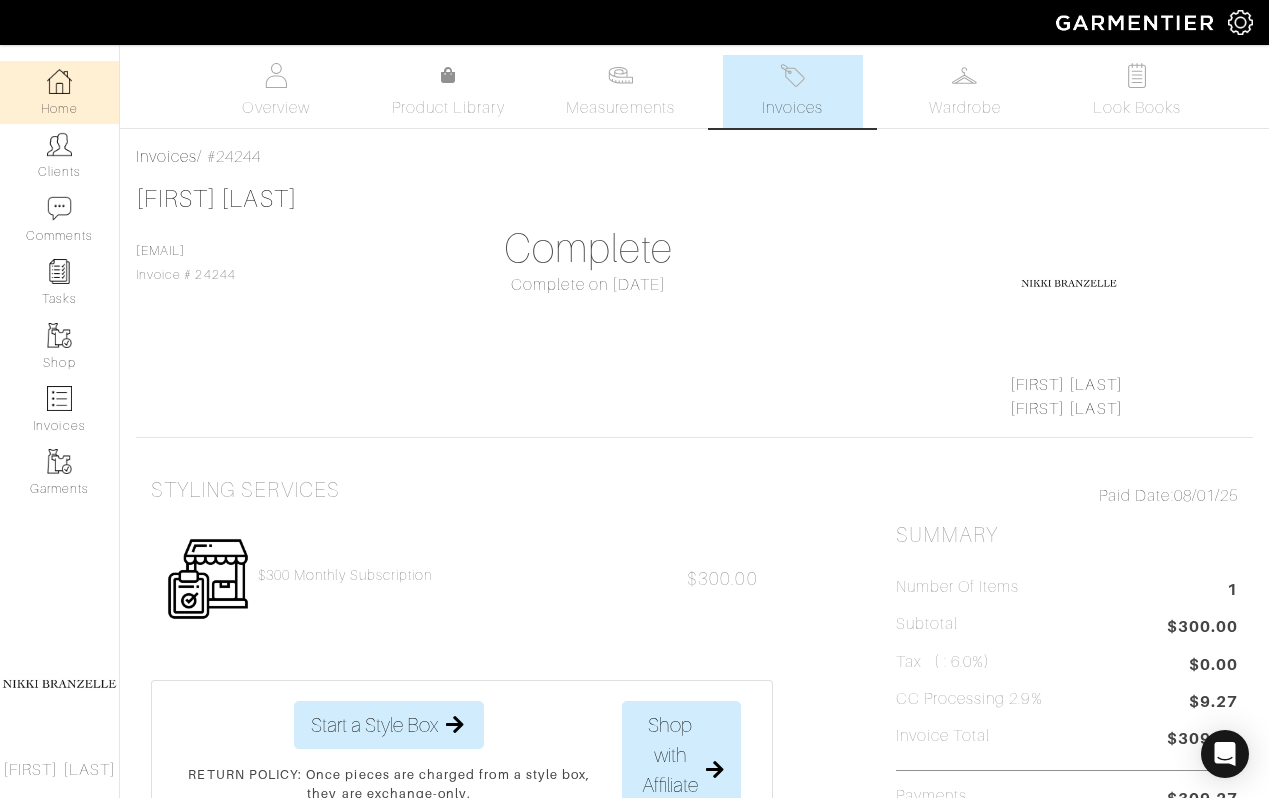 click on "Home" at bounding box center [59, 92] 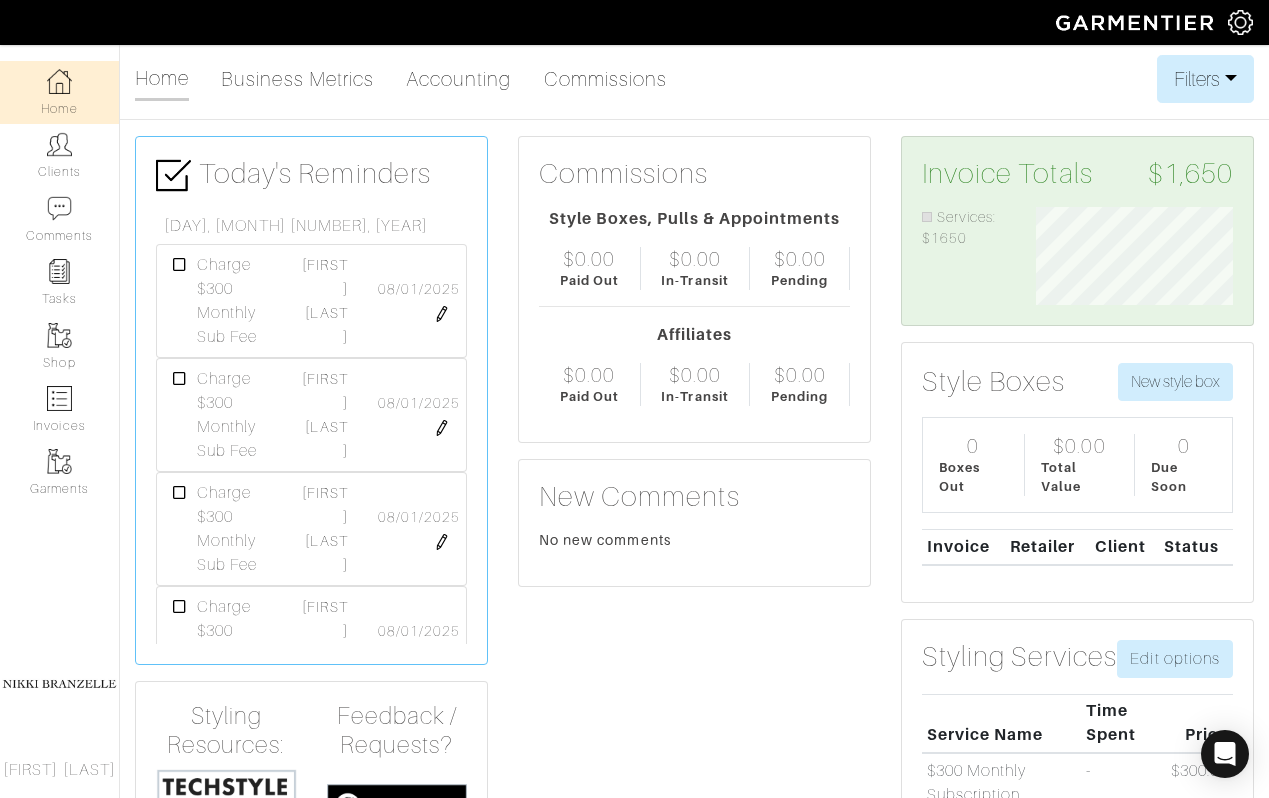 scroll, scrollTop: 999902, scrollLeft: 999772, axis: both 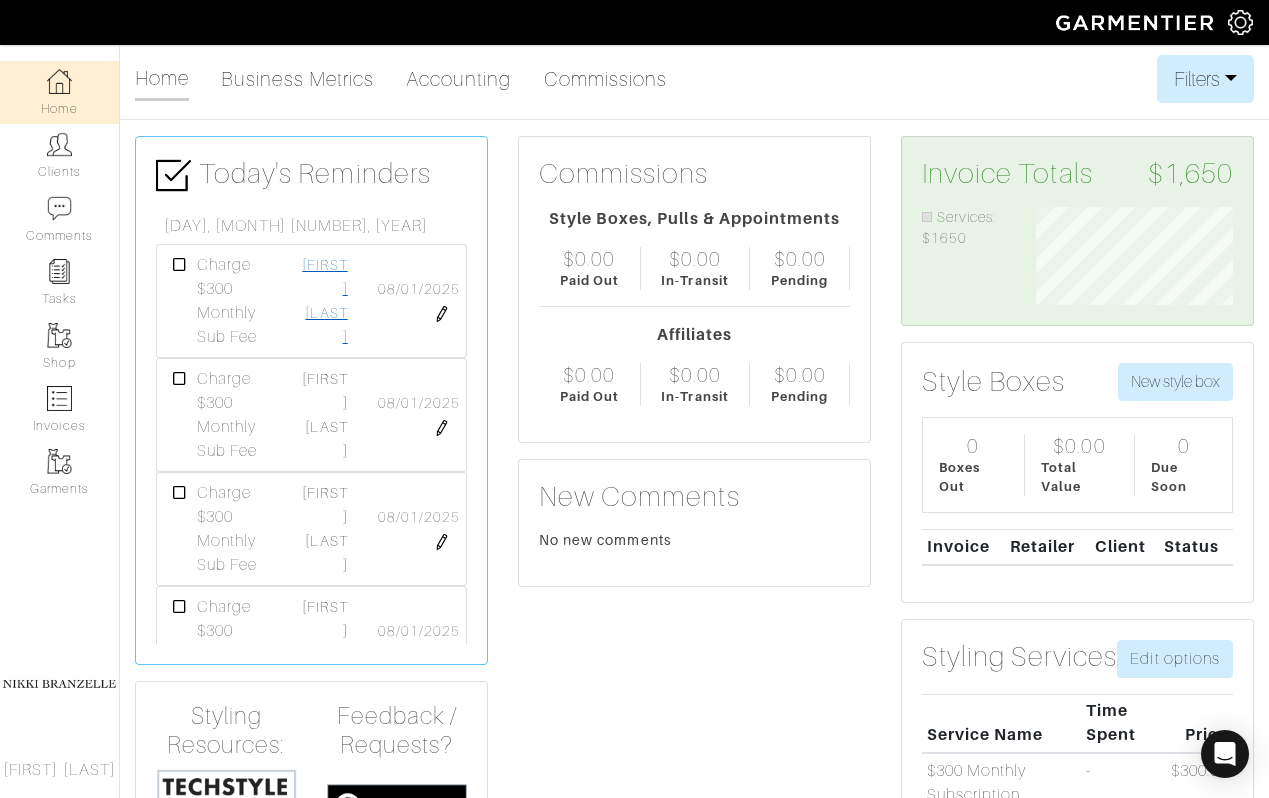 click on "[FIRST] [LAST]" at bounding box center [324, 301] 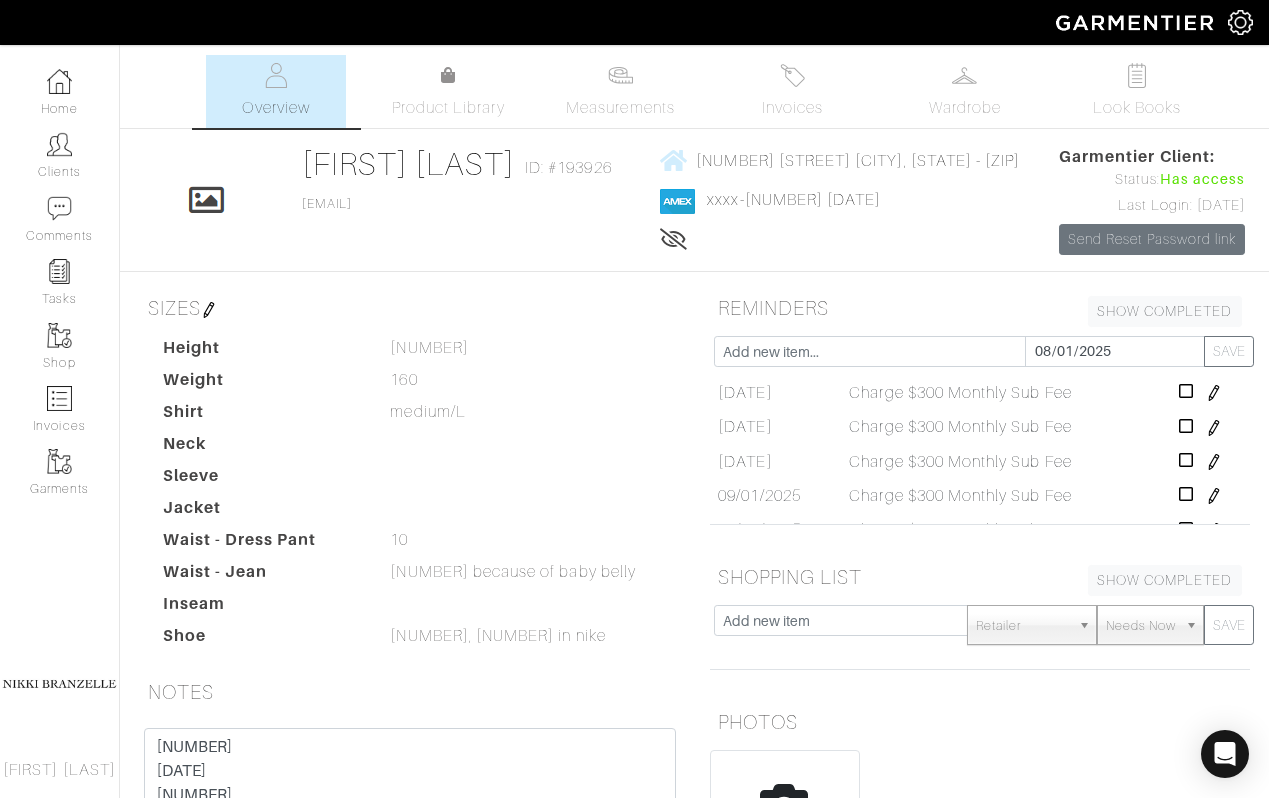scroll, scrollTop: 41, scrollLeft: 0, axis: vertical 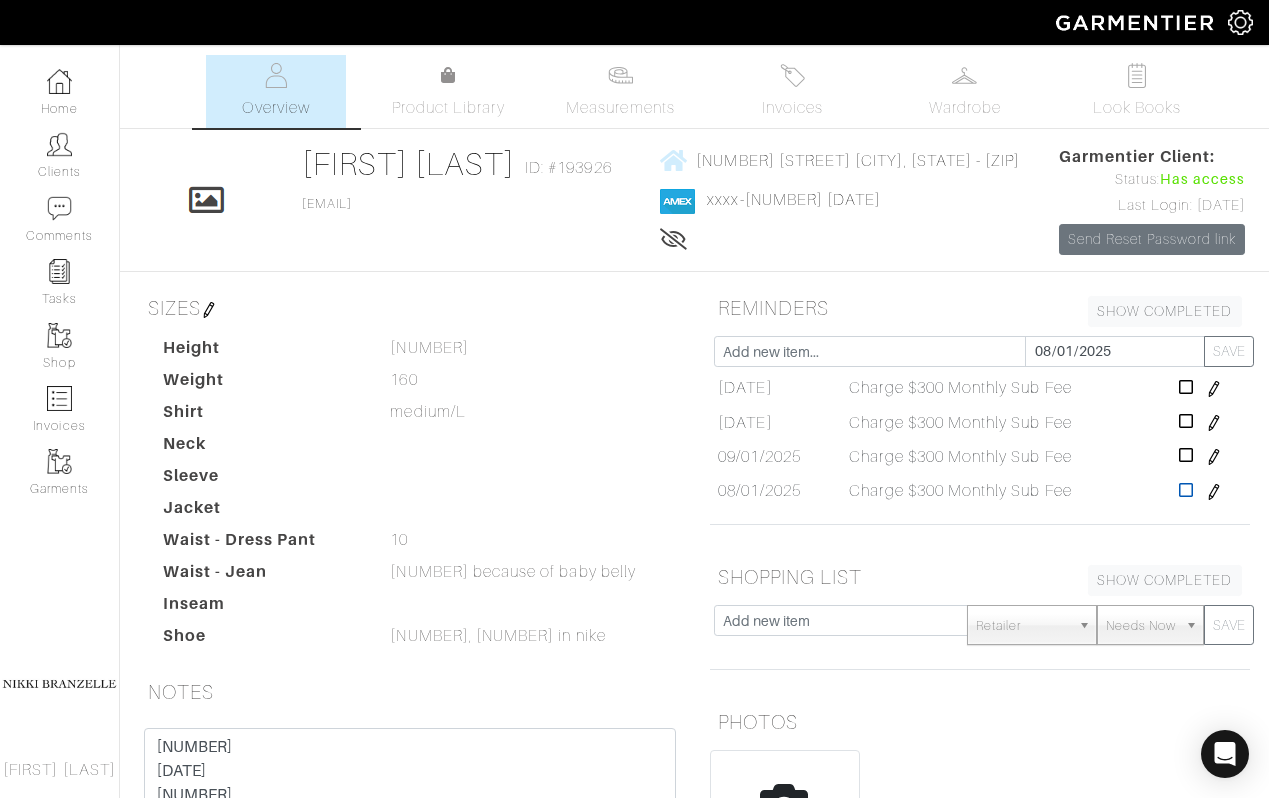 click at bounding box center (1186, 490) 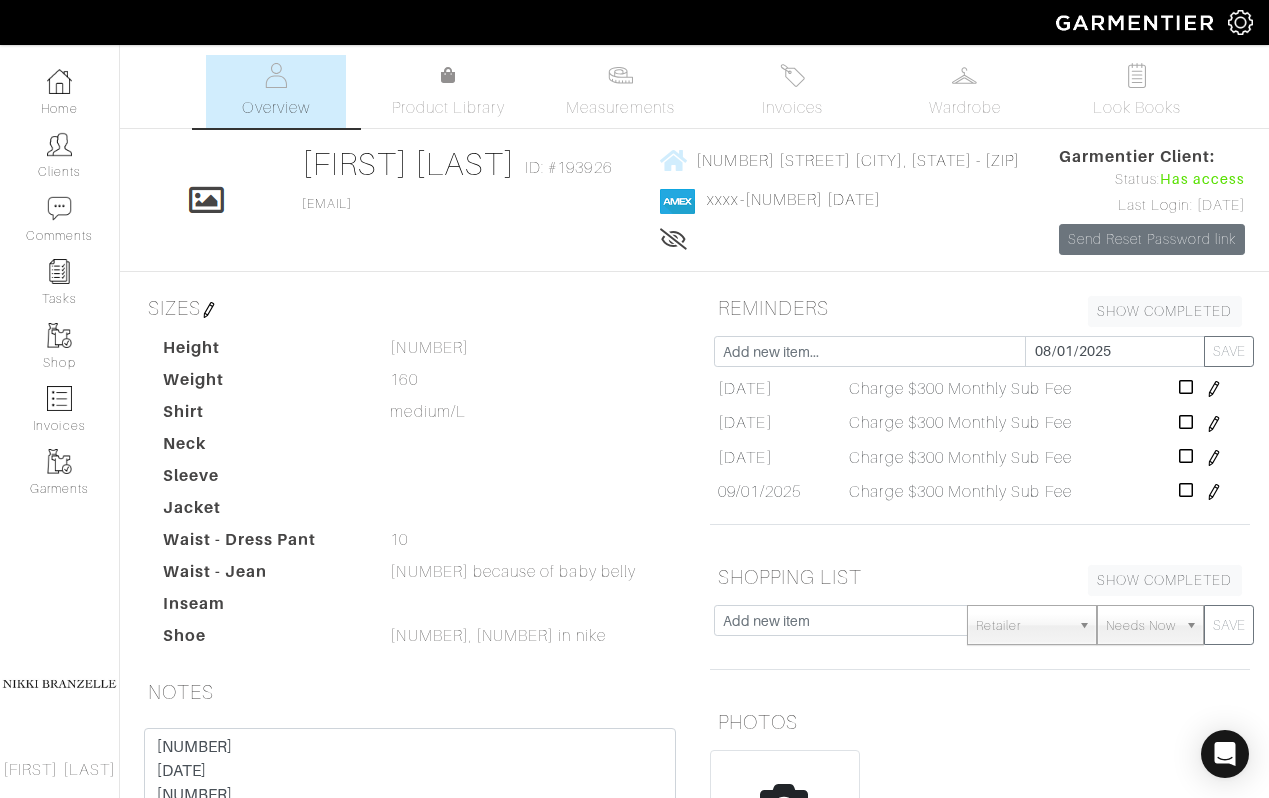 scroll, scrollTop: 6, scrollLeft: 0, axis: vertical 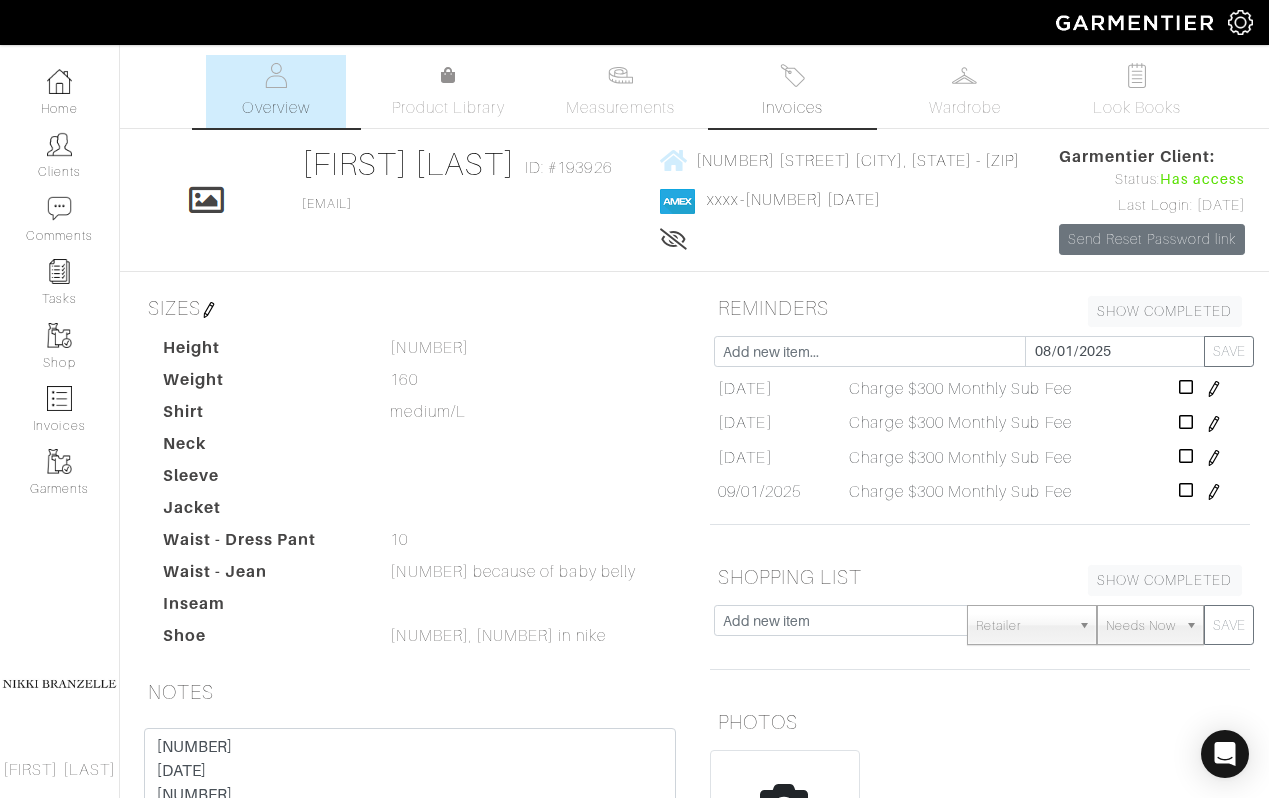 click on "Invoices" at bounding box center (793, 91) 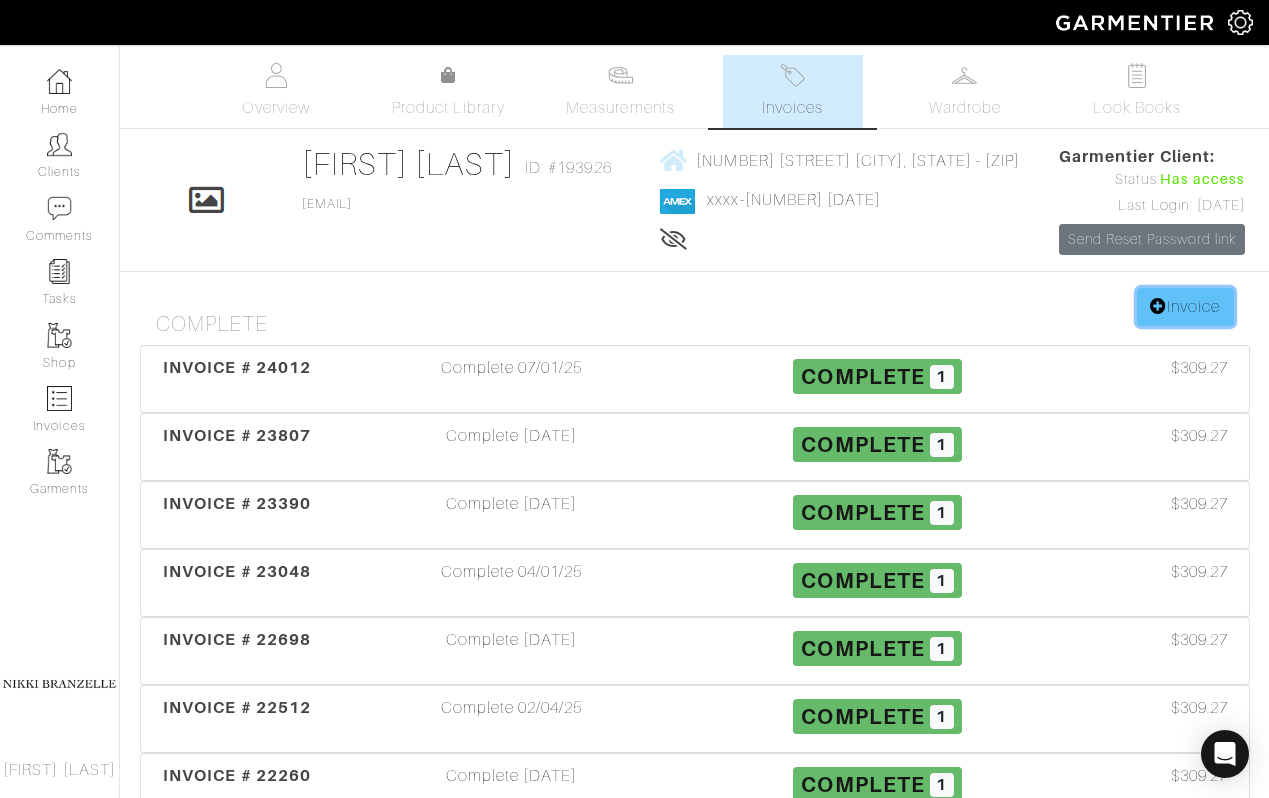 click at bounding box center (1158, 306) 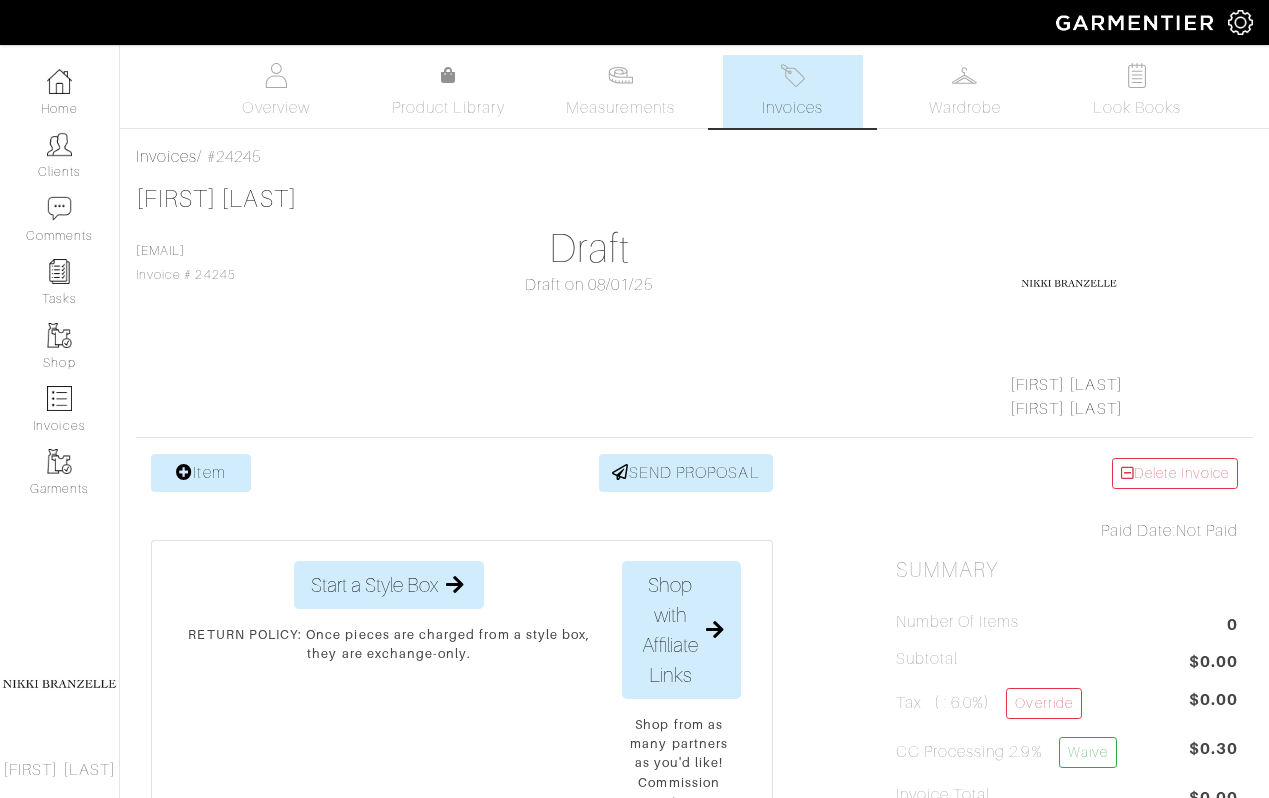 scroll, scrollTop: 0, scrollLeft: 0, axis: both 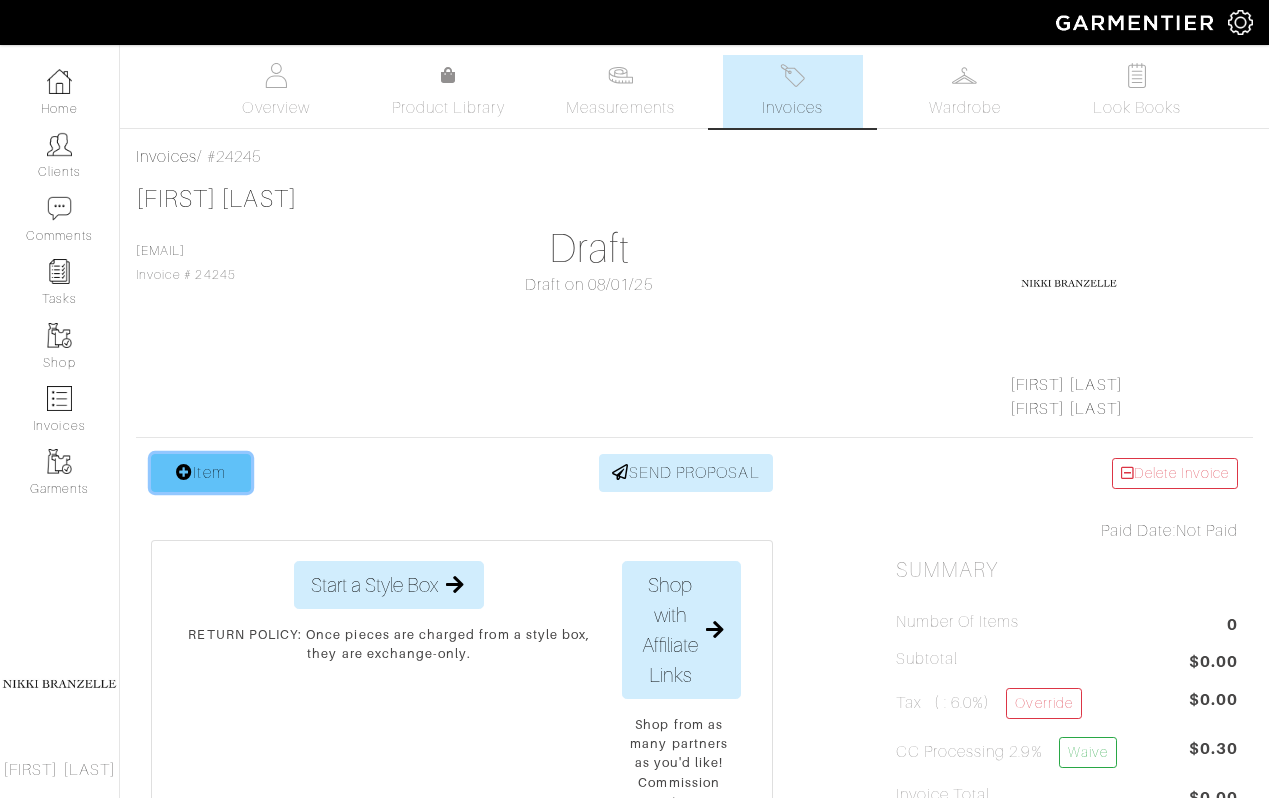 click at bounding box center (184, 472) 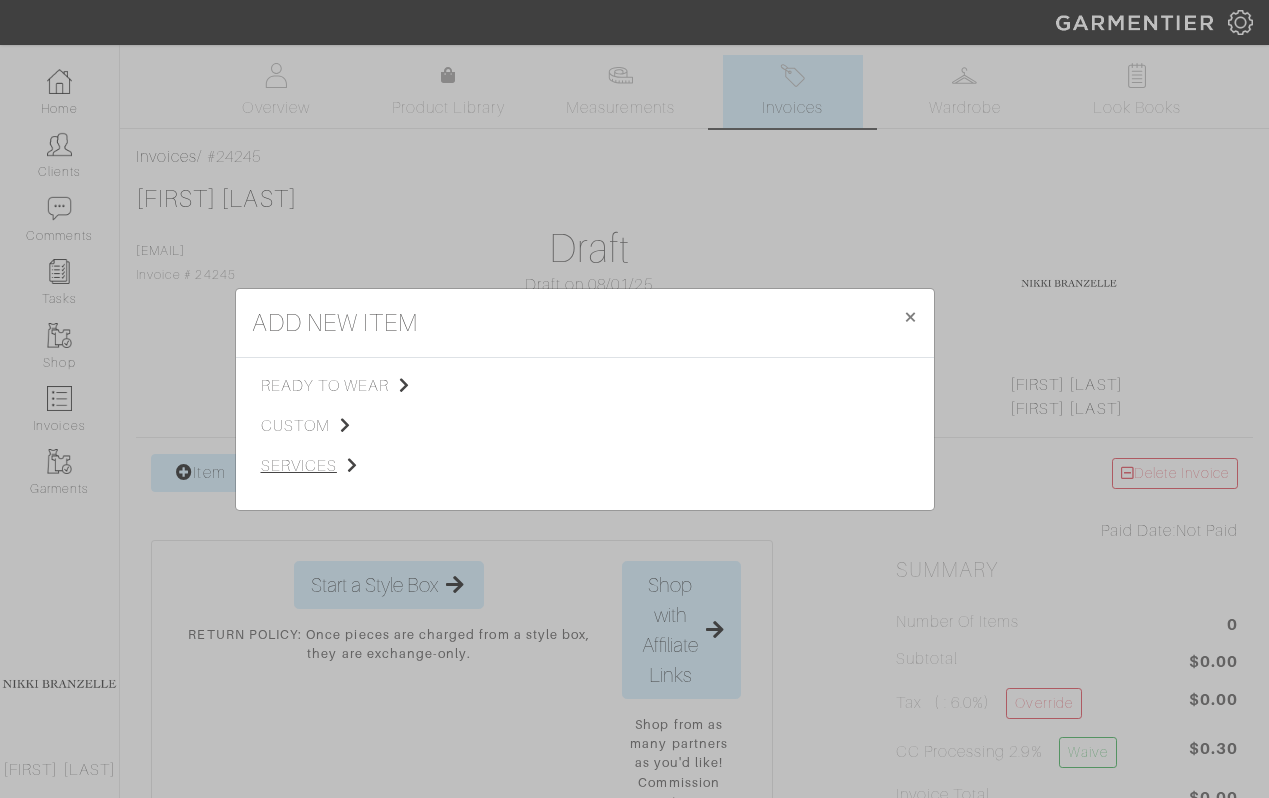 click on "services" at bounding box center [361, 466] 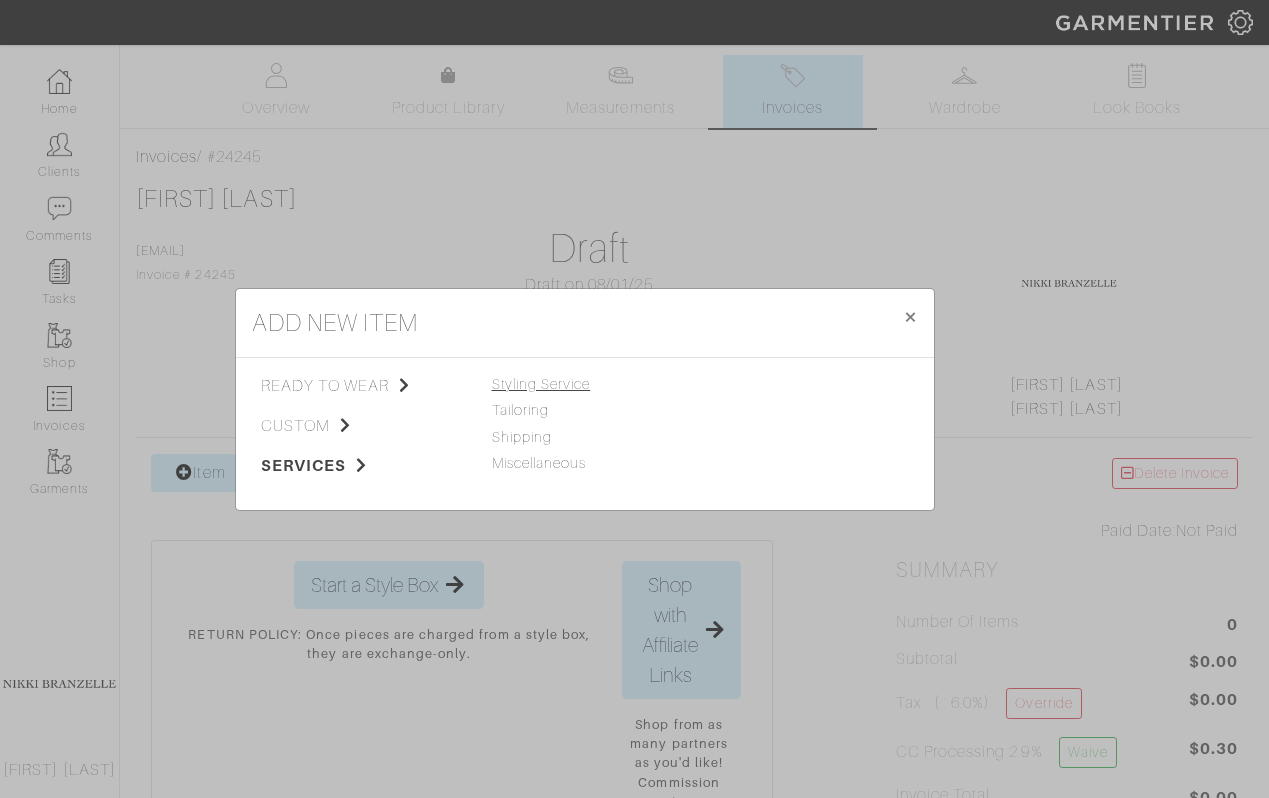 click on "Styling Service" at bounding box center (541, 384) 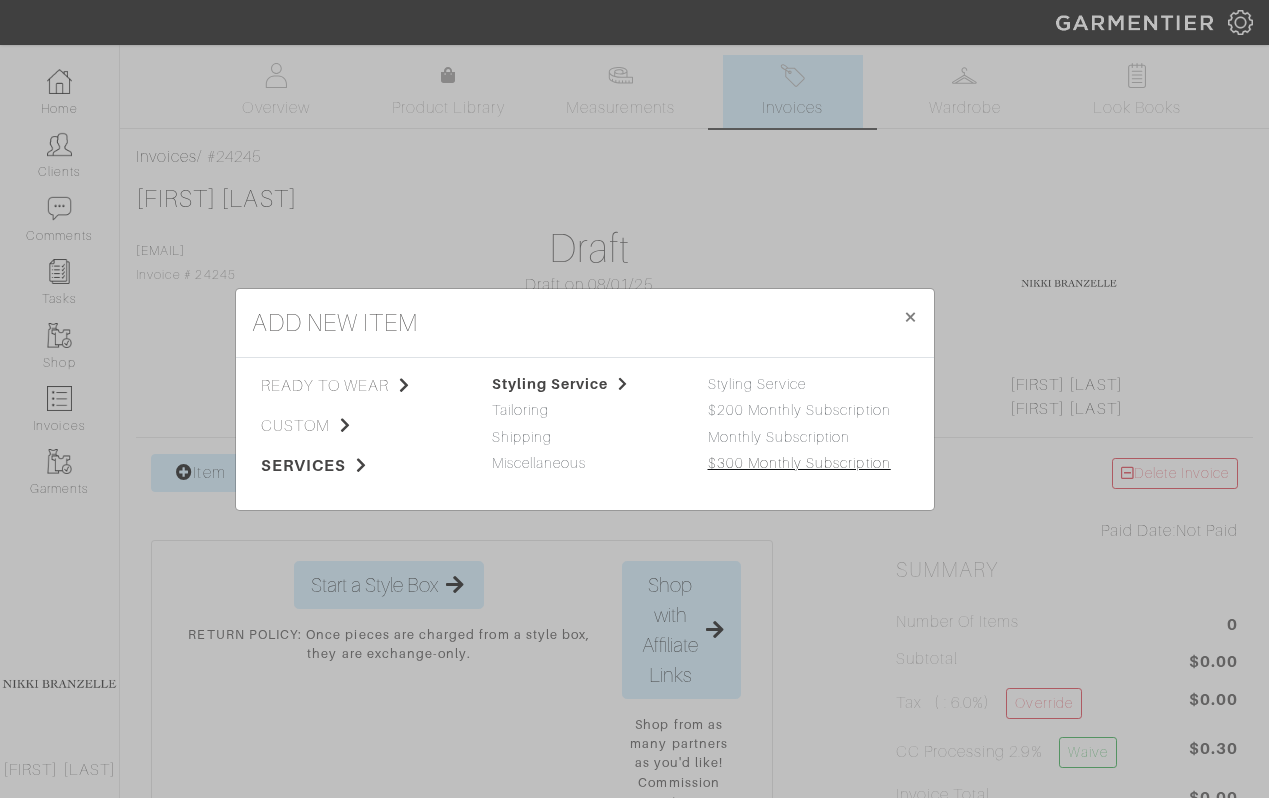 click on "$300 Monthly Subscription" at bounding box center (799, 463) 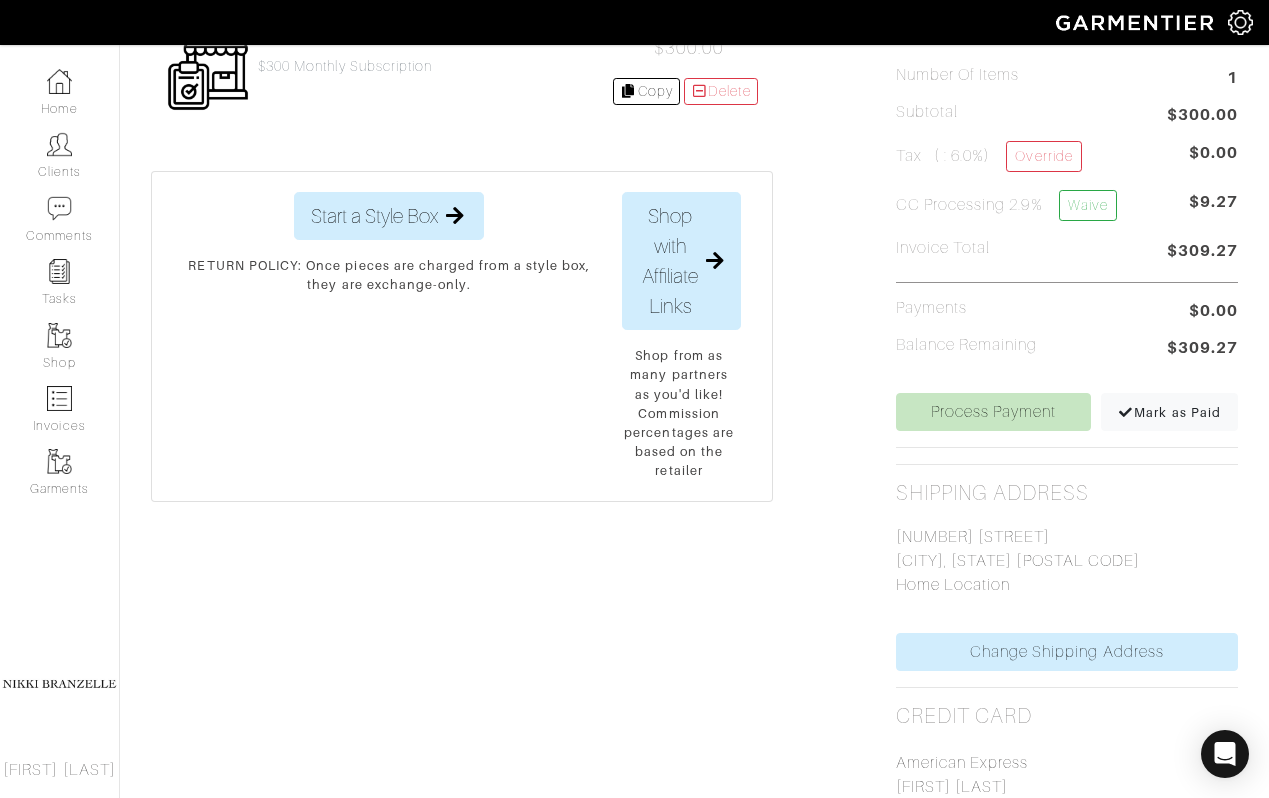 scroll, scrollTop: 626, scrollLeft: 0, axis: vertical 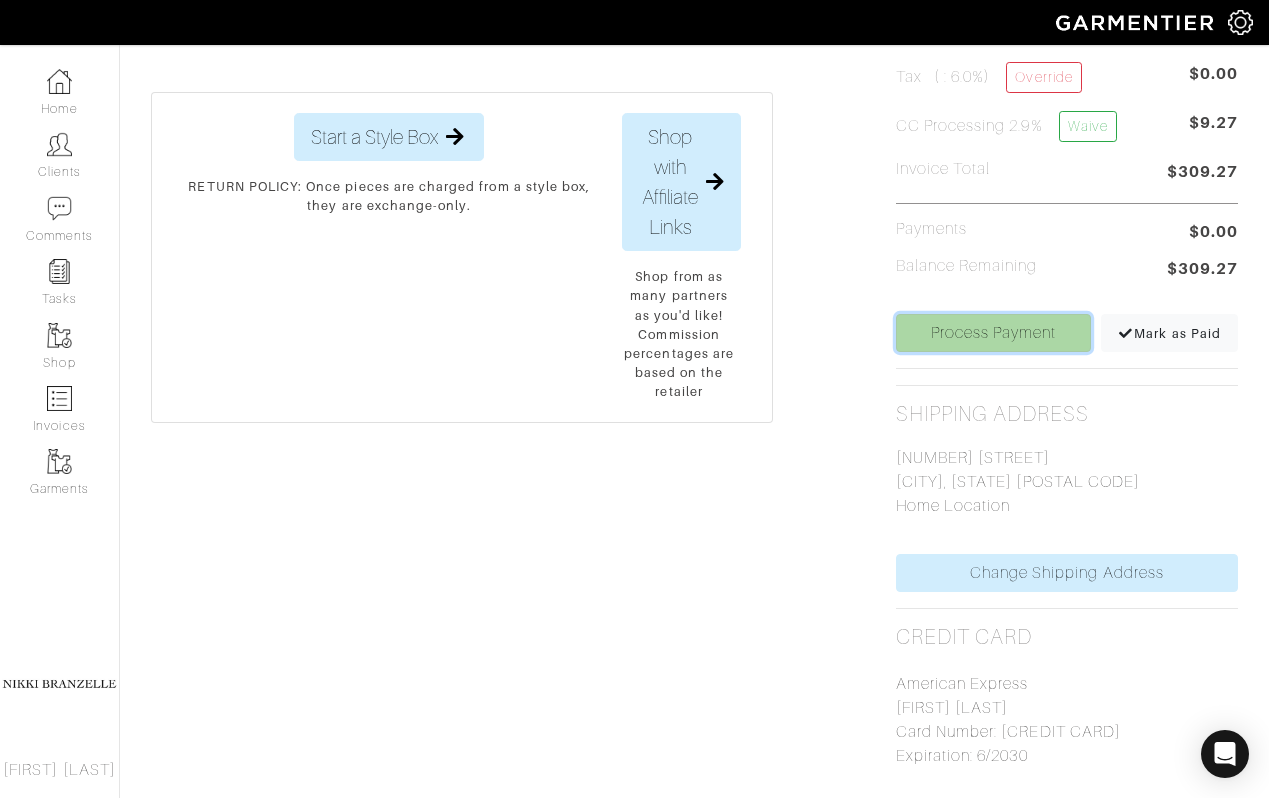 click on "Process Payment" at bounding box center (994, 333) 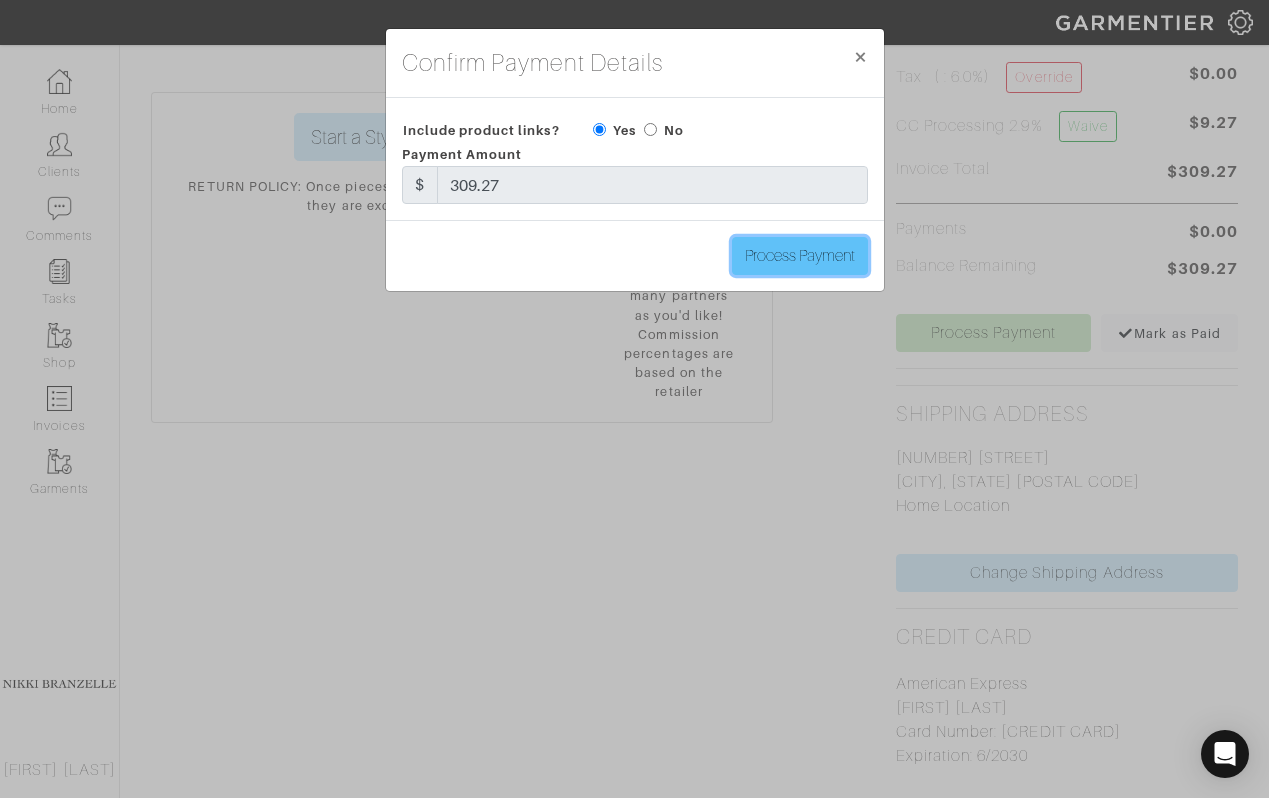 click on "Process Payment" at bounding box center [800, 256] 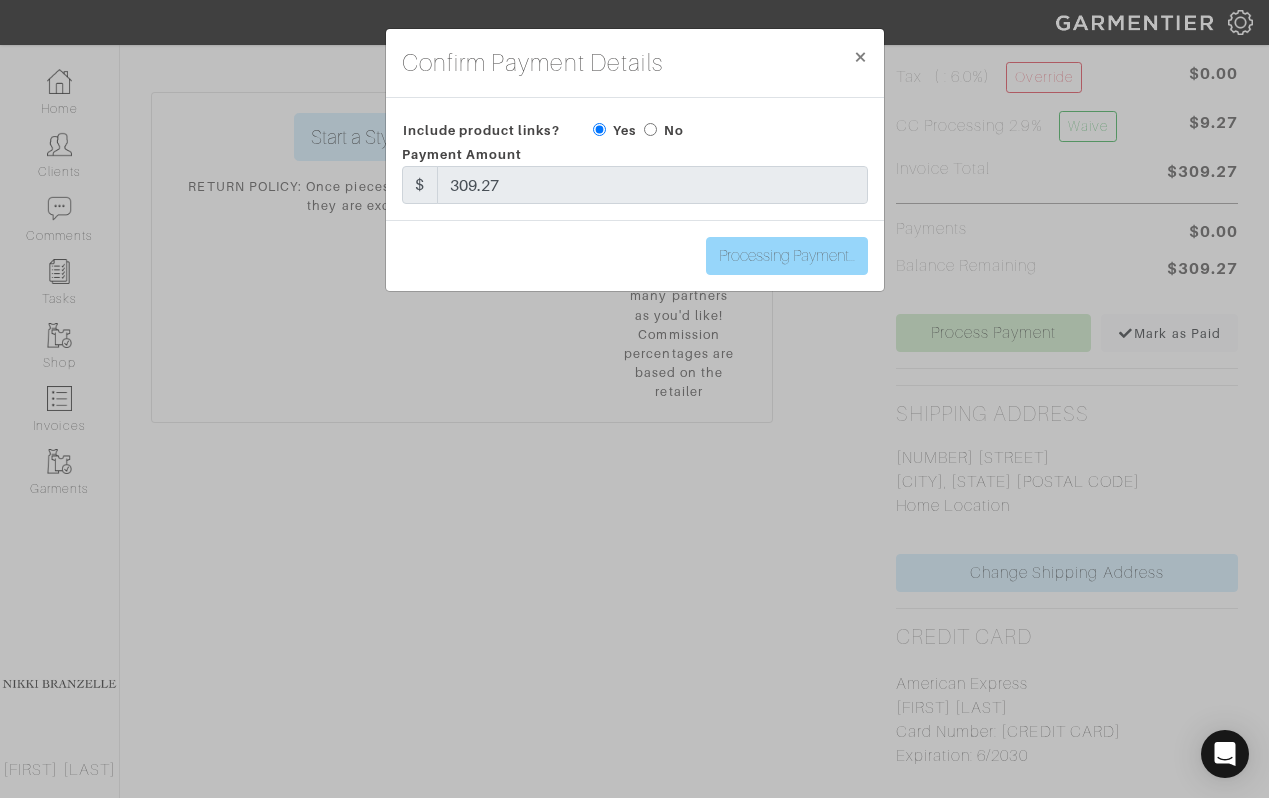 type on "Process Payment" 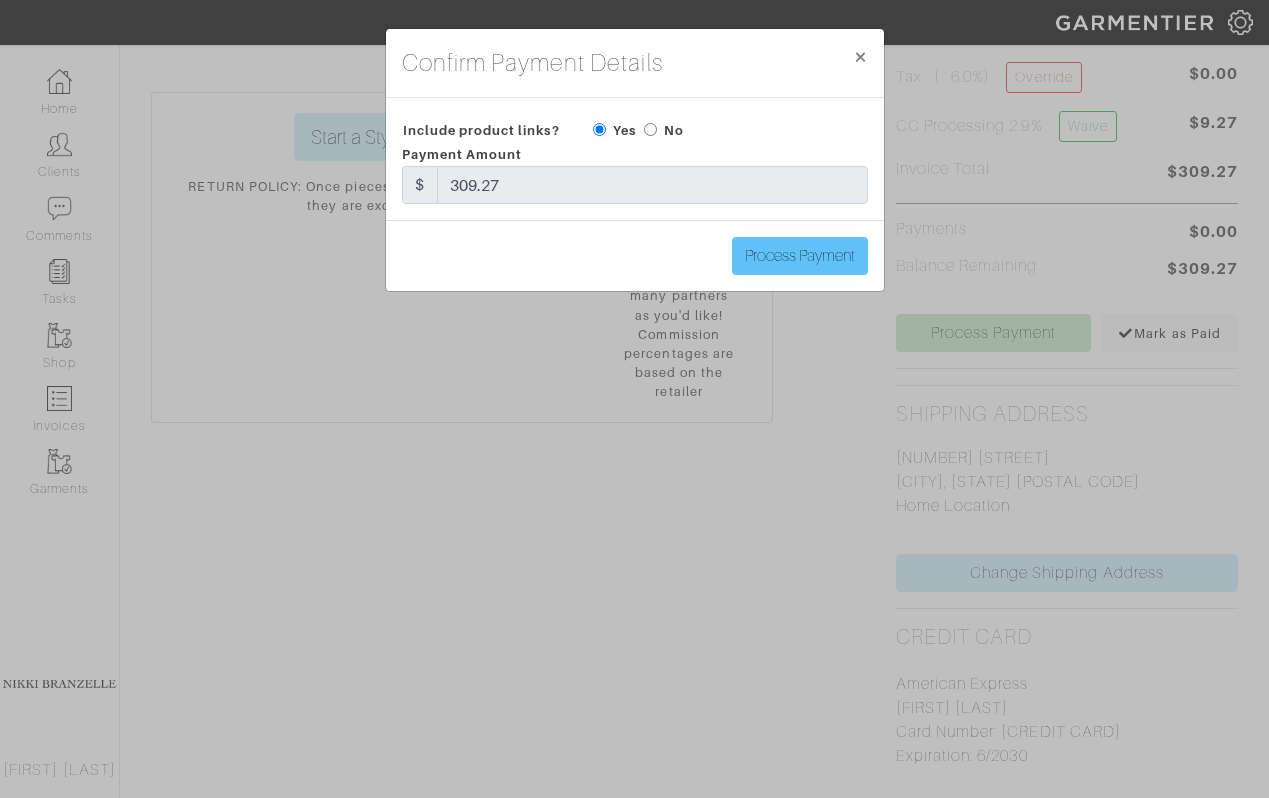 scroll, scrollTop: 0, scrollLeft: 0, axis: both 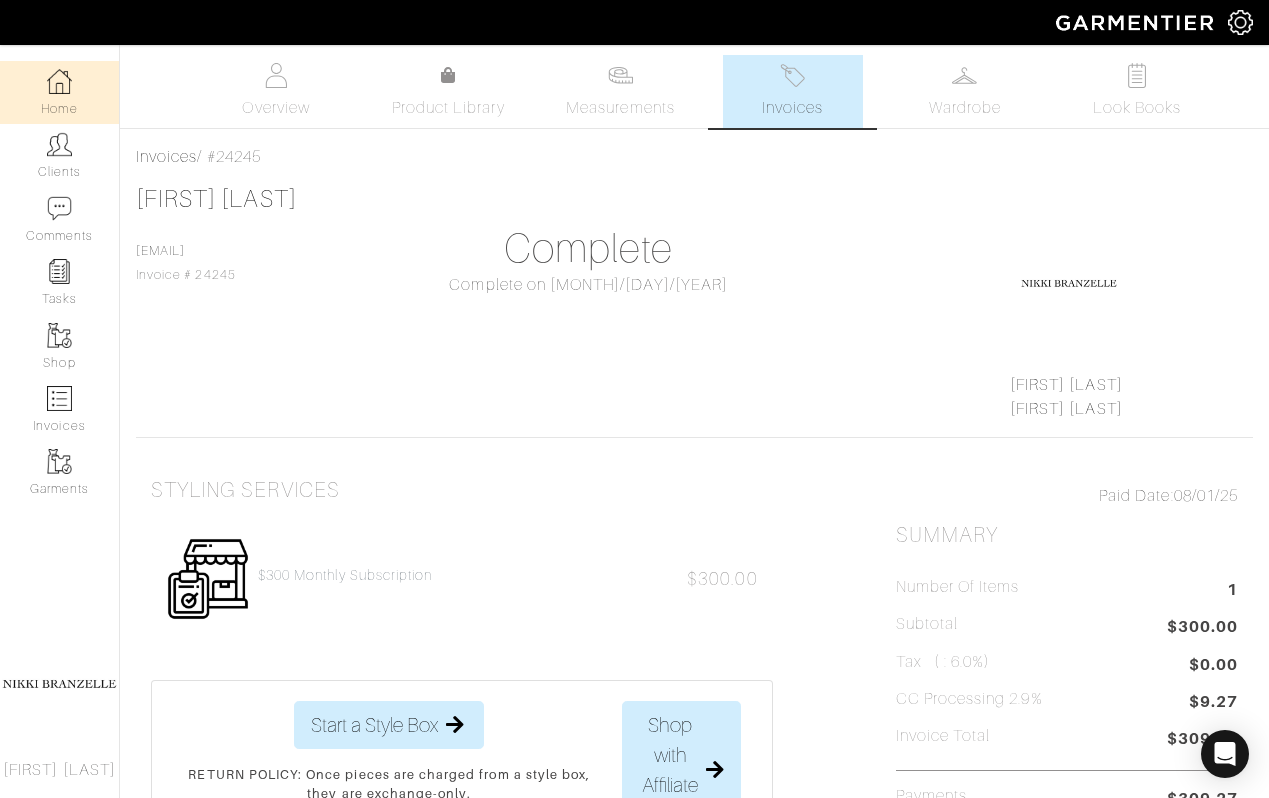 click on "Home" at bounding box center (59, 92) 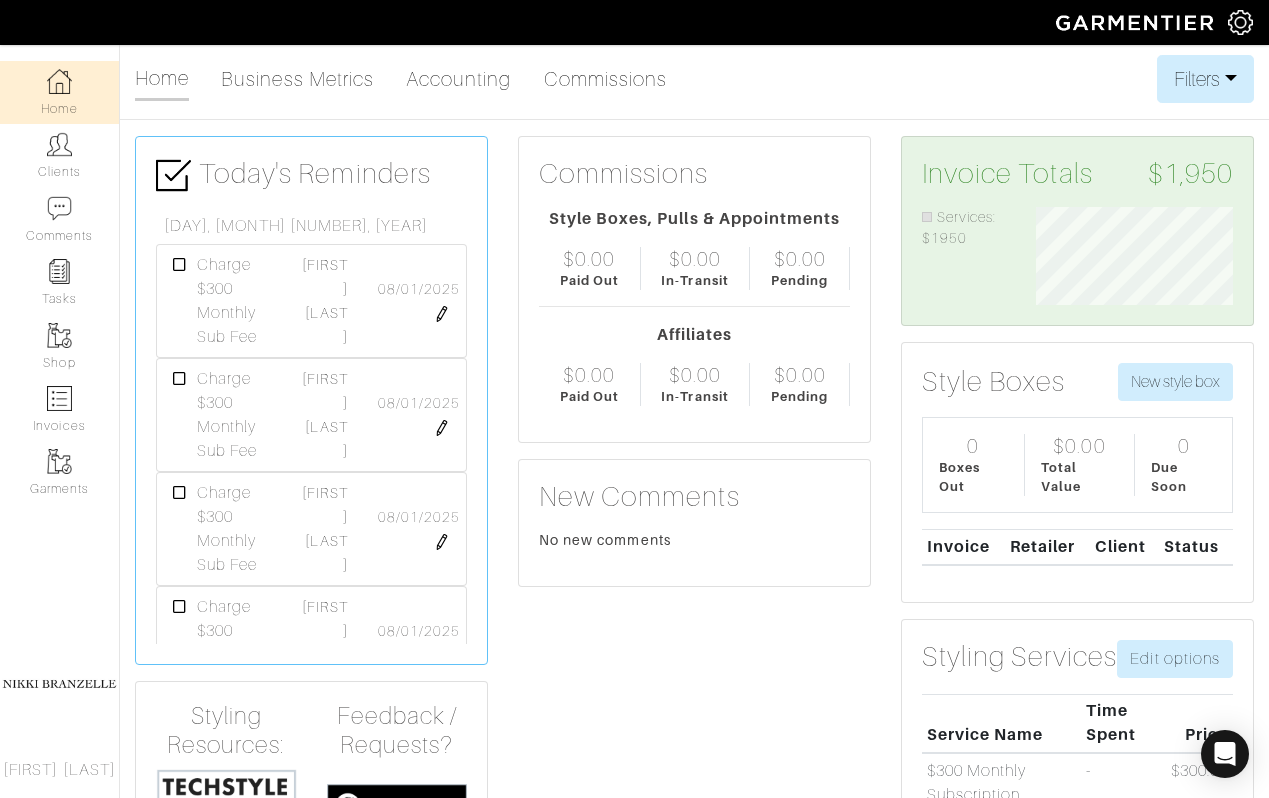 scroll, scrollTop: 999902, scrollLeft: 999772, axis: both 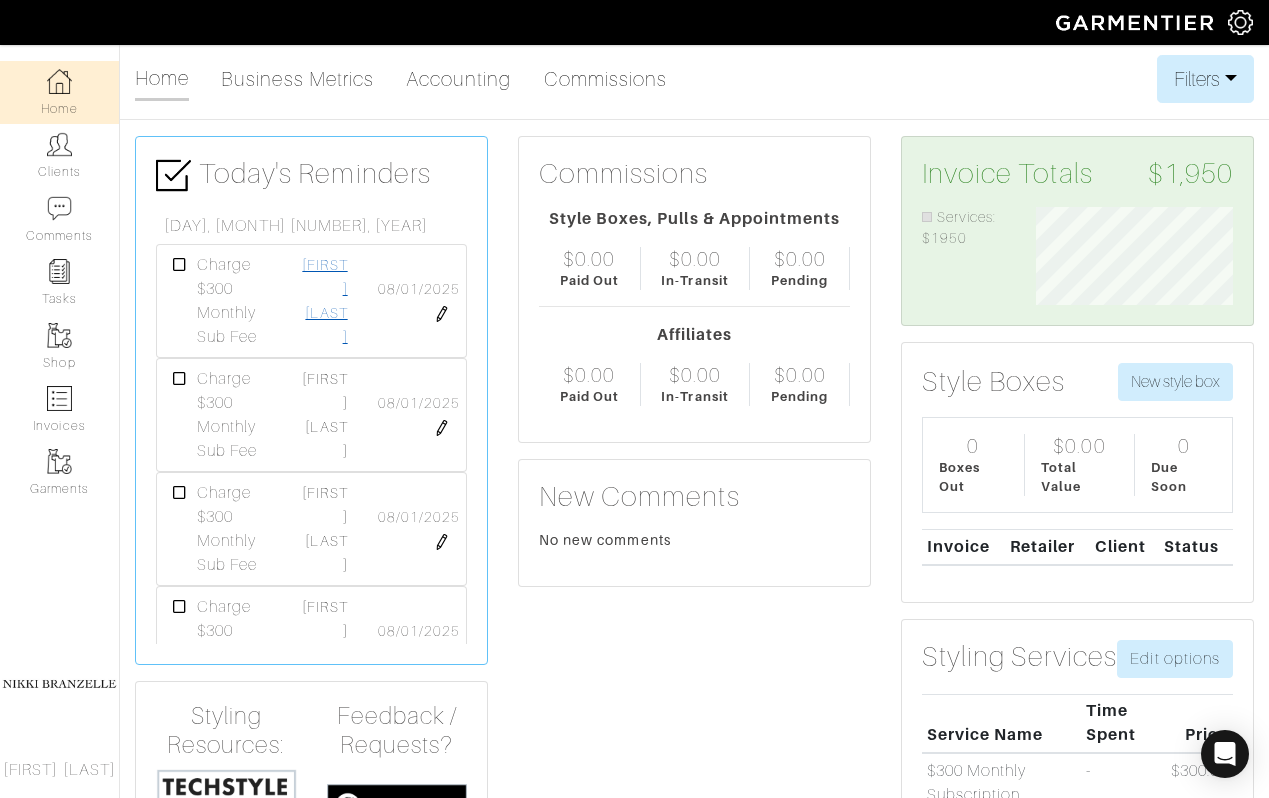 click on "[FIRST] [LAST]" at bounding box center (324, 301) 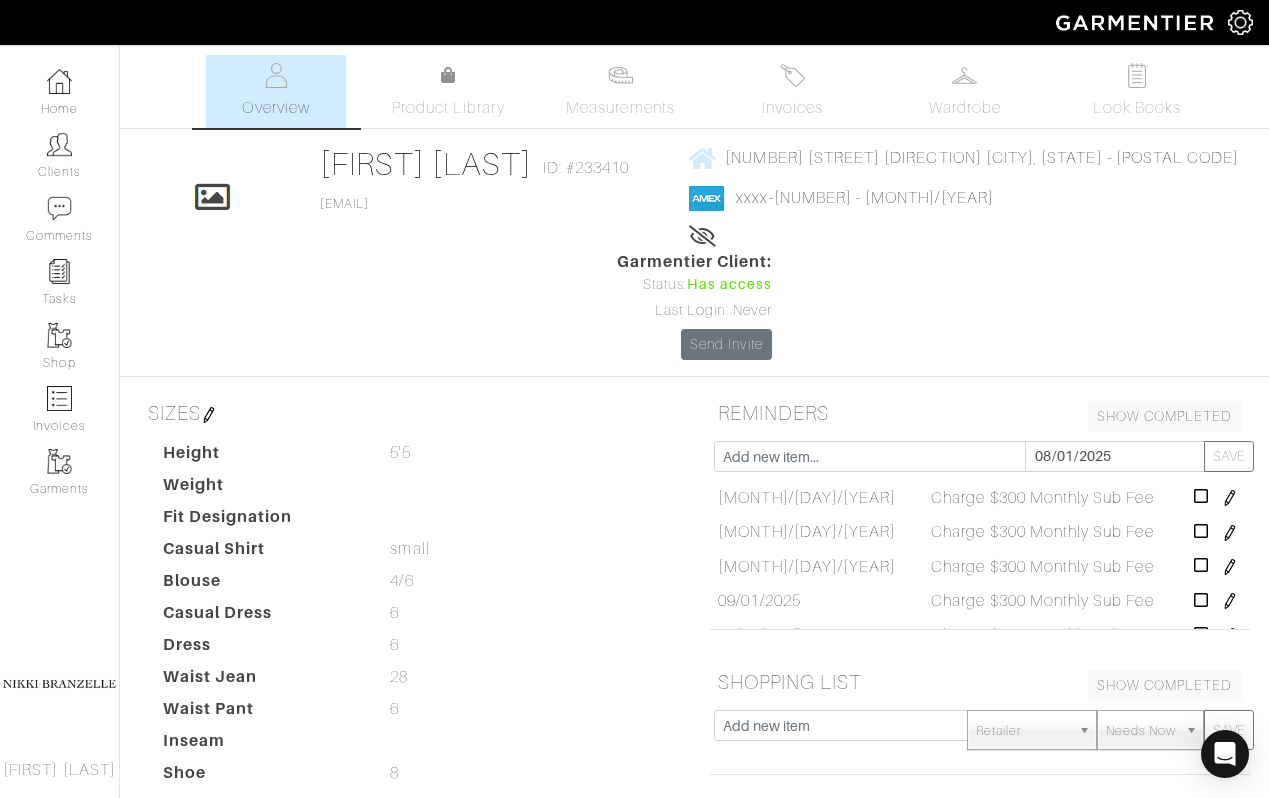 scroll, scrollTop: 41, scrollLeft: 0, axis: vertical 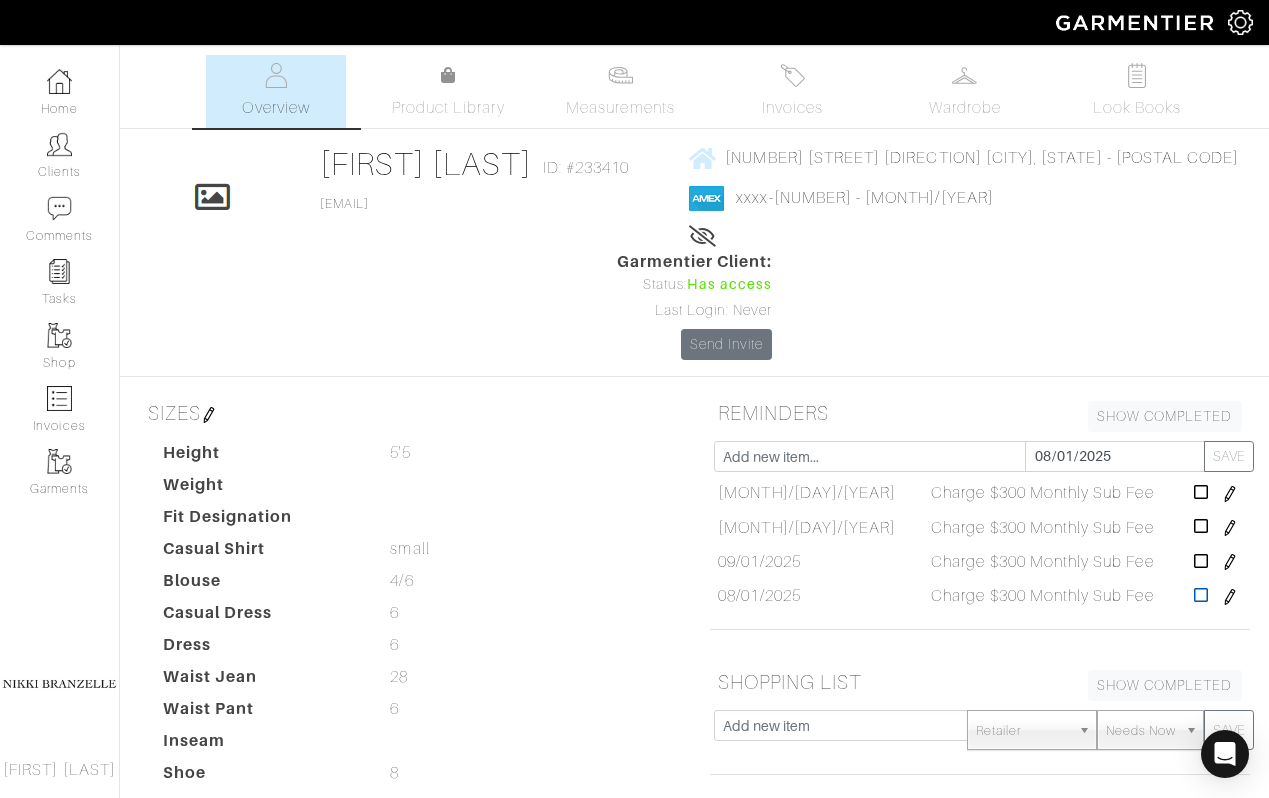 click at bounding box center (1201, 595) 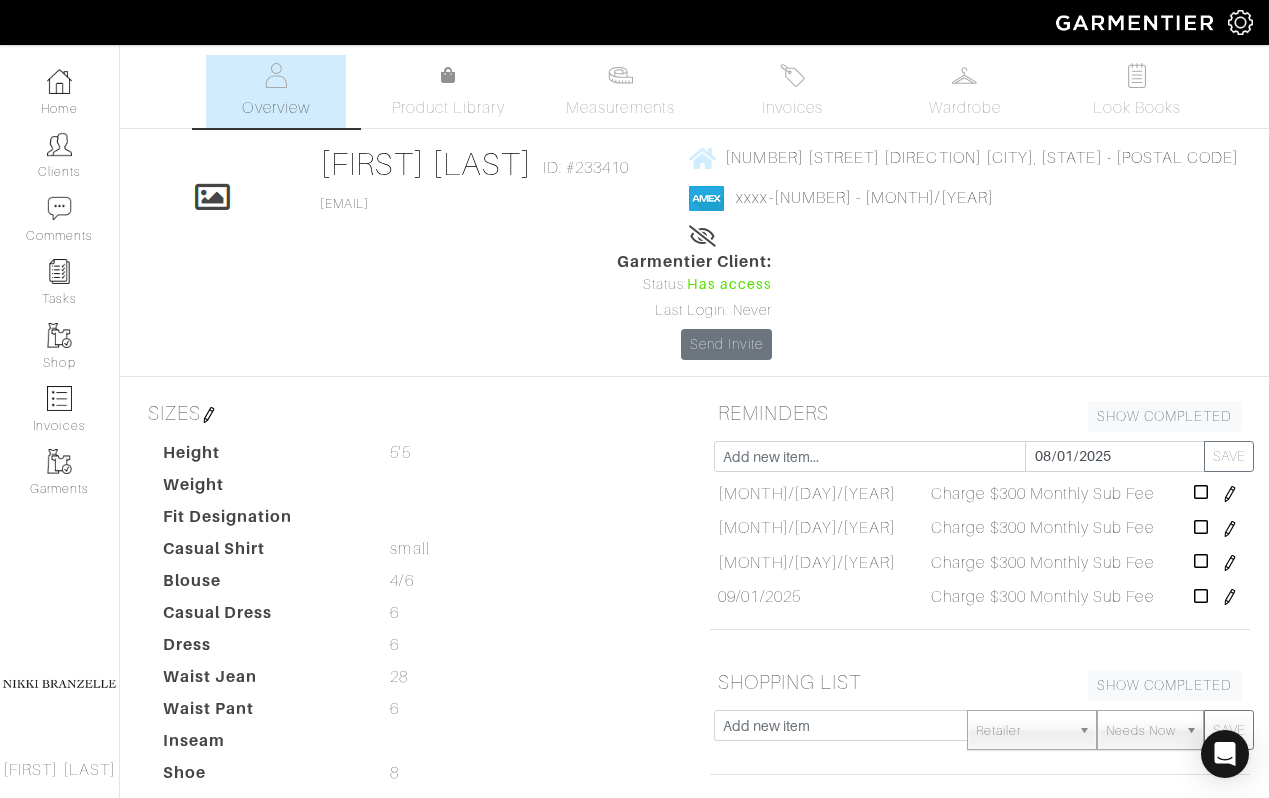 scroll, scrollTop: 6, scrollLeft: 0, axis: vertical 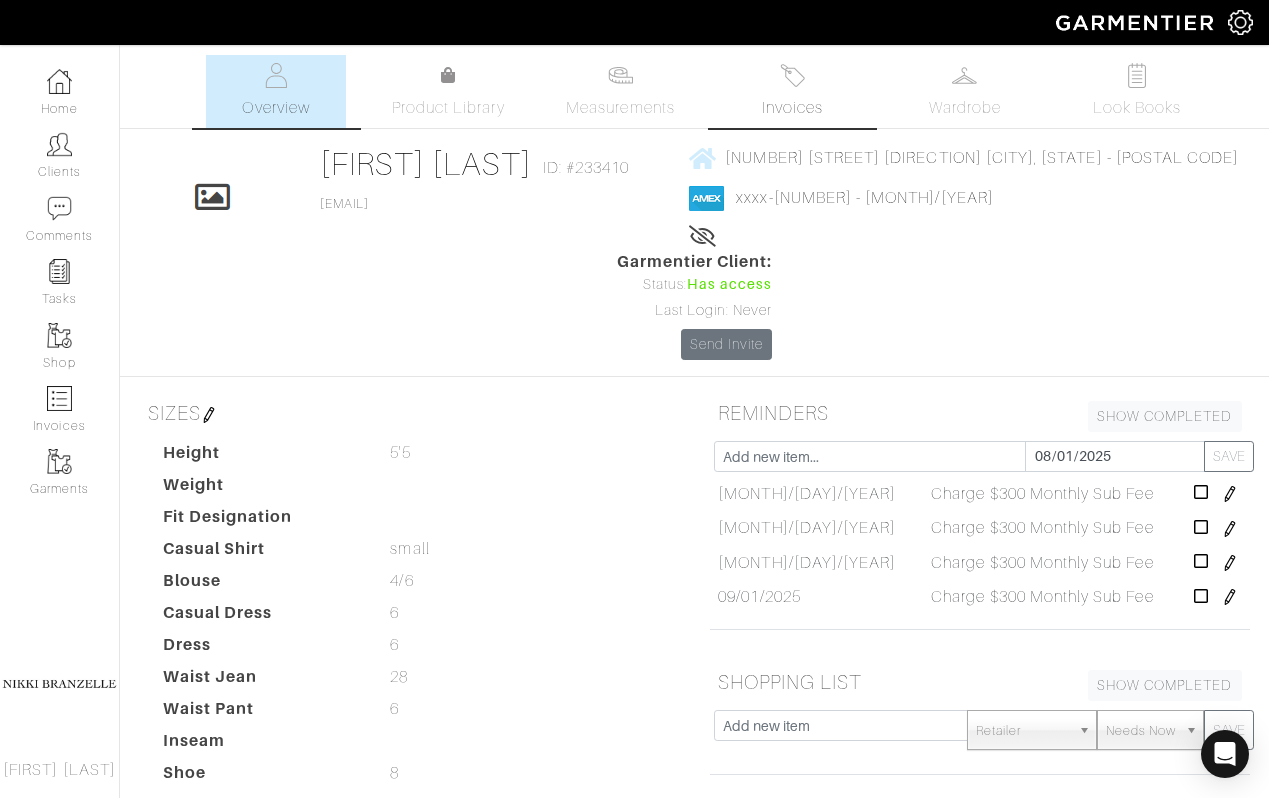 click on "Invoices" at bounding box center [792, 108] 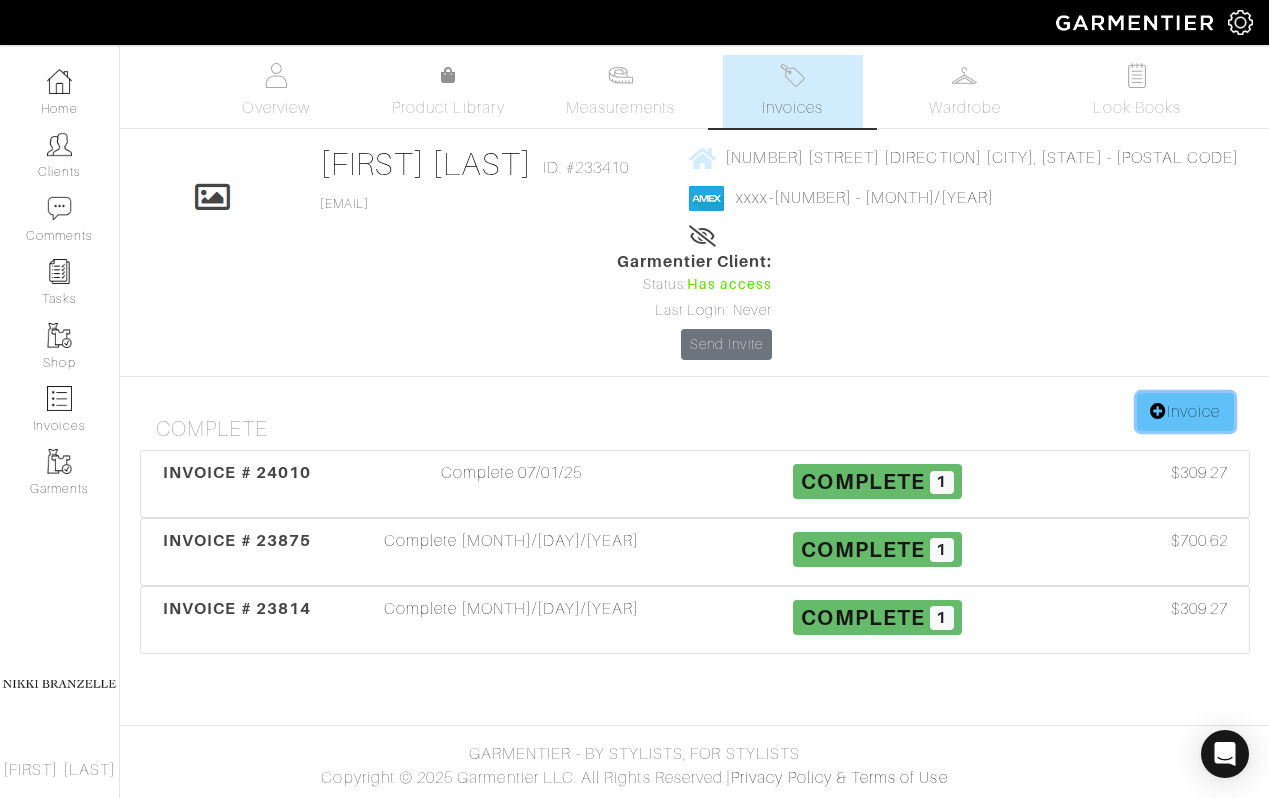 click on "Invoice" at bounding box center [1185, 412] 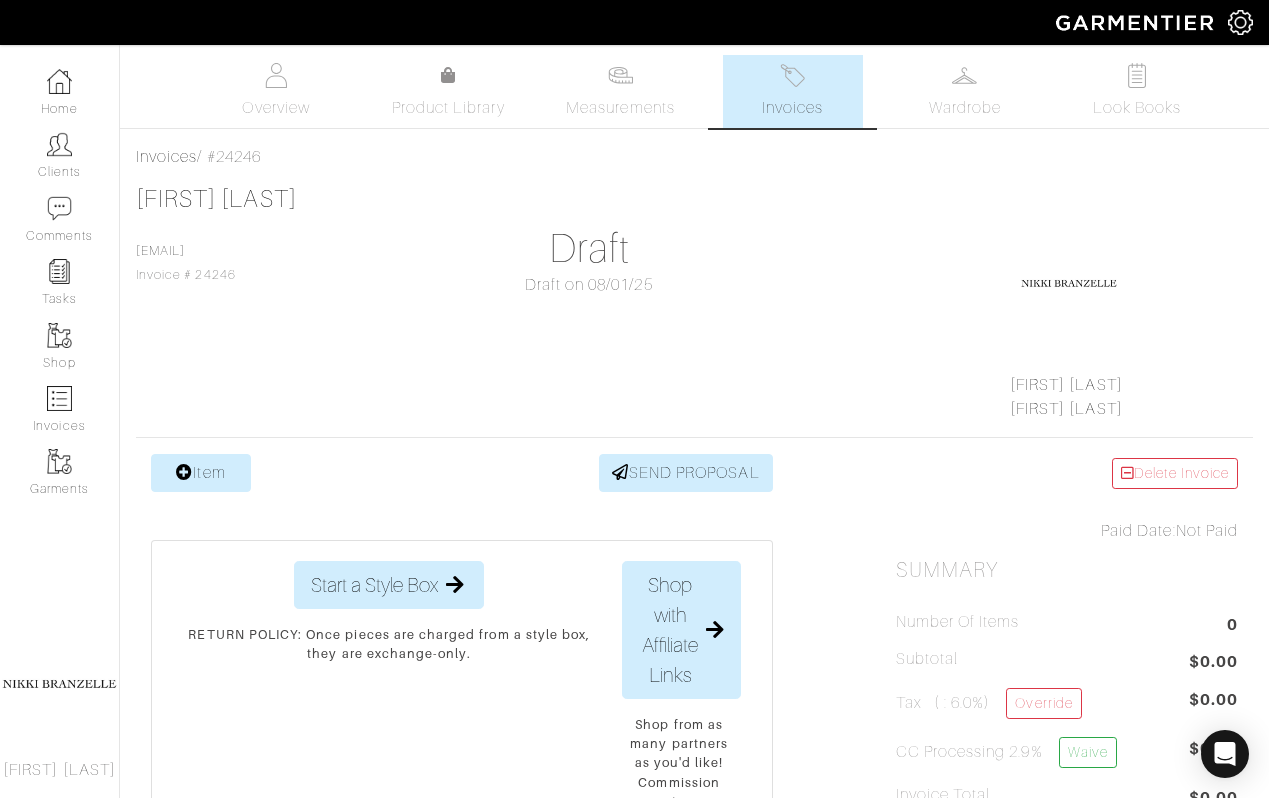 scroll, scrollTop: 0, scrollLeft: 0, axis: both 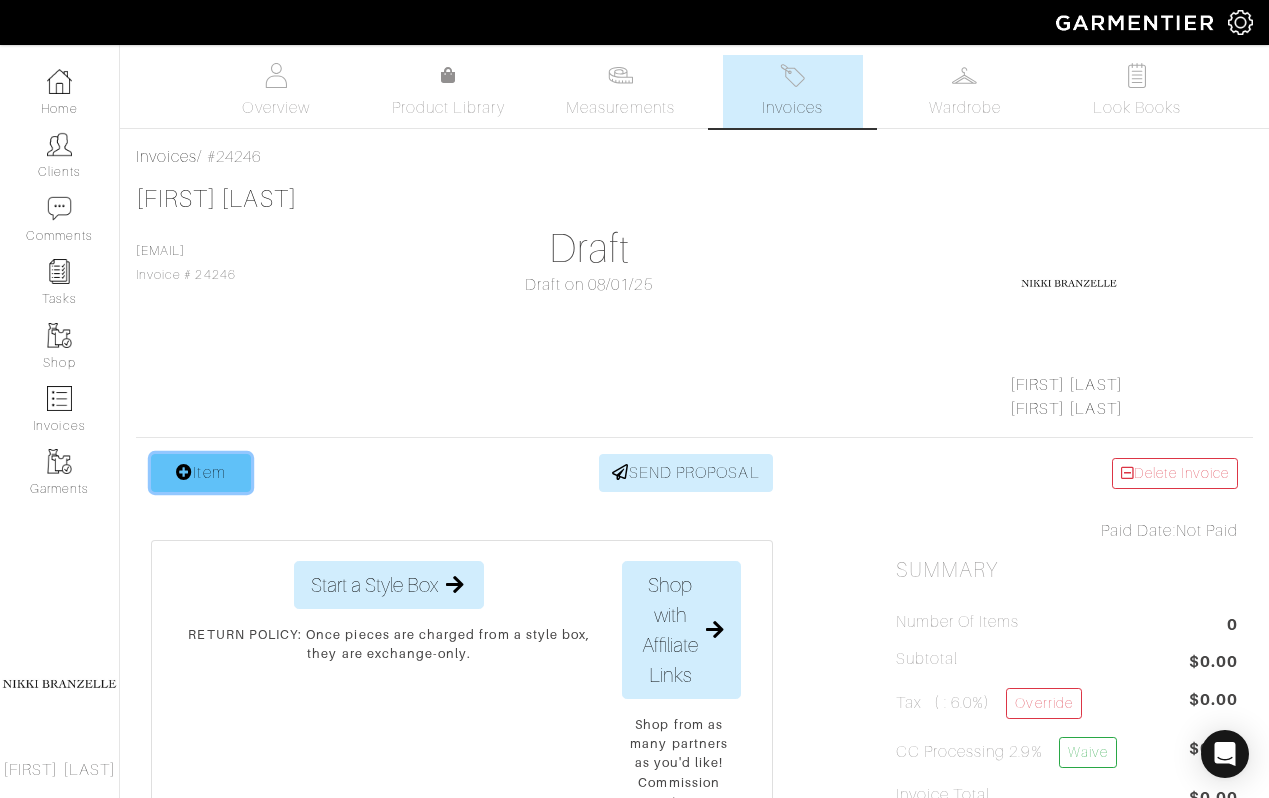 click on "Item" at bounding box center (201, 473) 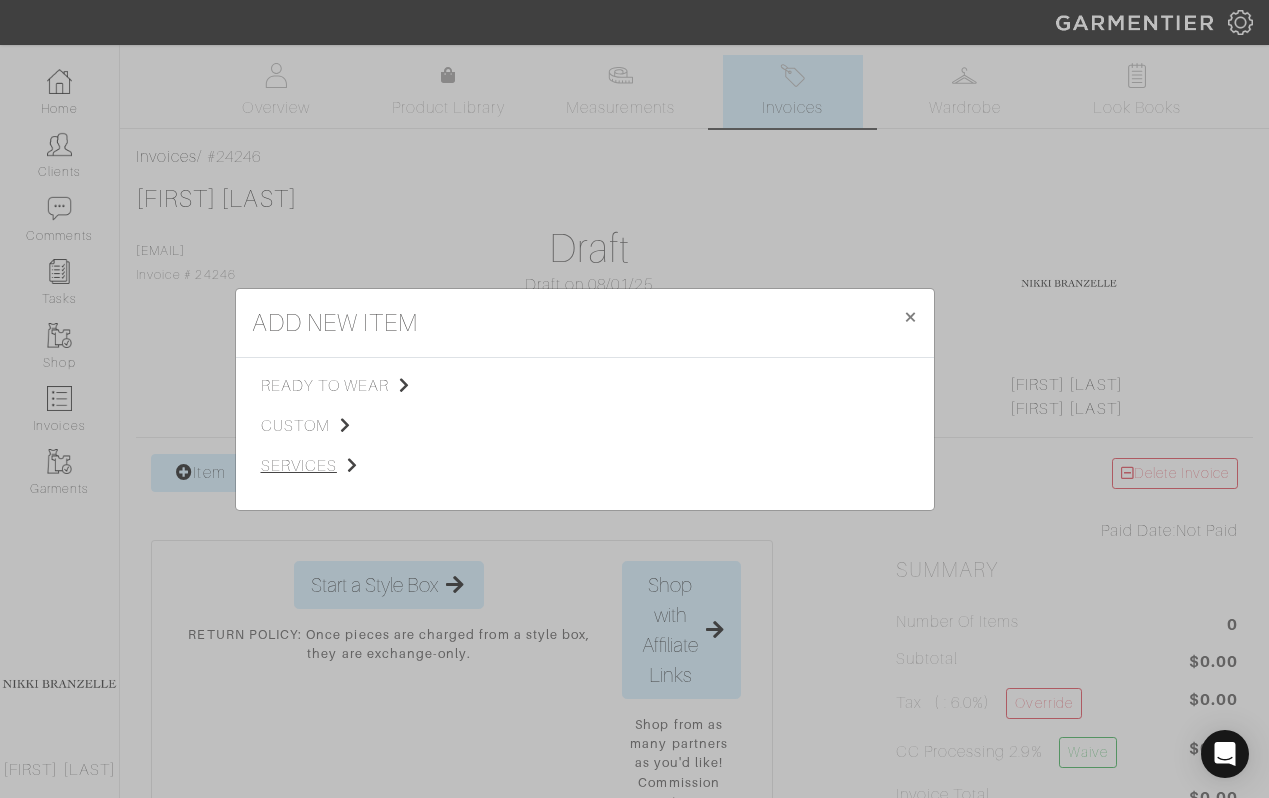 click on "services" at bounding box center (361, 466) 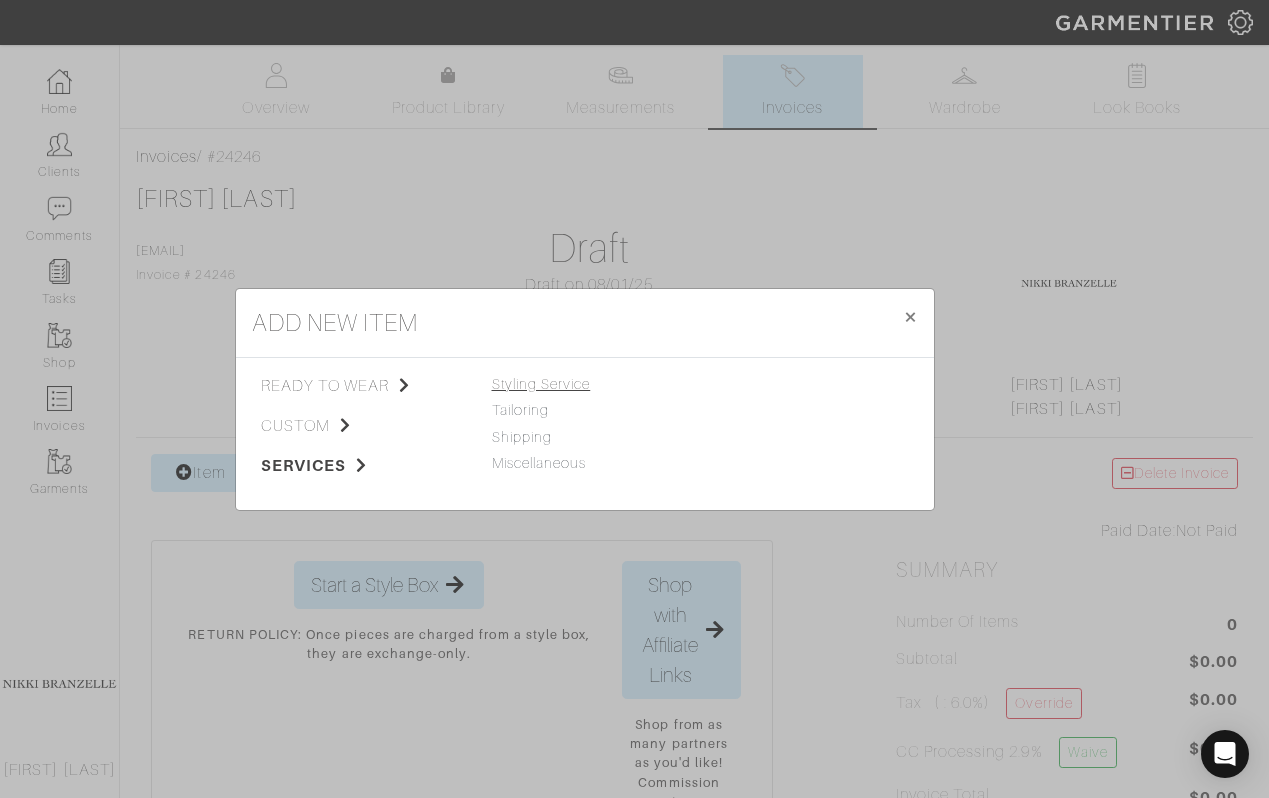 click on "Styling Service" at bounding box center (541, 384) 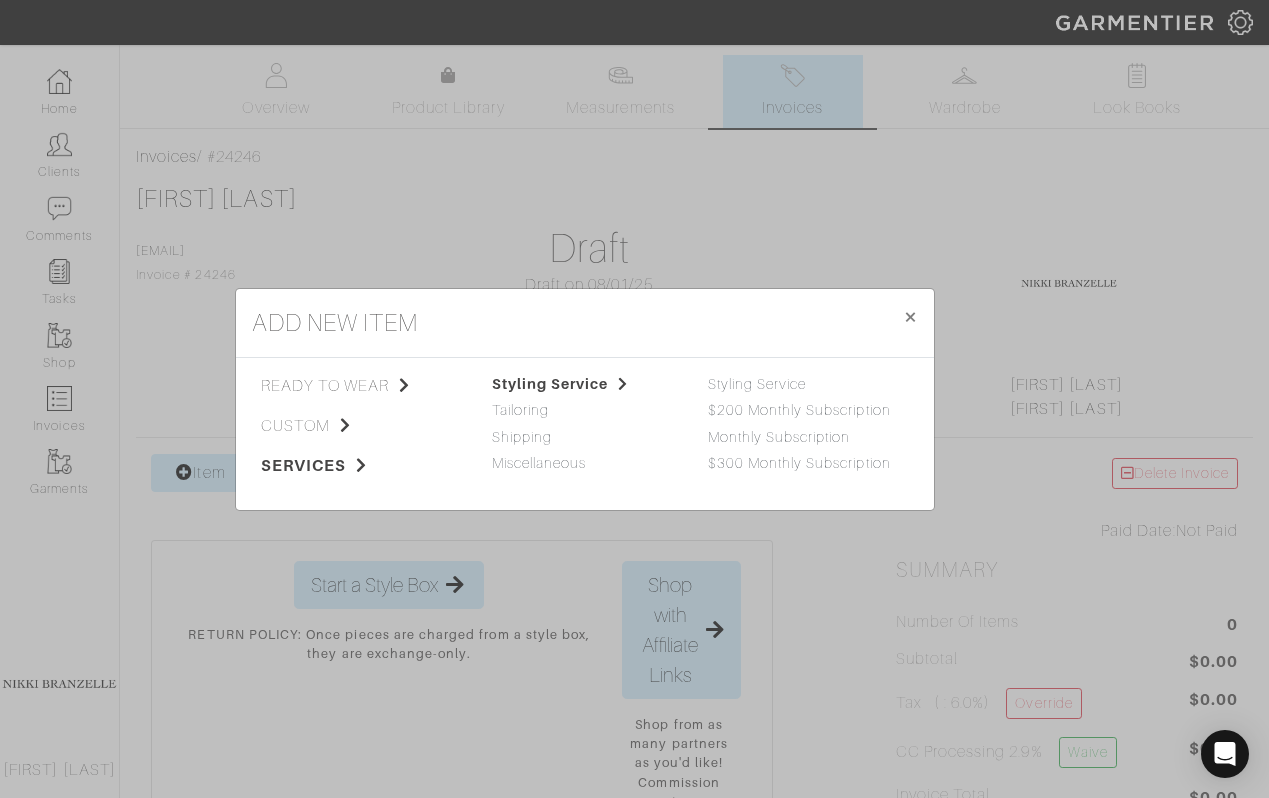 click on "$300 Monthly Subscription" at bounding box center (801, 464) 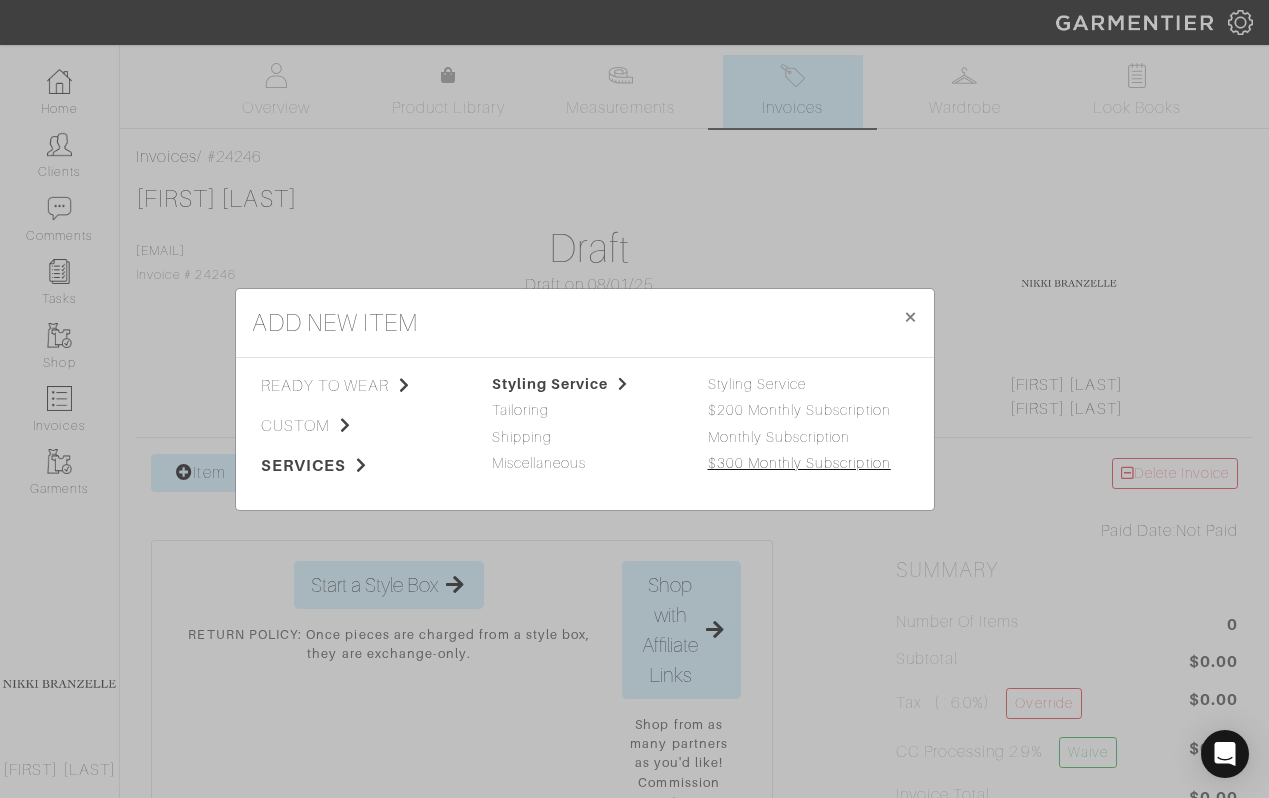 click on "$300 Monthly Subscription" at bounding box center (799, 463) 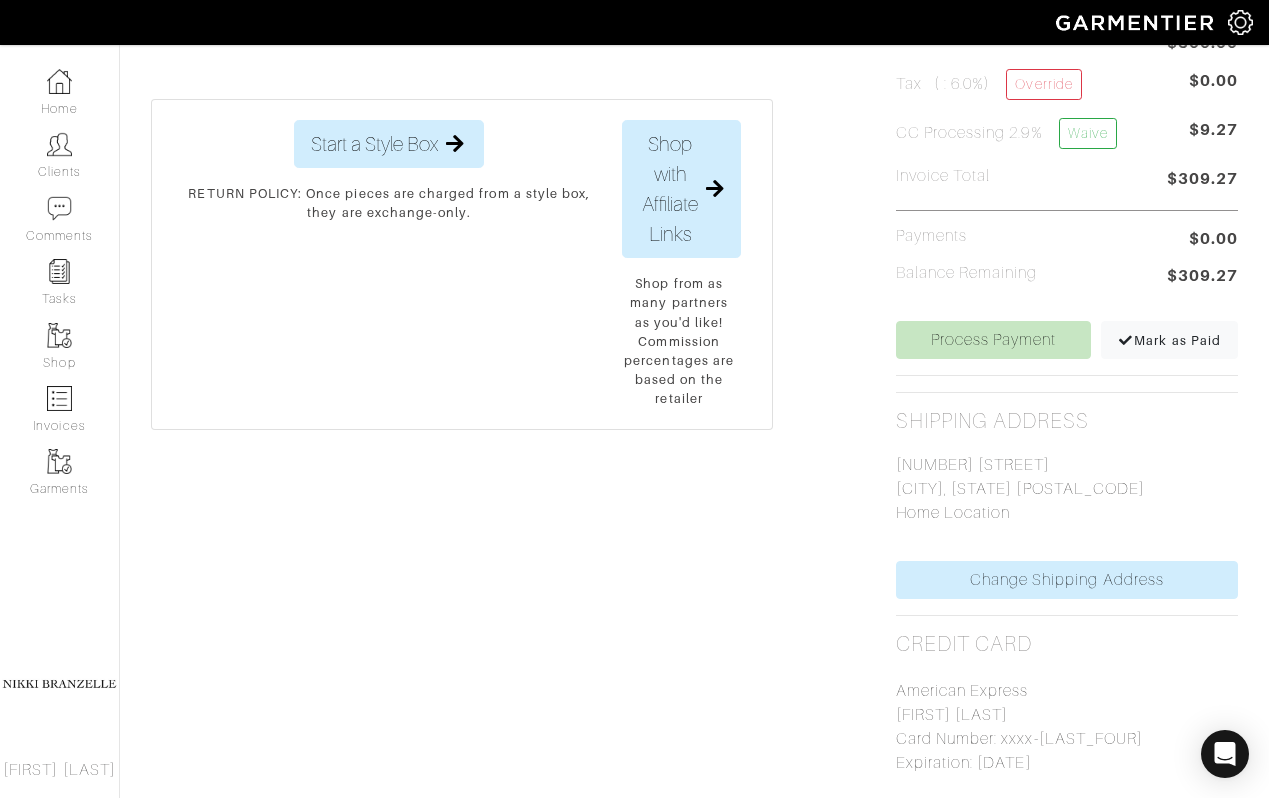 scroll, scrollTop: 636, scrollLeft: 0, axis: vertical 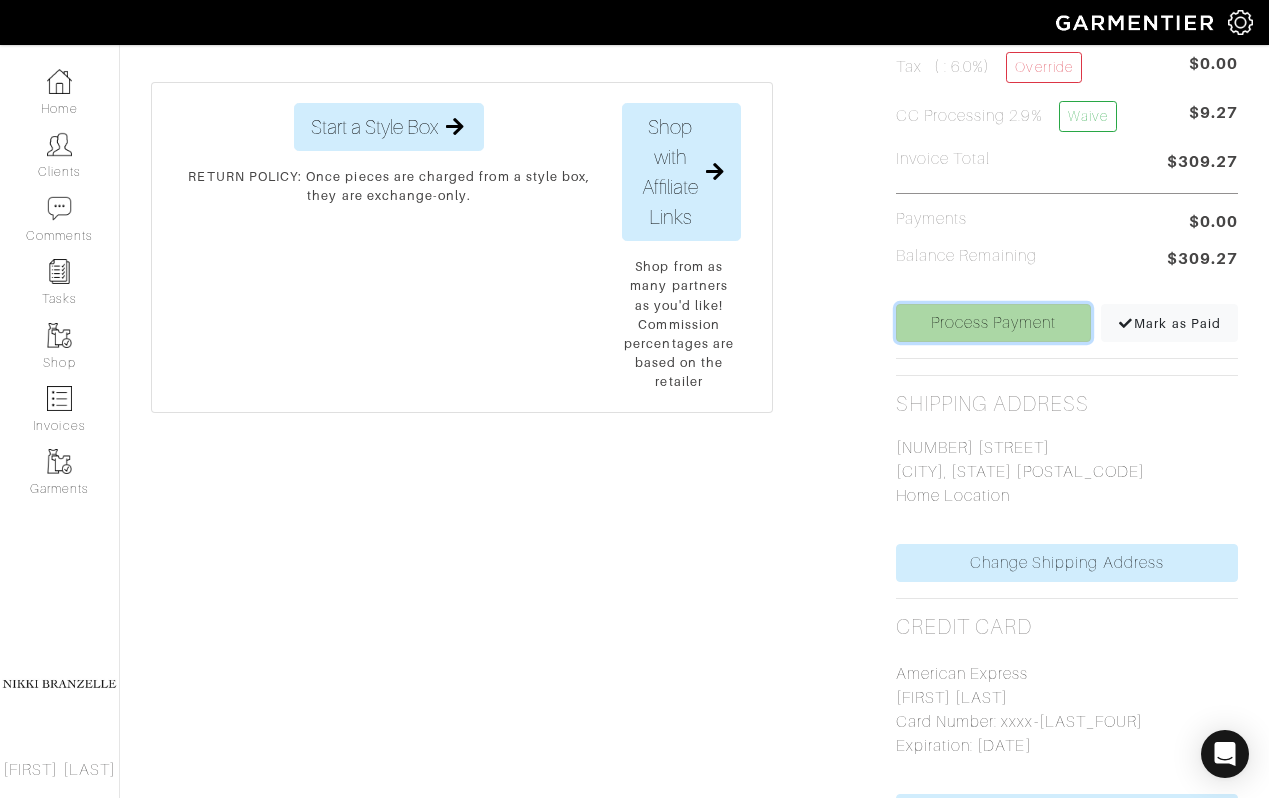 click on "Process Payment" at bounding box center (994, 323) 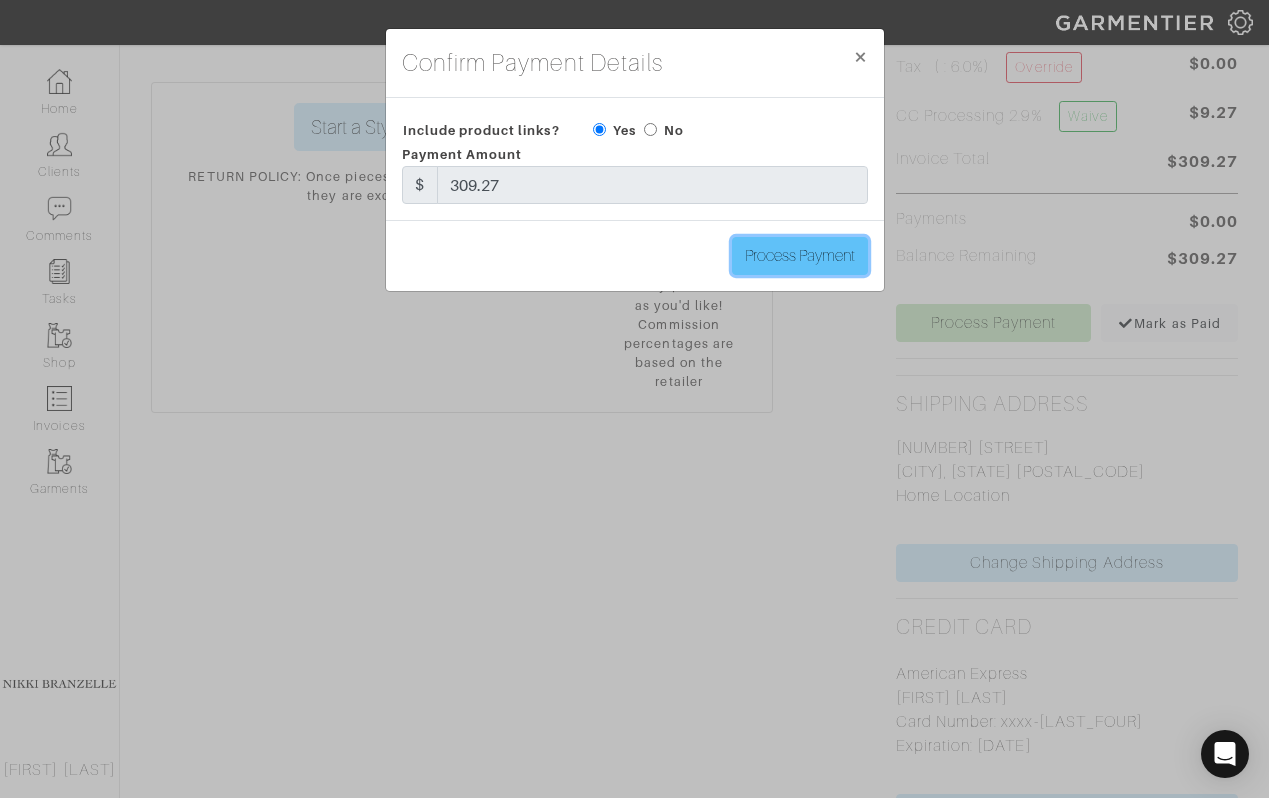 click on "Process Payment" at bounding box center [800, 256] 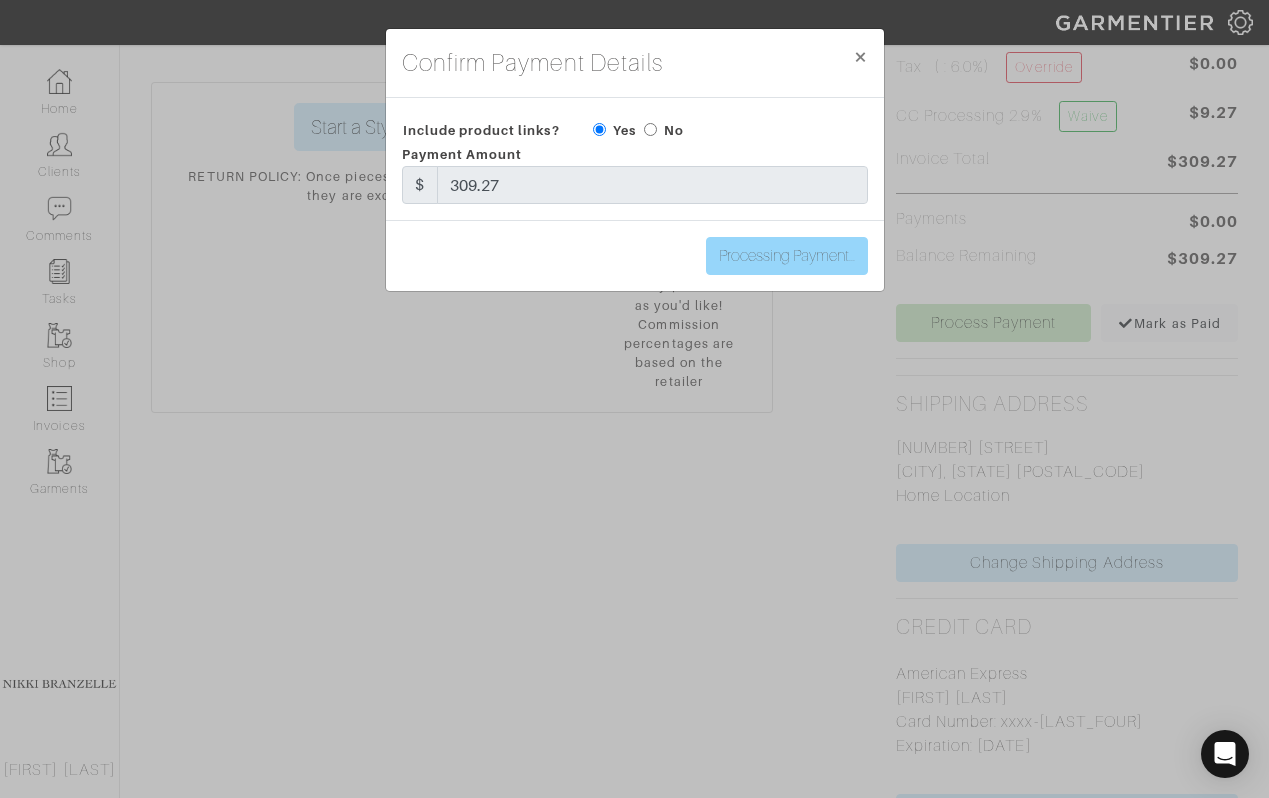 type on "Process Payment" 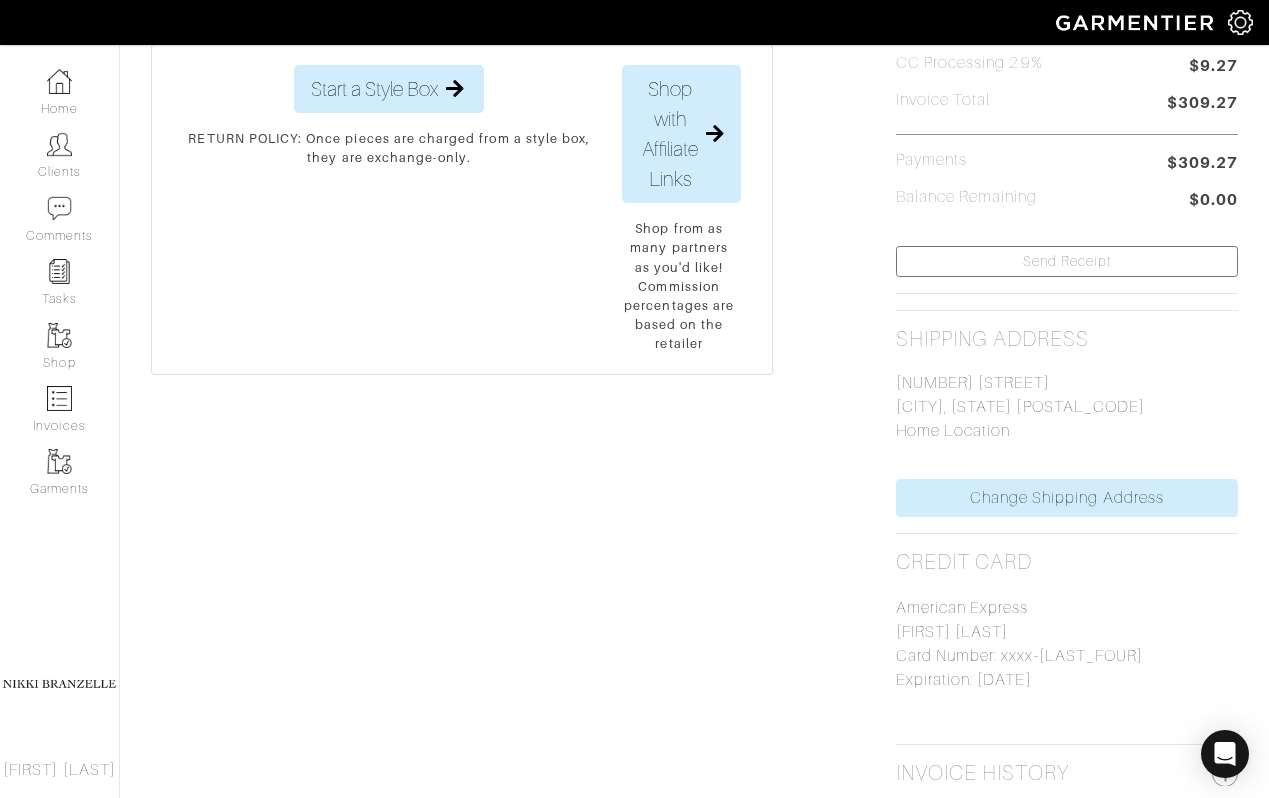 scroll, scrollTop: 0, scrollLeft: 0, axis: both 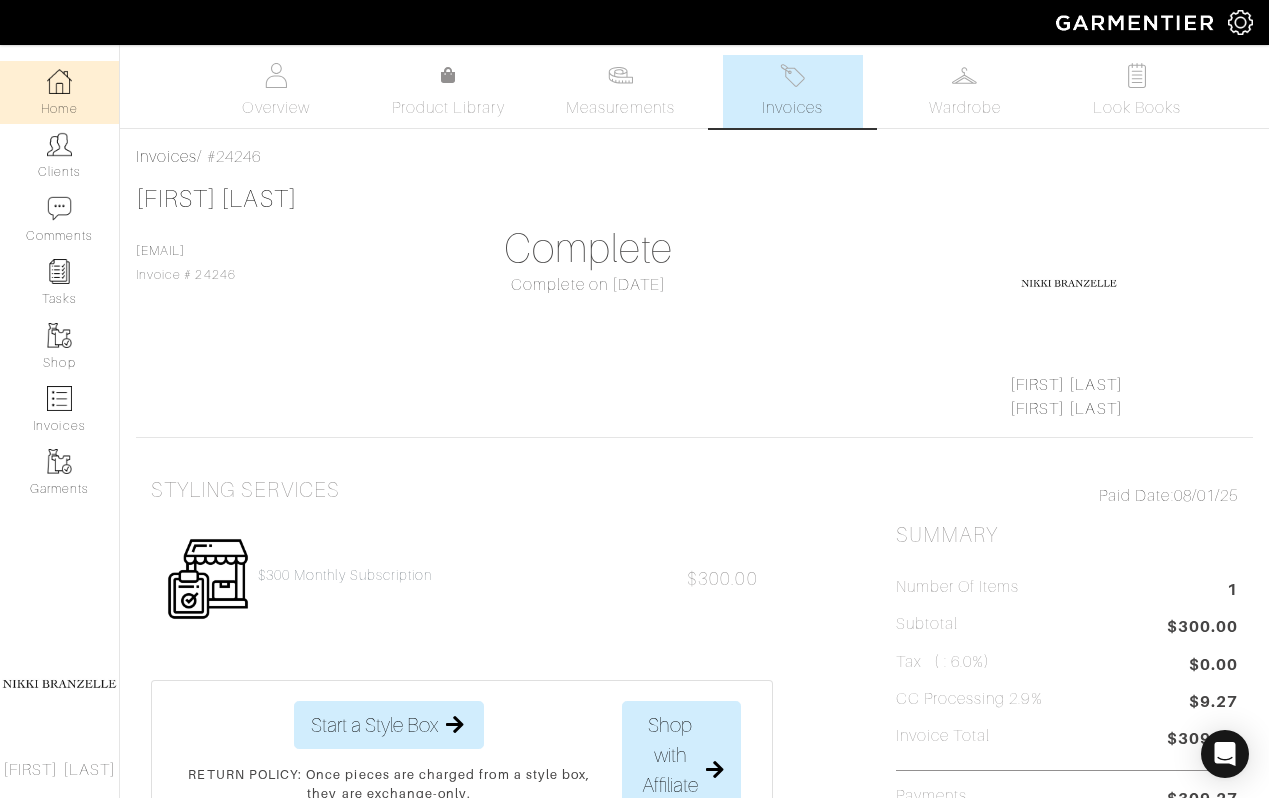 click at bounding box center [59, 81] 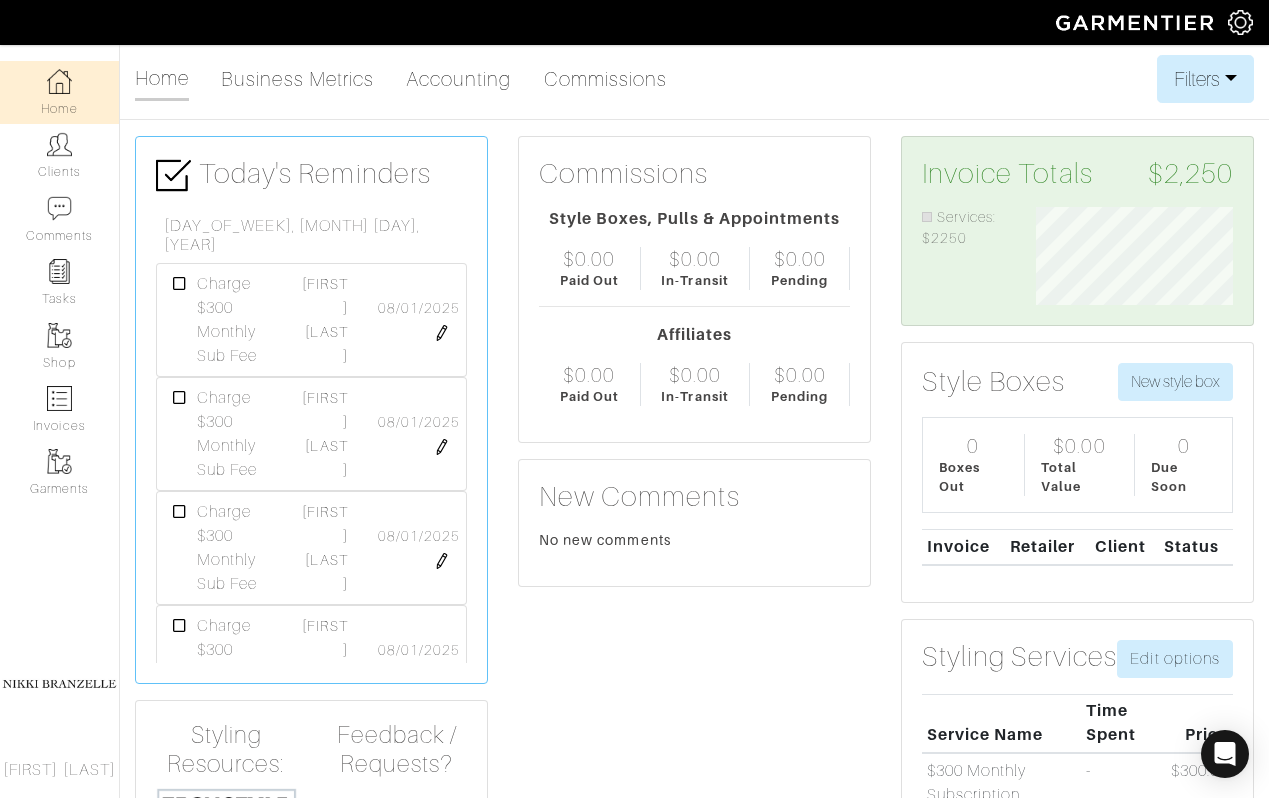 scroll, scrollTop: 999902, scrollLeft: 999772, axis: both 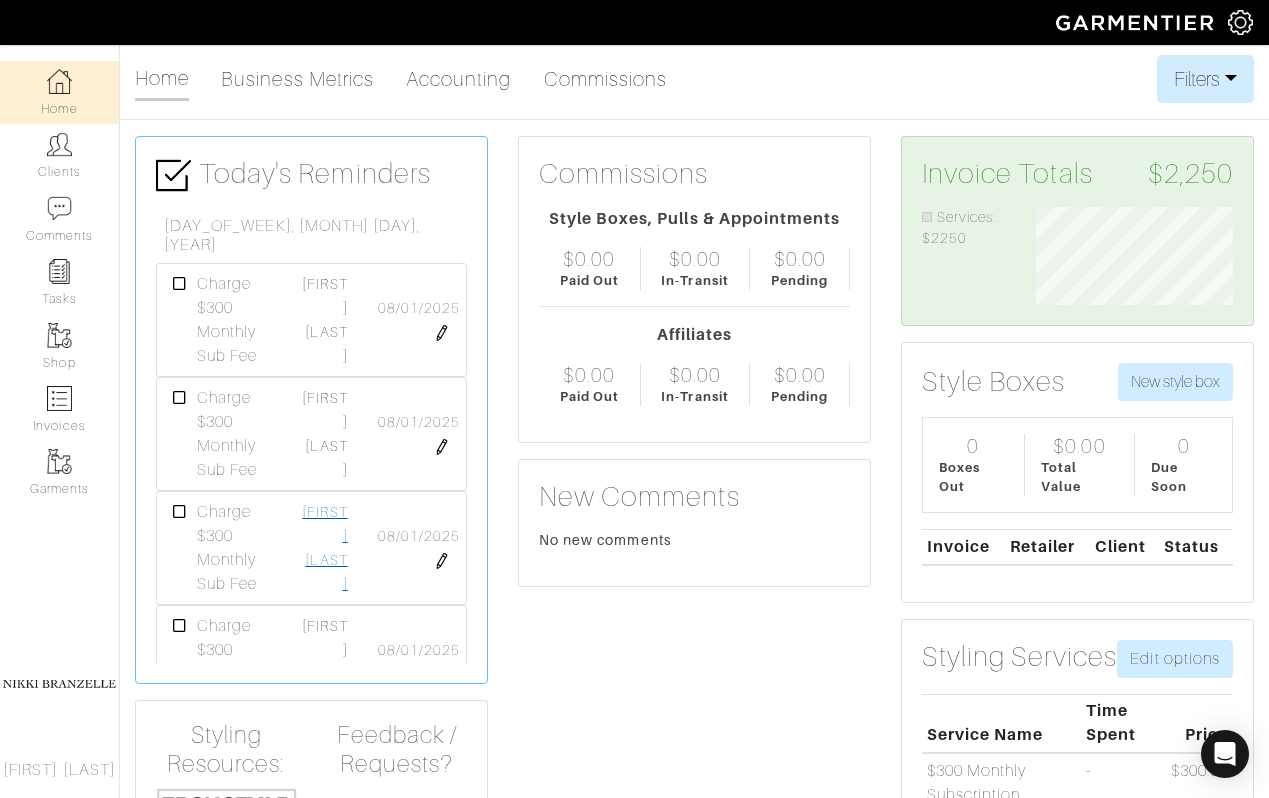 click on "Sarah Despres" at bounding box center (324, 548) 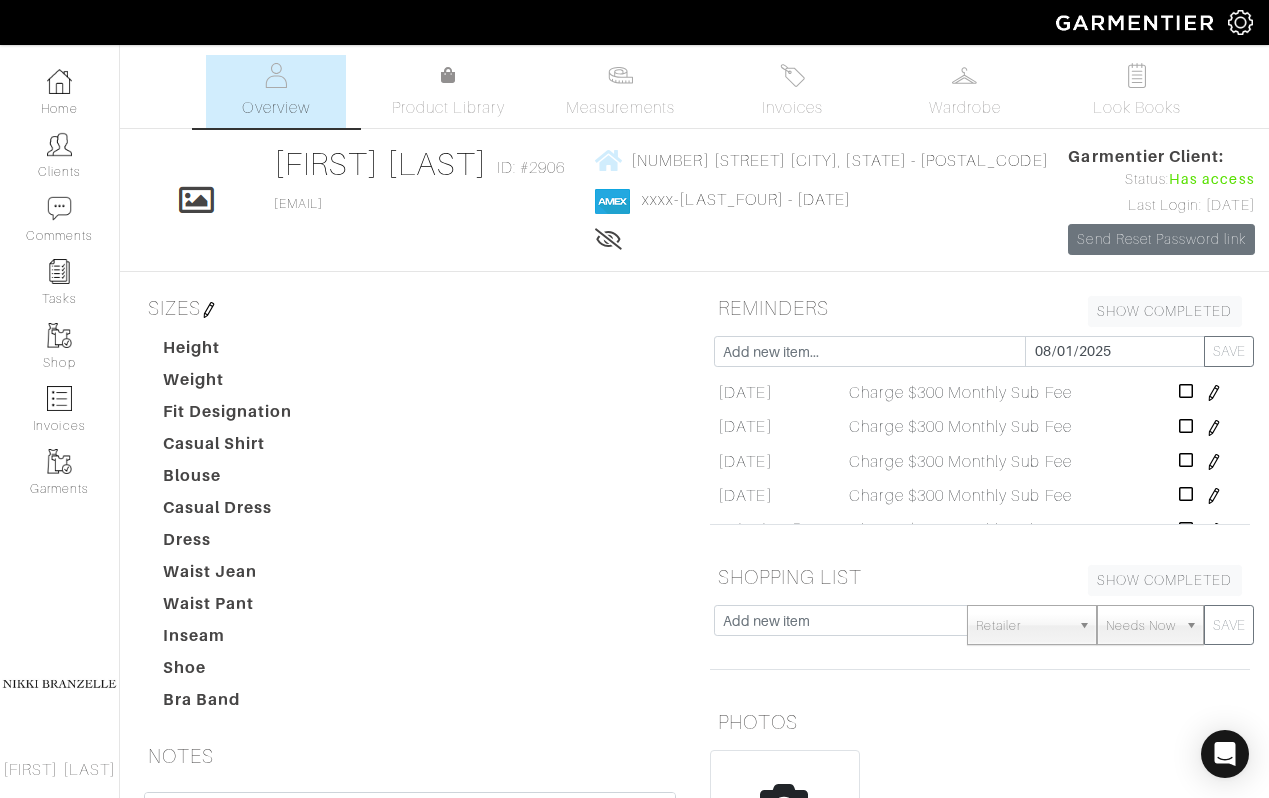 scroll, scrollTop: 76, scrollLeft: 0, axis: vertical 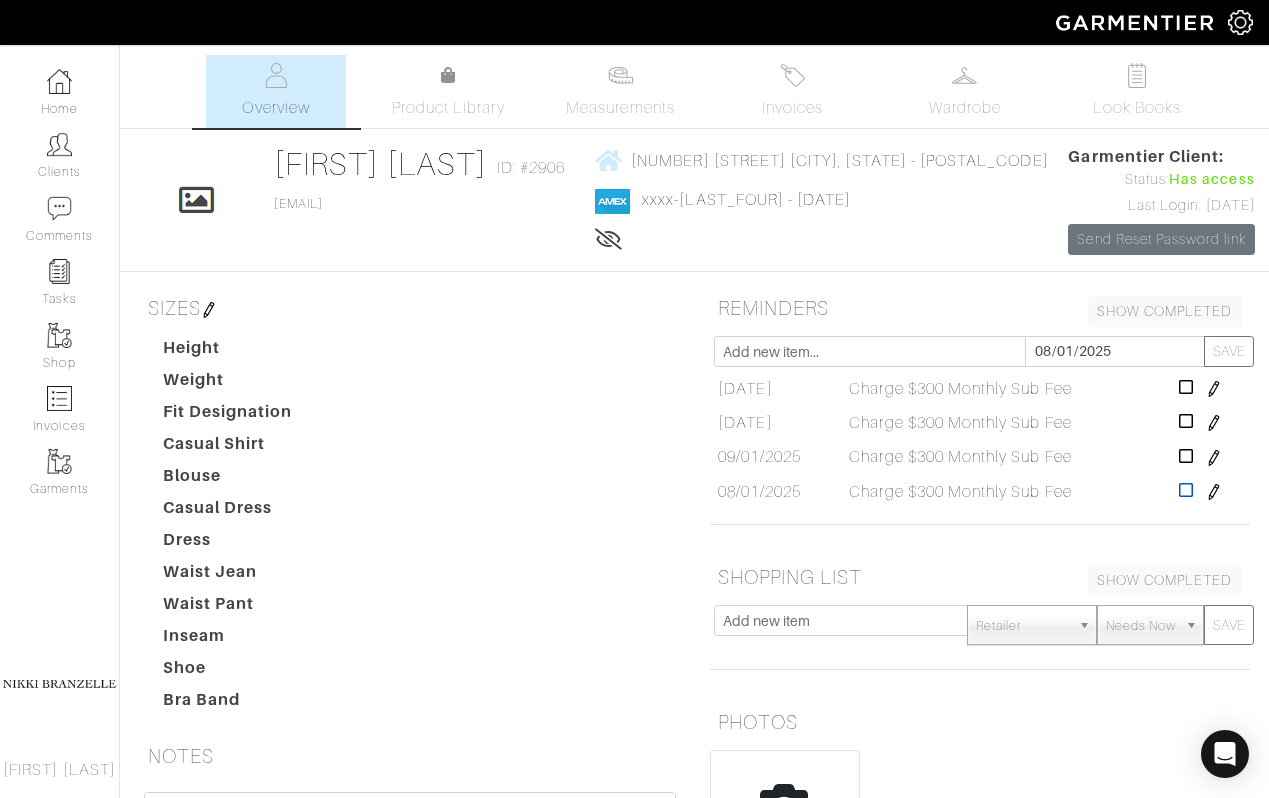 click at bounding box center [1186, 490] 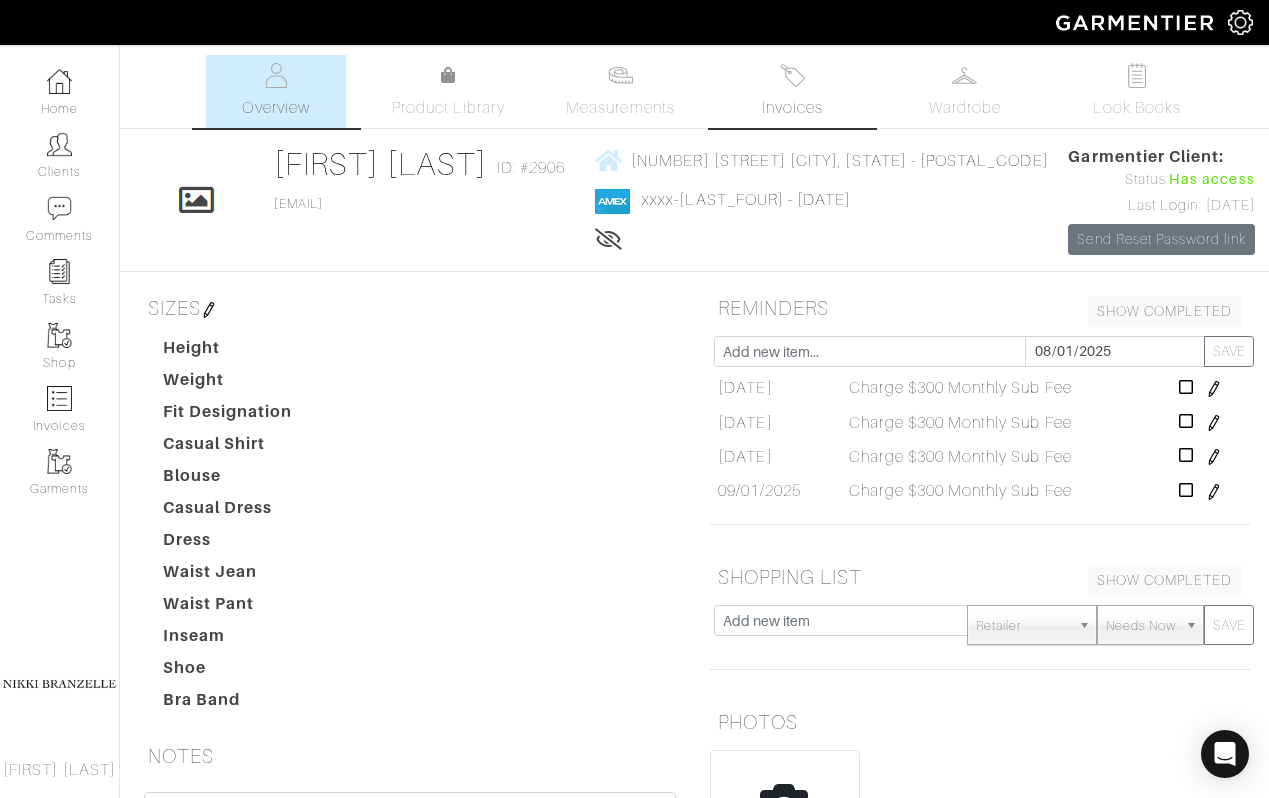 click on "Invoices" at bounding box center [792, 108] 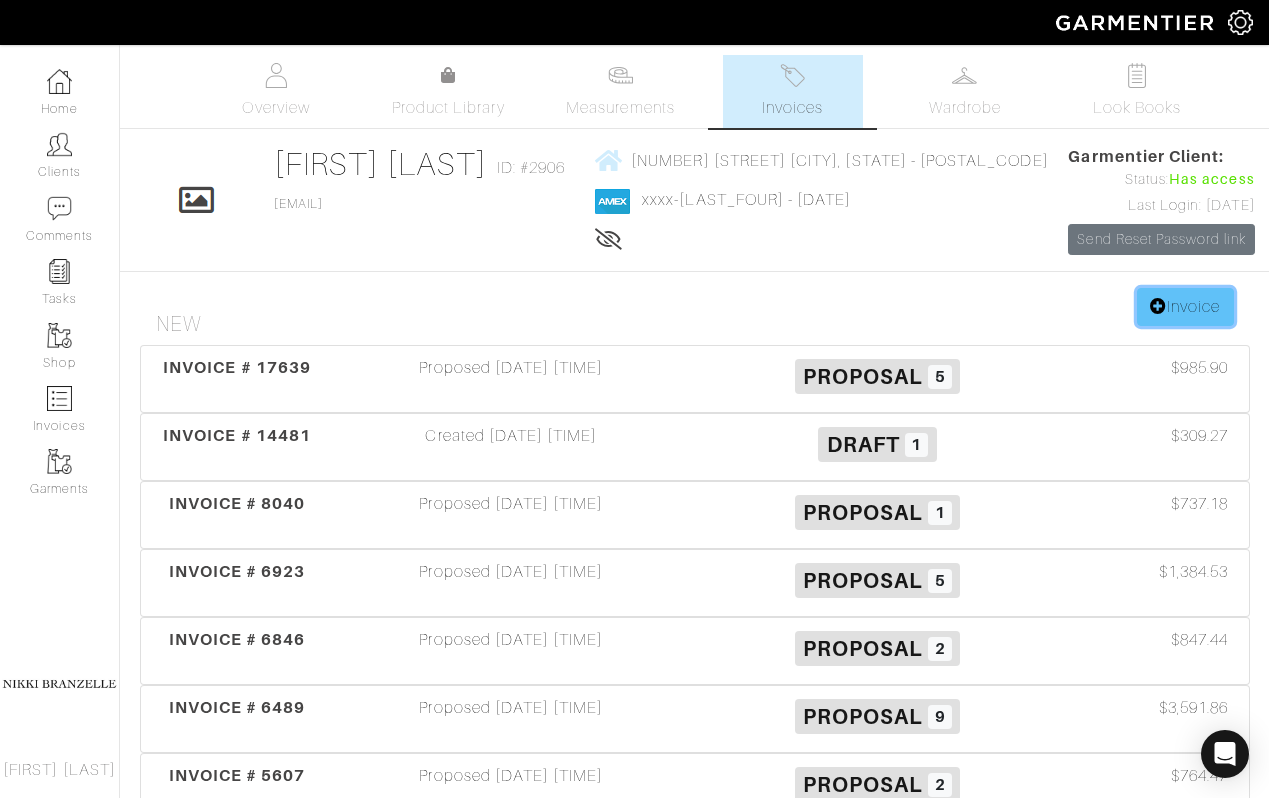 click on "Invoice" at bounding box center [1185, 307] 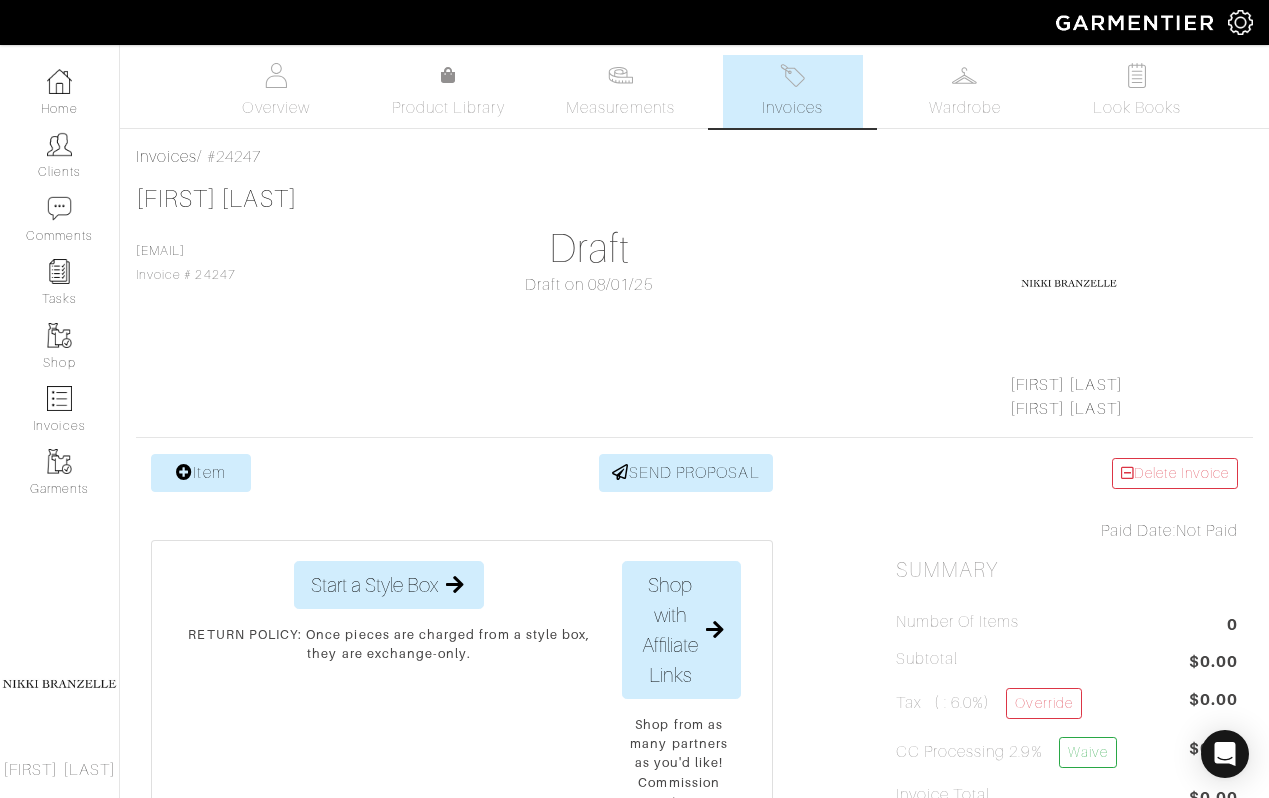 scroll, scrollTop: 0, scrollLeft: 0, axis: both 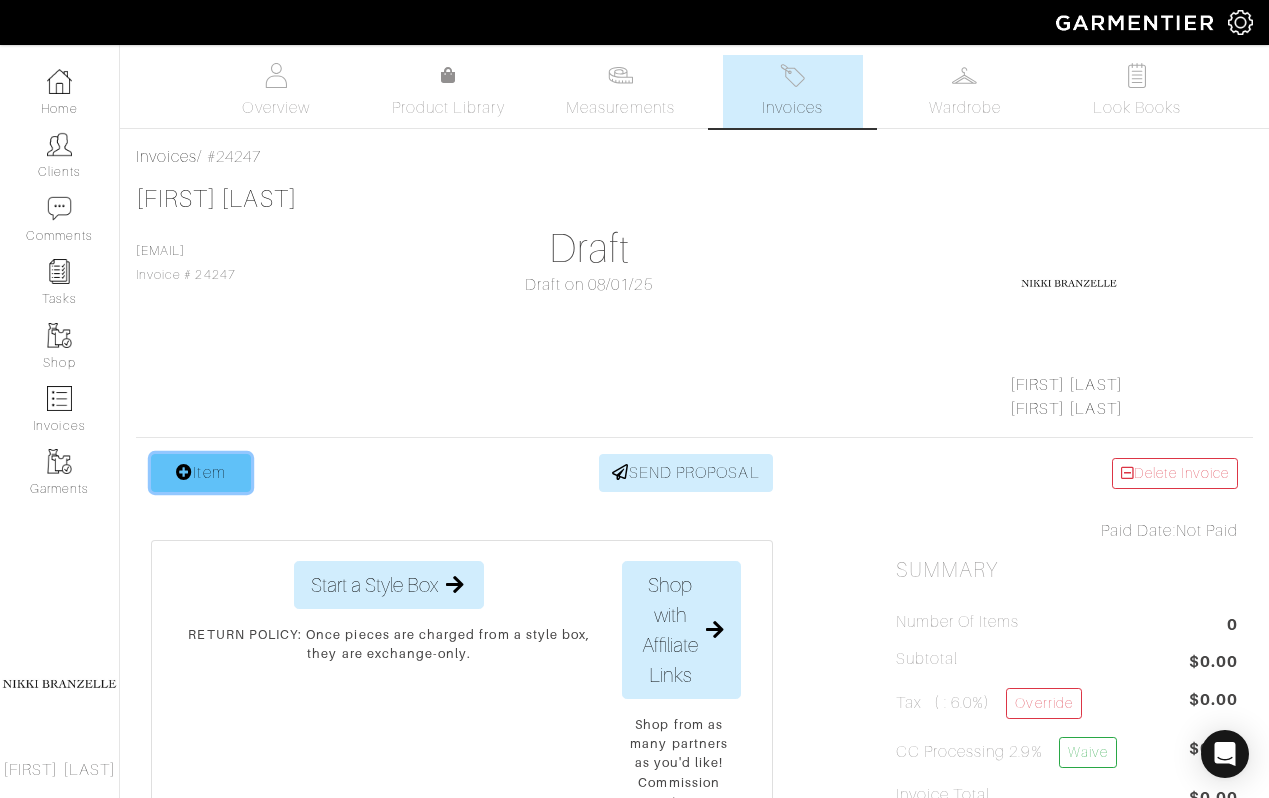 click on "Item" at bounding box center [201, 473] 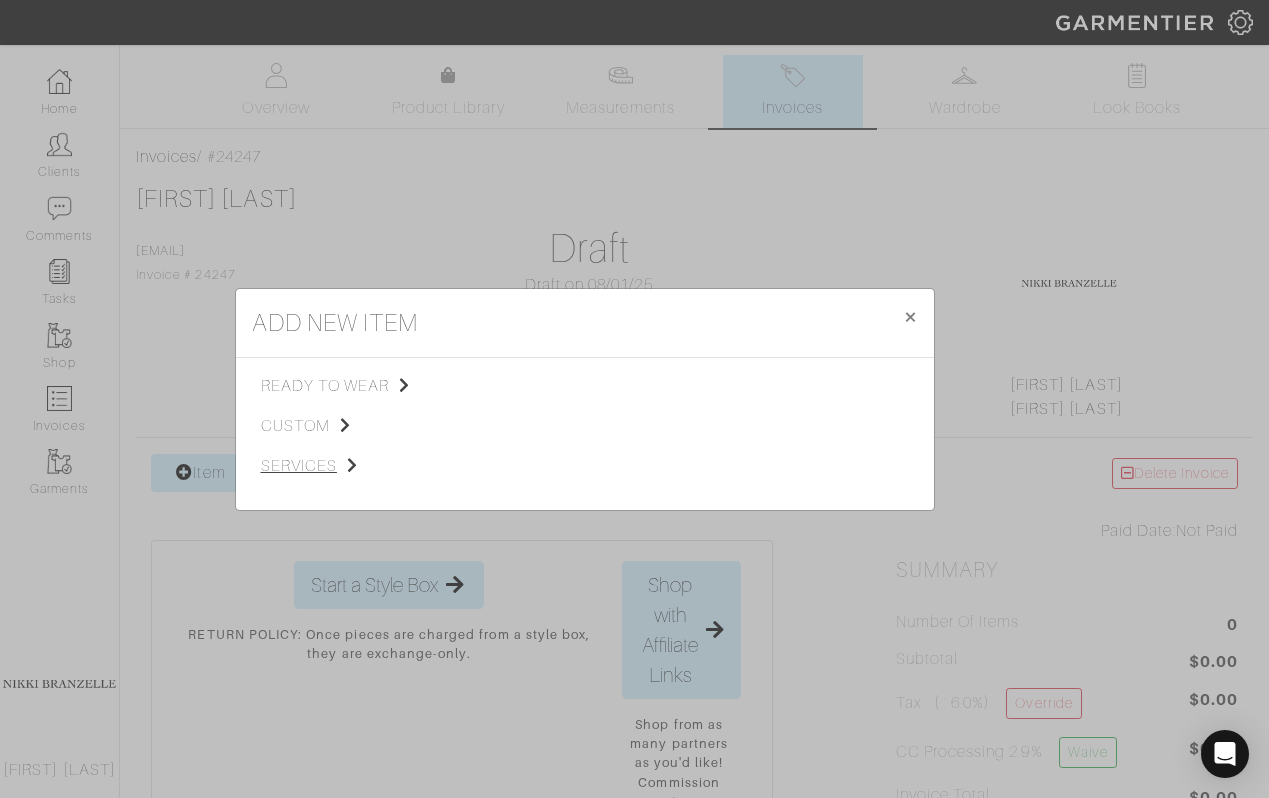 click on "services" at bounding box center [361, 466] 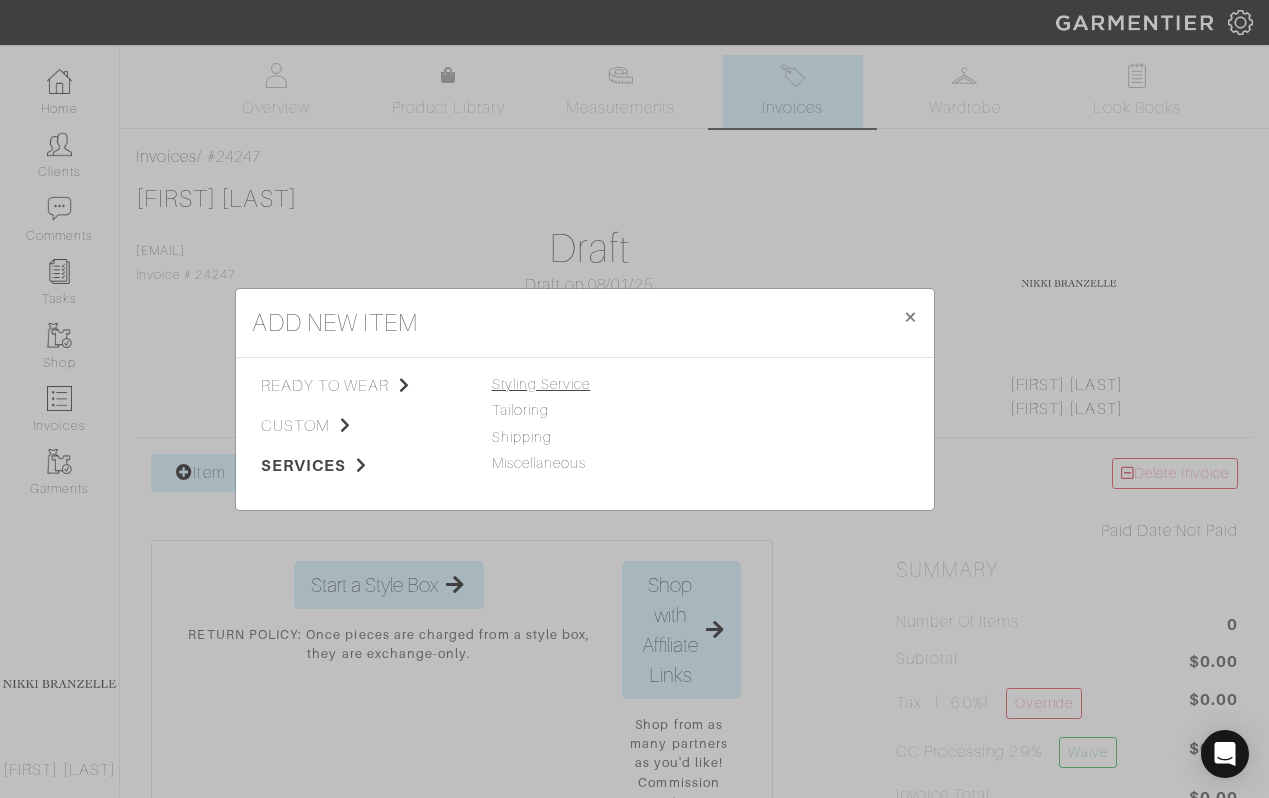click on "Styling Service" at bounding box center (541, 384) 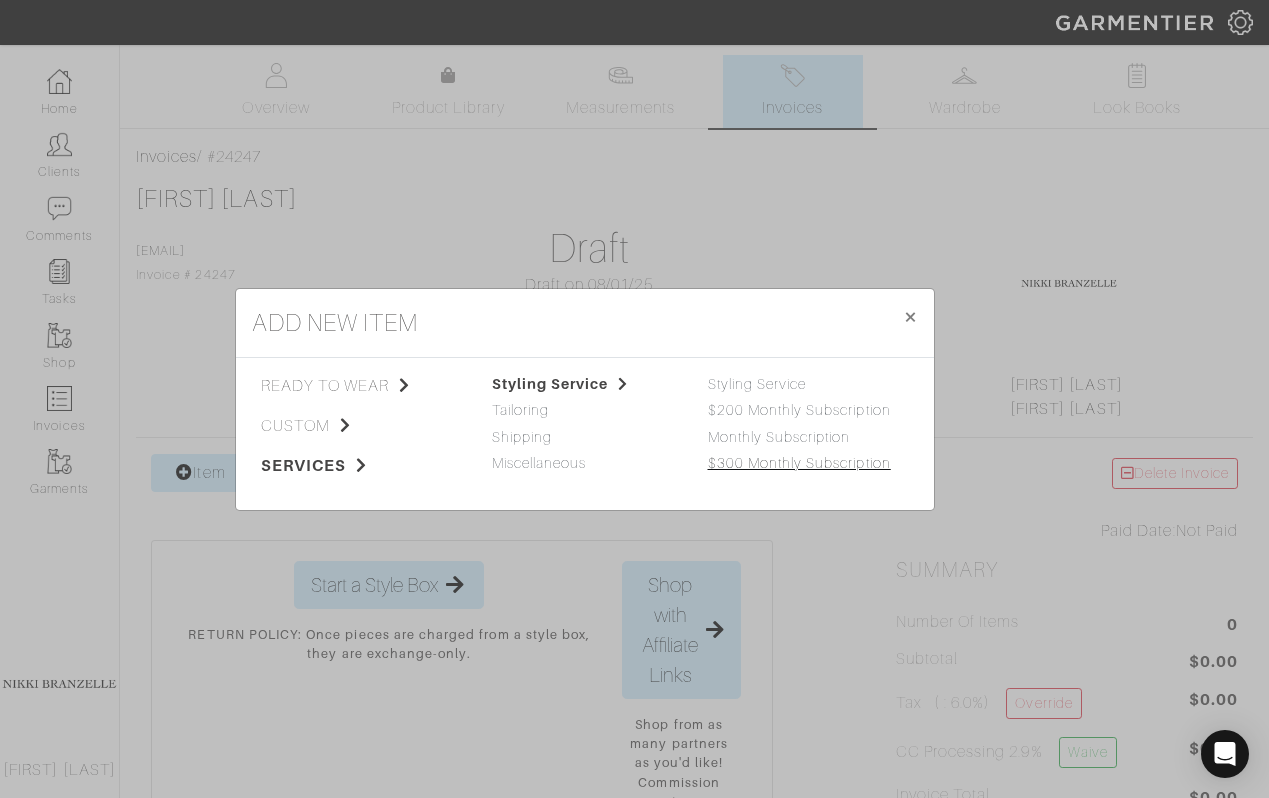click on "$300 Monthly Subscription" at bounding box center (799, 463) 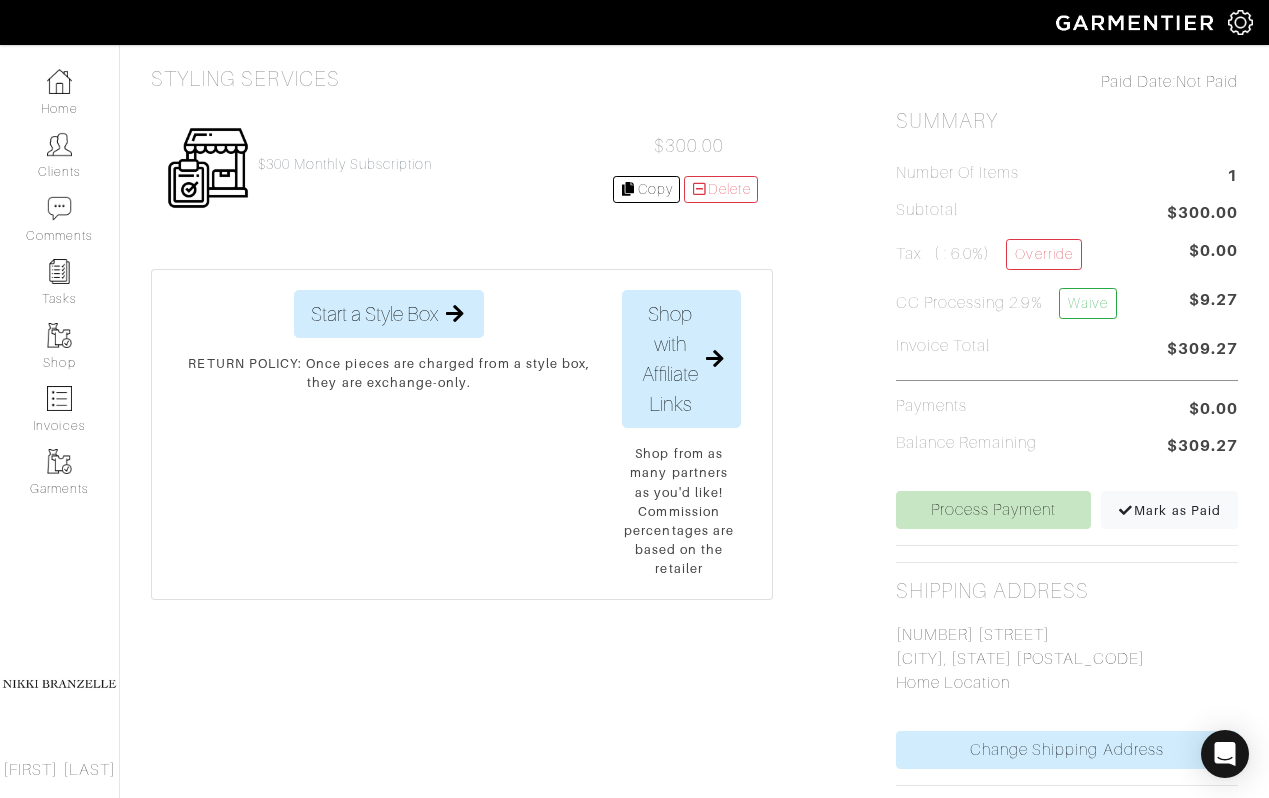 scroll, scrollTop: 515, scrollLeft: 0, axis: vertical 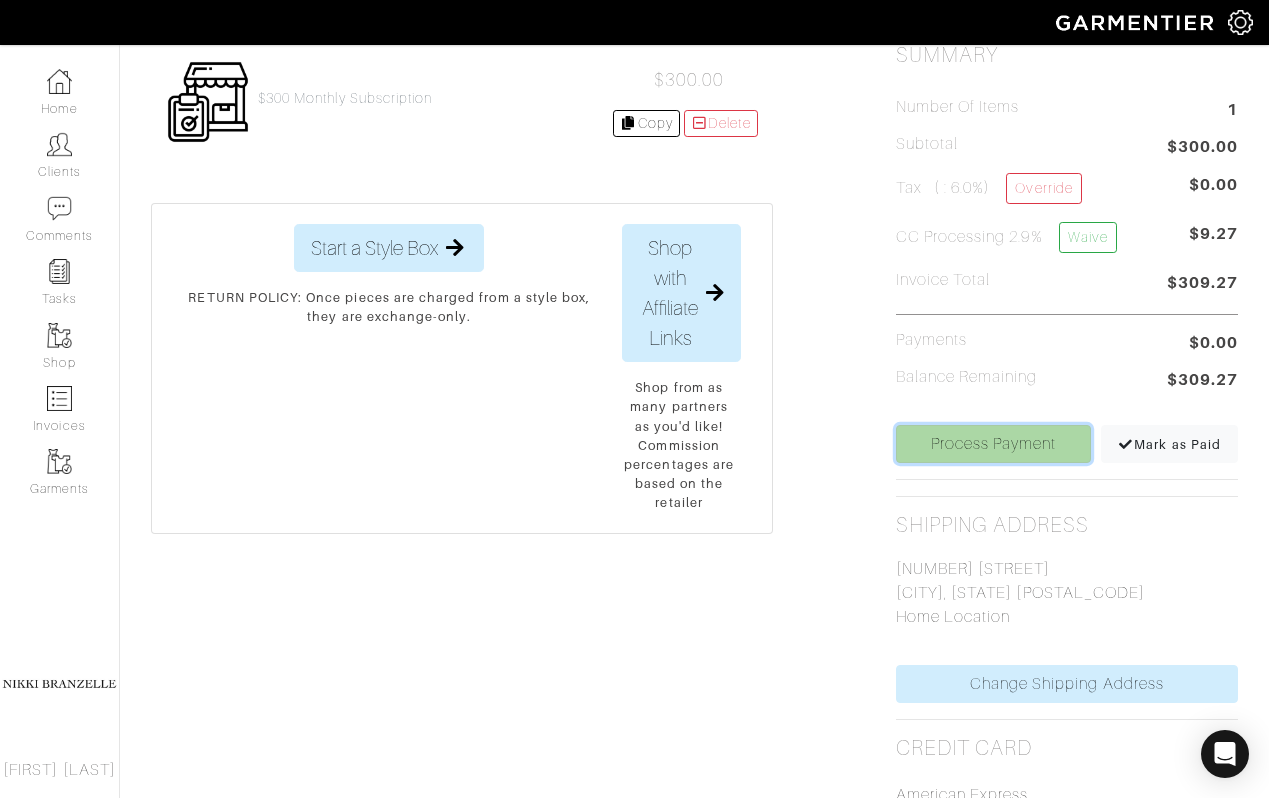 click on "Process Payment" at bounding box center [994, 444] 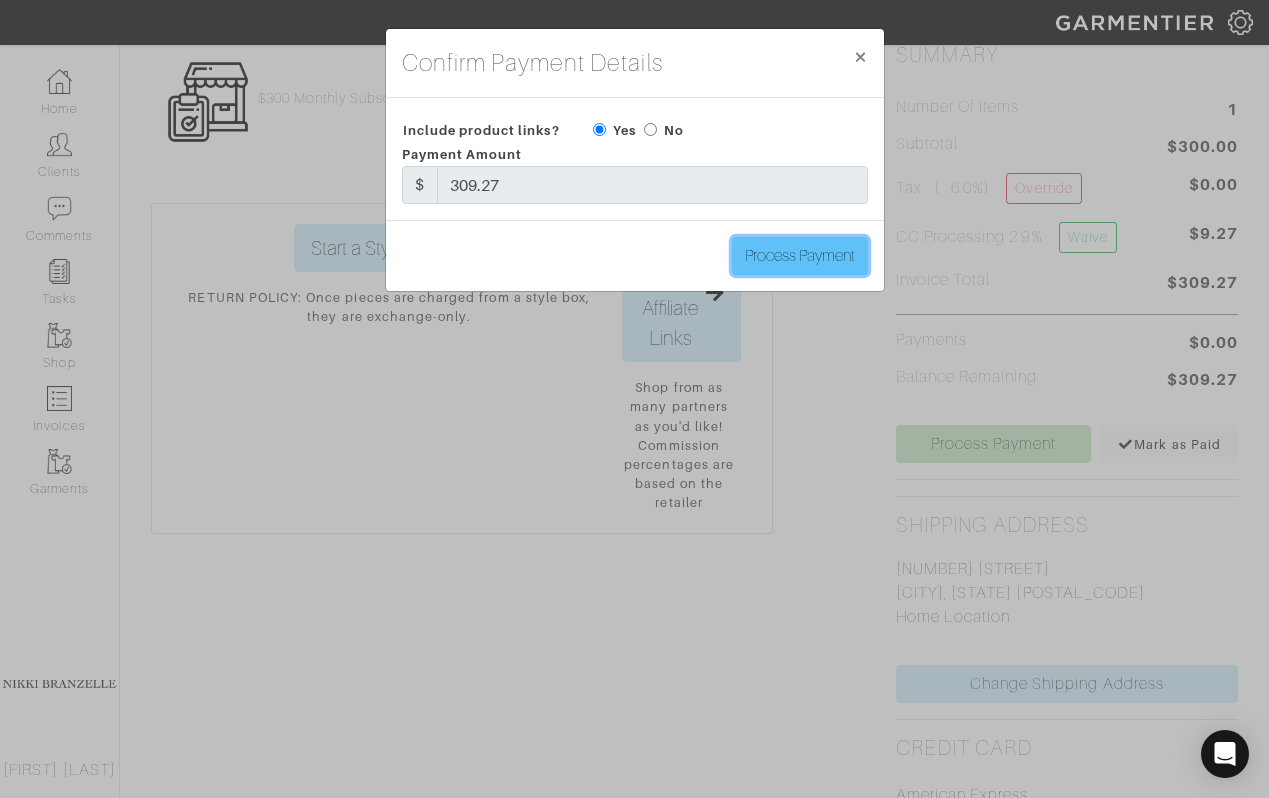 click on "Process Payment" at bounding box center [800, 256] 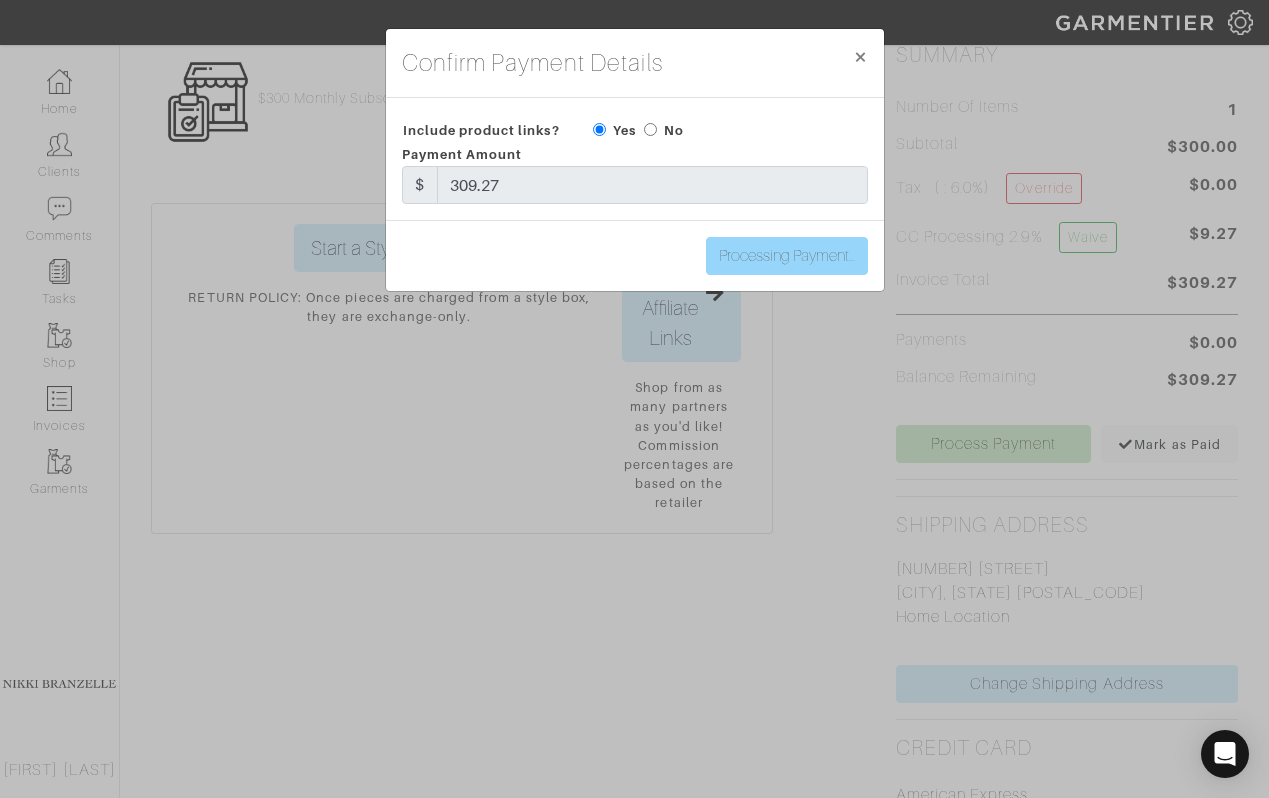 type on "Process Payment" 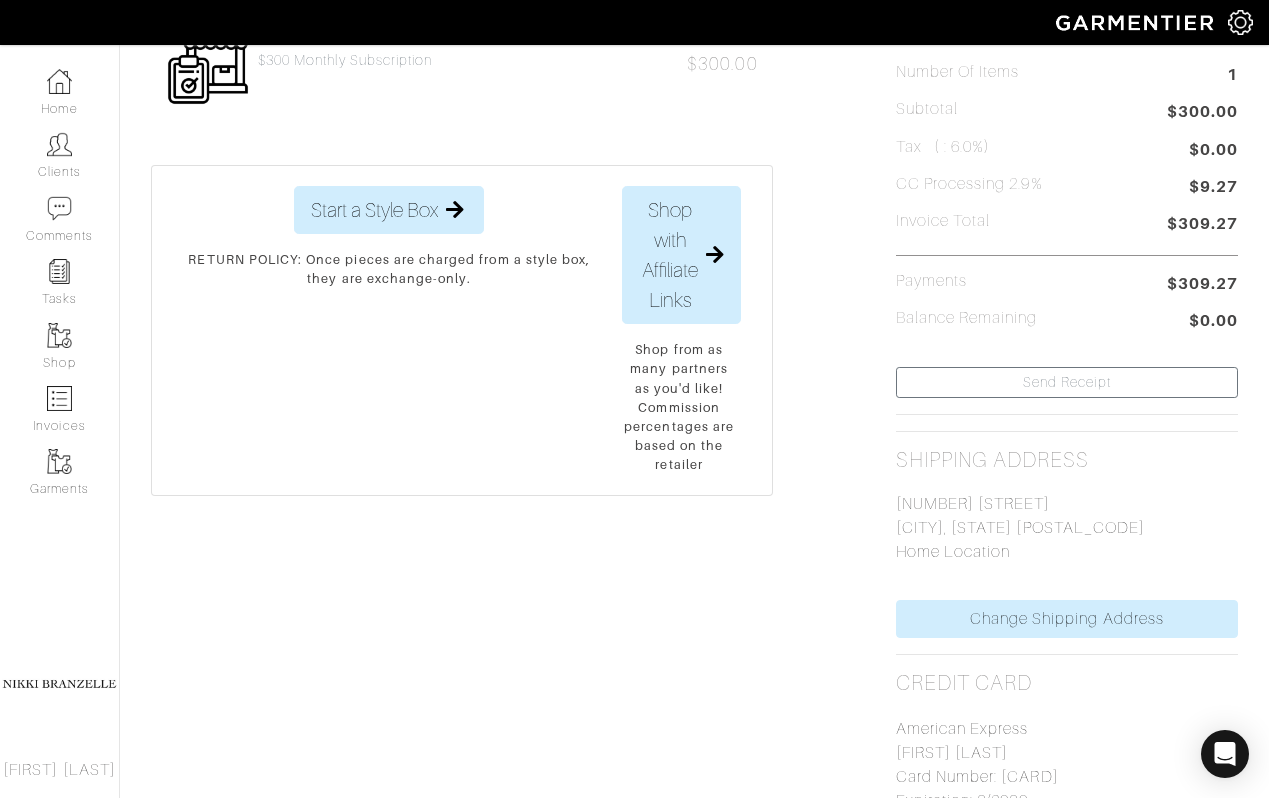 scroll, scrollTop: 0, scrollLeft: 0, axis: both 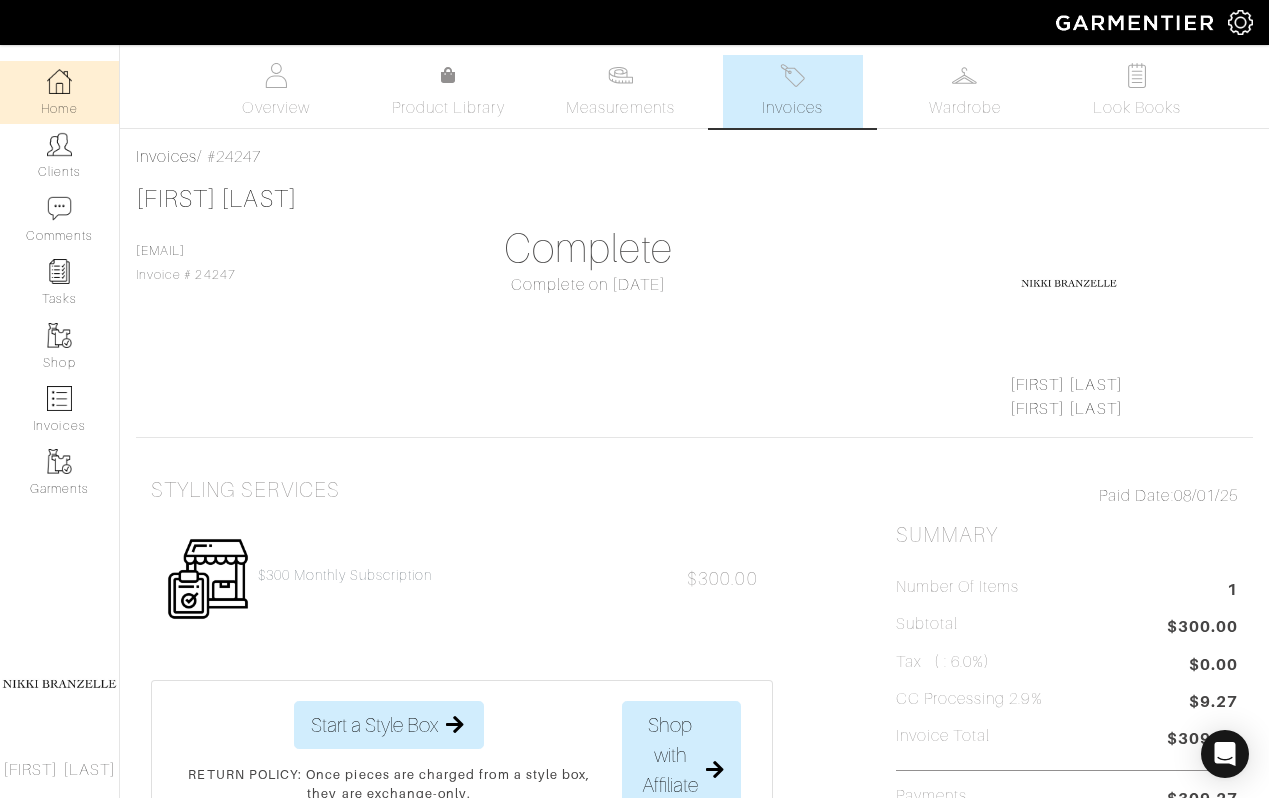 click on "Home" at bounding box center [59, 92] 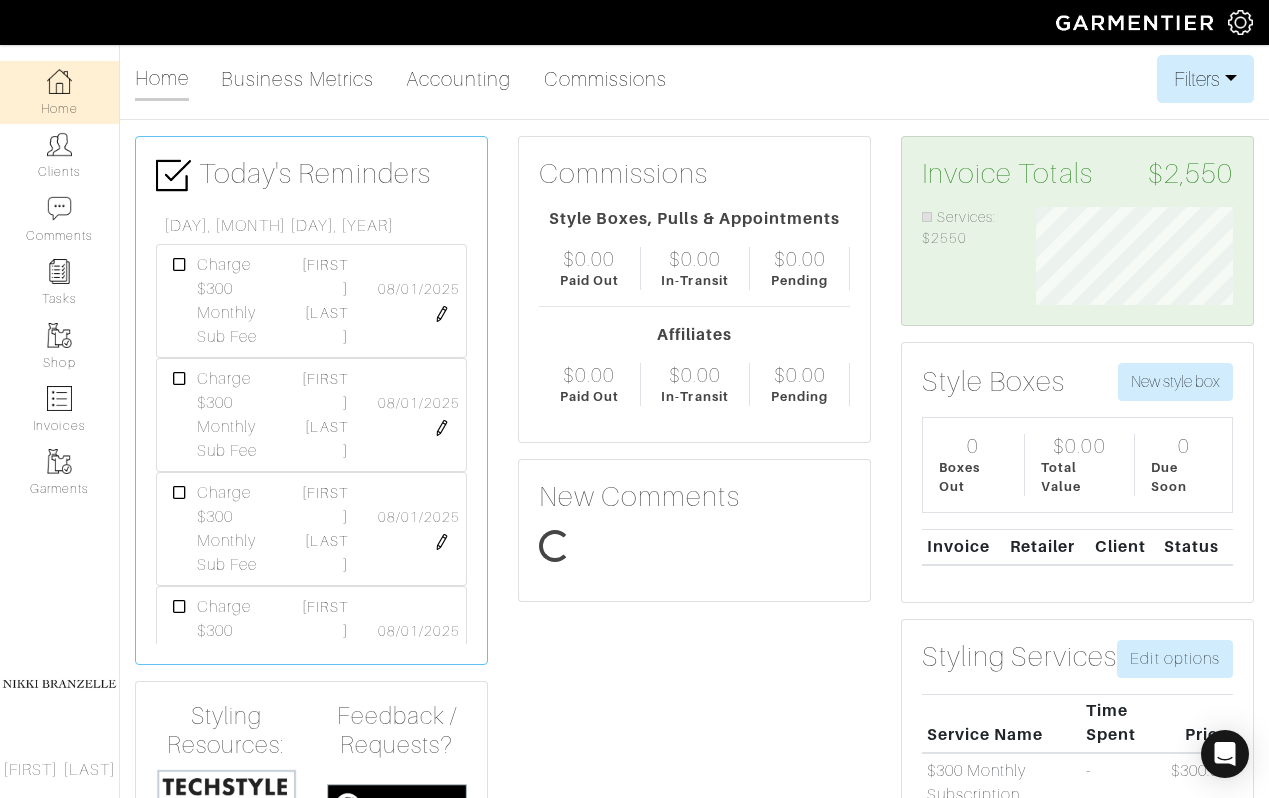 scroll, scrollTop: 999902, scrollLeft: 999772, axis: both 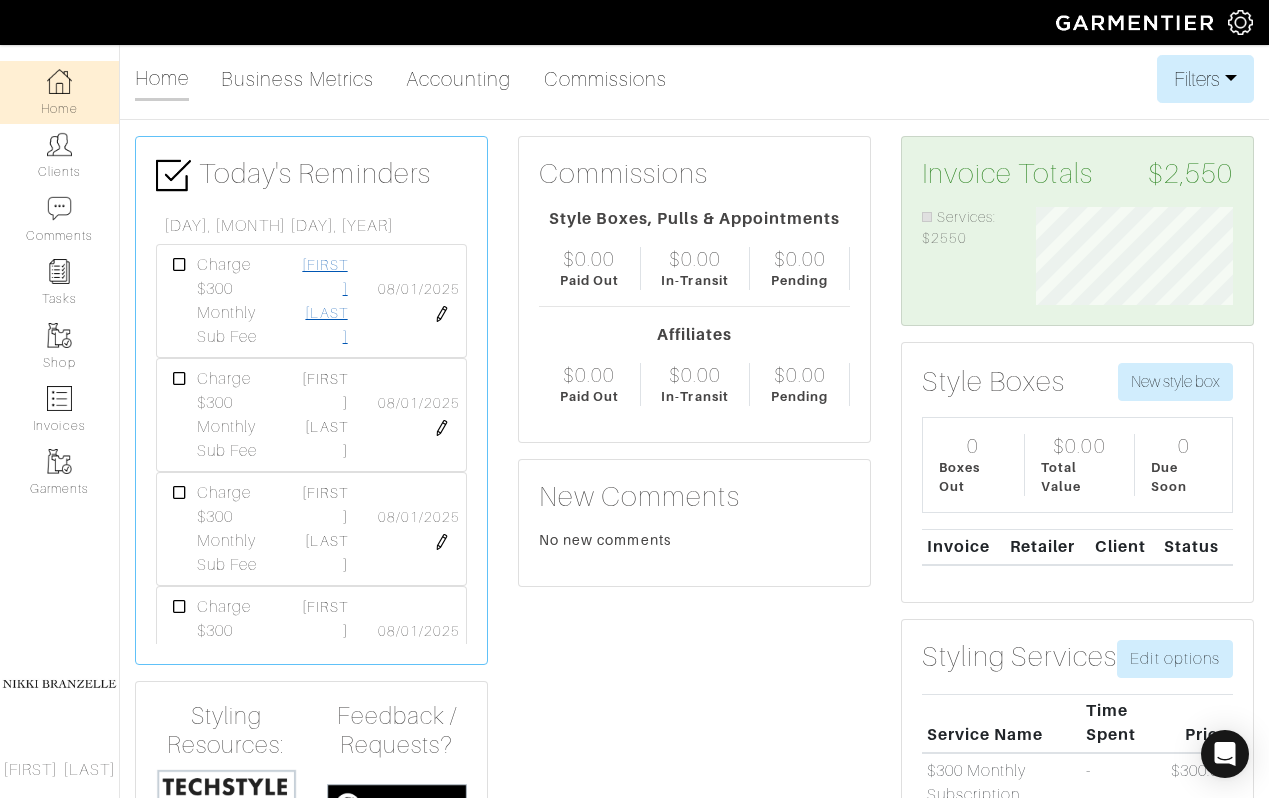 click on "[FIRST] [LAST]" at bounding box center [324, 301] 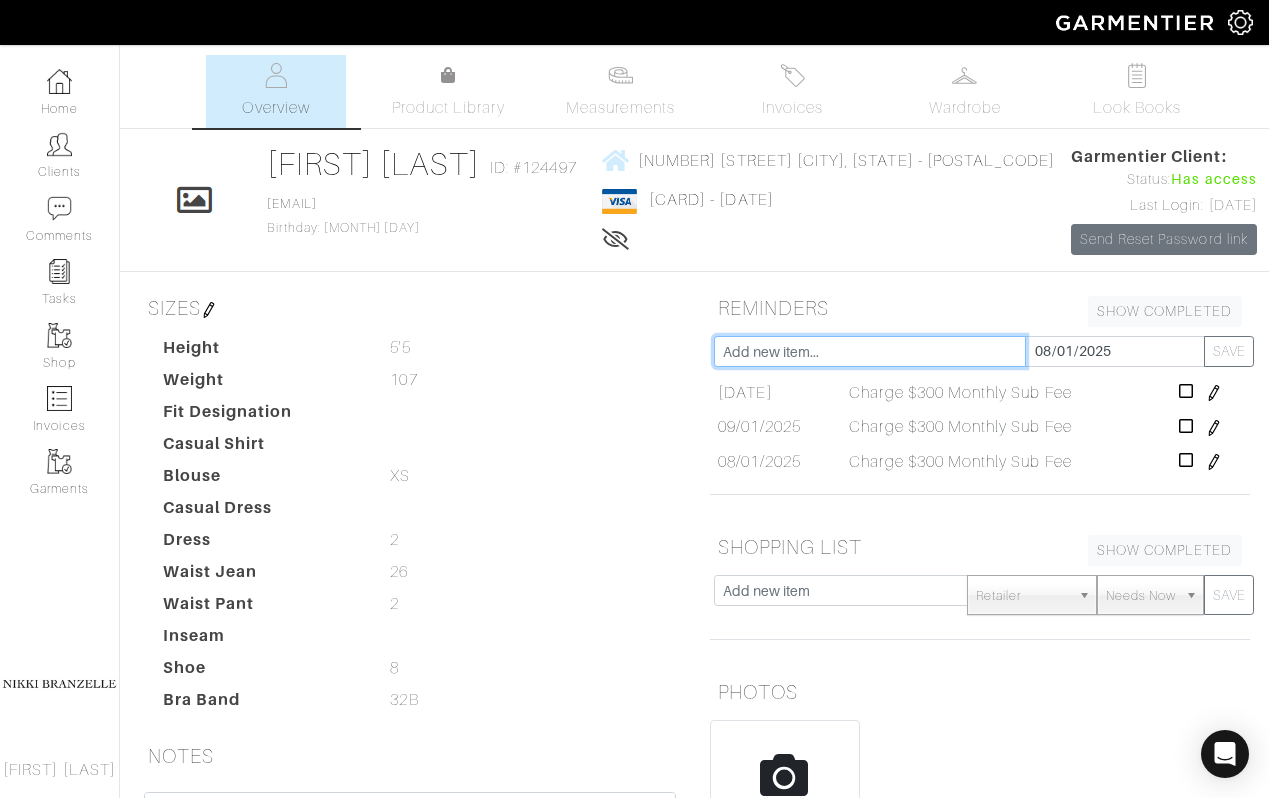 click at bounding box center [870, 351] 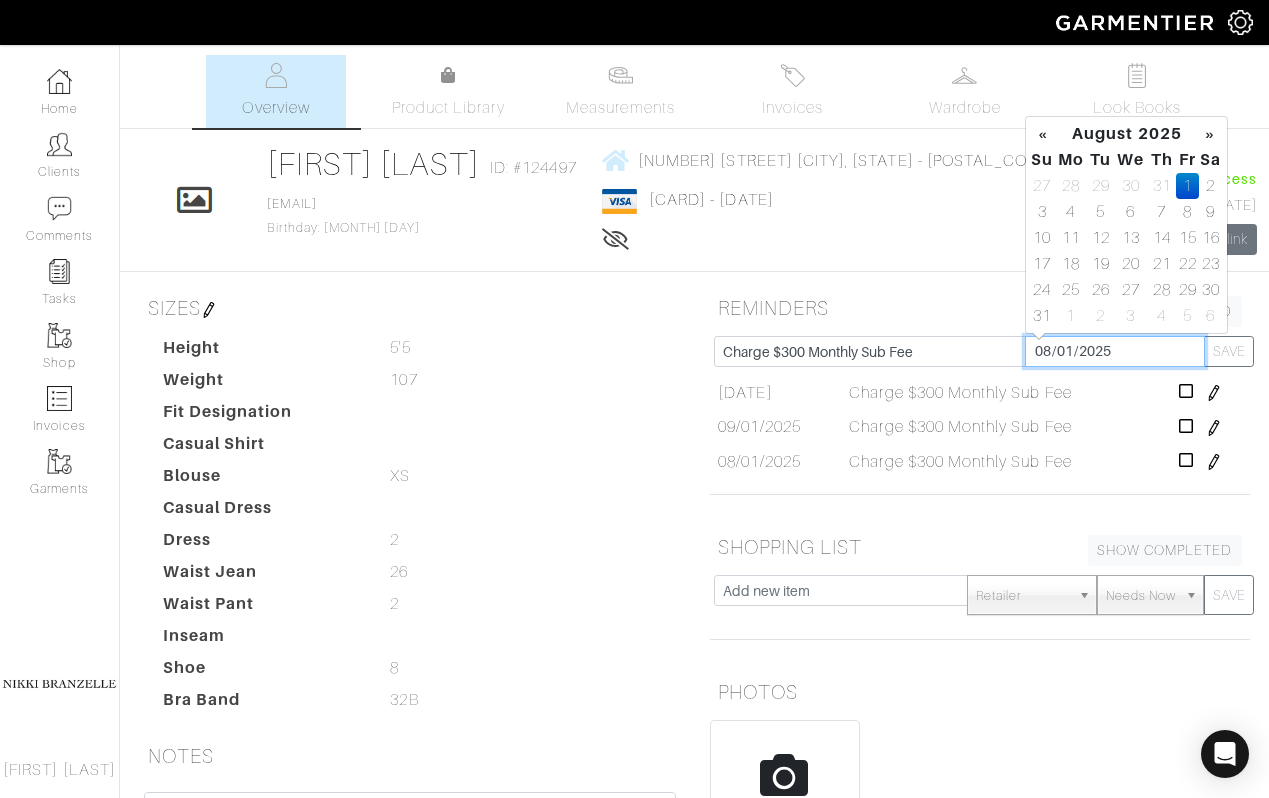 click on "2025-08-01" at bounding box center [1115, 351] 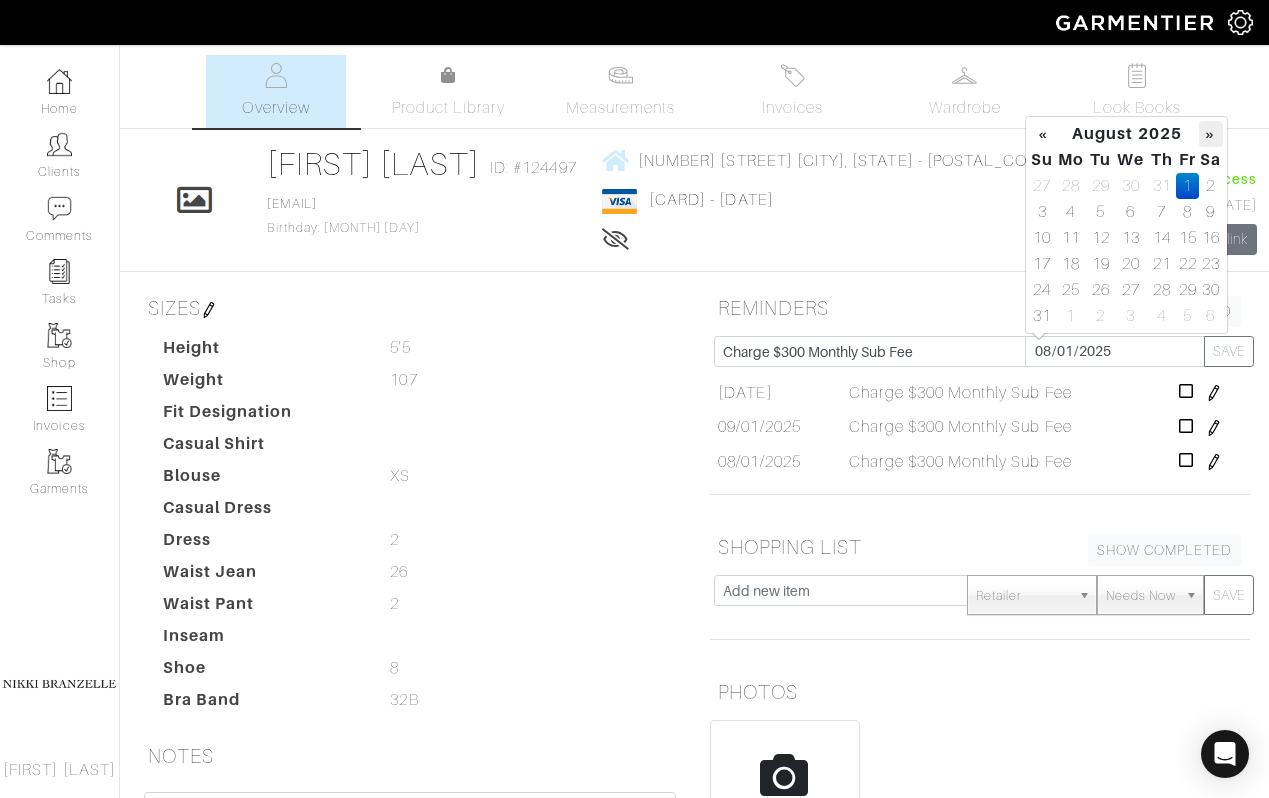 click on "»" at bounding box center (1210, 134) 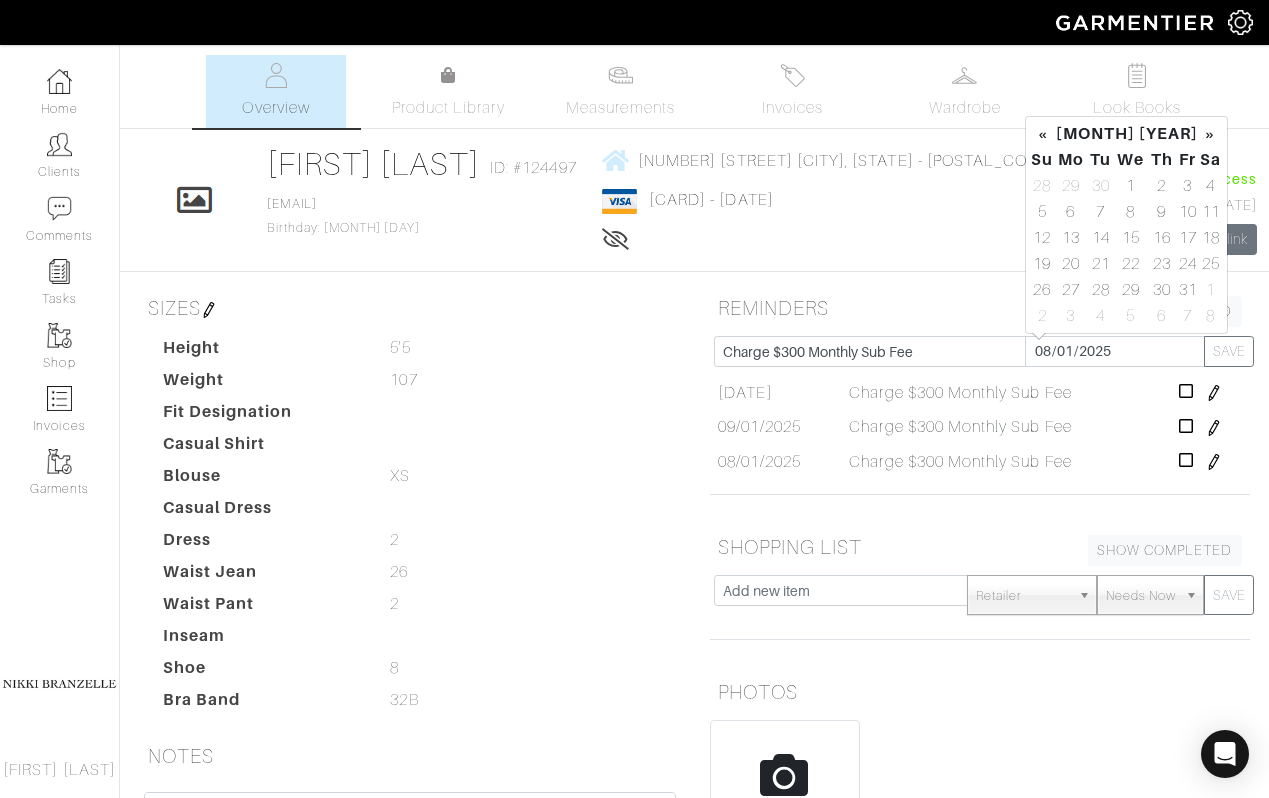click on "»" at bounding box center (1210, 134) 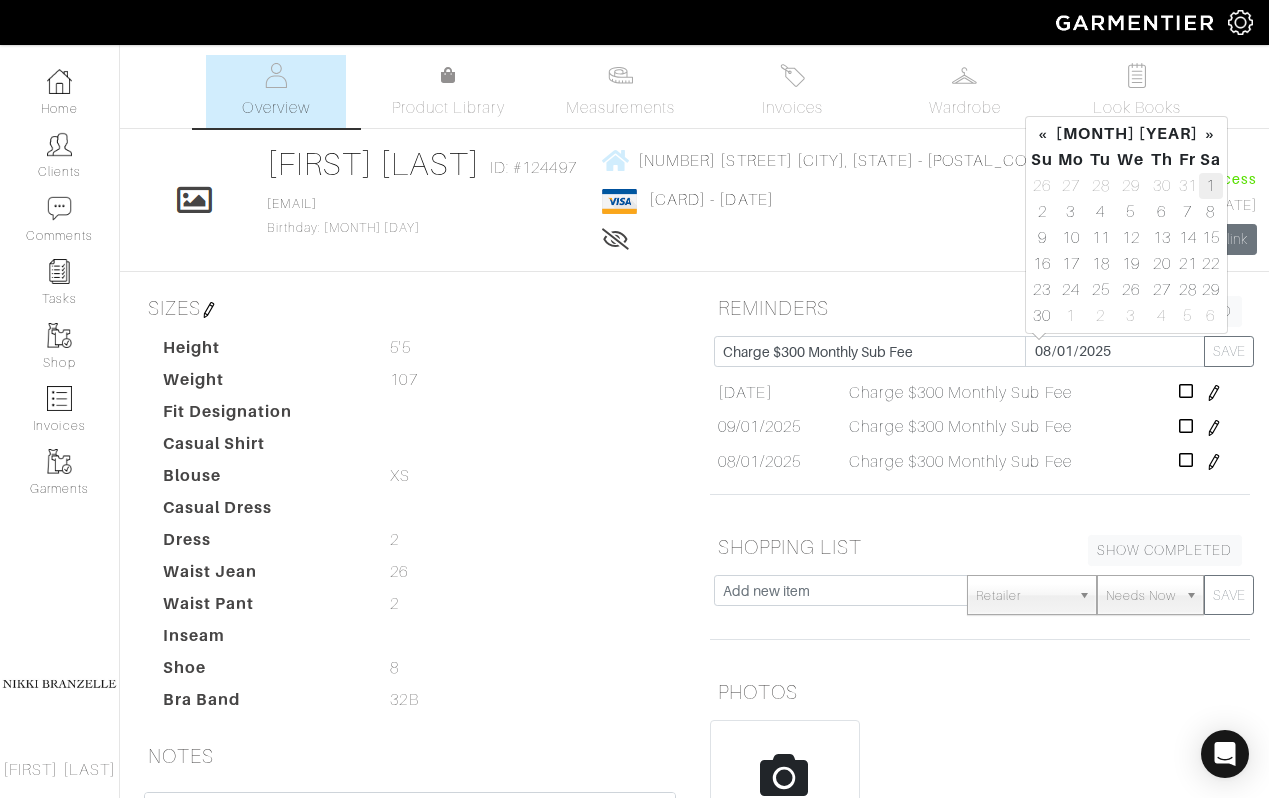 click on "1" at bounding box center (1210, 186) 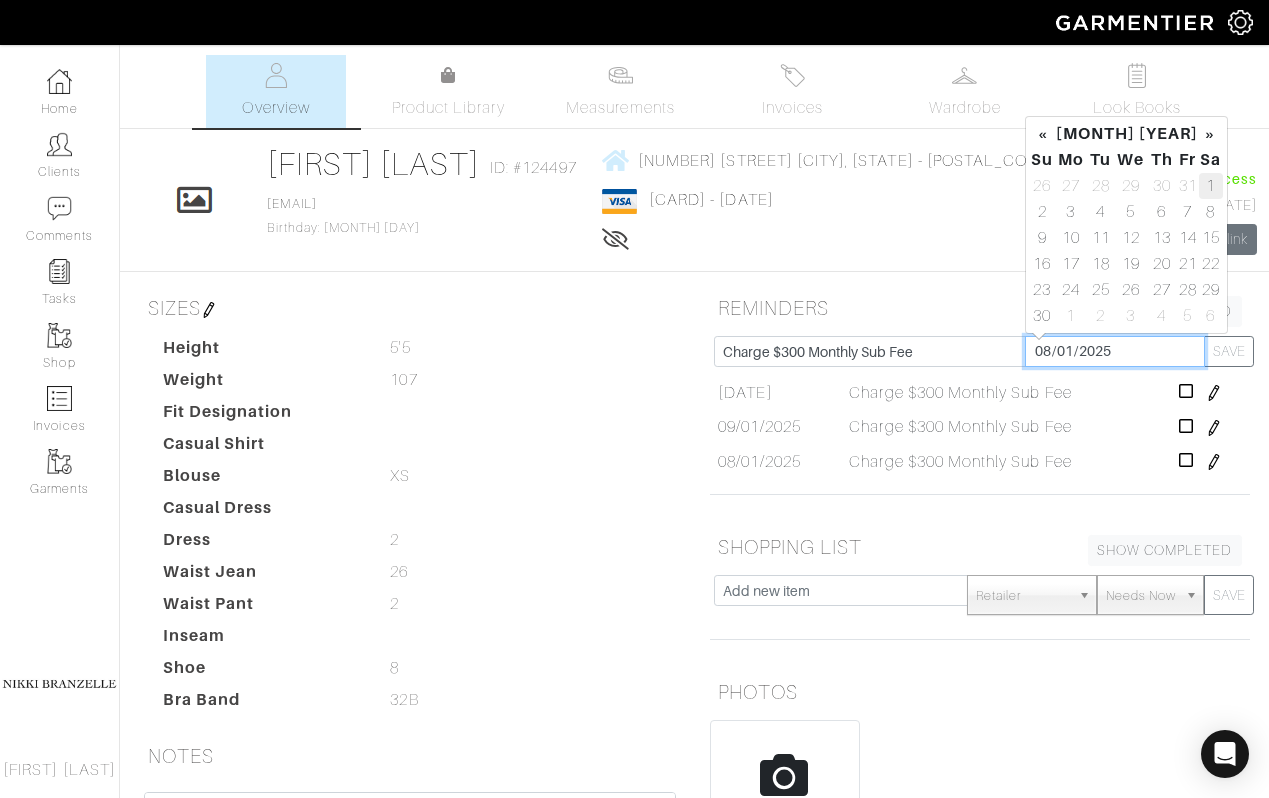 type on "2025-11-01" 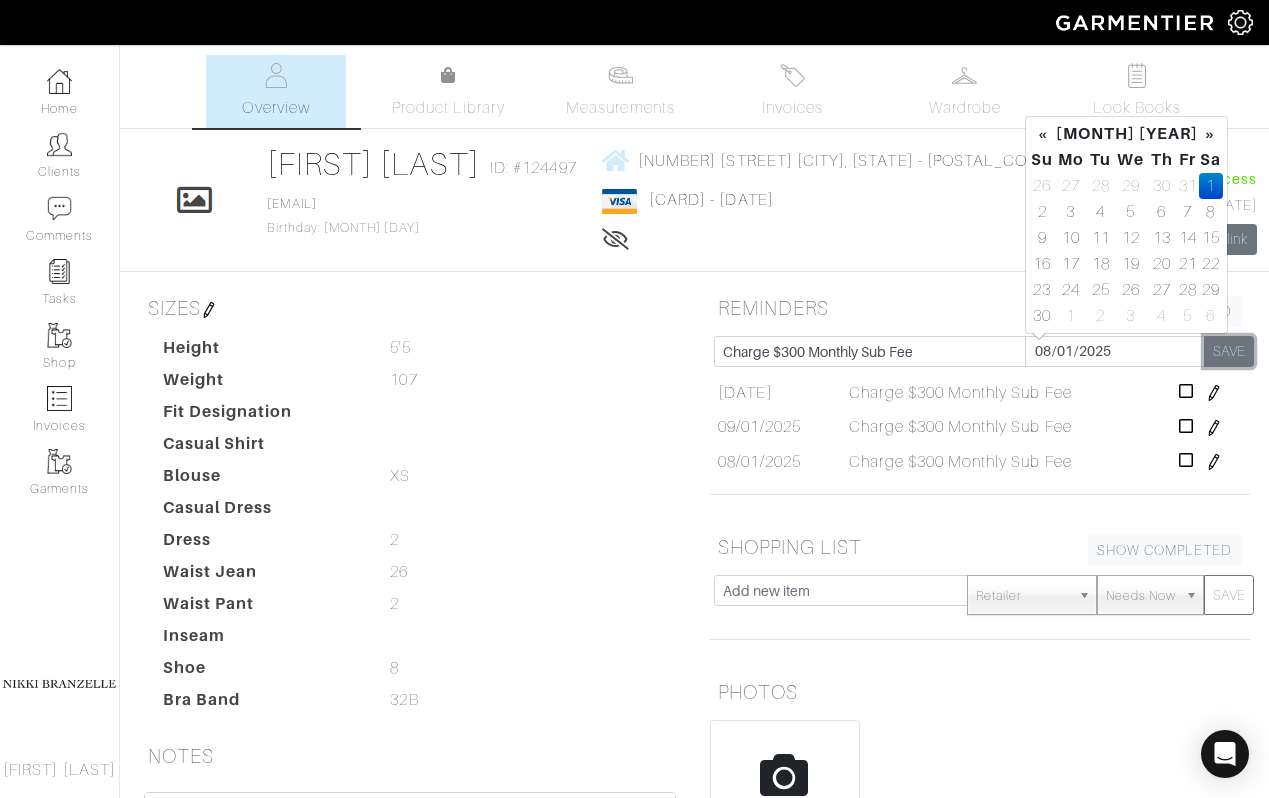 click on "SAVE" at bounding box center (1229, 351) 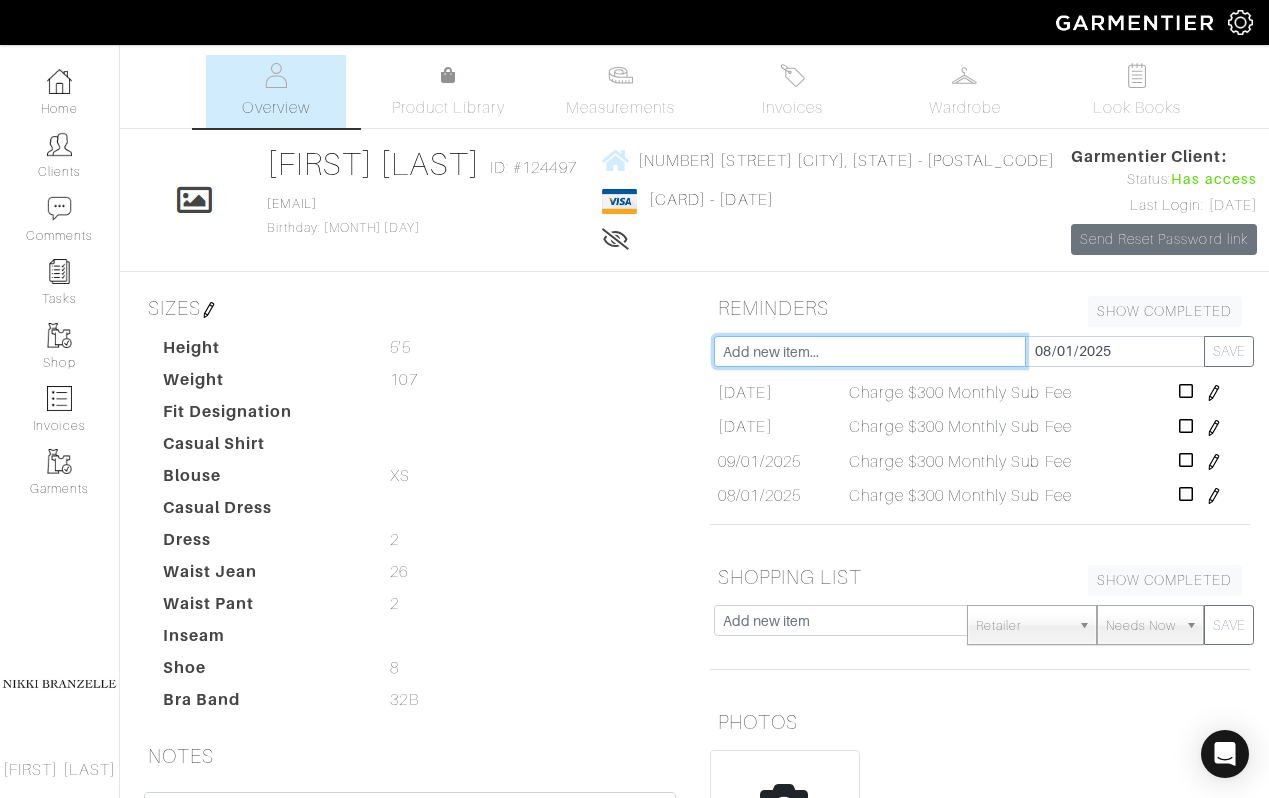click at bounding box center (870, 351) 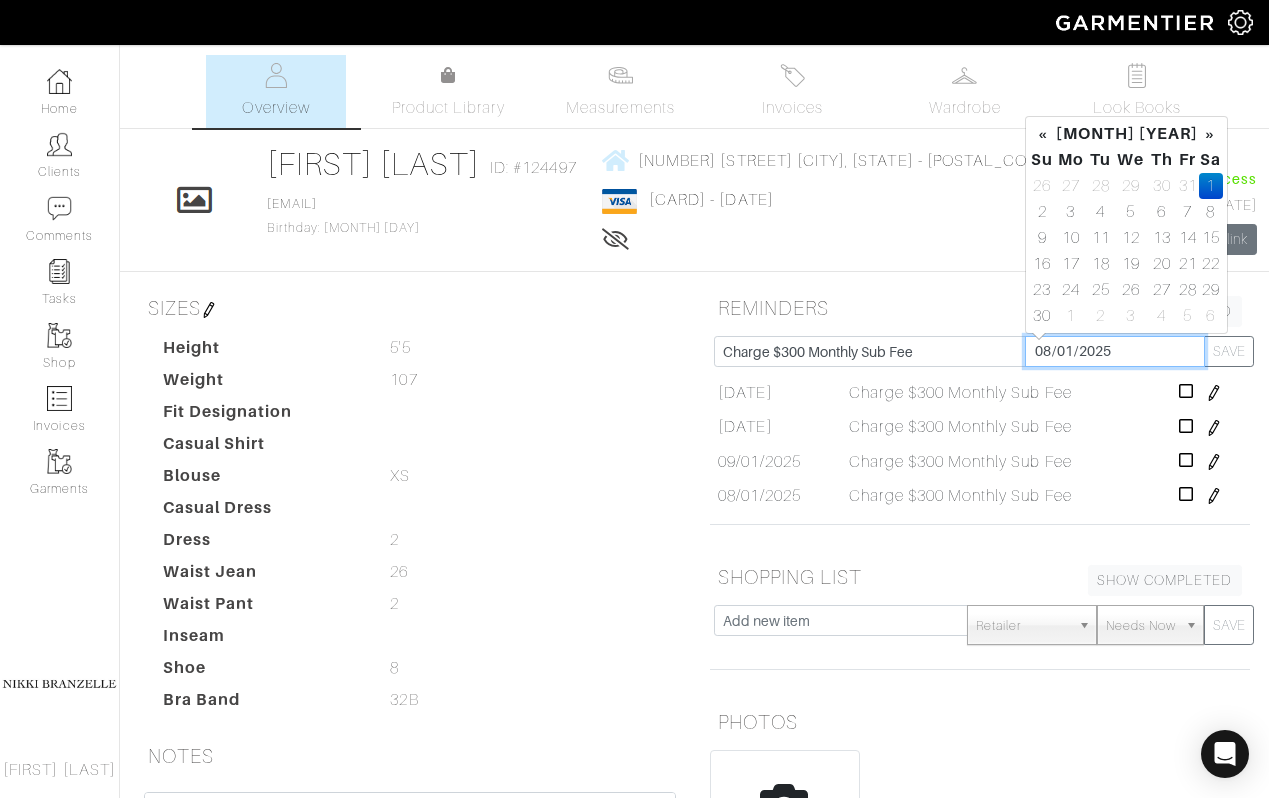 click on "2025-08-01" at bounding box center [1115, 351] 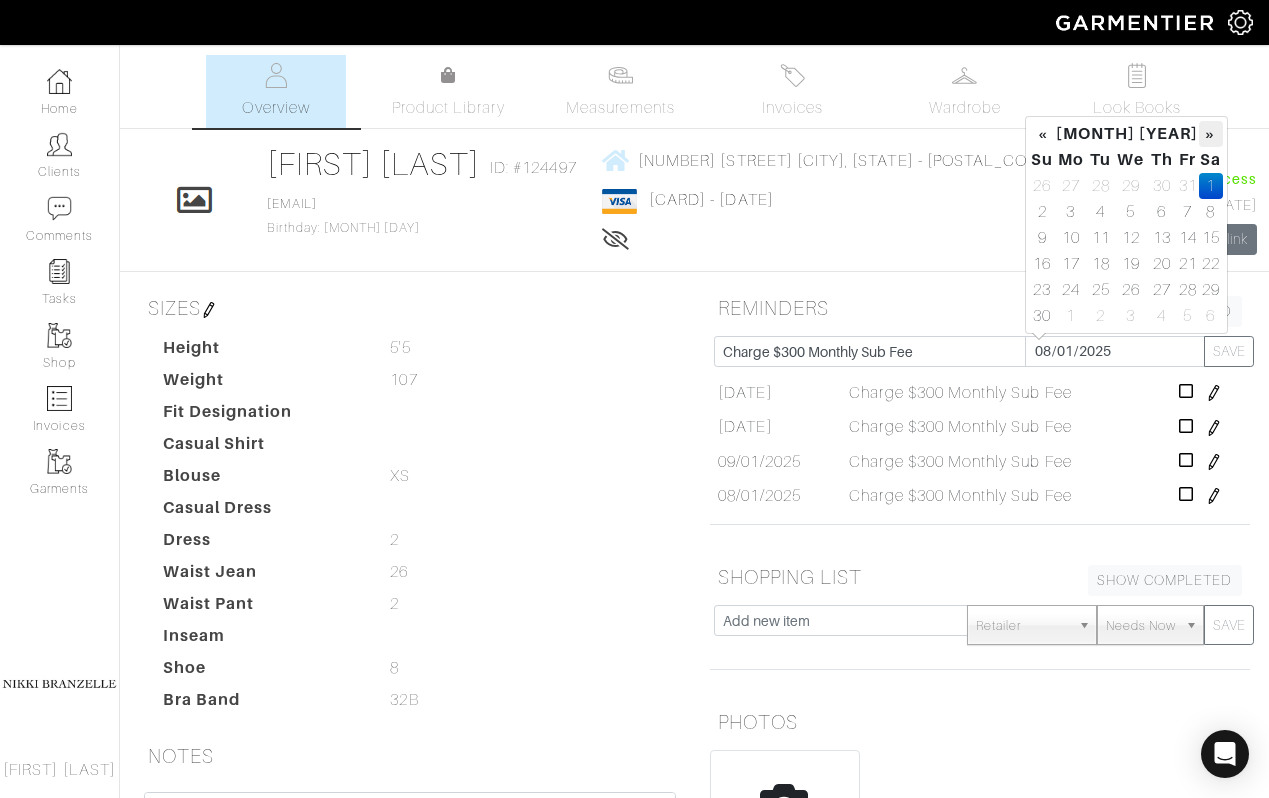 click on "»" at bounding box center [1210, 134] 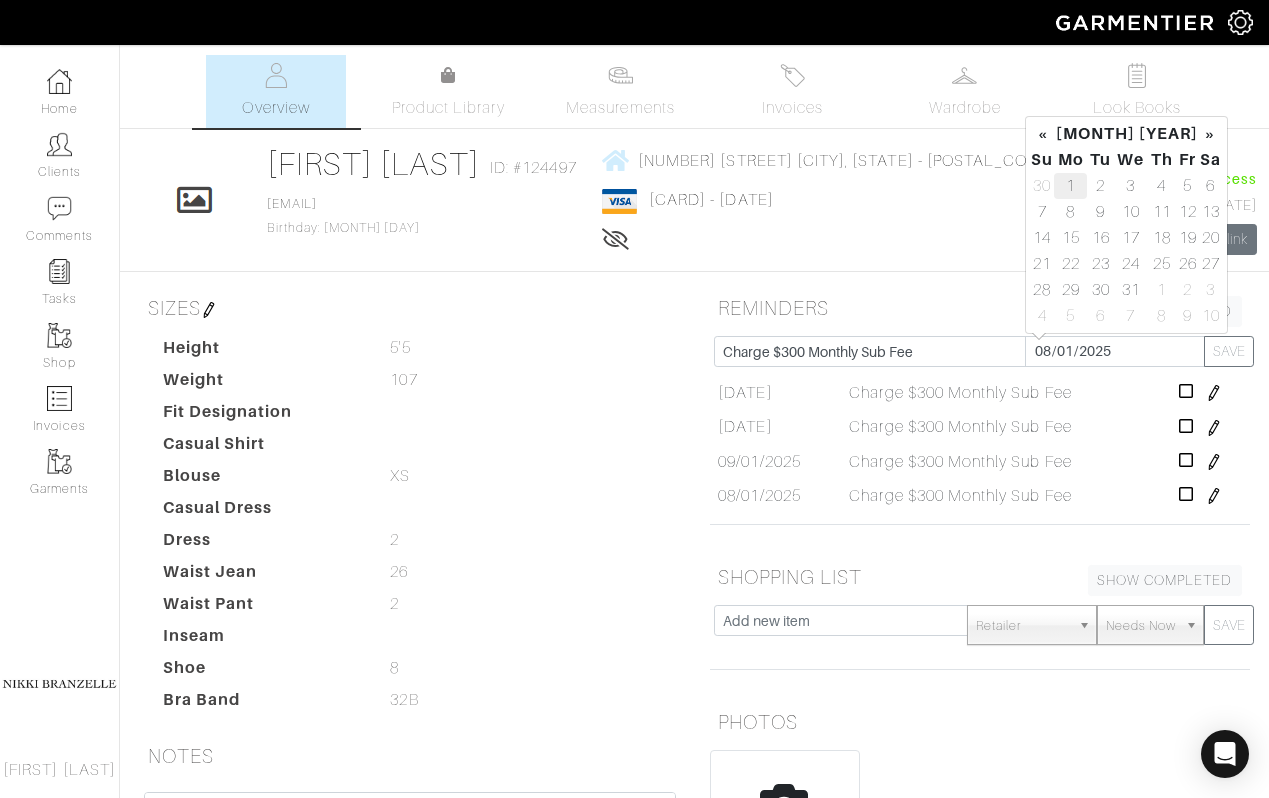 click on "1" at bounding box center (1070, 186) 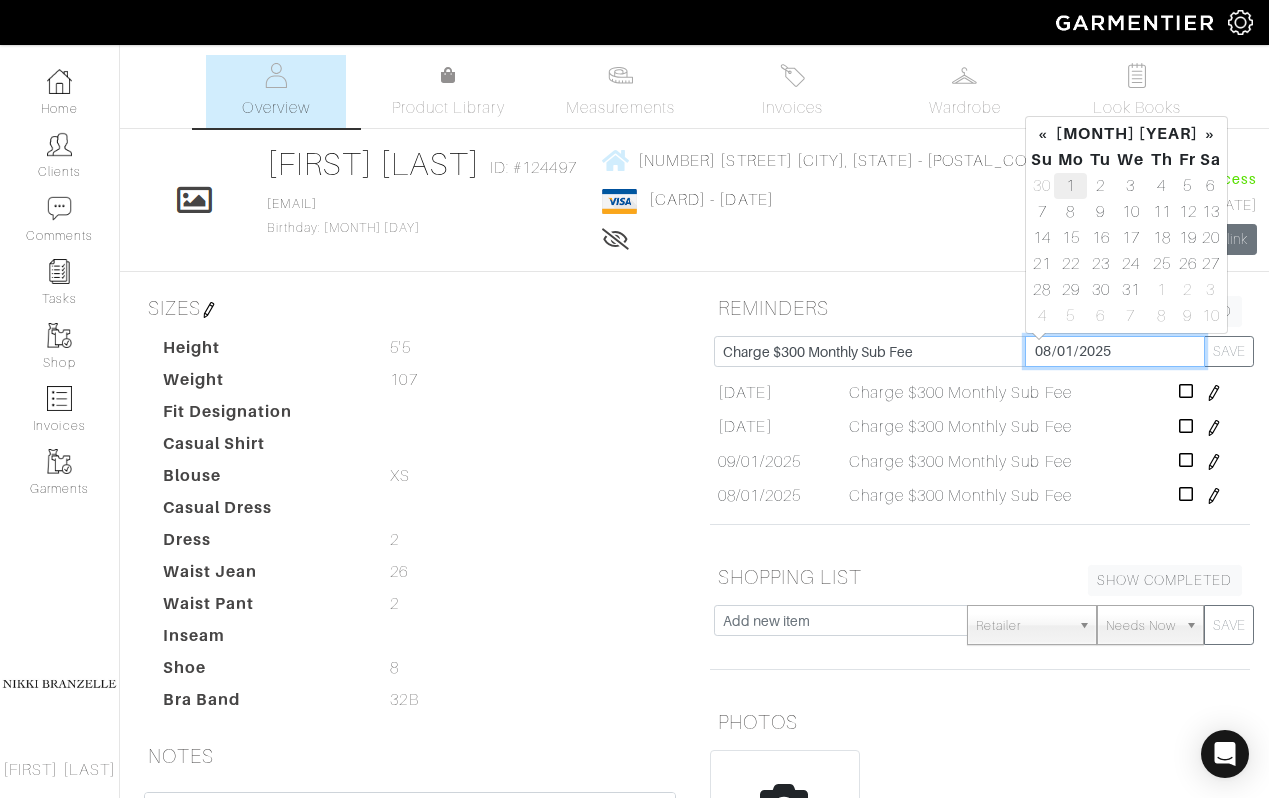 type on "2025-12-01" 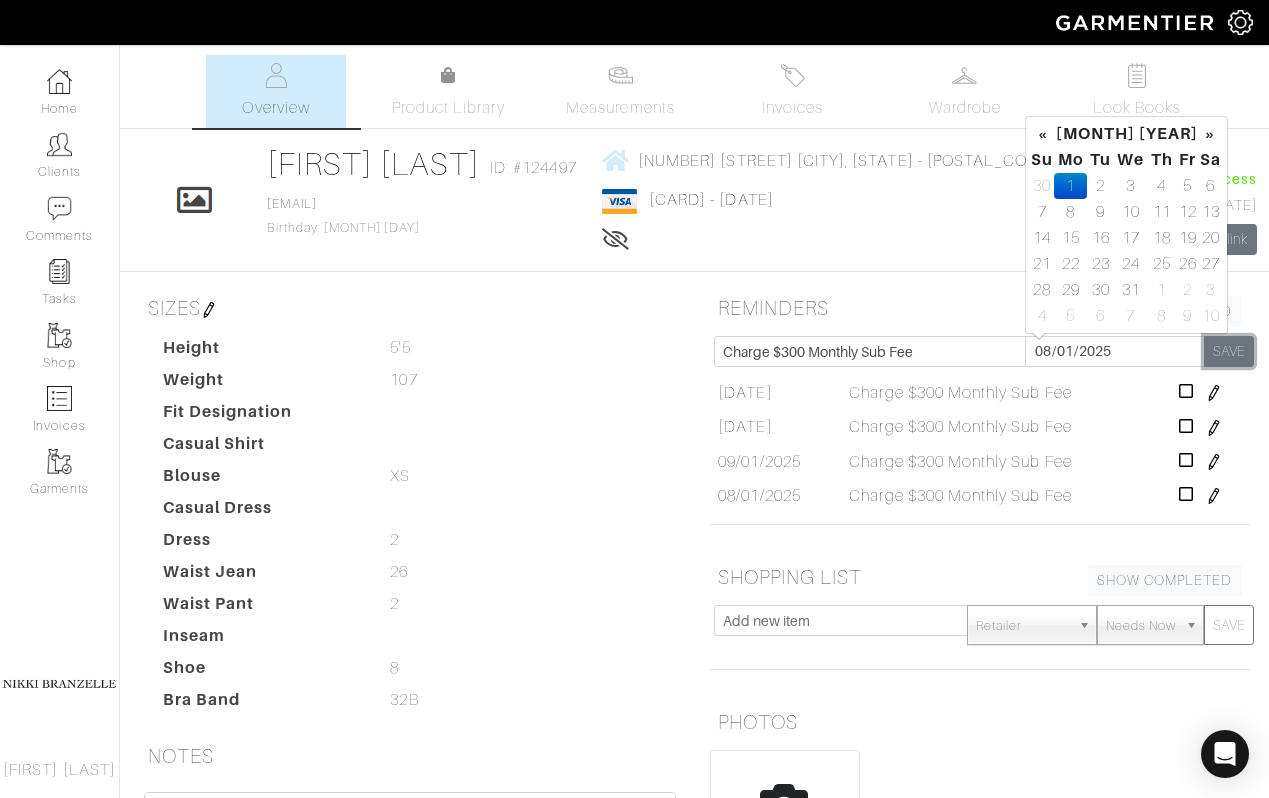 click on "SAVE" at bounding box center [1229, 351] 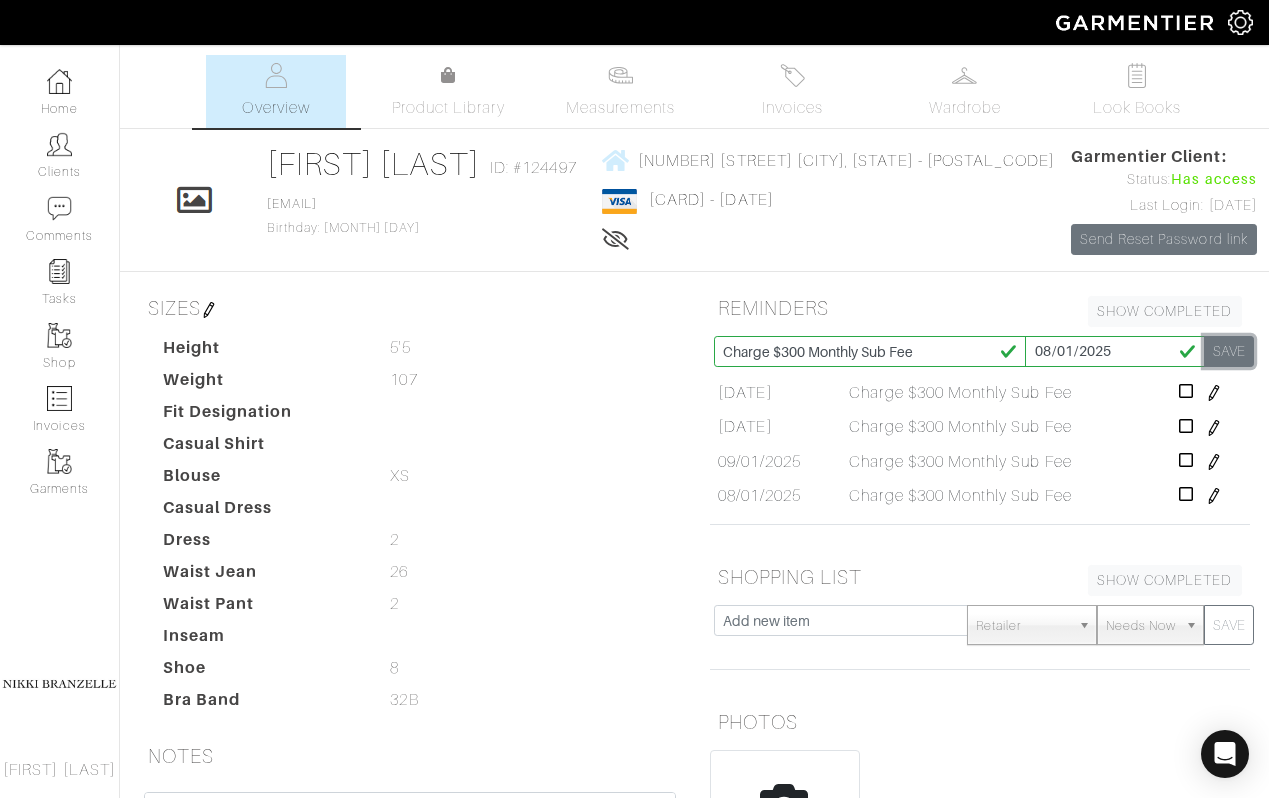 type 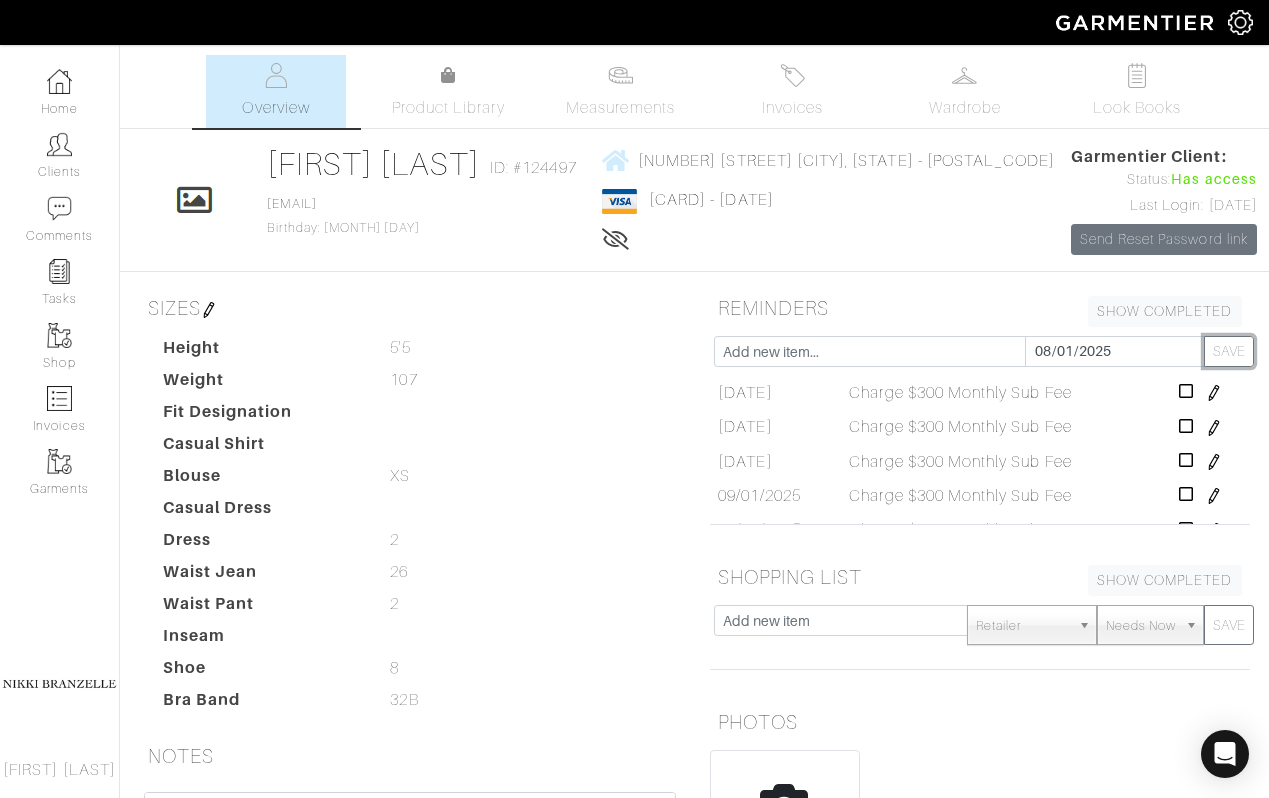 scroll, scrollTop: 41, scrollLeft: 0, axis: vertical 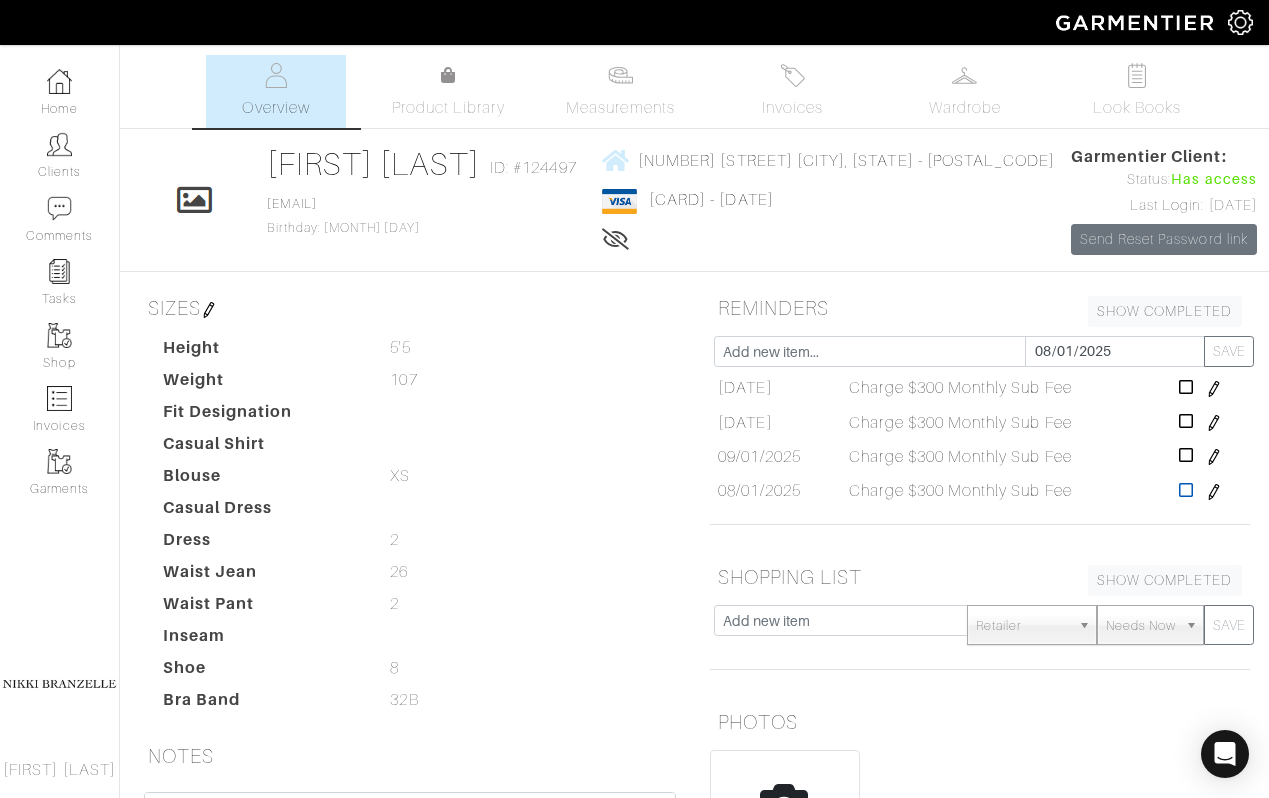 click at bounding box center (1186, 490) 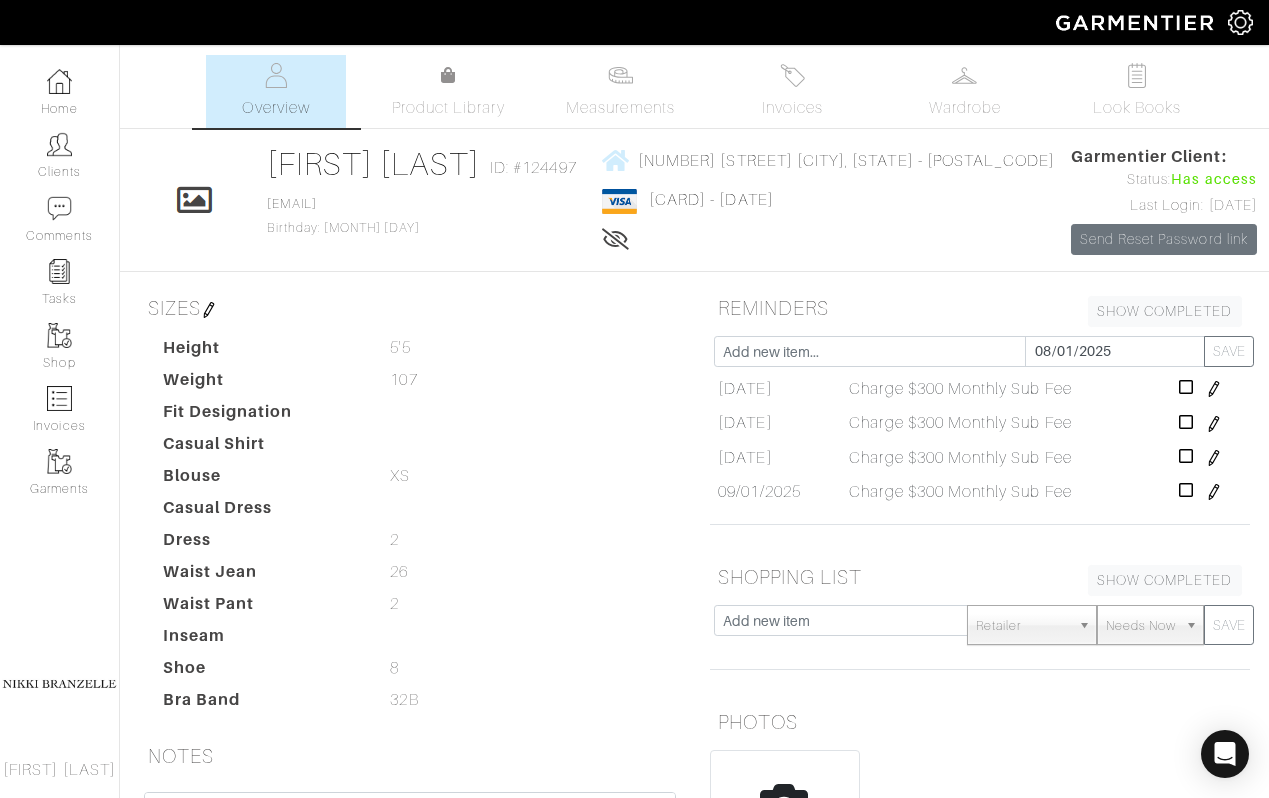 scroll, scrollTop: 6, scrollLeft: 0, axis: vertical 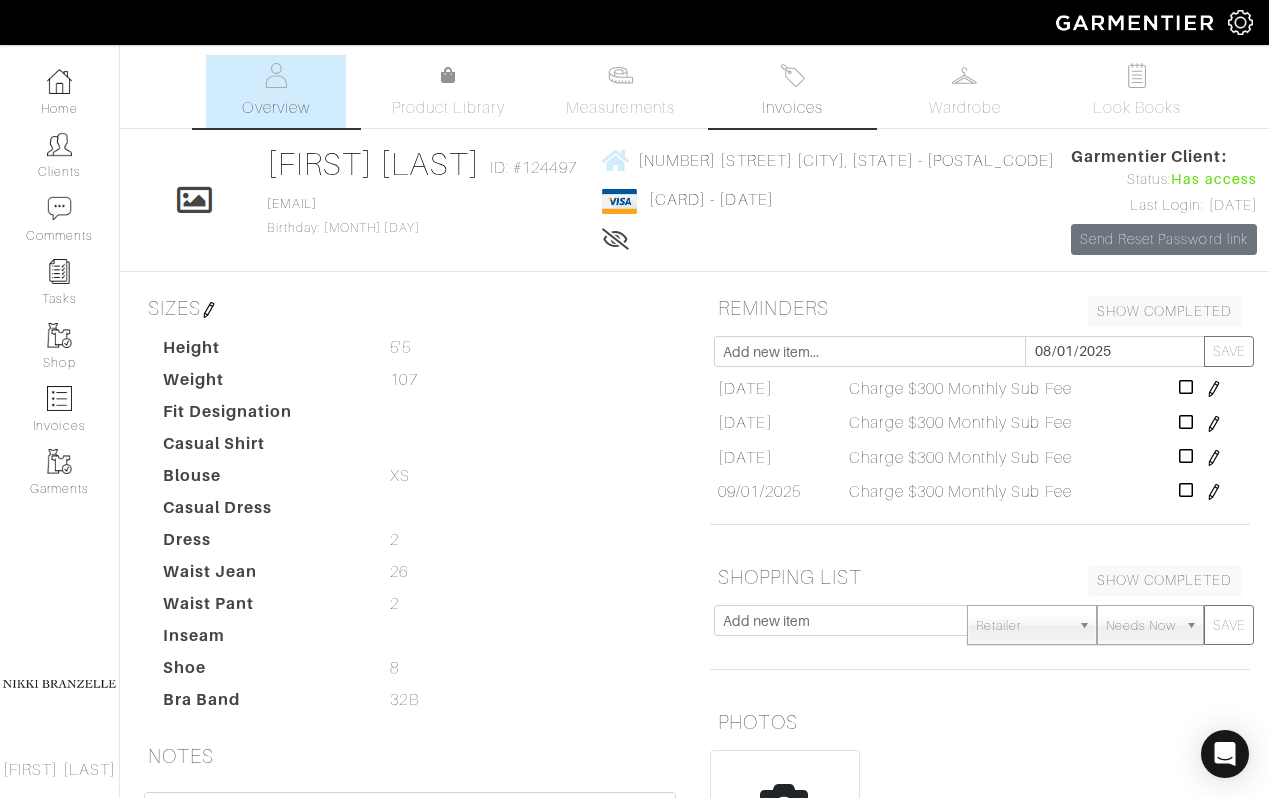 click on "Invoices" at bounding box center (793, 91) 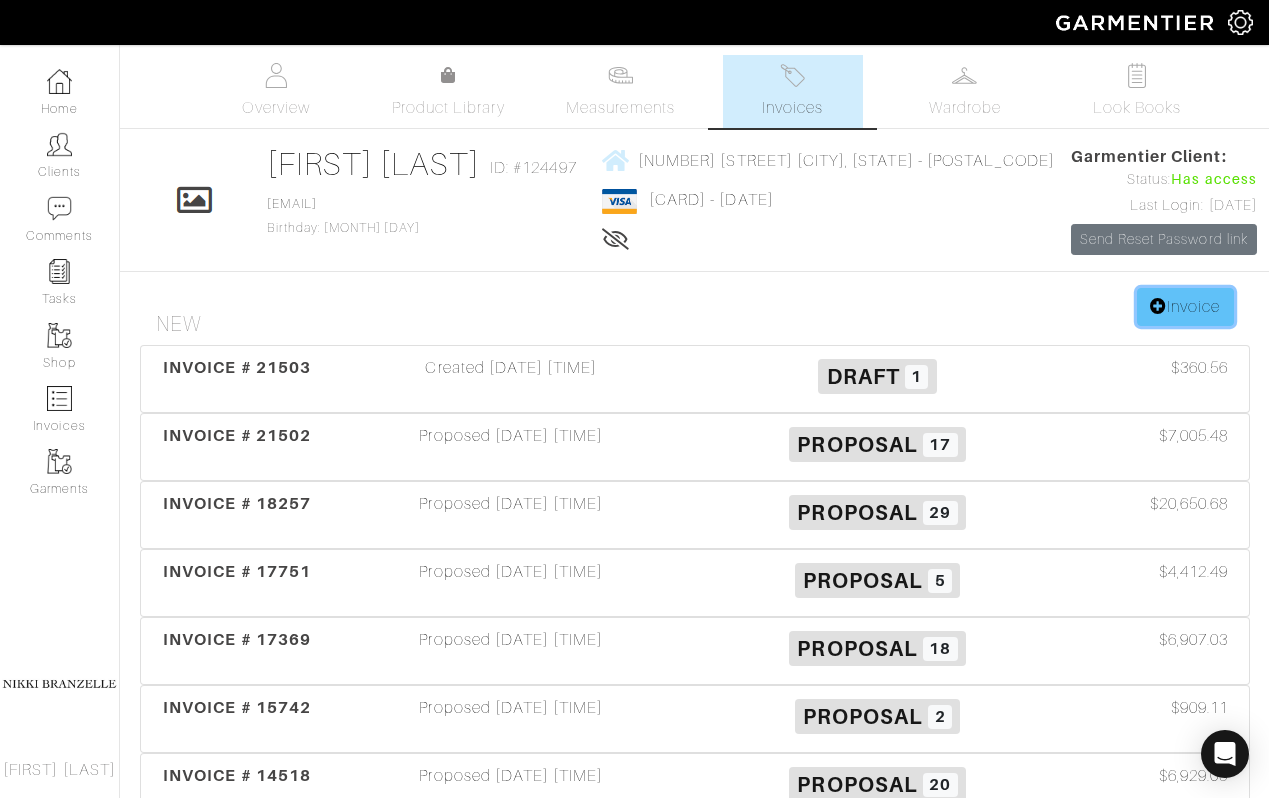 click on "Invoice" at bounding box center [1185, 307] 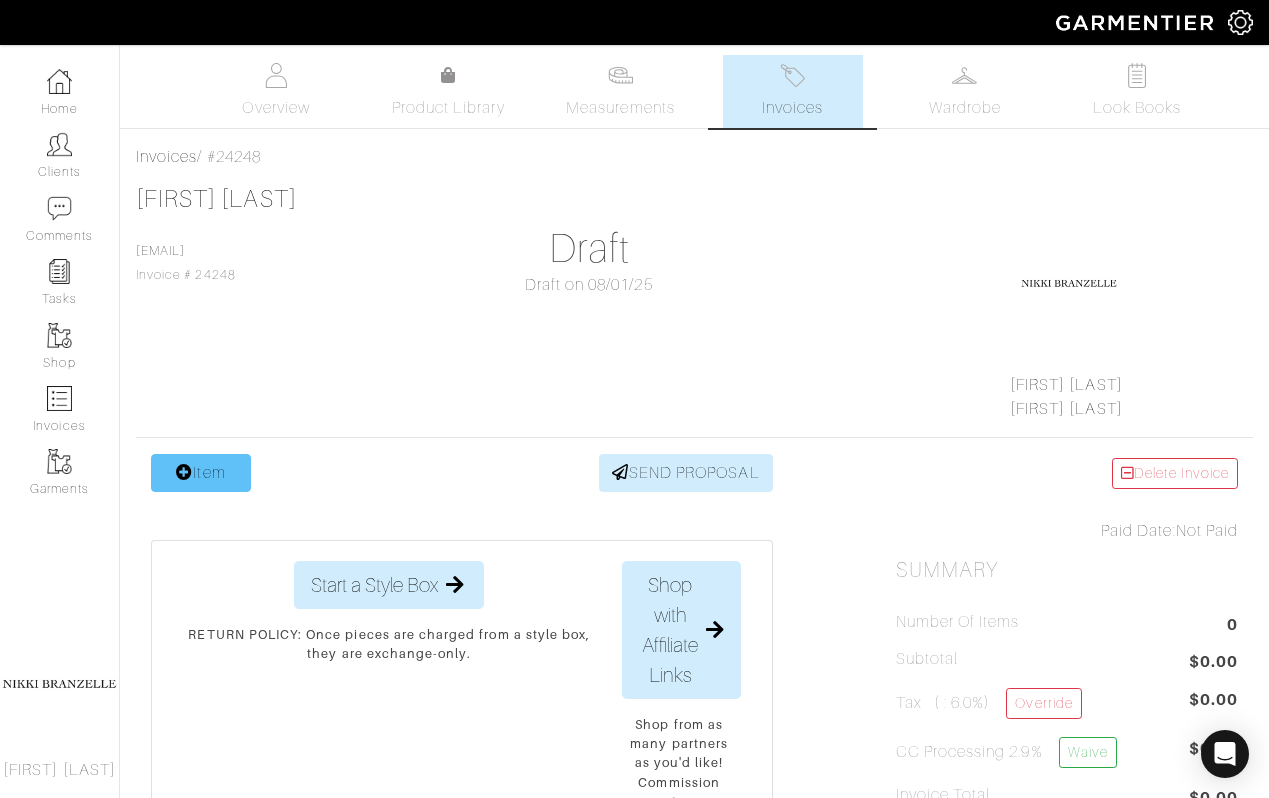 scroll, scrollTop: 0, scrollLeft: 0, axis: both 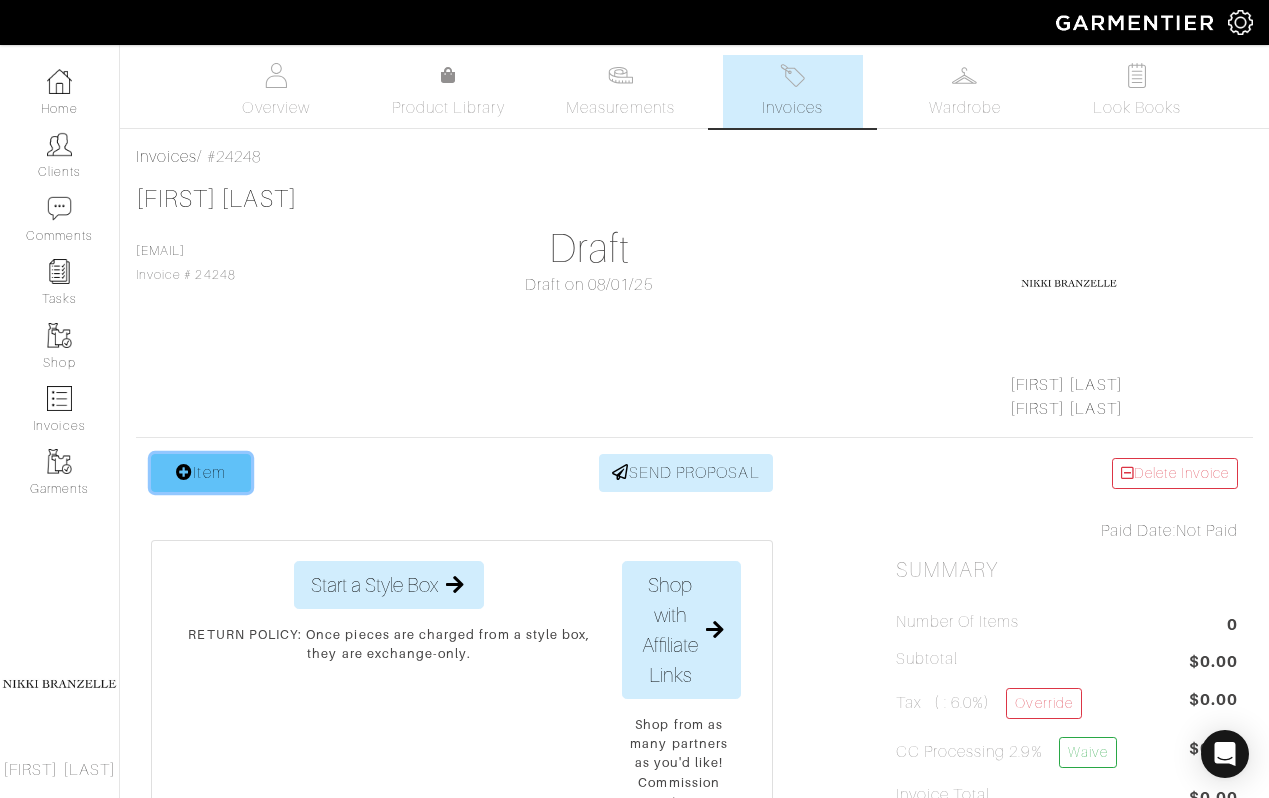 click on "Item" at bounding box center [201, 473] 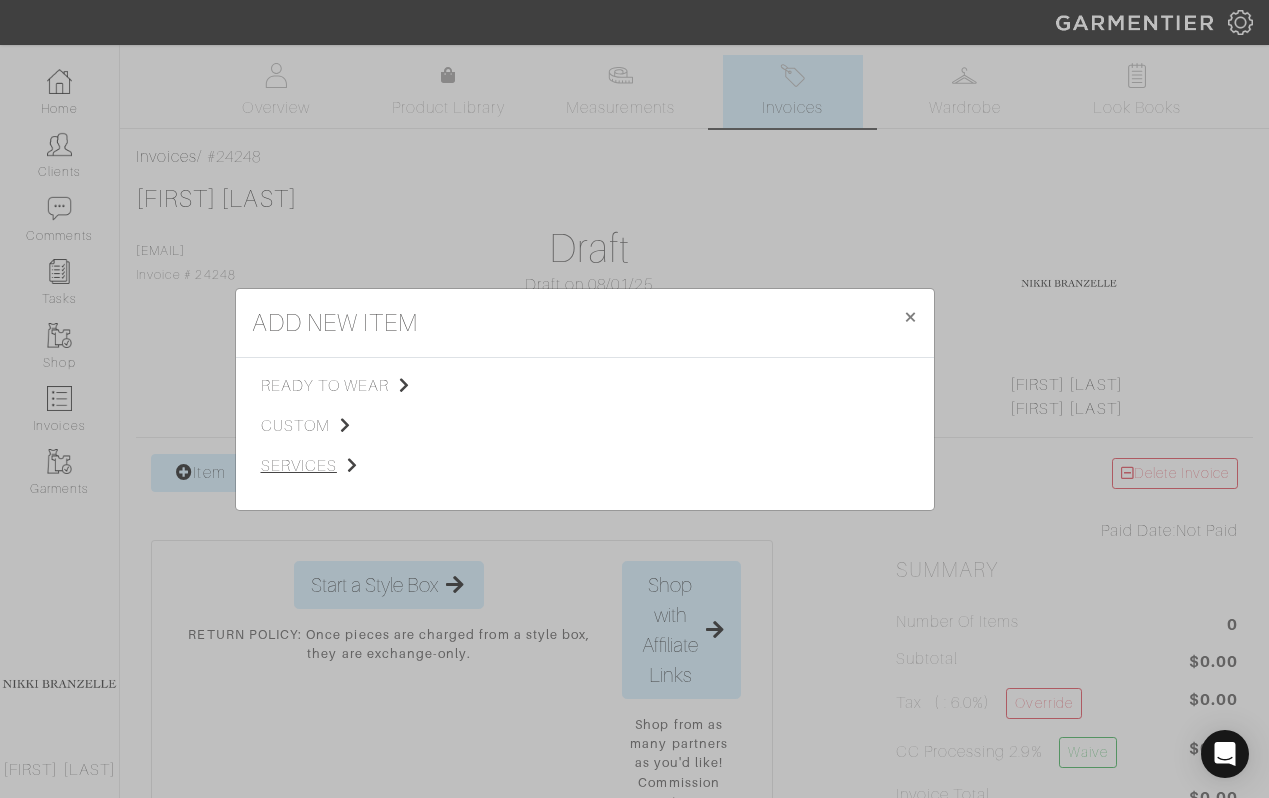 click on "services" at bounding box center (361, 466) 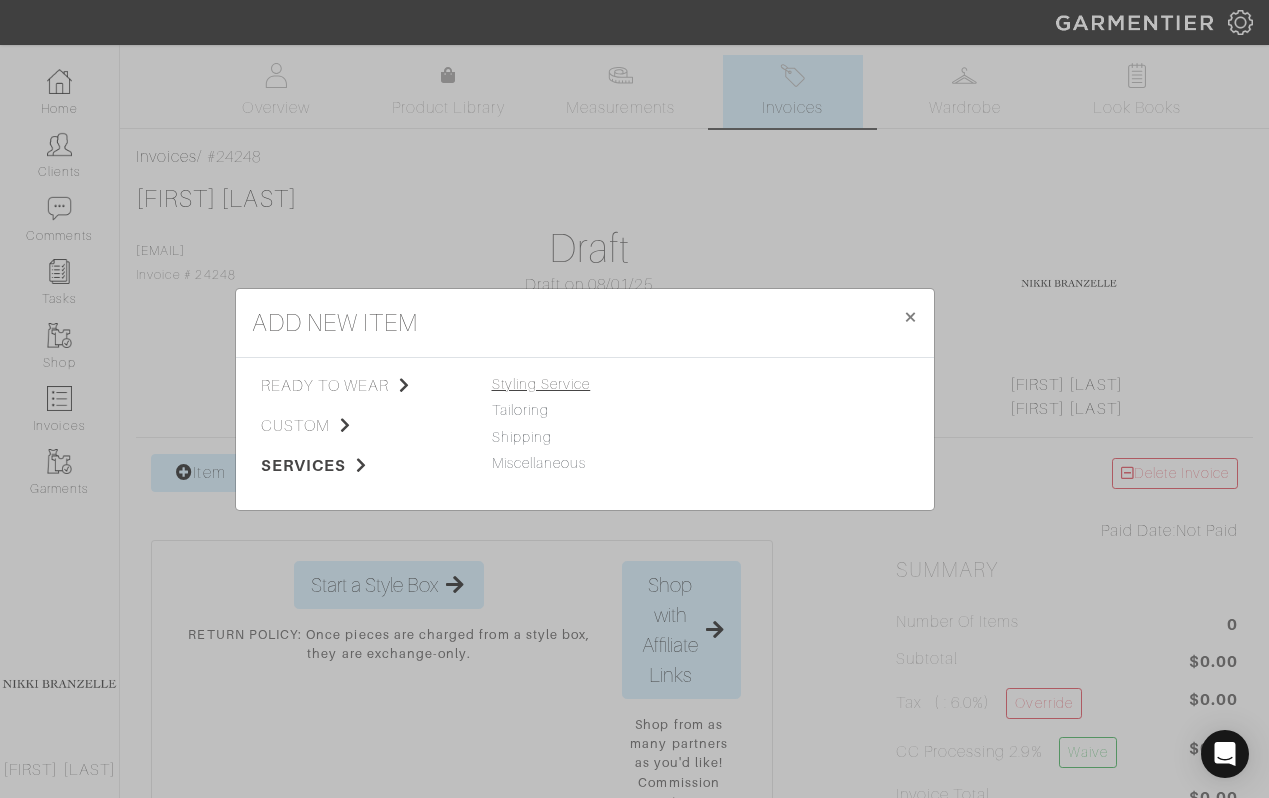 click on "Styling Service" at bounding box center [541, 384] 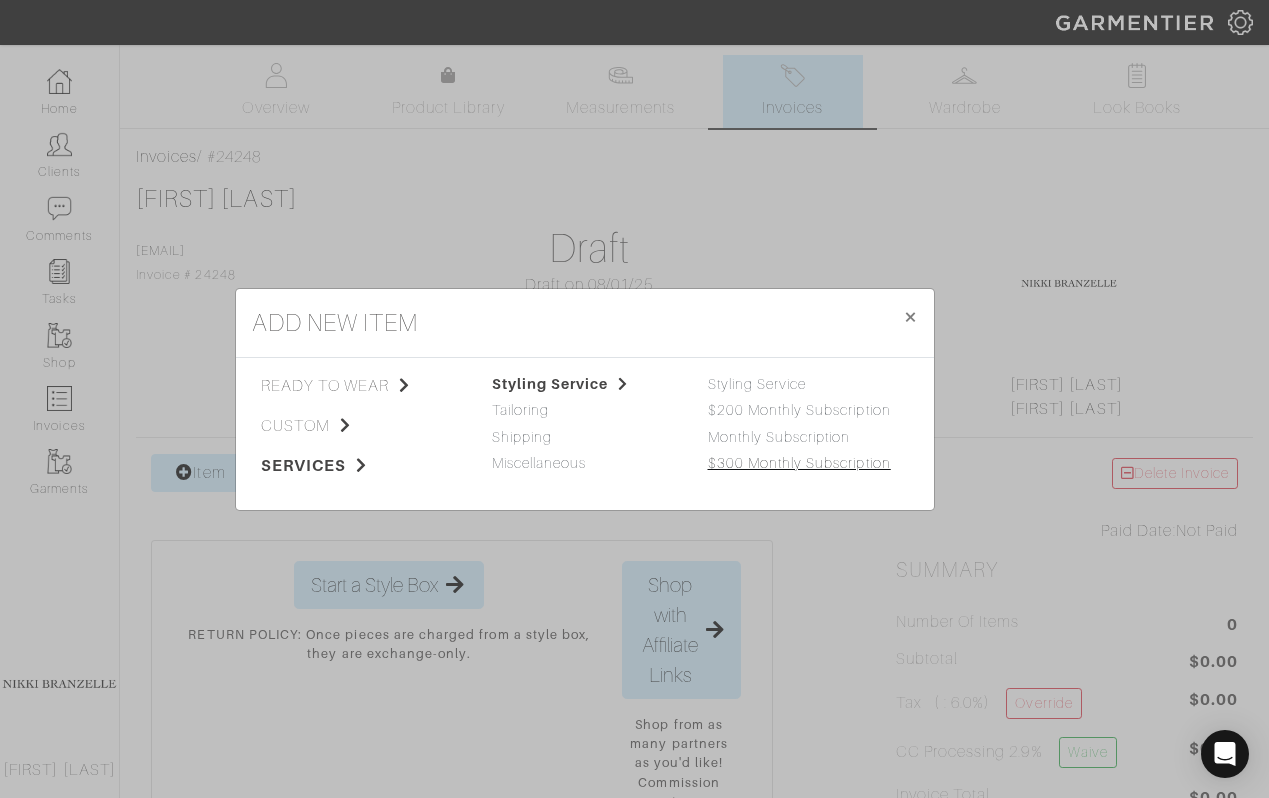 click on "$300 Monthly Subscription" at bounding box center [799, 463] 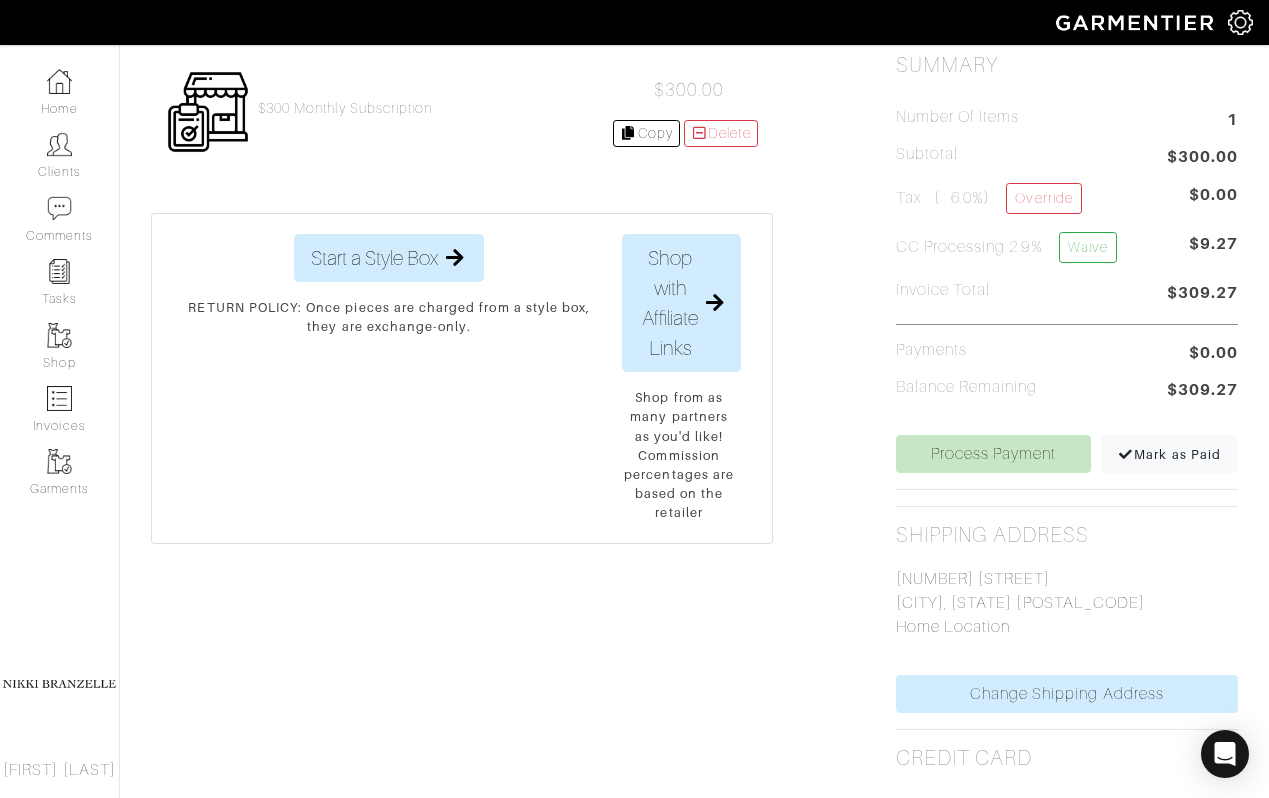 scroll, scrollTop: 520, scrollLeft: 0, axis: vertical 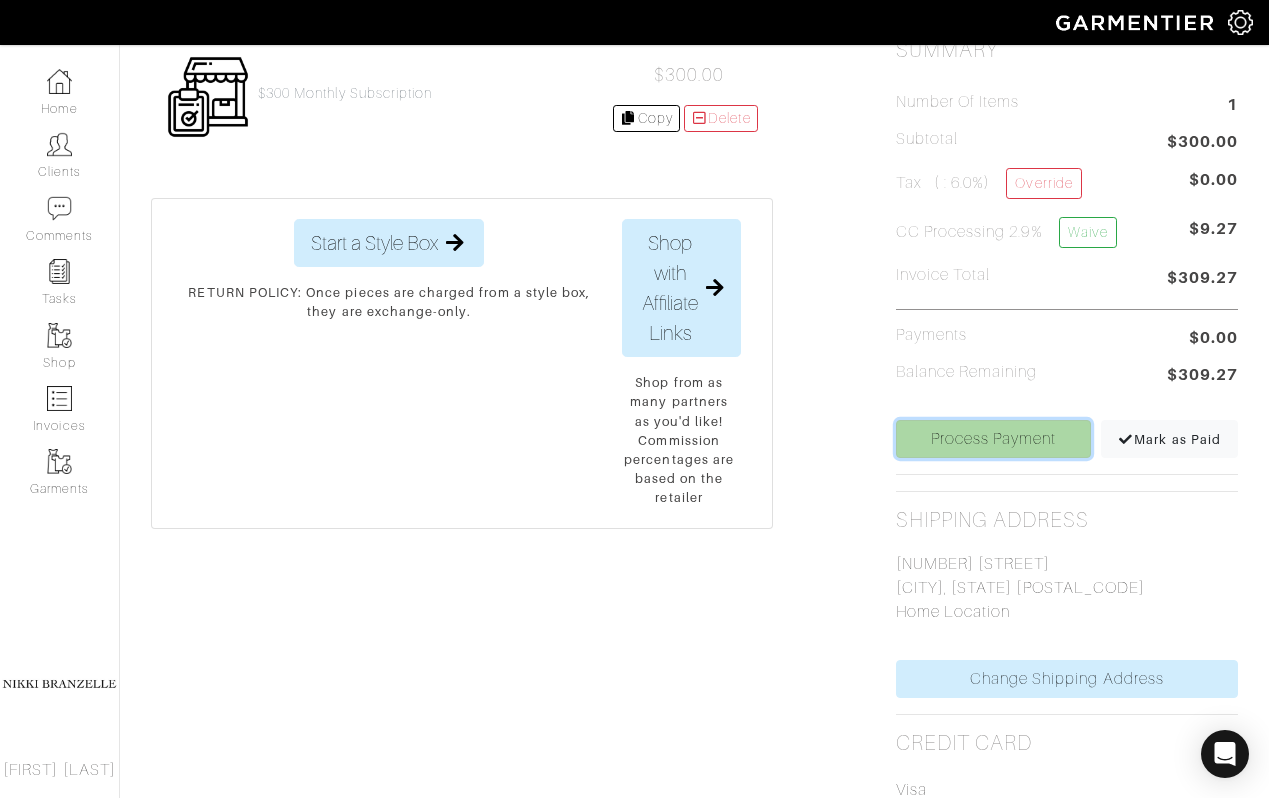 click on "Process Payment" at bounding box center (994, 439) 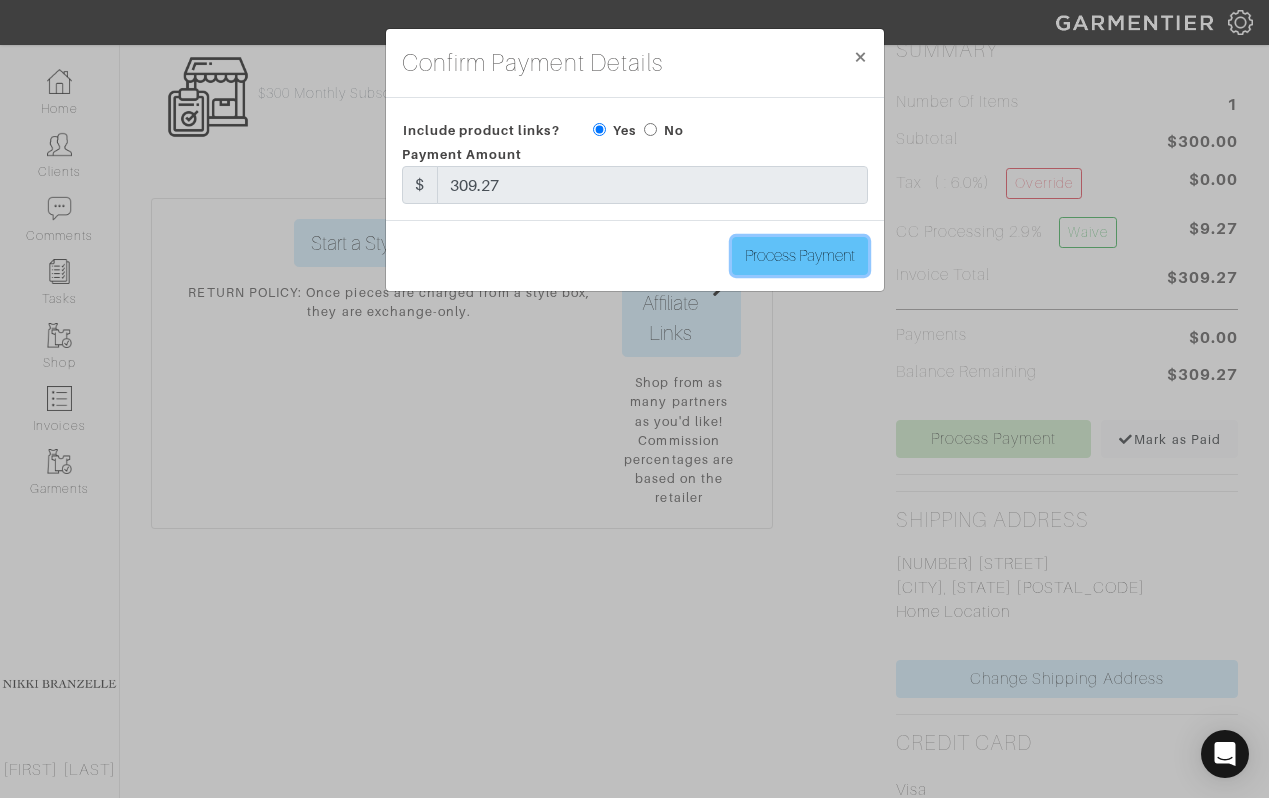 click on "Process Payment" at bounding box center [800, 256] 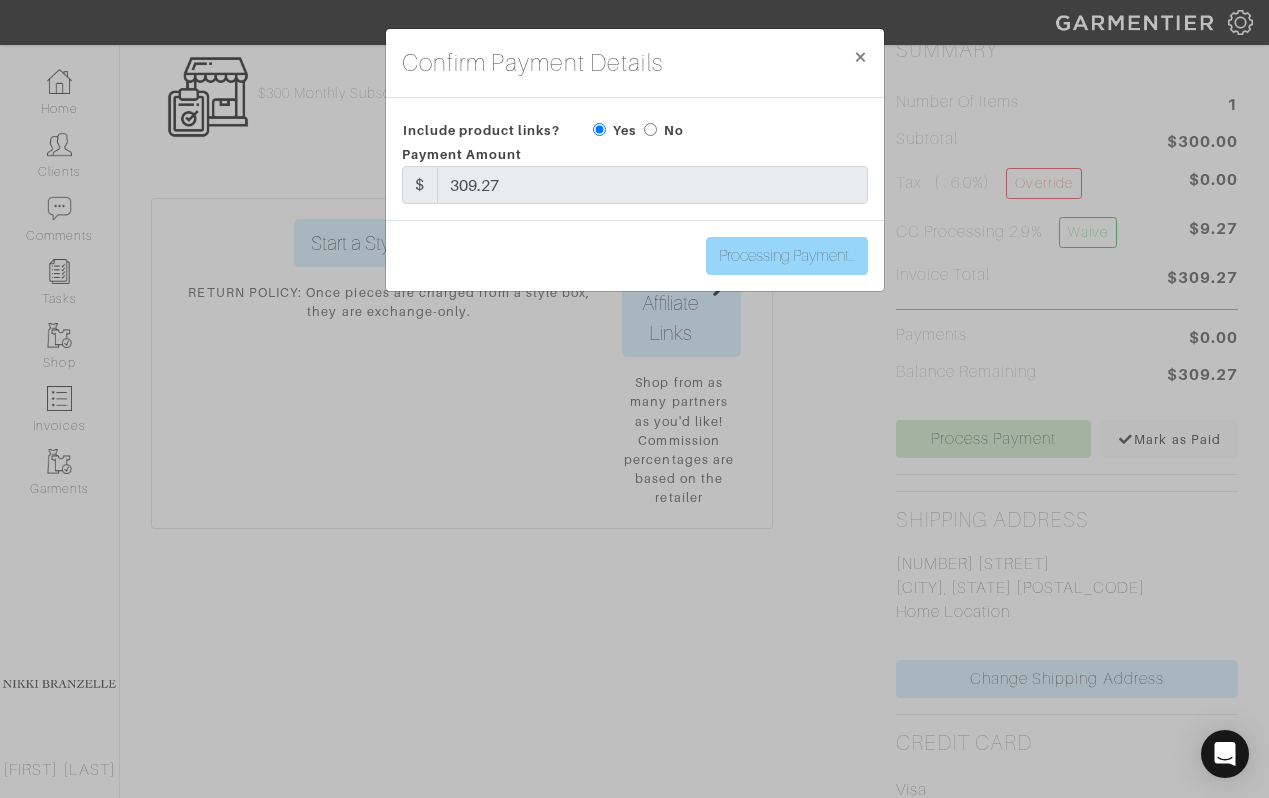 type on "Process Payment" 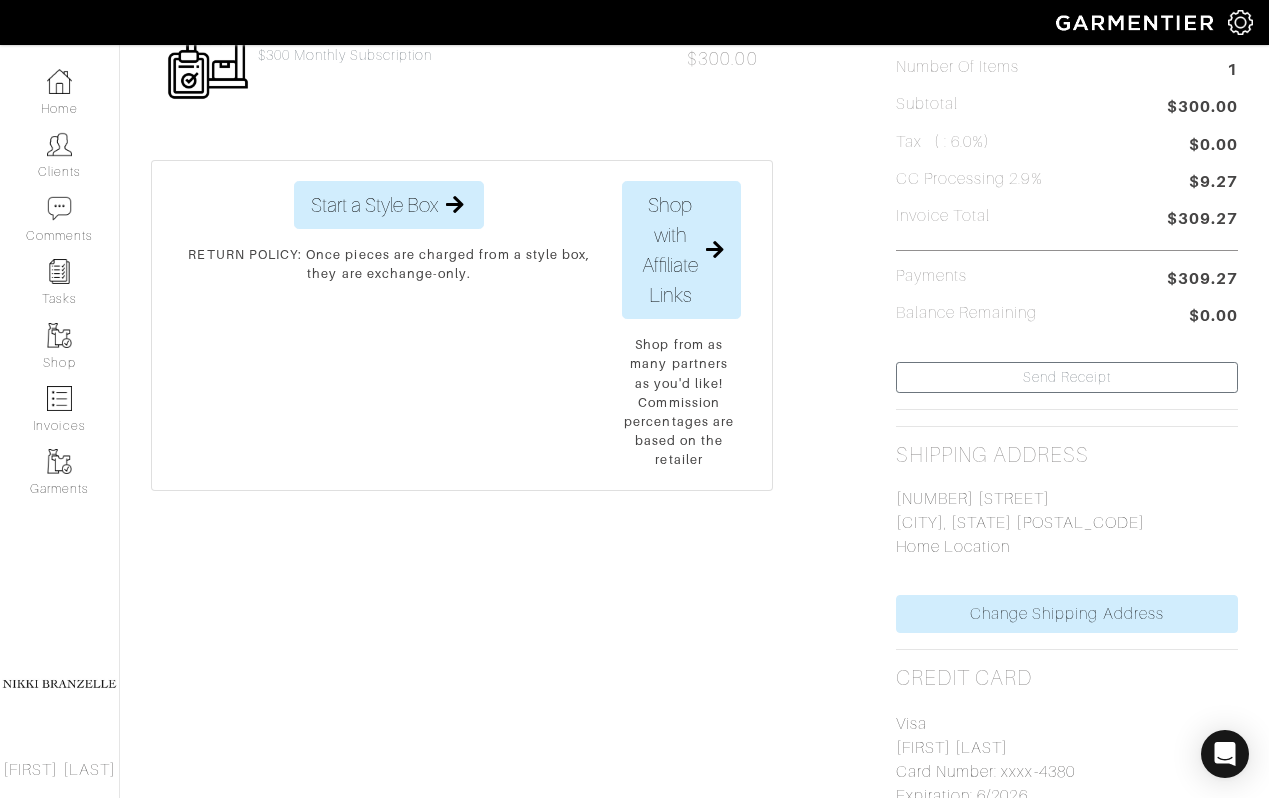 scroll, scrollTop: 0, scrollLeft: 0, axis: both 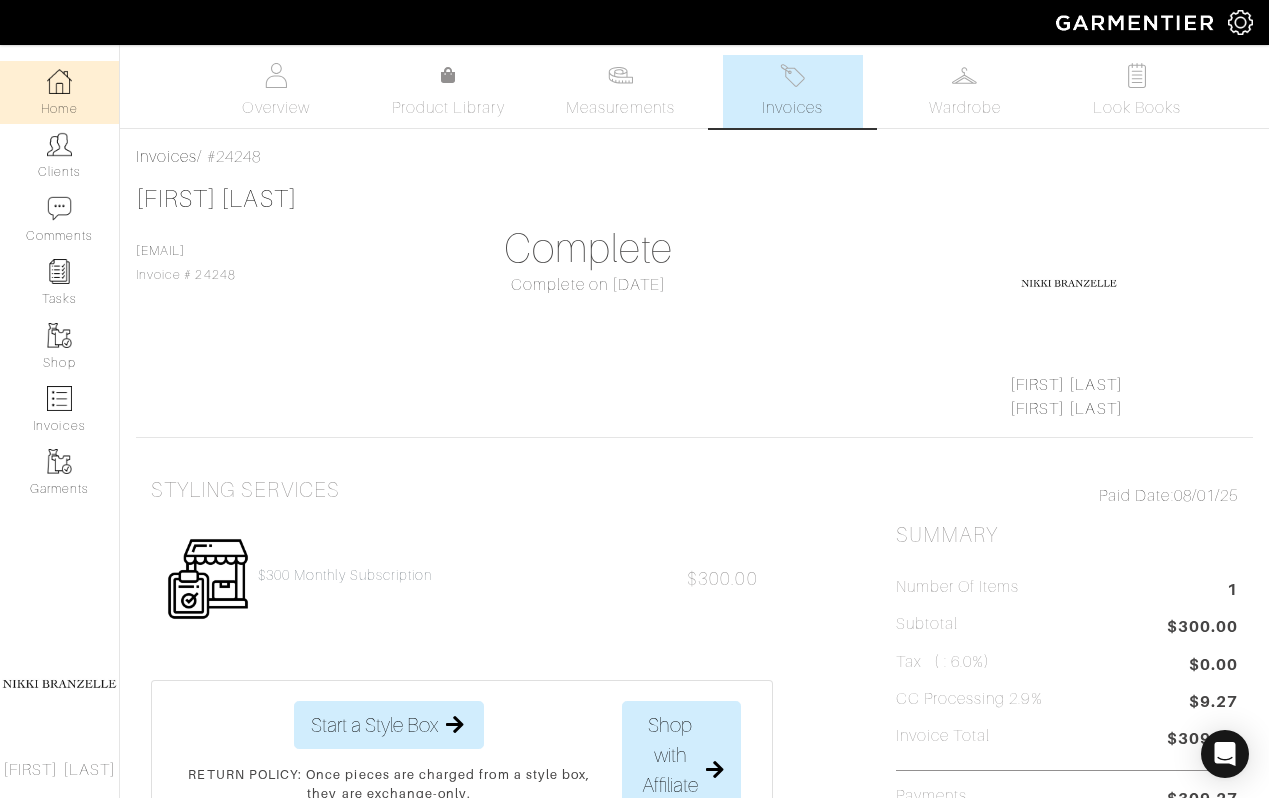 click on "Home" at bounding box center (59, 92) 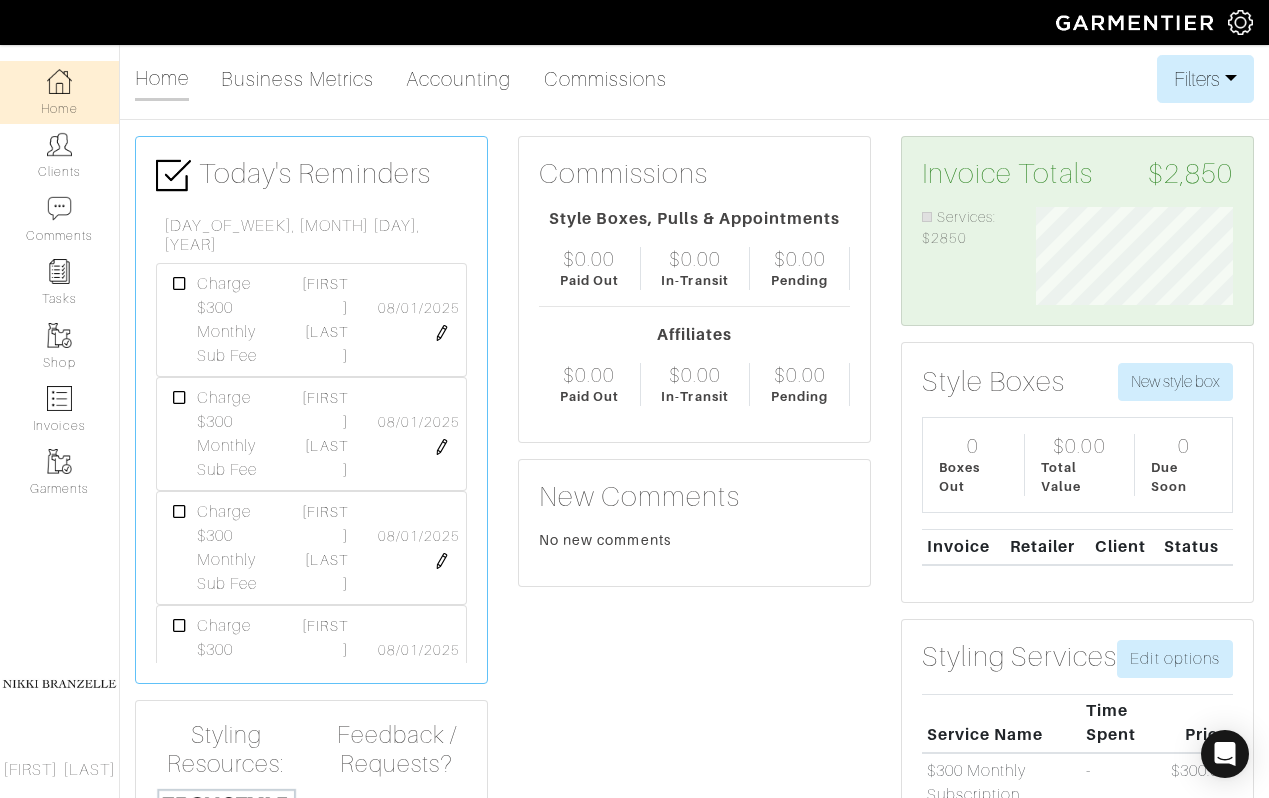 scroll, scrollTop: 999902, scrollLeft: 999772, axis: both 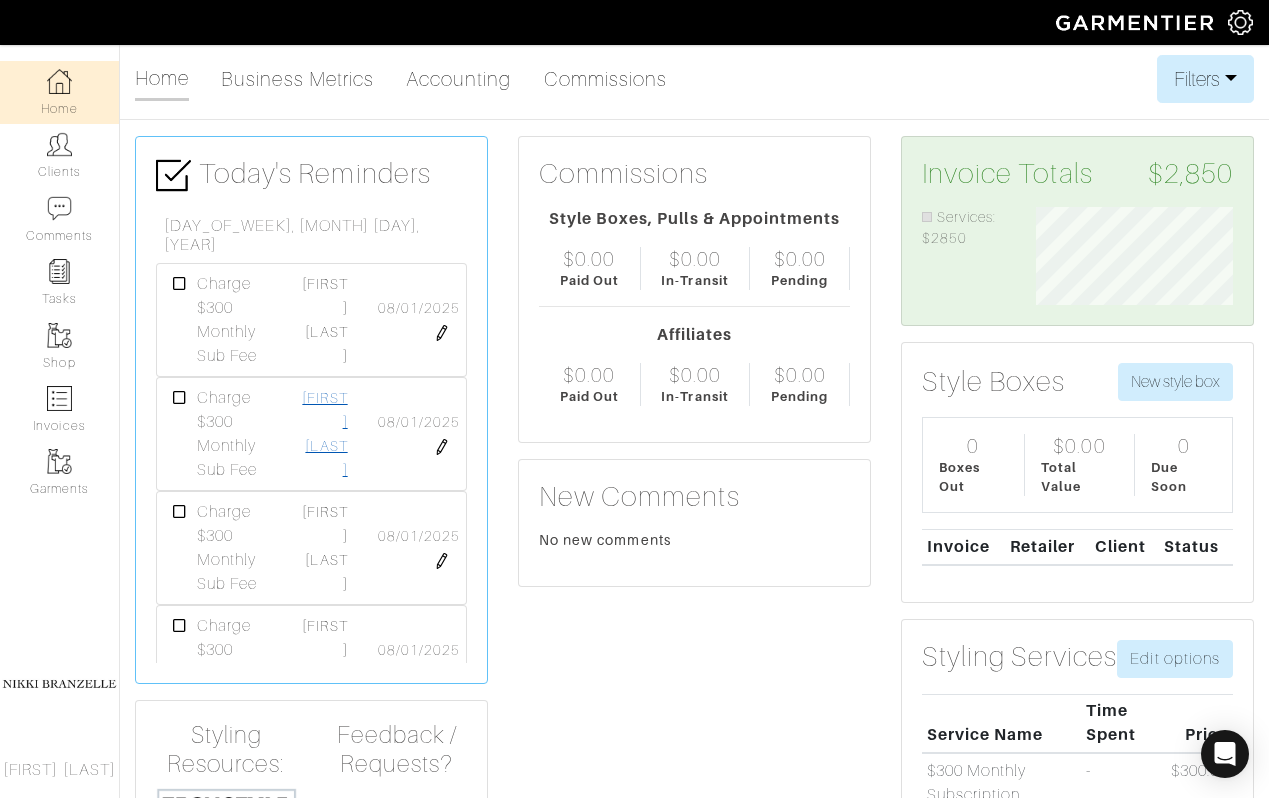 click on "[FIRST] [LAST]" at bounding box center [324, 434] 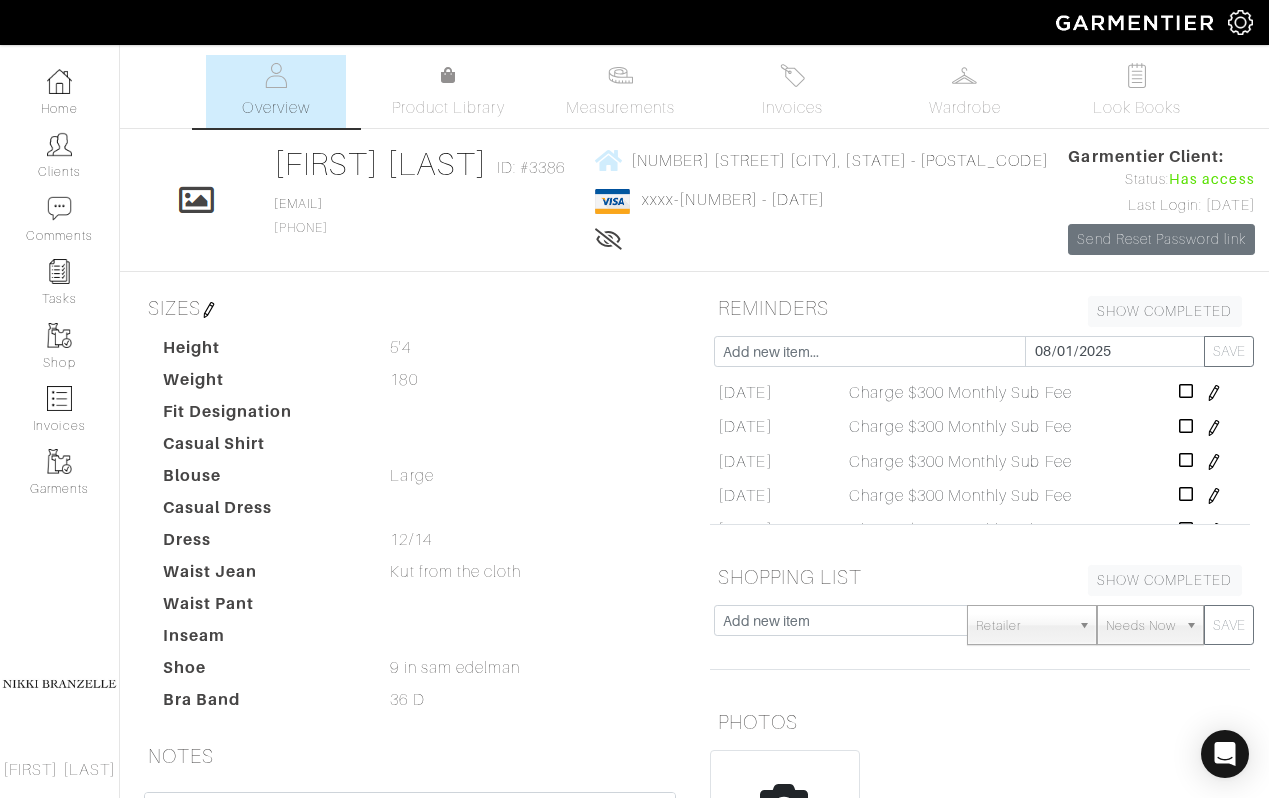 scroll, scrollTop: 111, scrollLeft: 0, axis: vertical 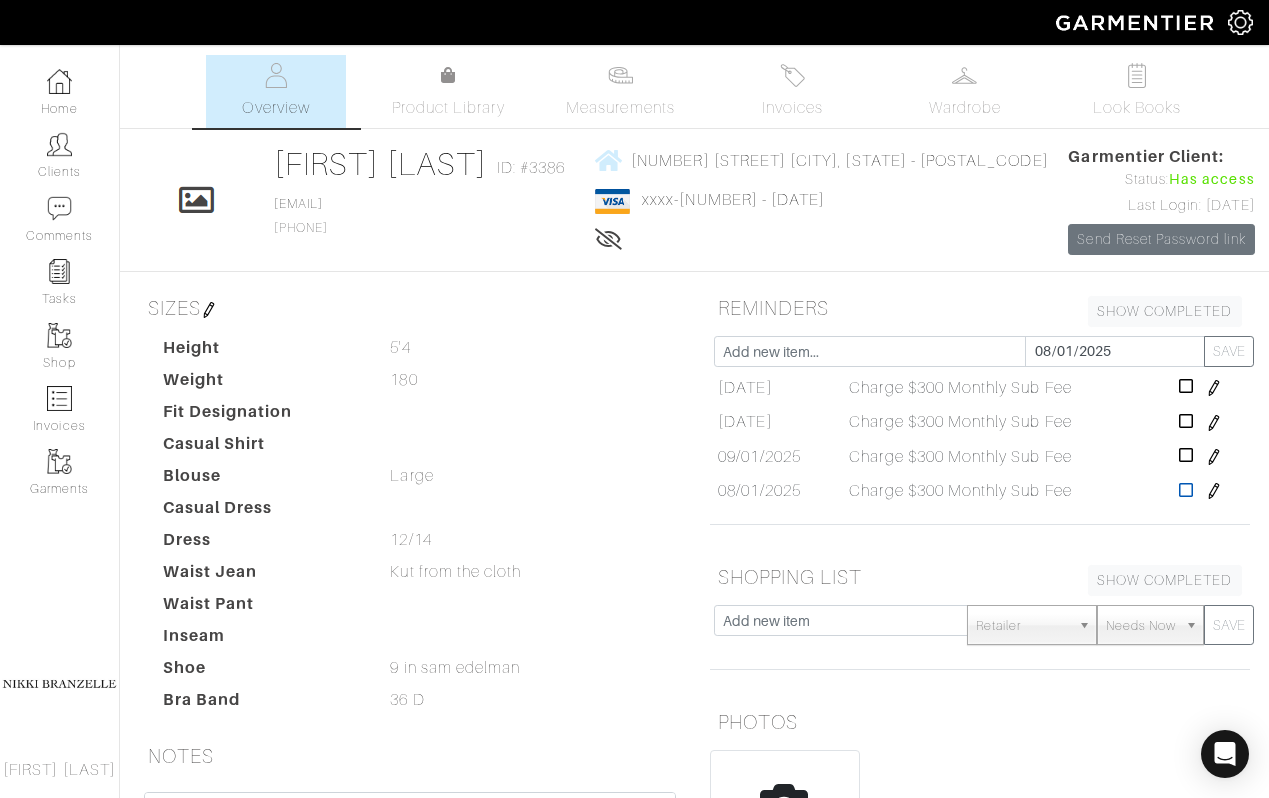 click at bounding box center [1186, 490] 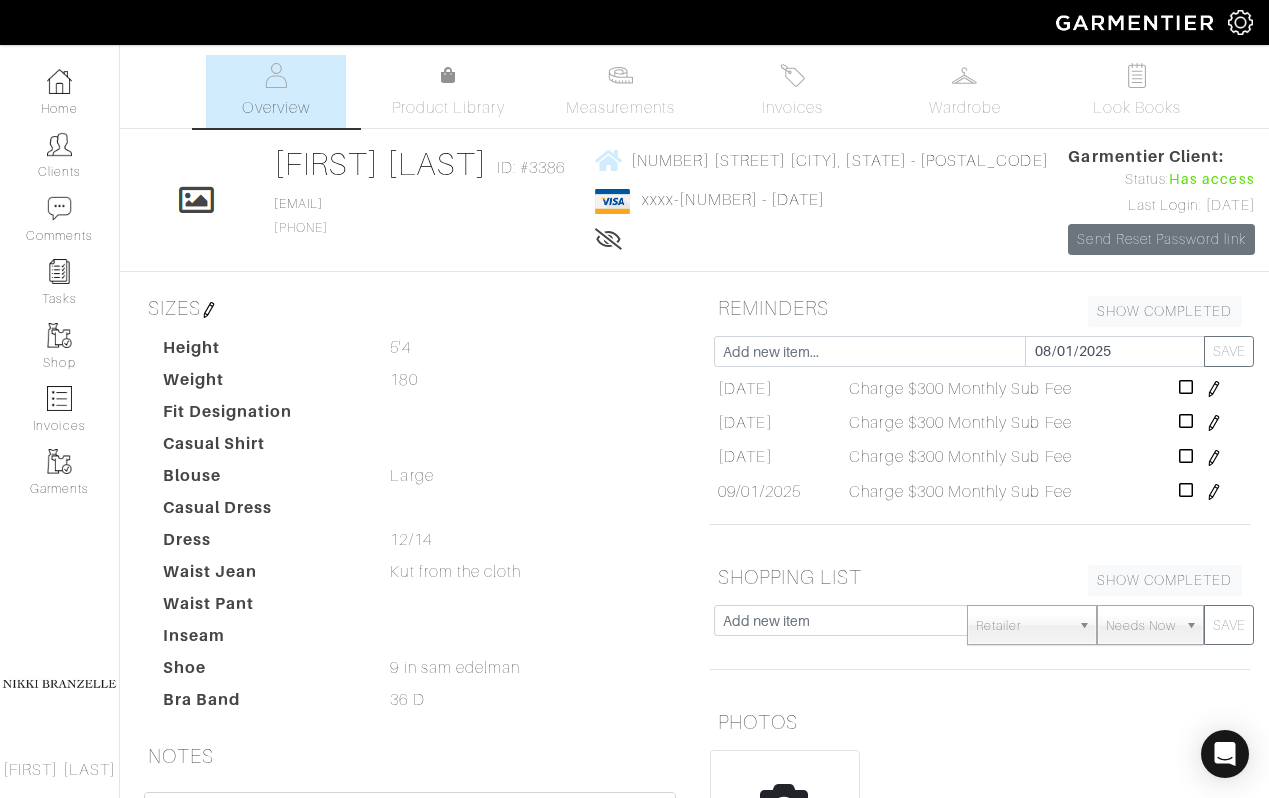scroll, scrollTop: 76, scrollLeft: 0, axis: vertical 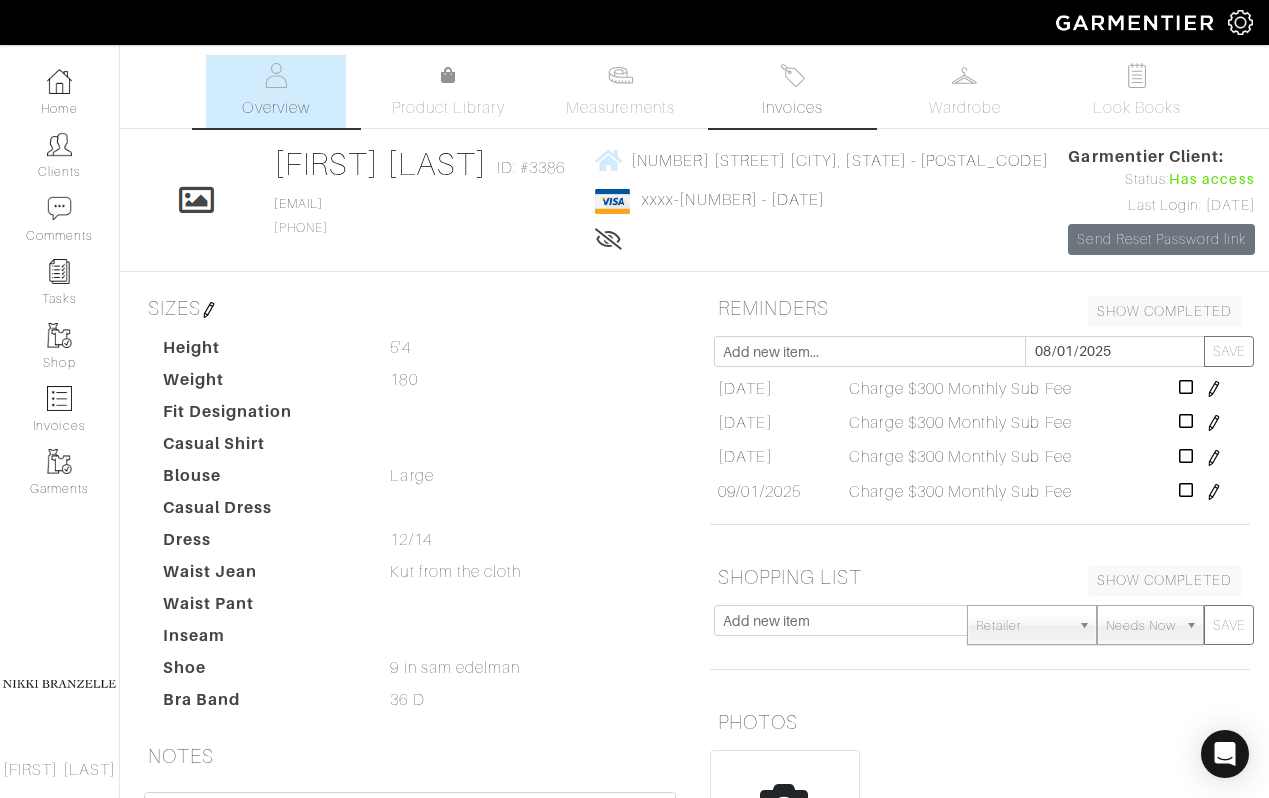 click at bounding box center [792, 75] 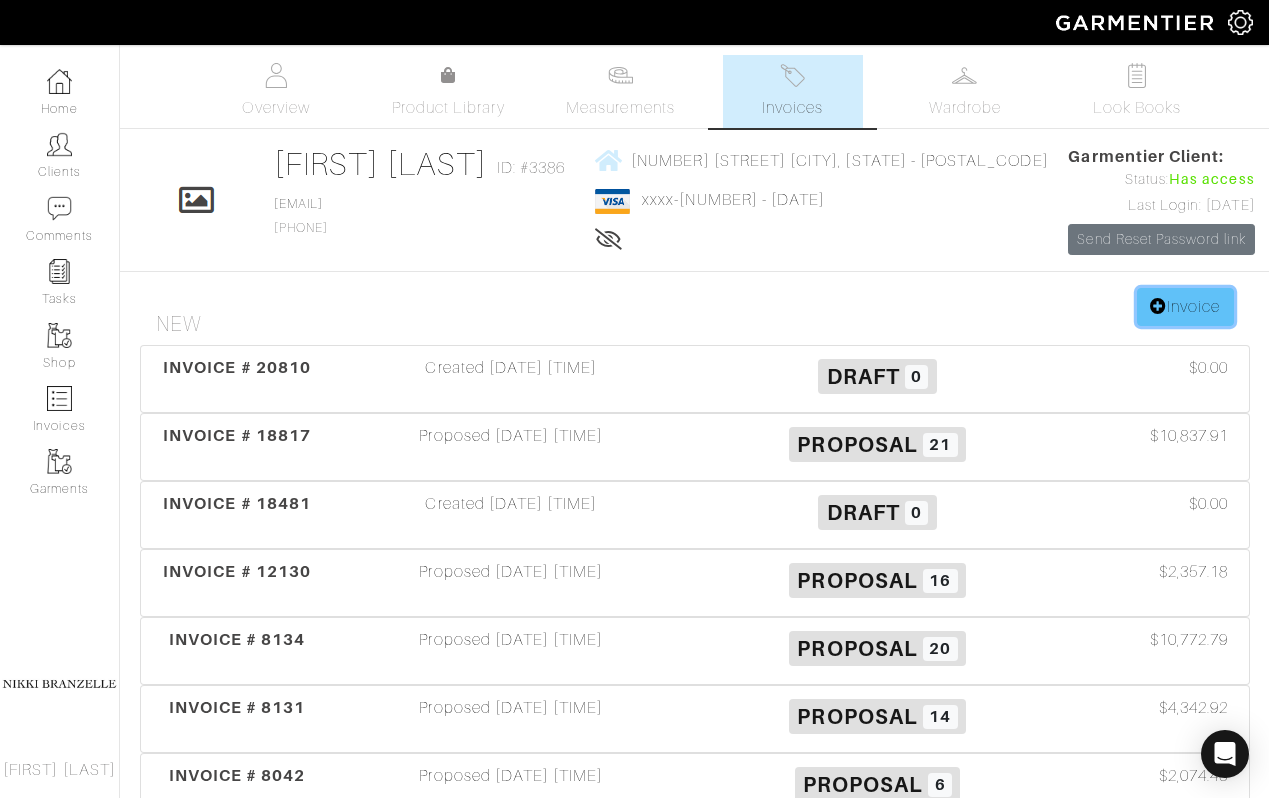 click on "Invoice" at bounding box center [1185, 307] 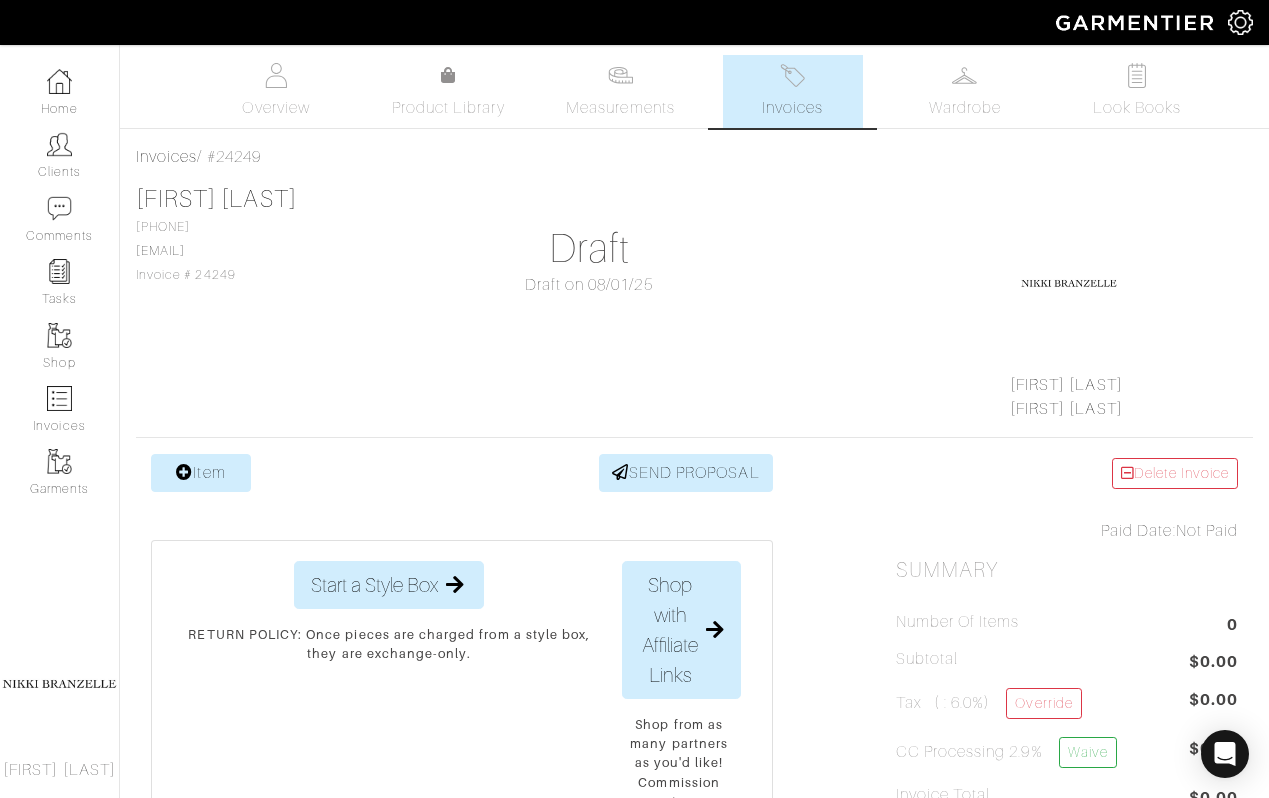 scroll, scrollTop: 0, scrollLeft: 0, axis: both 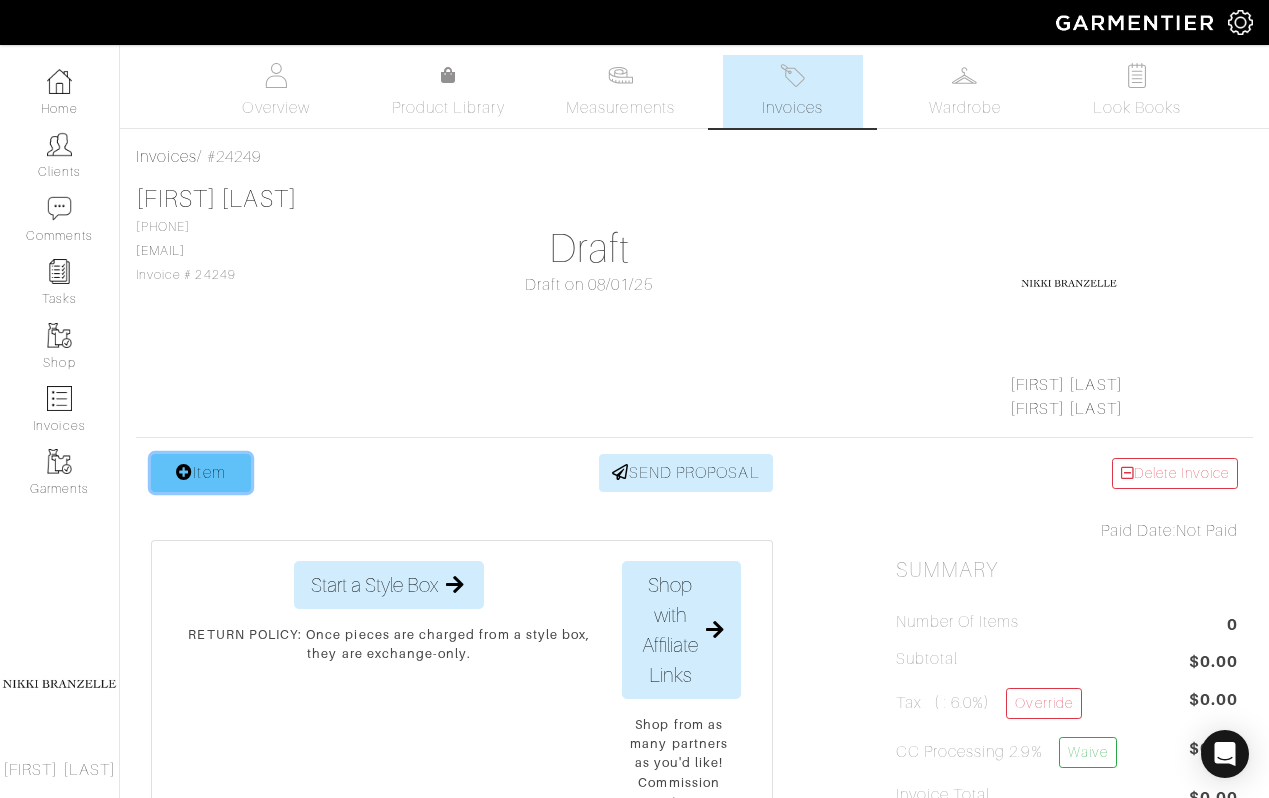 click at bounding box center [184, 472] 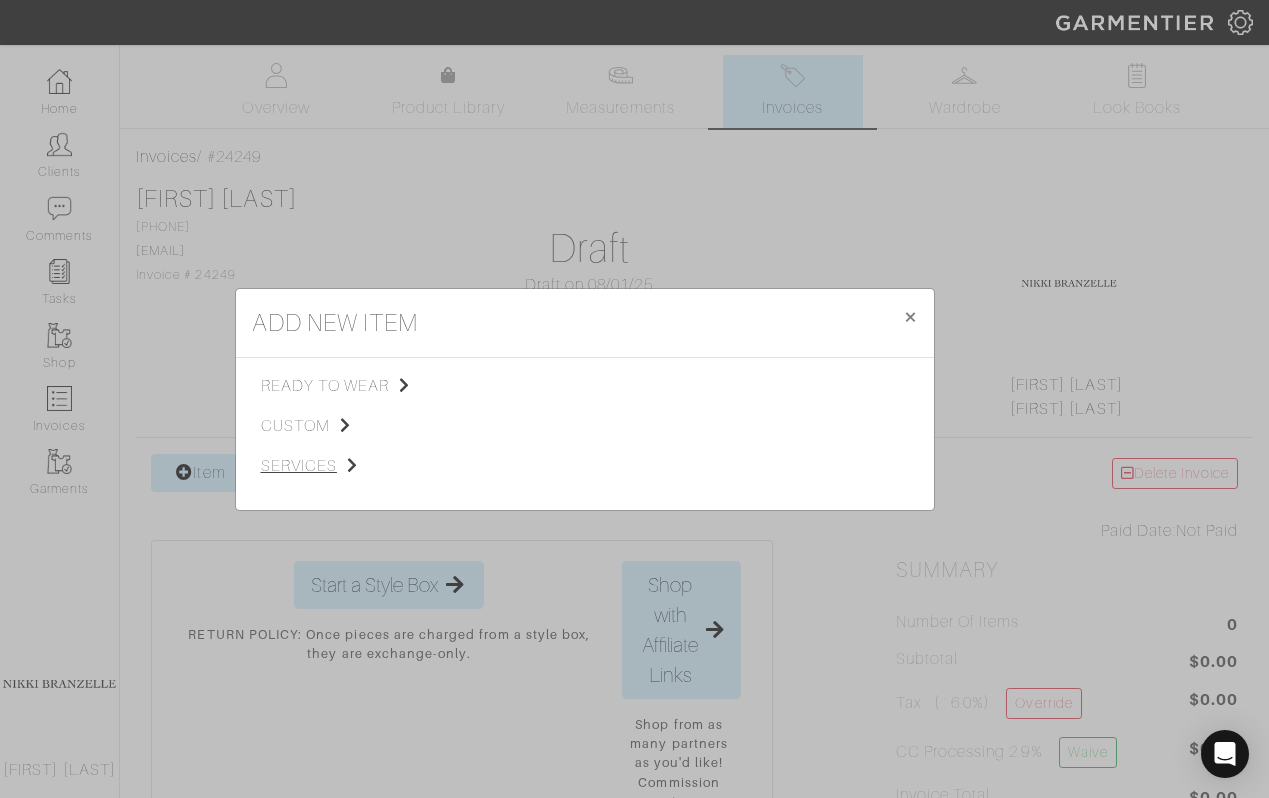 click on "services" at bounding box center (361, 466) 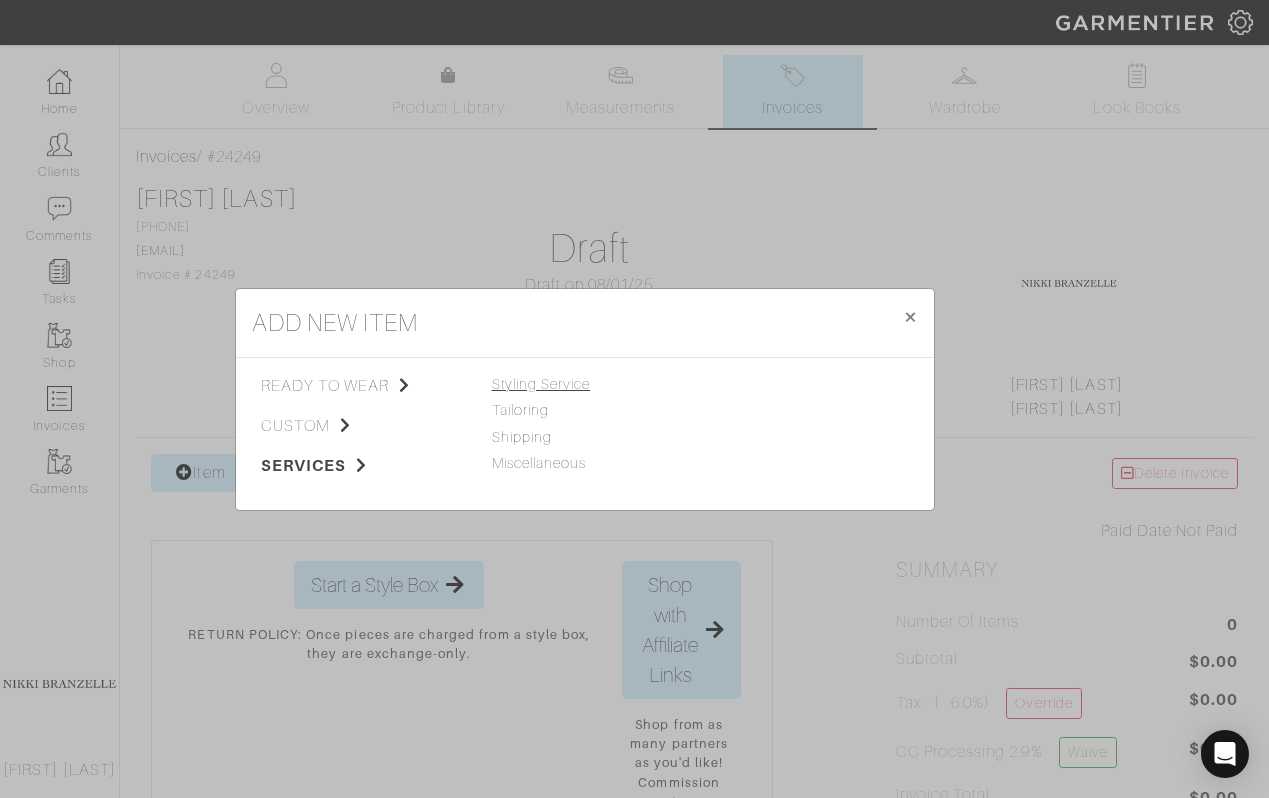 click on "Styling Service" at bounding box center [541, 384] 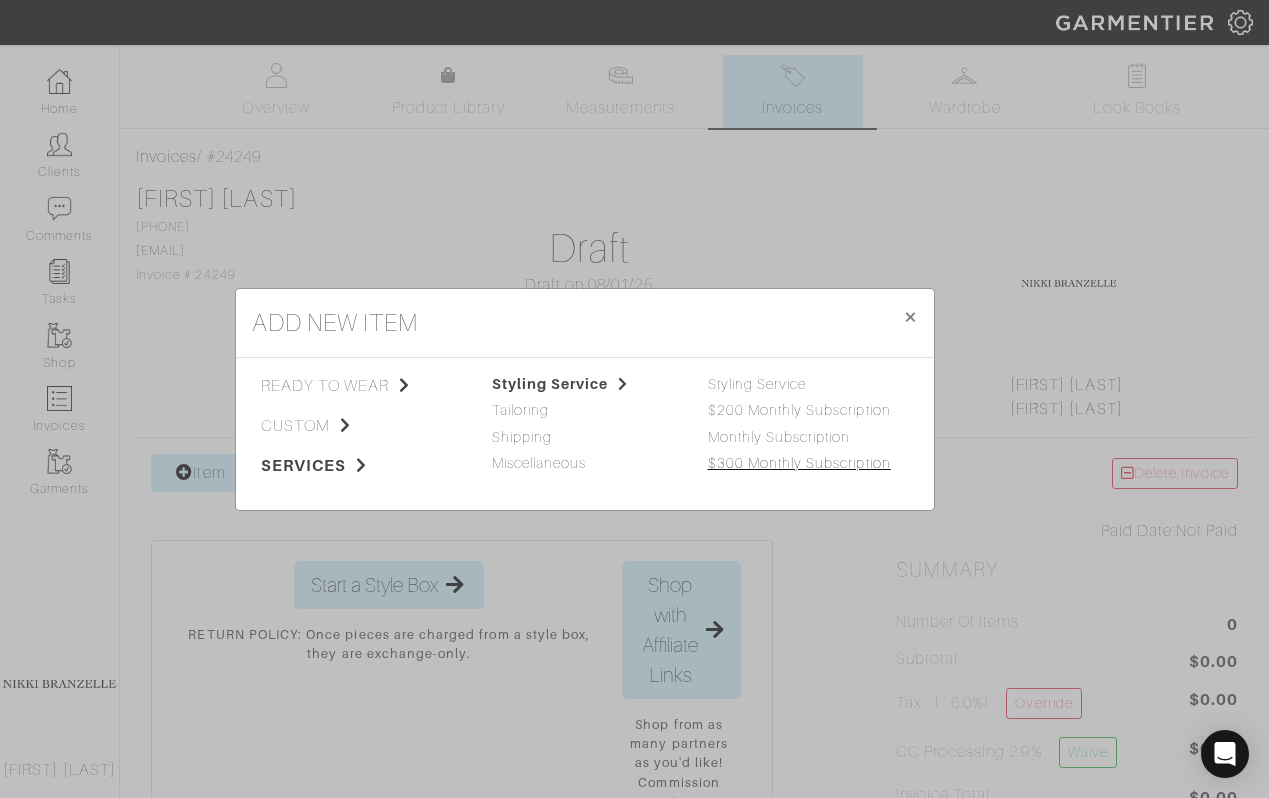 click on "$300 Monthly Subscription" at bounding box center (799, 463) 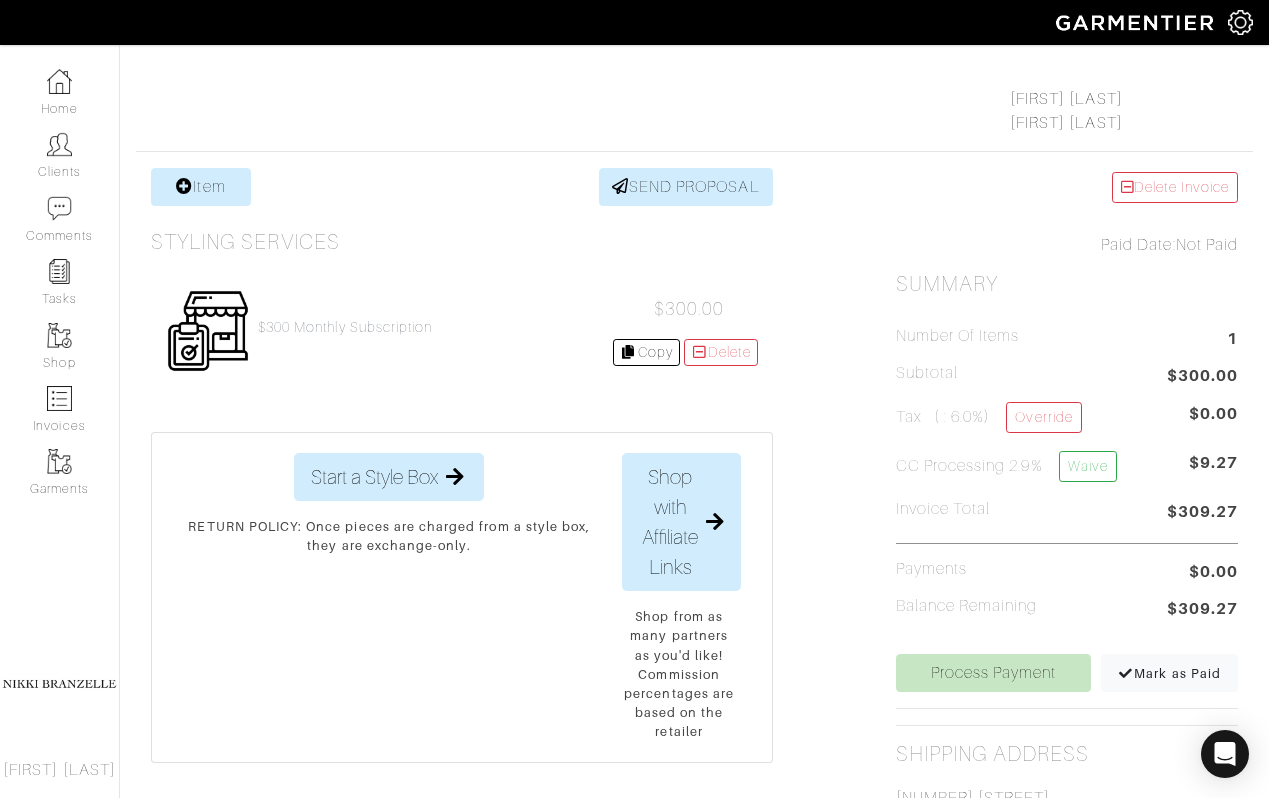 scroll, scrollTop: 358, scrollLeft: 0, axis: vertical 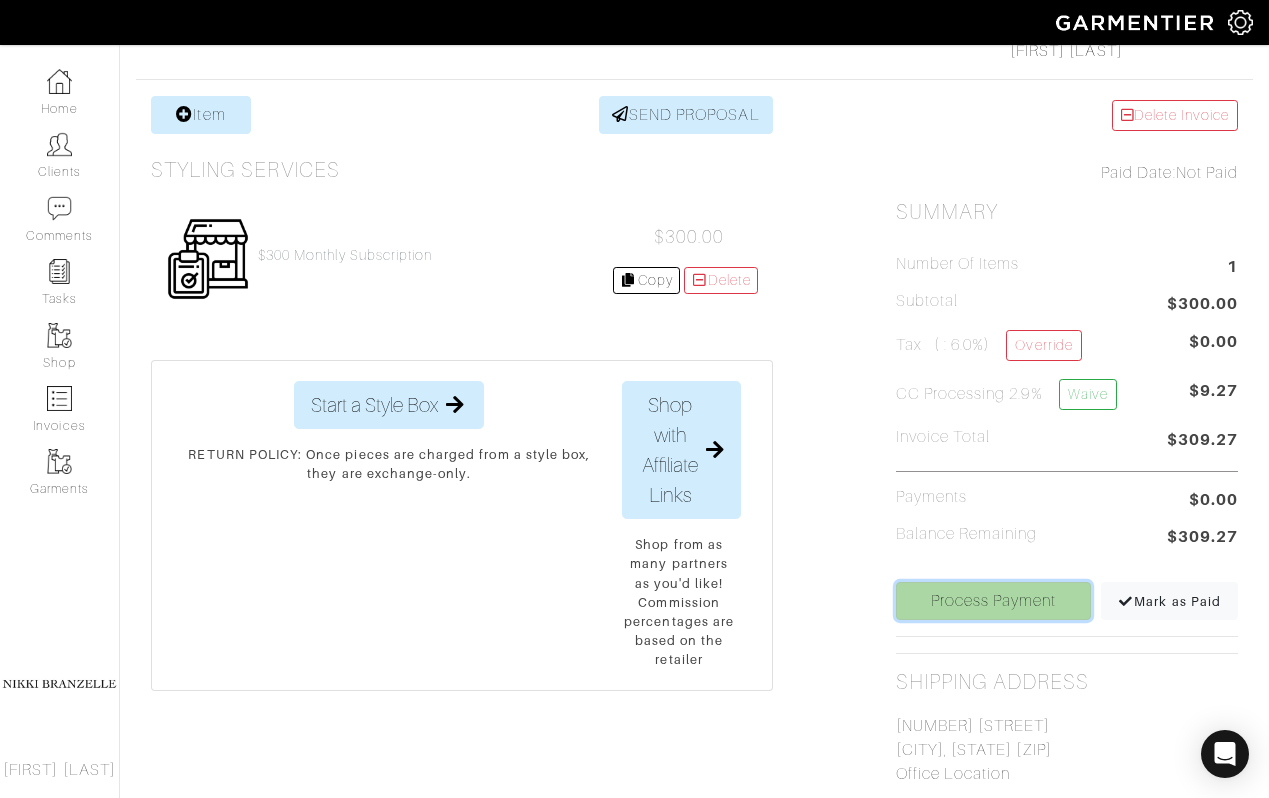 click on "Process Payment" at bounding box center (994, 601) 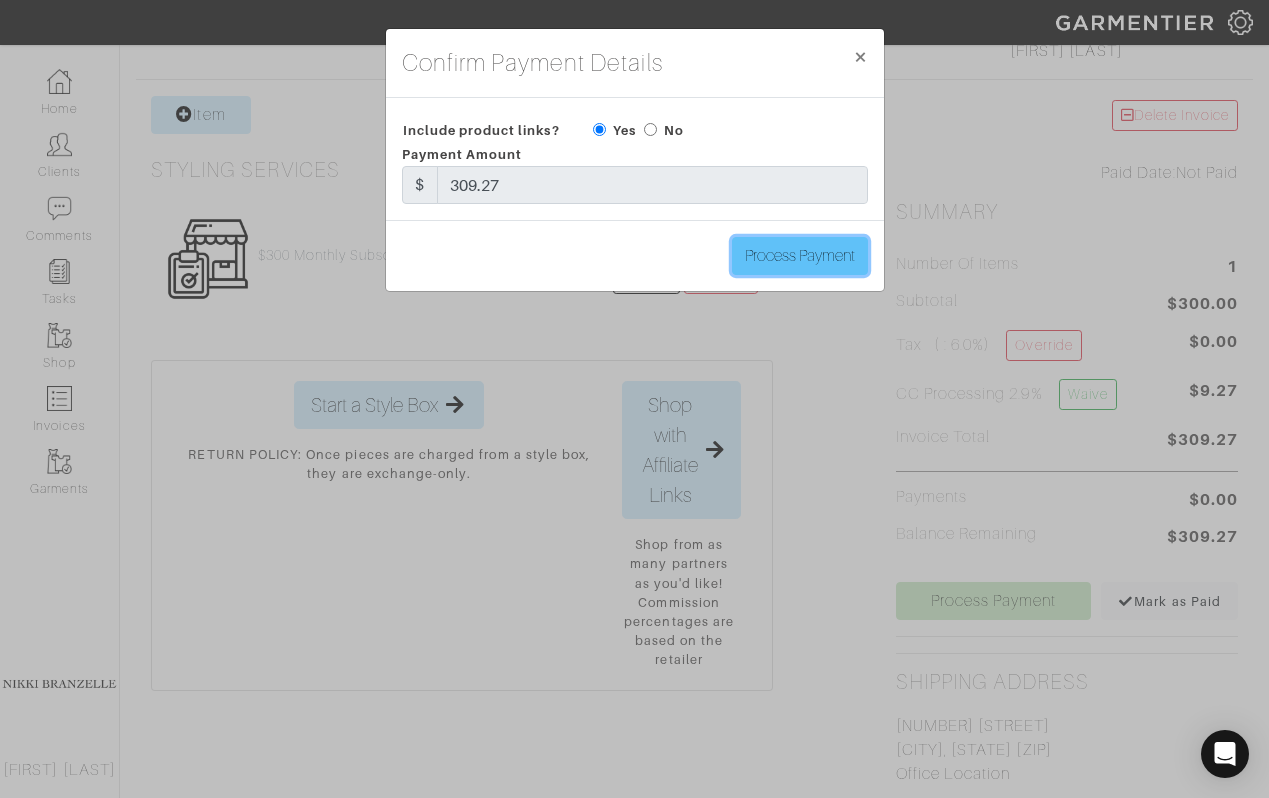 click on "Process Payment" at bounding box center [800, 256] 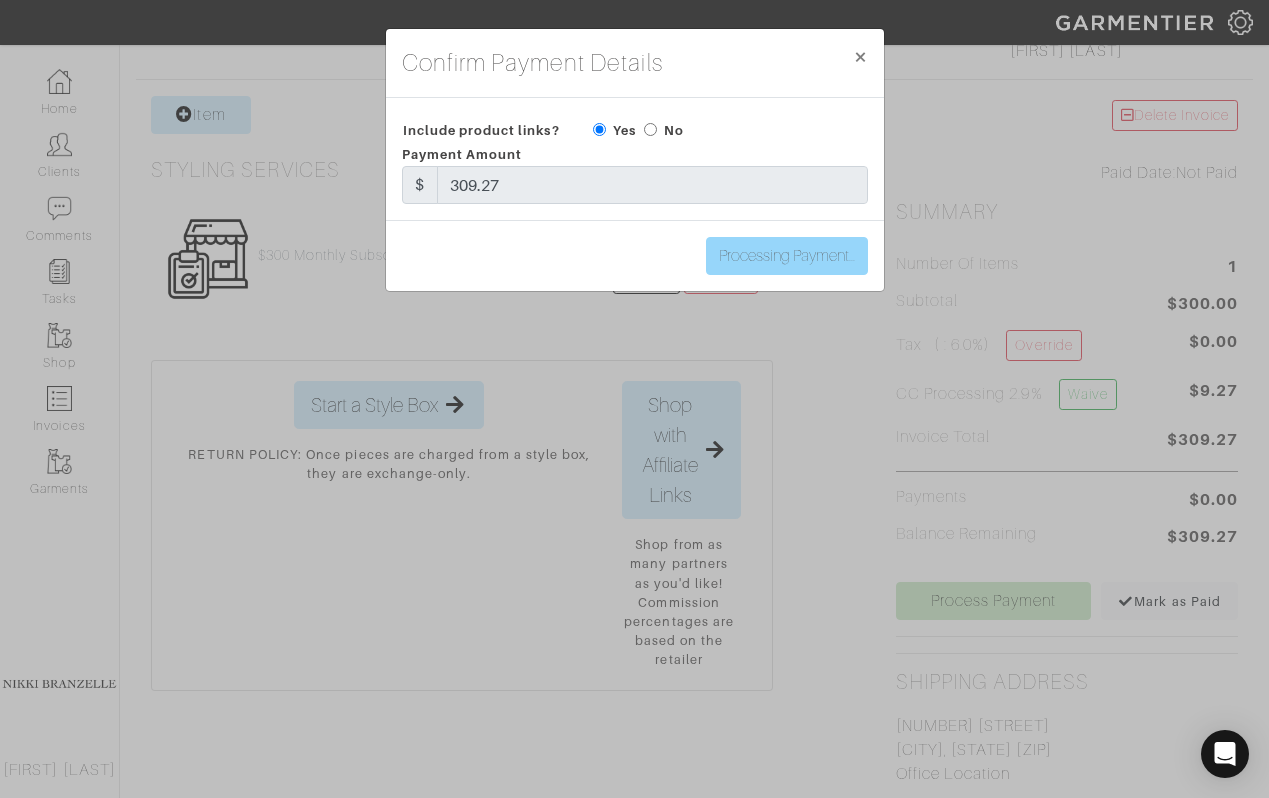 type on "Process Payment" 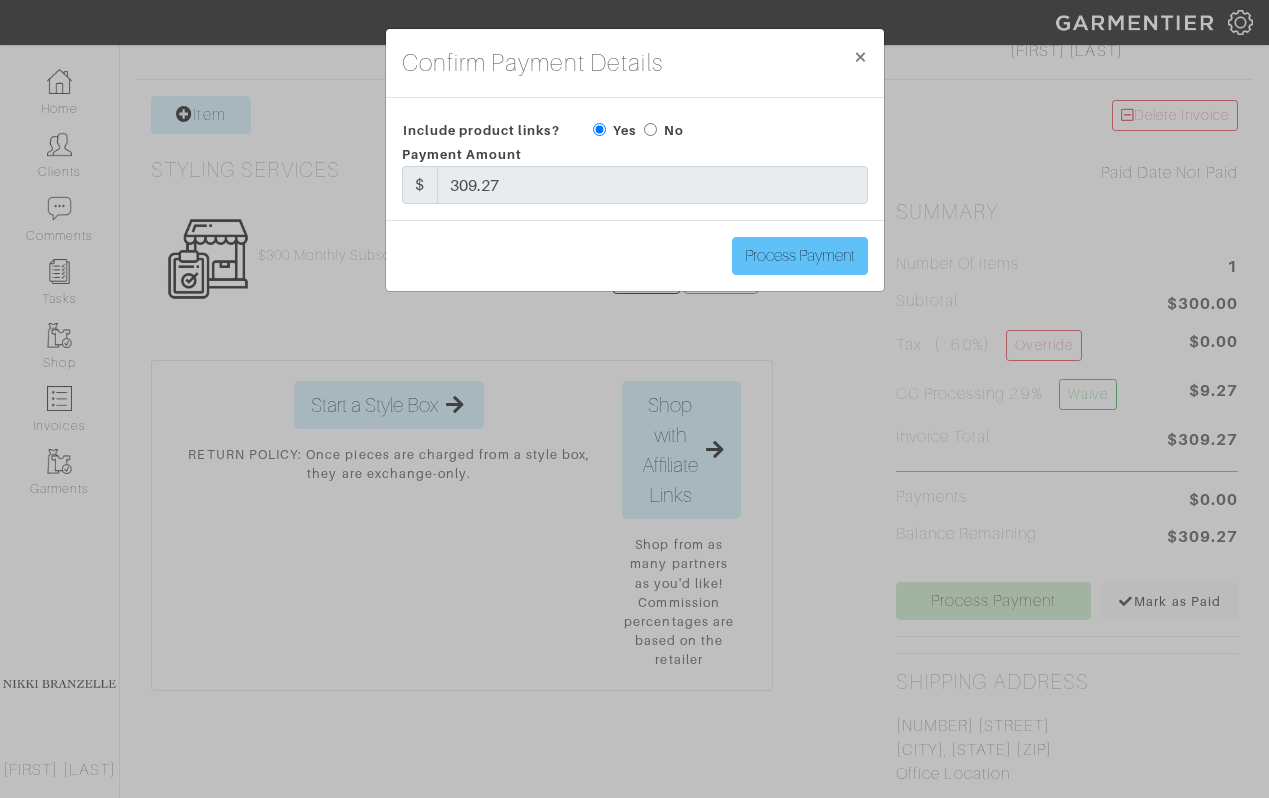 scroll, scrollTop: 0, scrollLeft: 0, axis: both 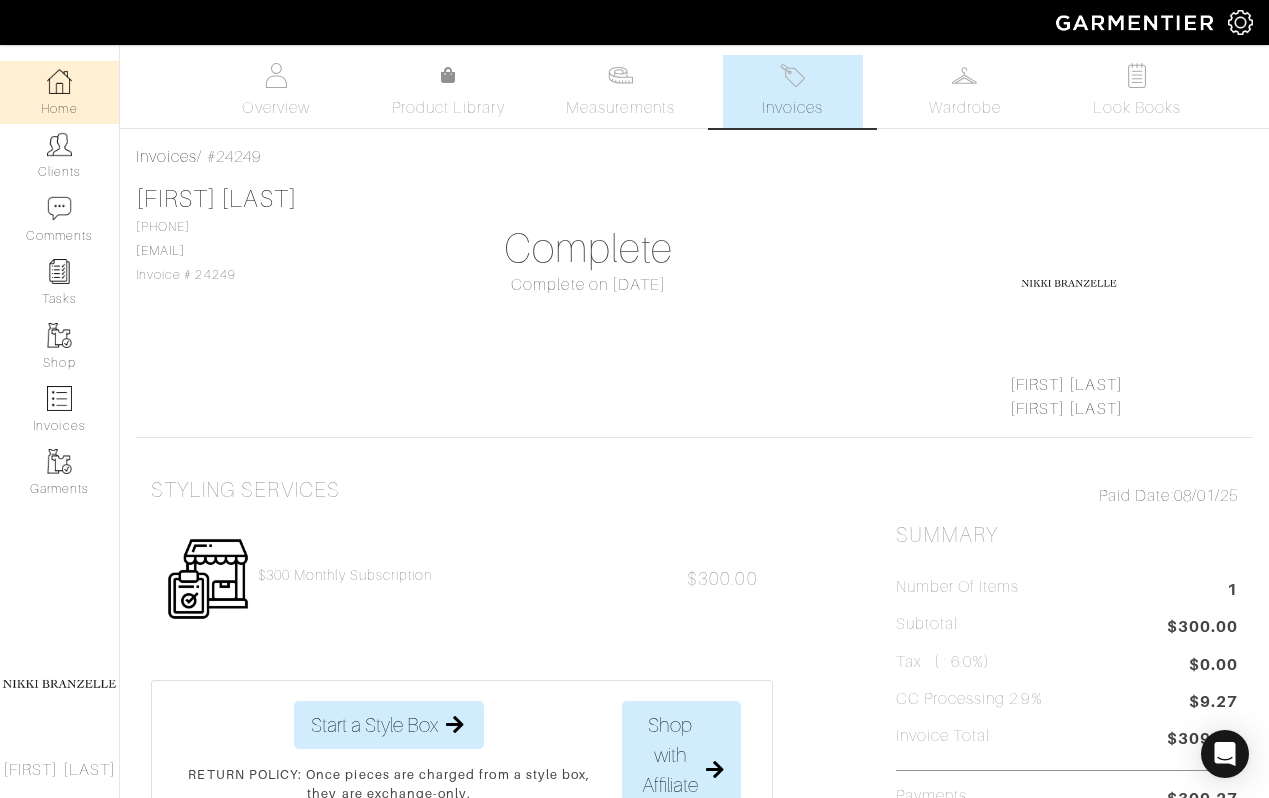 click on "Home" at bounding box center [59, 92] 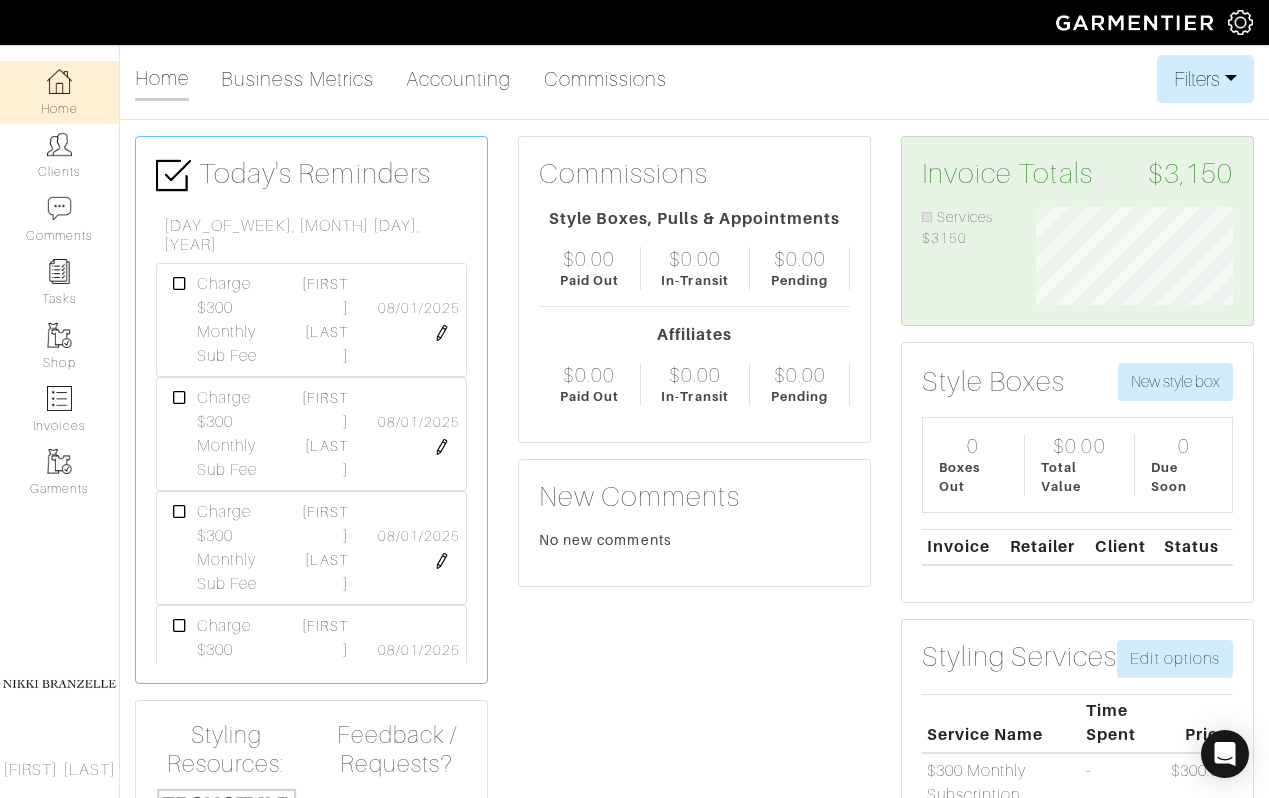 scroll, scrollTop: 999902, scrollLeft: 999772, axis: both 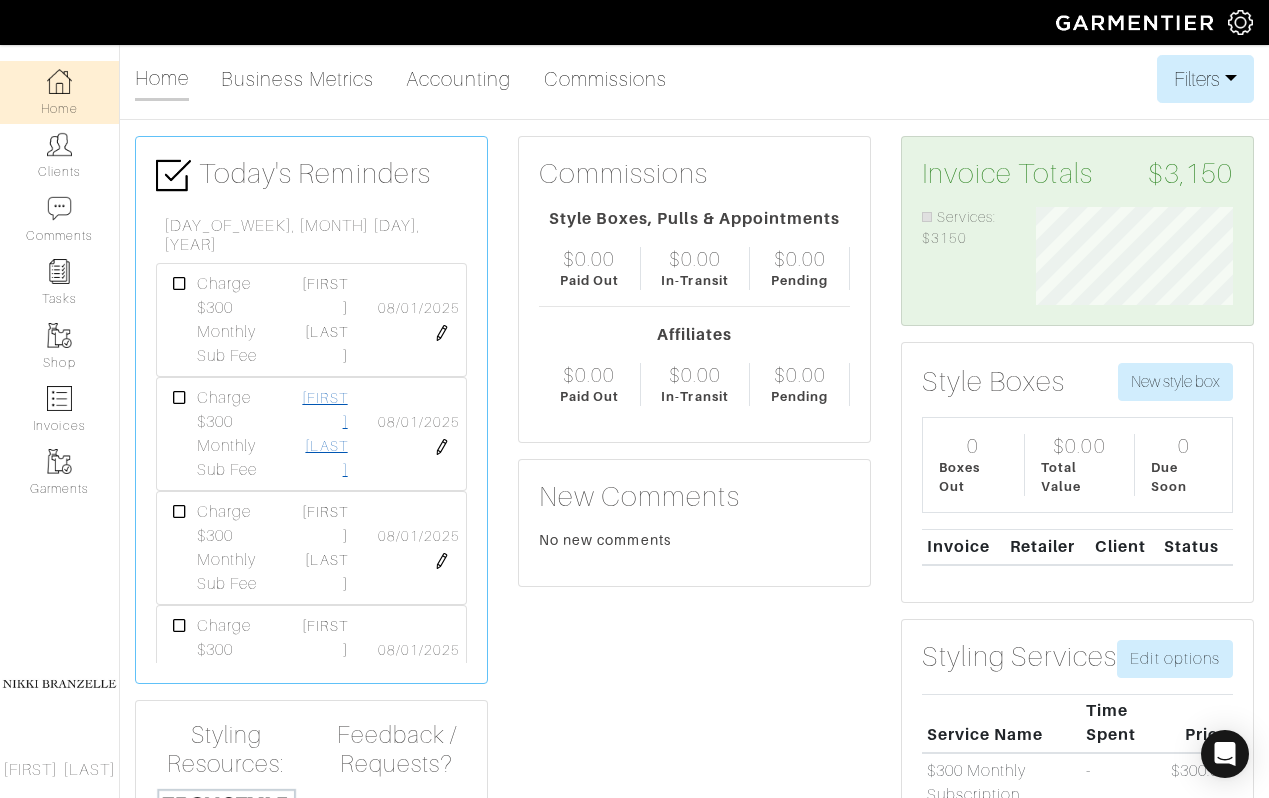 click on "[FIRST] [LAST]" at bounding box center (324, 434) 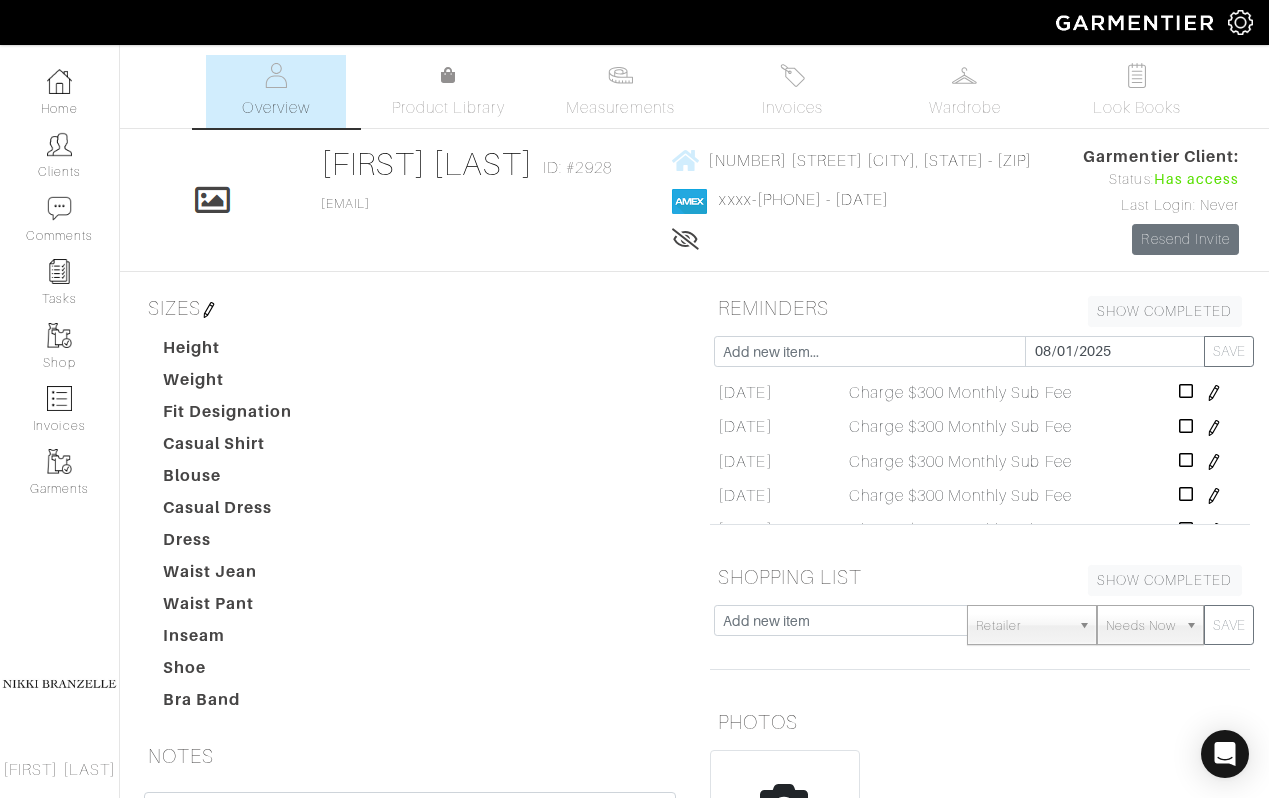 scroll, scrollTop: 111, scrollLeft: 0, axis: vertical 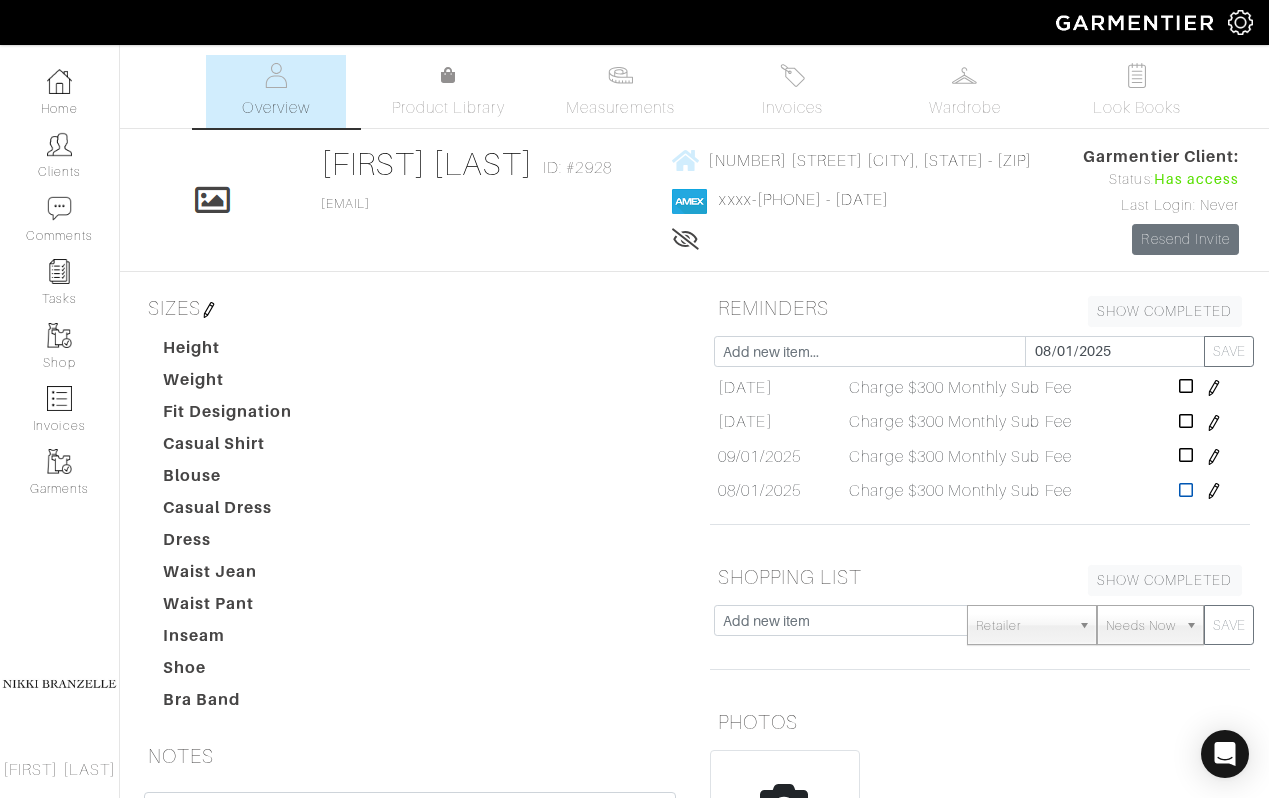 click at bounding box center [1186, 490] 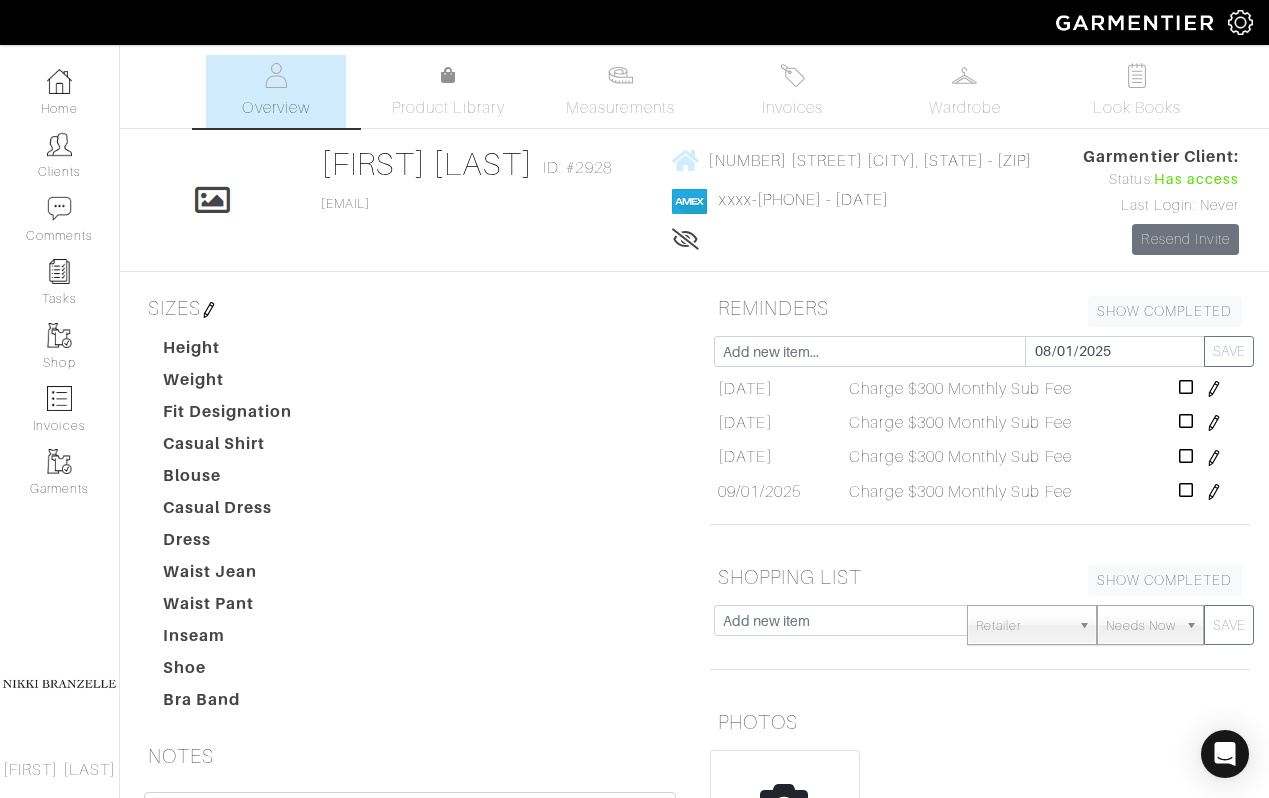 scroll, scrollTop: 76, scrollLeft: 0, axis: vertical 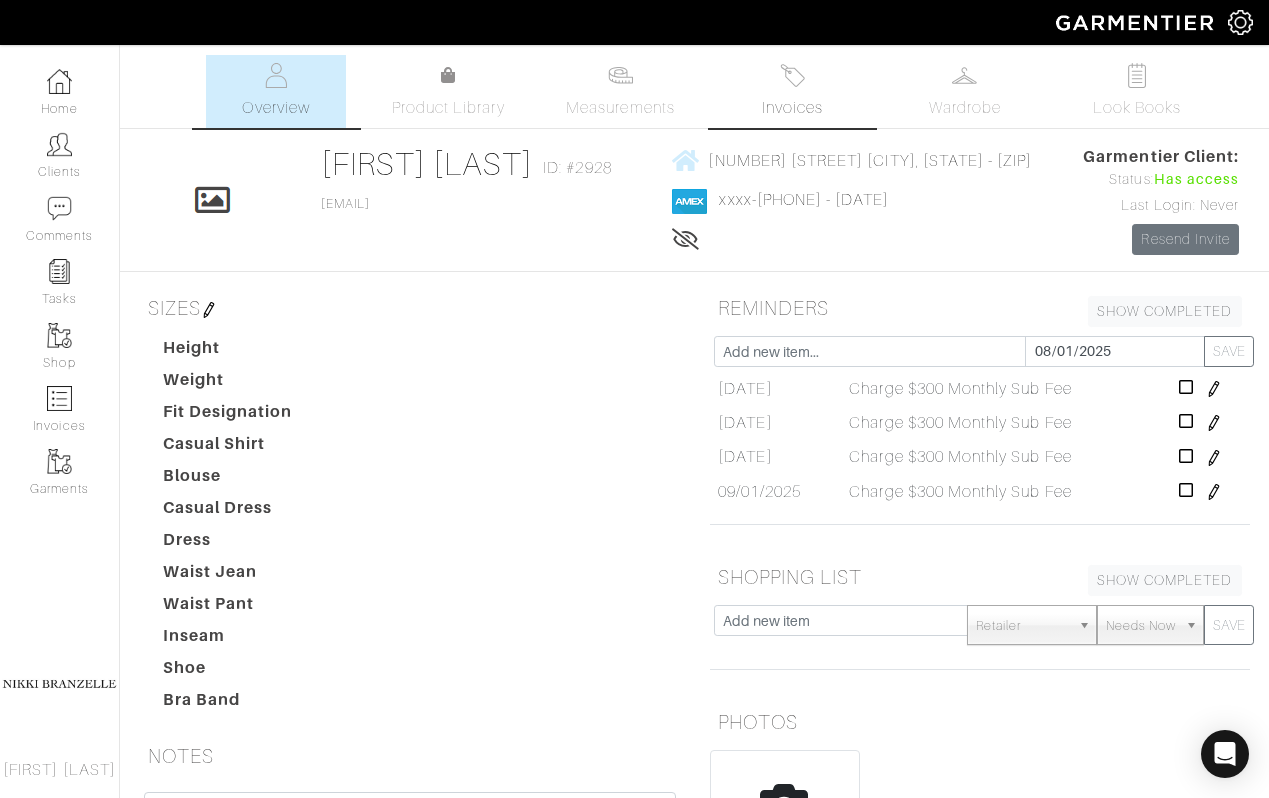 click on "Invoices" at bounding box center [793, 91] 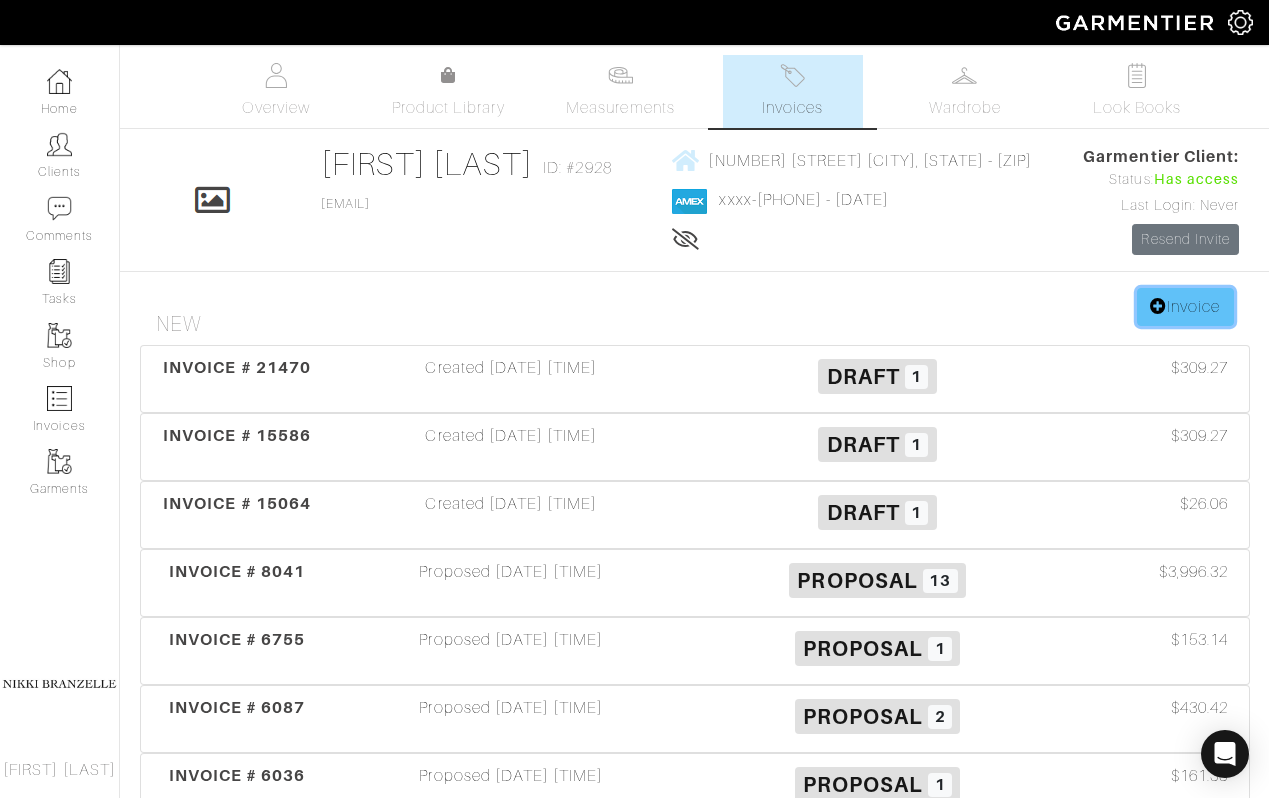 click on "Invoice" at bounding box center [1185, 307] 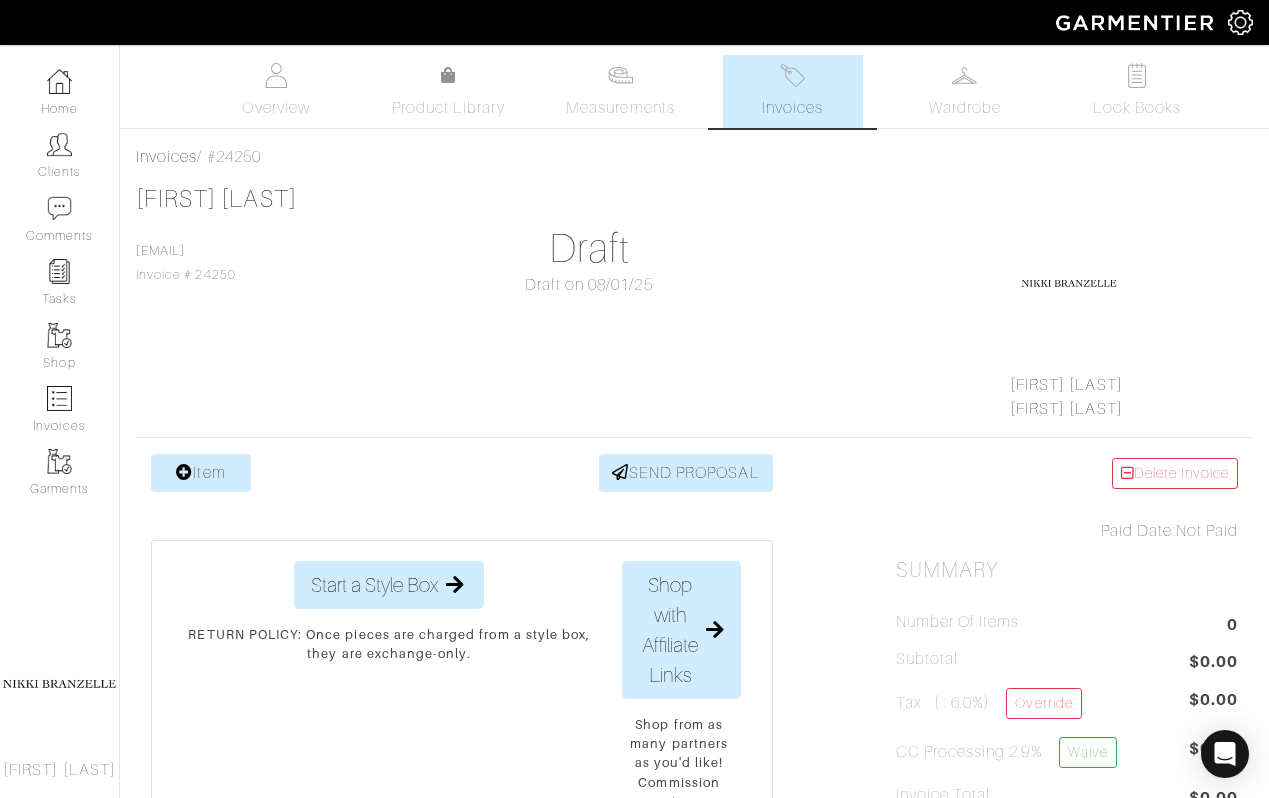 scroll, scrollTop: 0, scrollLeft: 0, axis: both 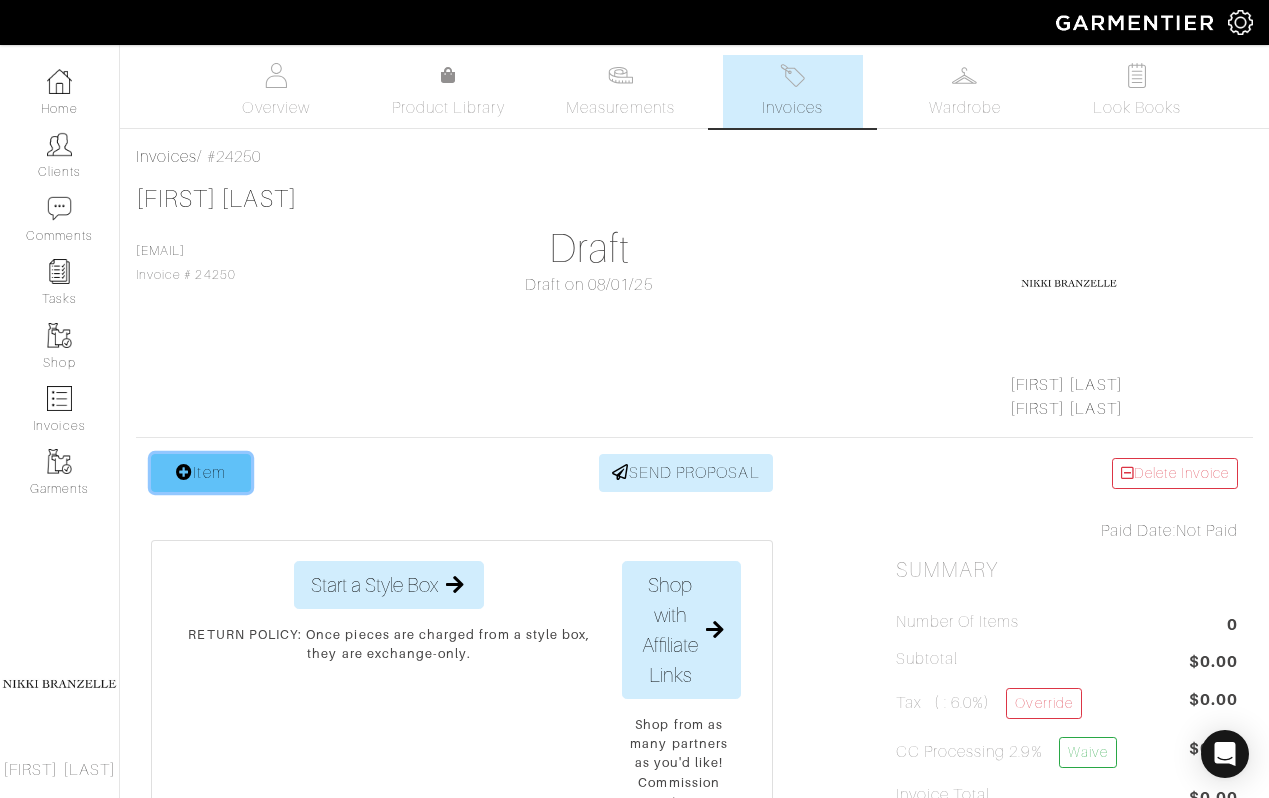 click on "Item" at bounding box center [201, 473] 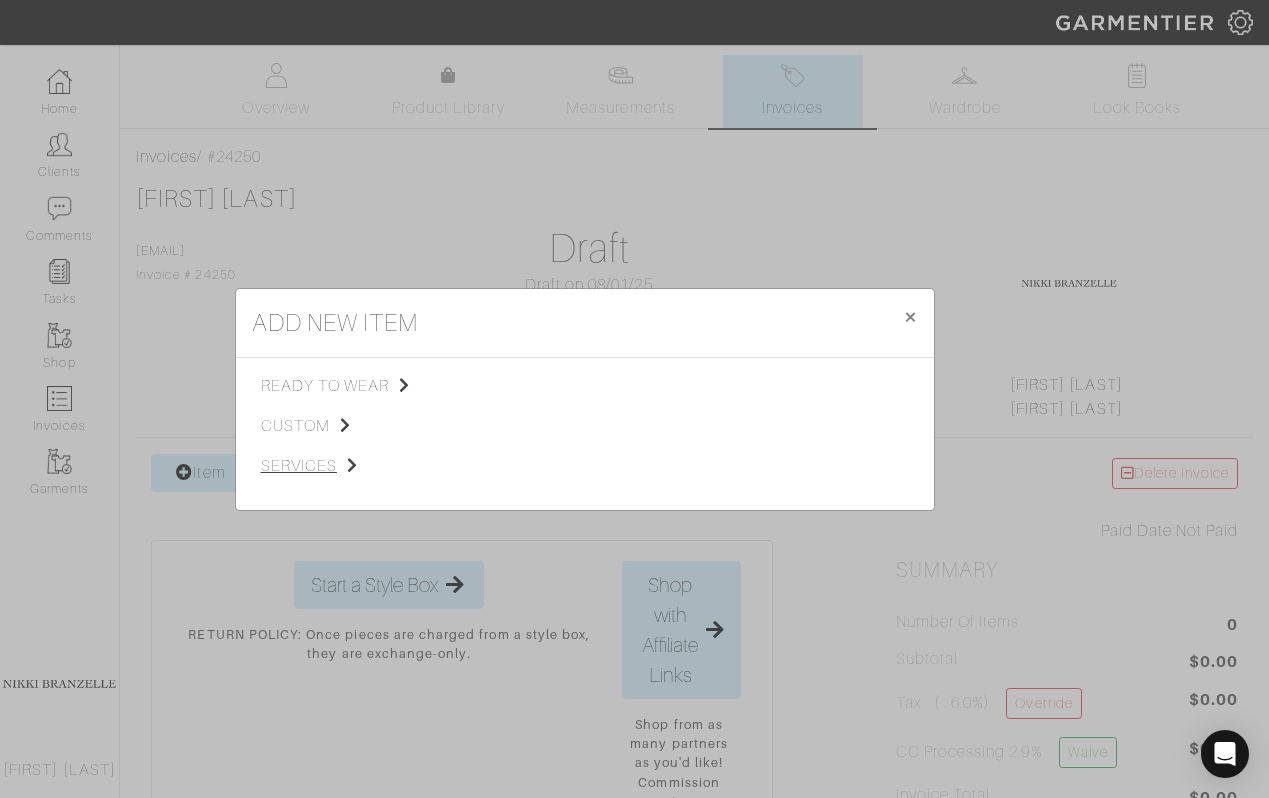 click on "services" at bounding box center [361, 466] 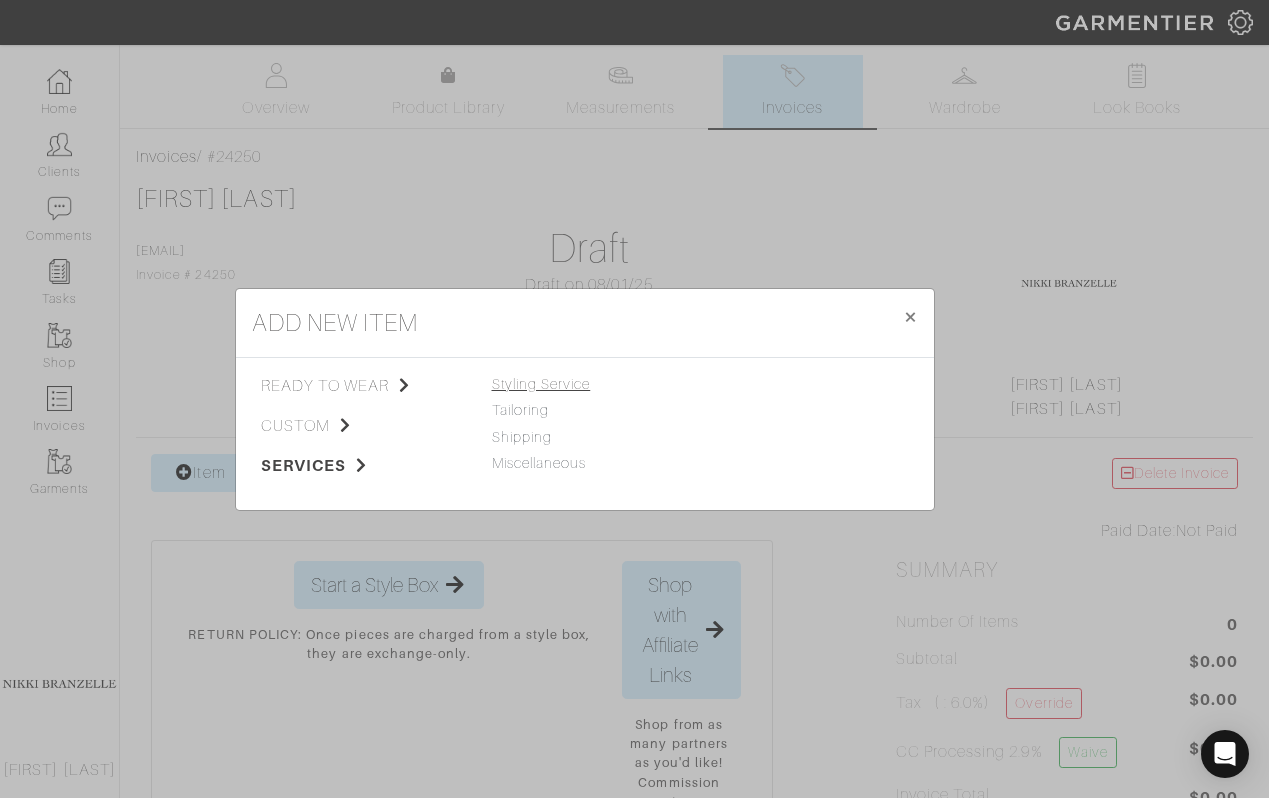 click on "Styling Service" at bounding box center [541, 384] 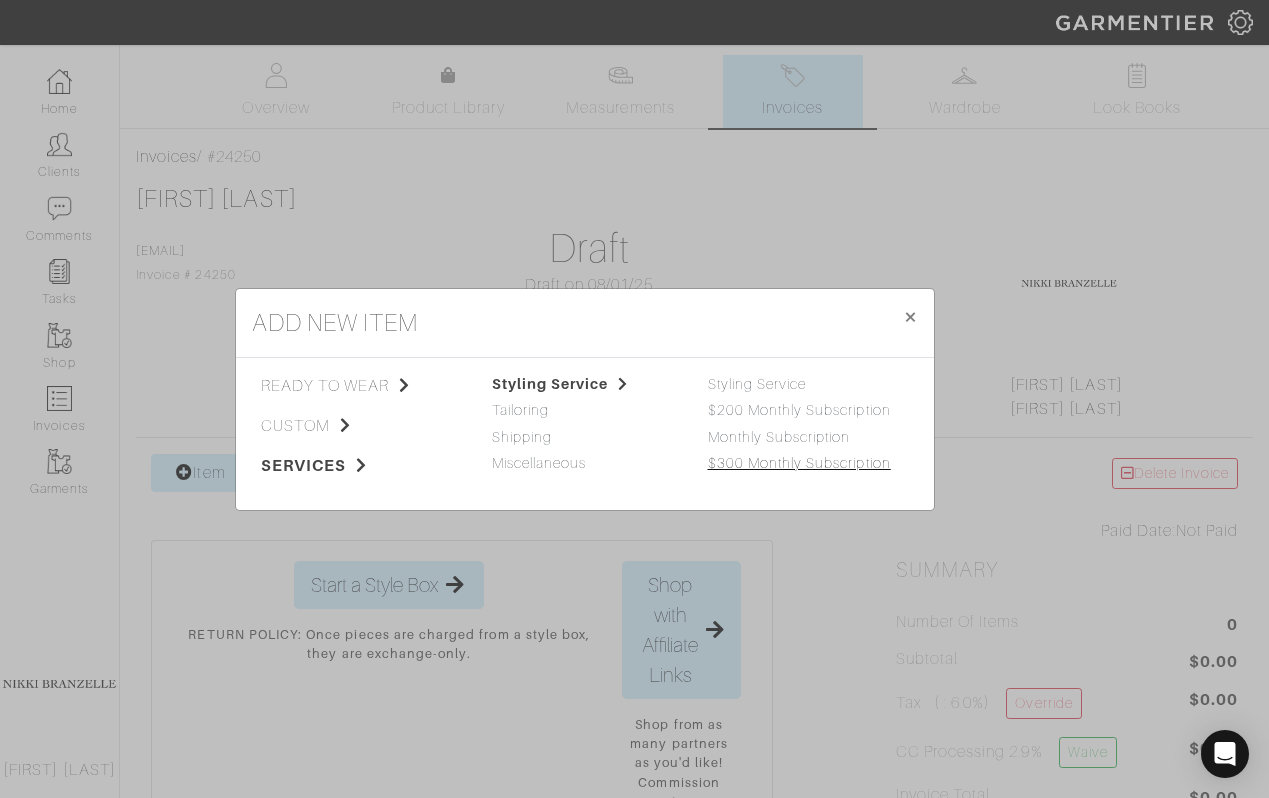 click on "$300 Monthly Subscription" at bounding box center [799, 463] 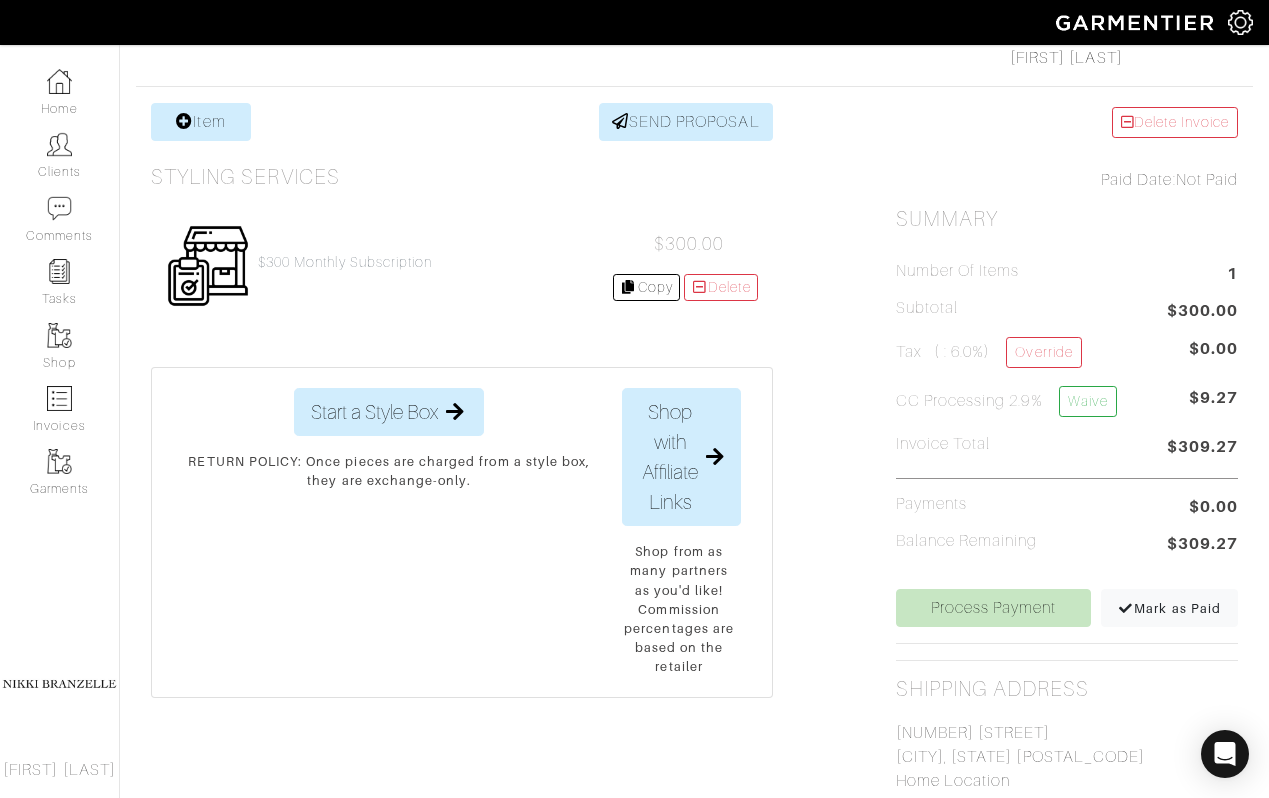 scroll, scrollTop: 389, scrollLeft: 0, axis: vertical 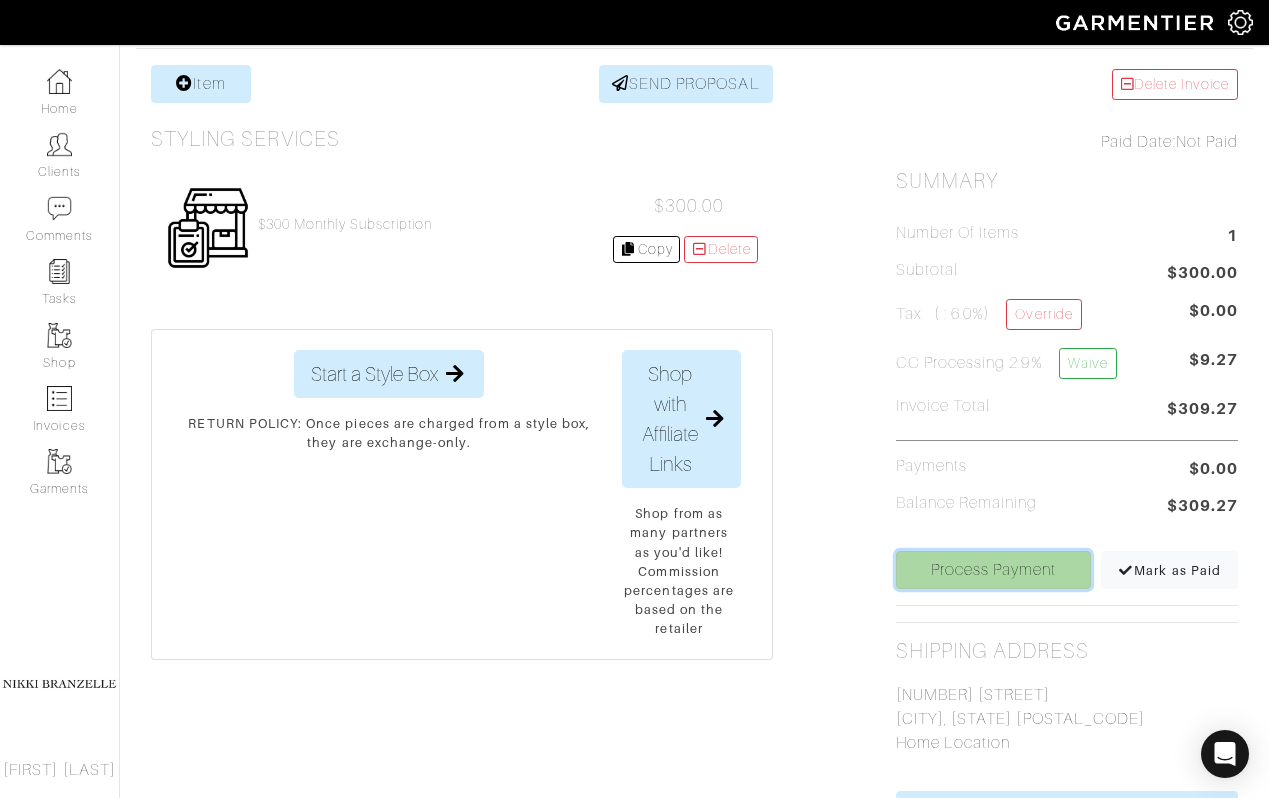 click on "Process Payment" at bounding box center [994, 570] 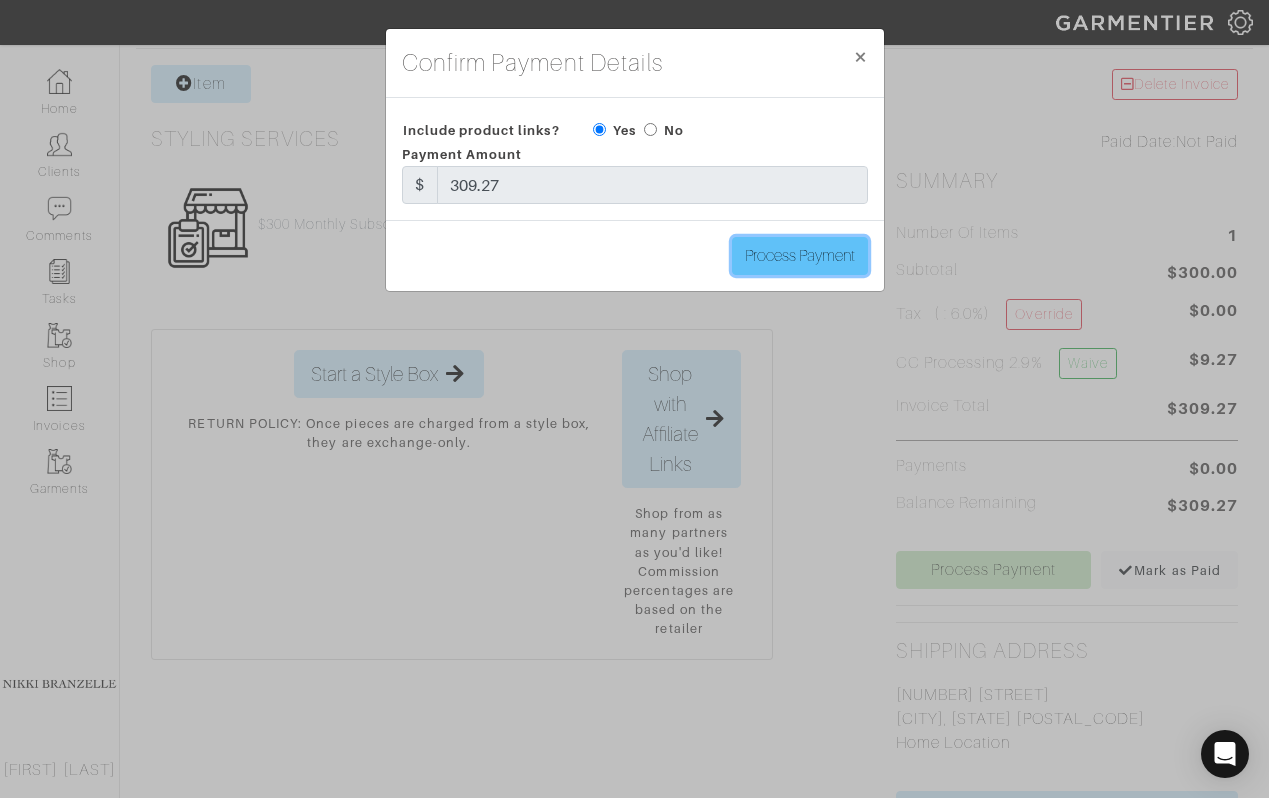 click on "Process Payment" at bounding box center (800, 256) 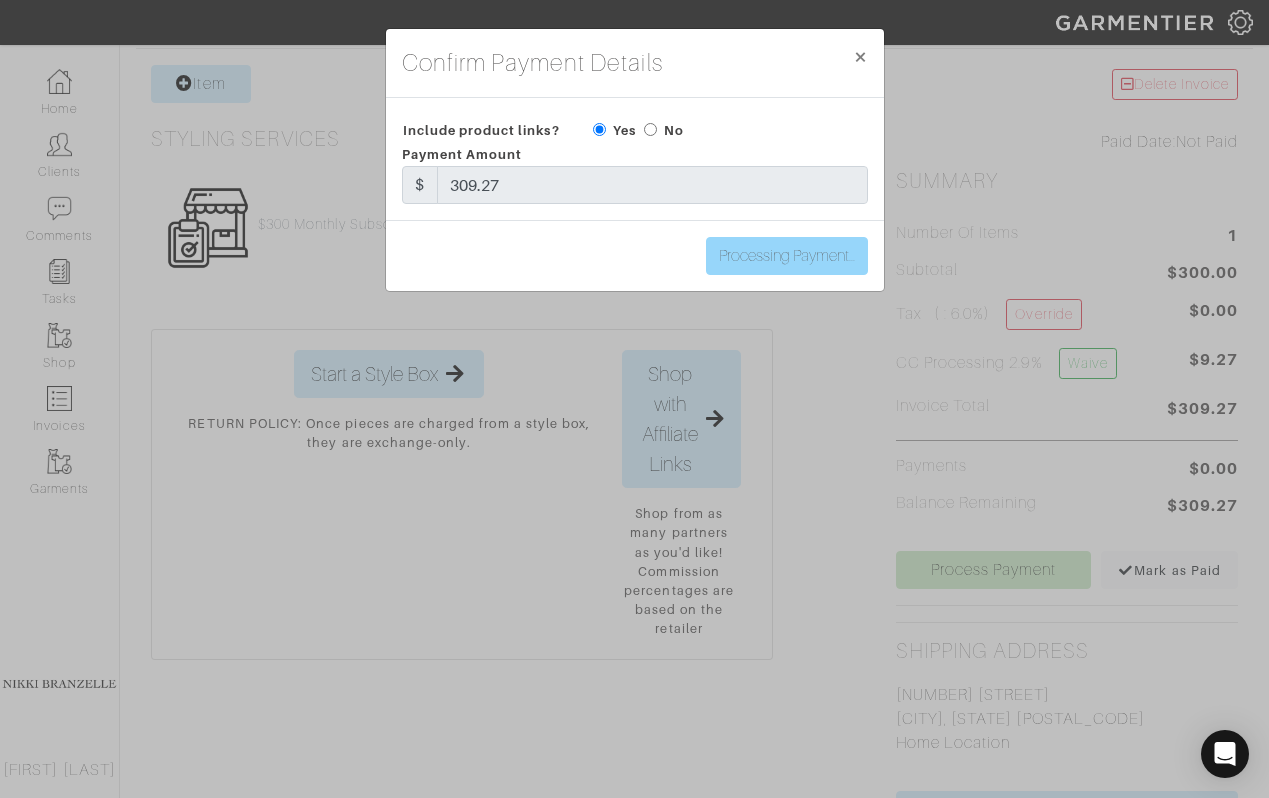 type on "Process Payment" 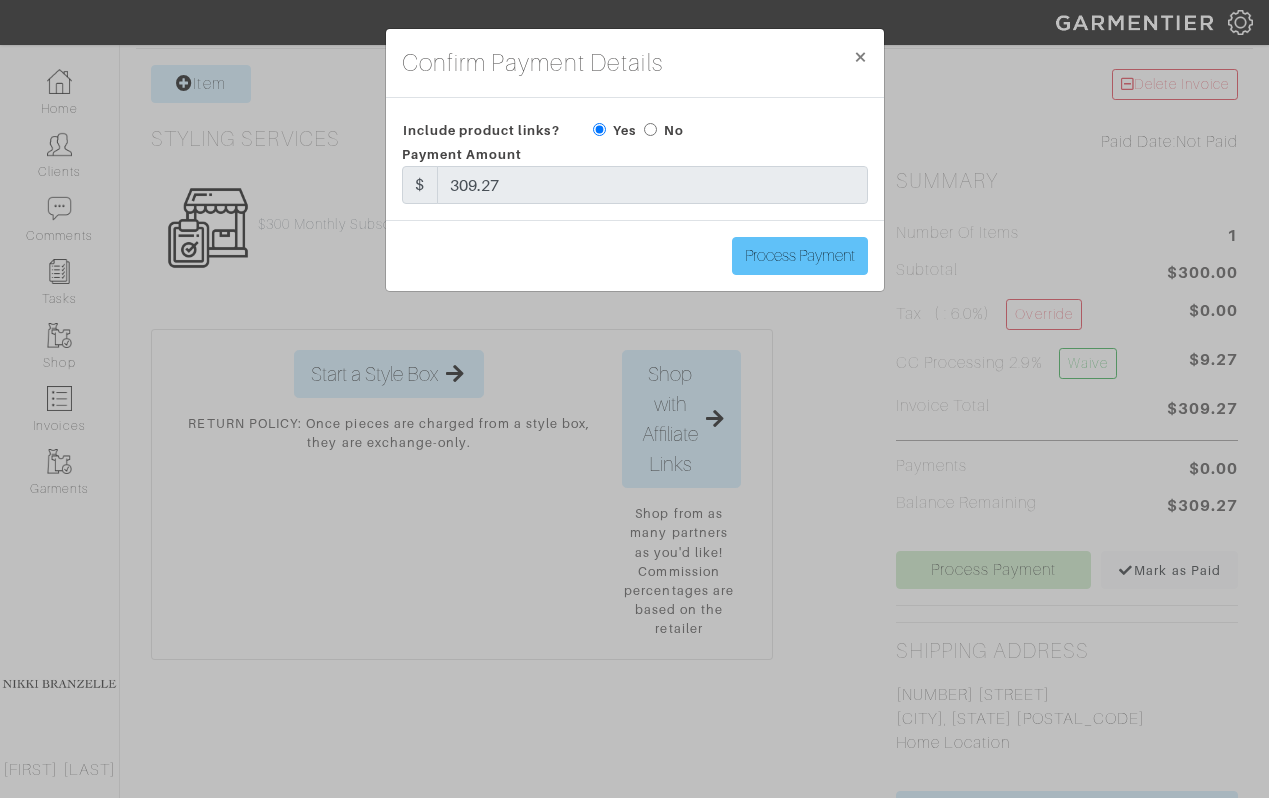 scroll, scrollTop: 0, scrollLeft: 0, axis: both 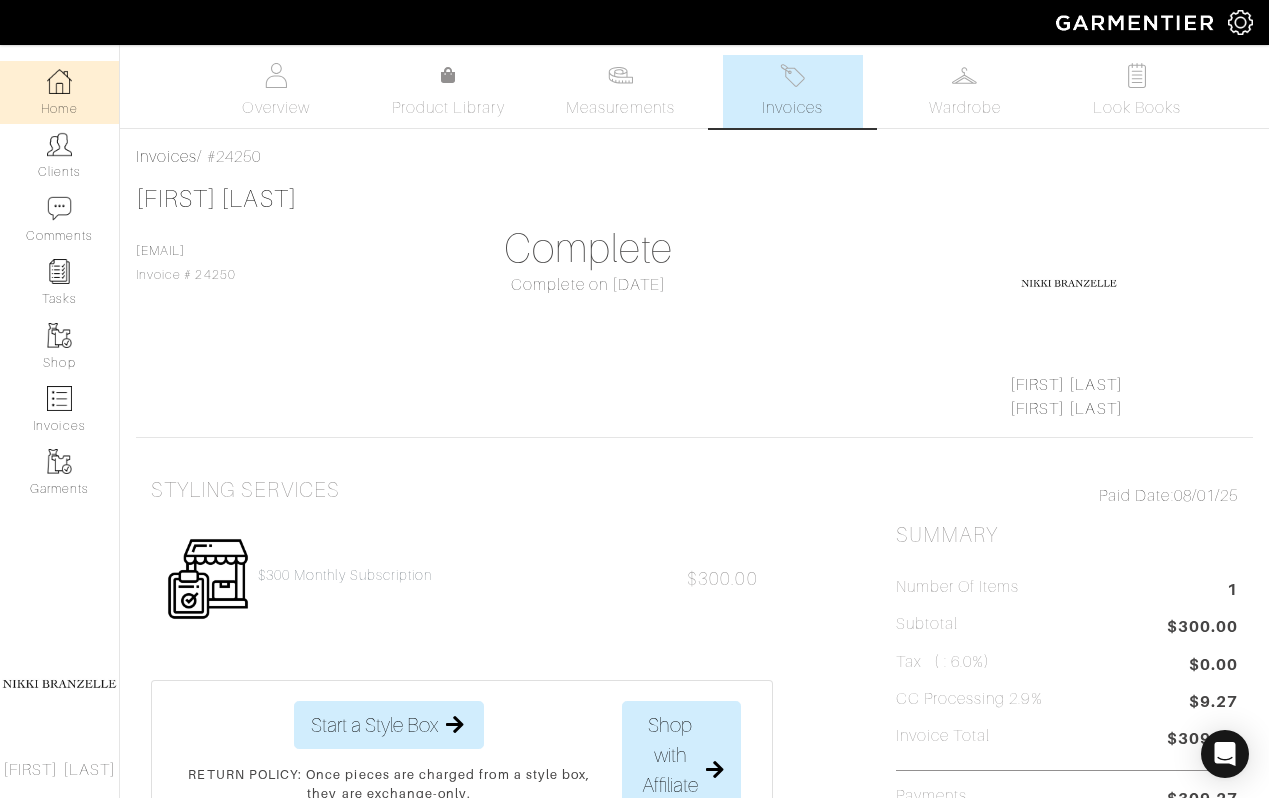 click on "Home" at bounding box center [59, 92] 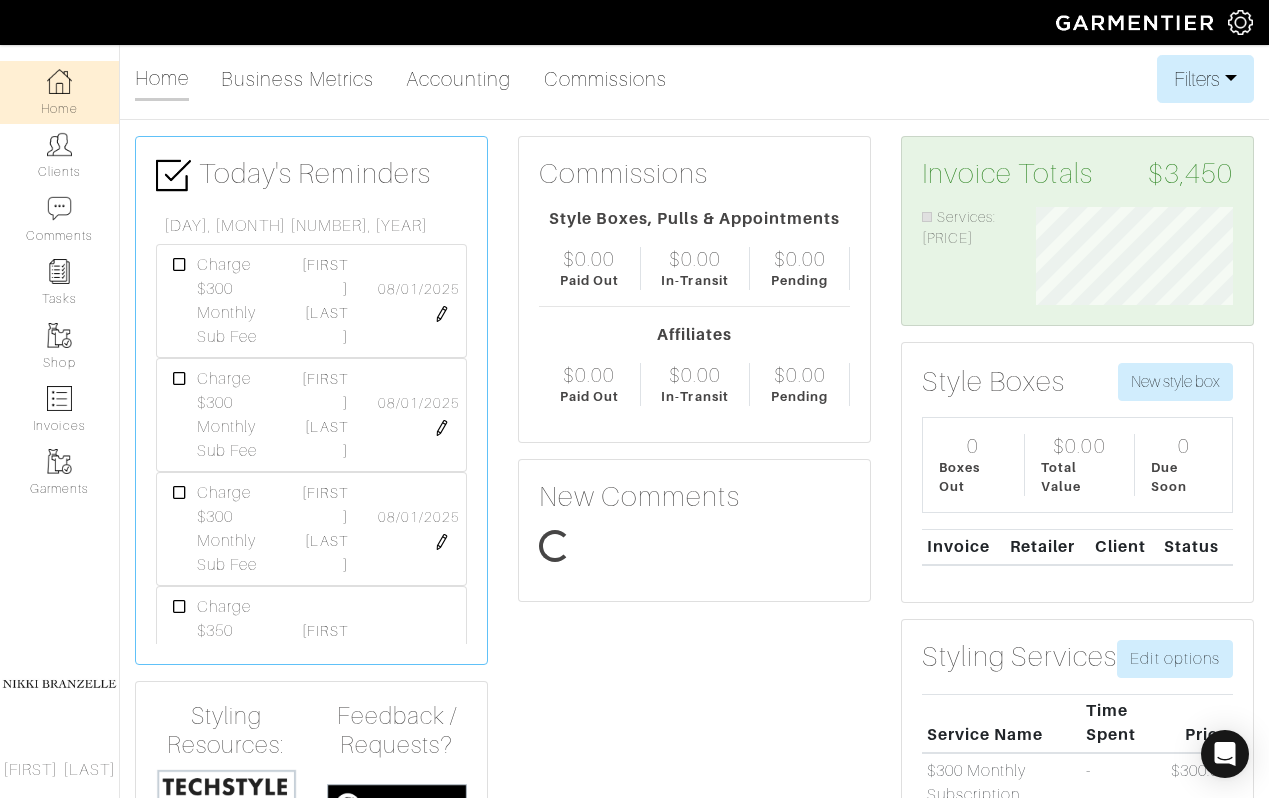scroll, scrollTop: 999902, scrollLeft: 999772, axis: both 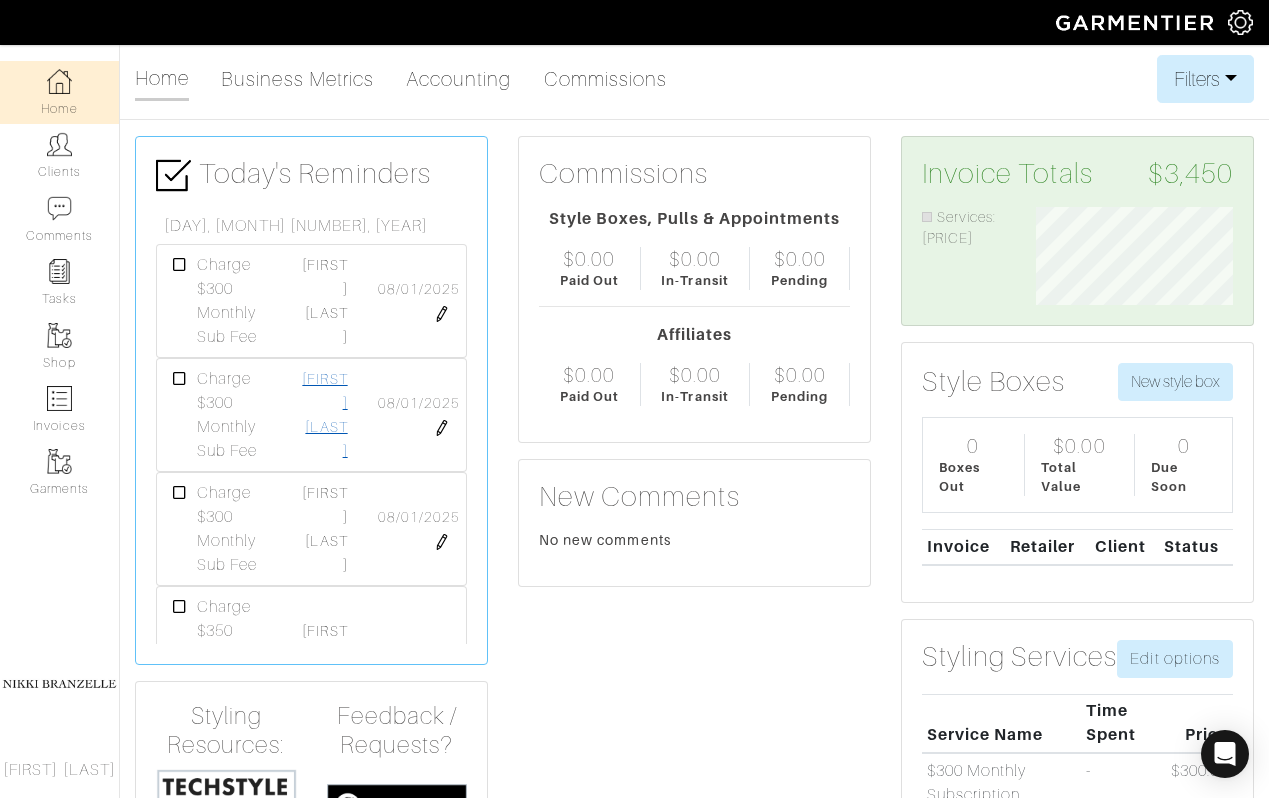 click on "[FIRST] [LAST]" at bounding box center [324, 415] 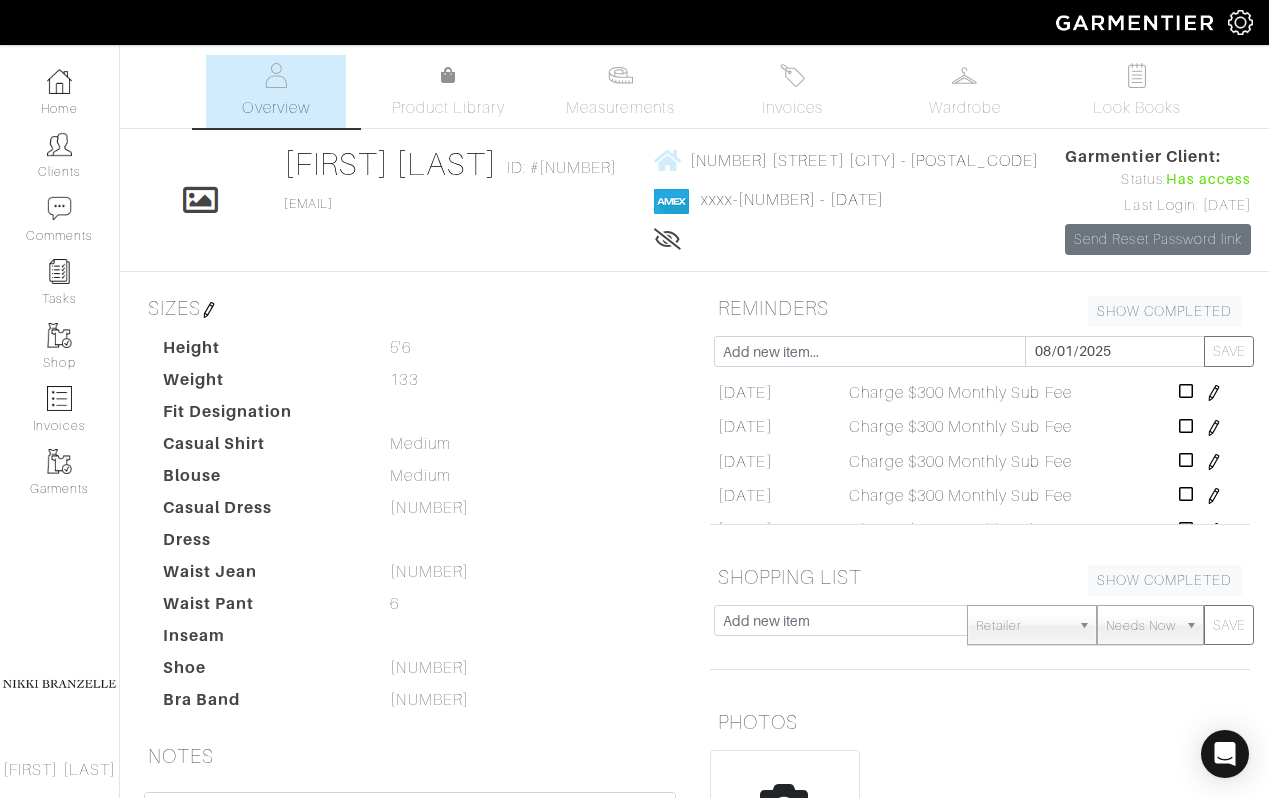 scroll, scrollTop: 111, scrollLeft: 0, axis: vertical 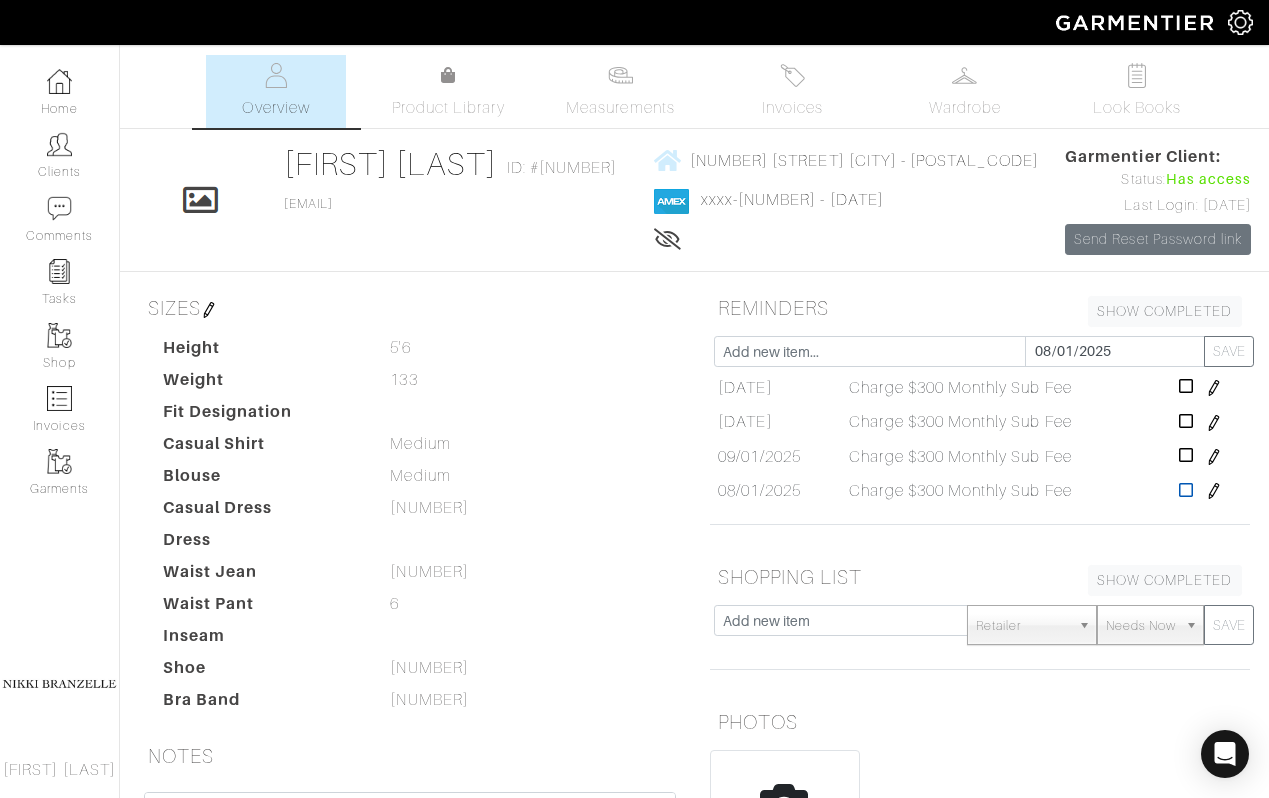 click at bounding box center (1186, 490) 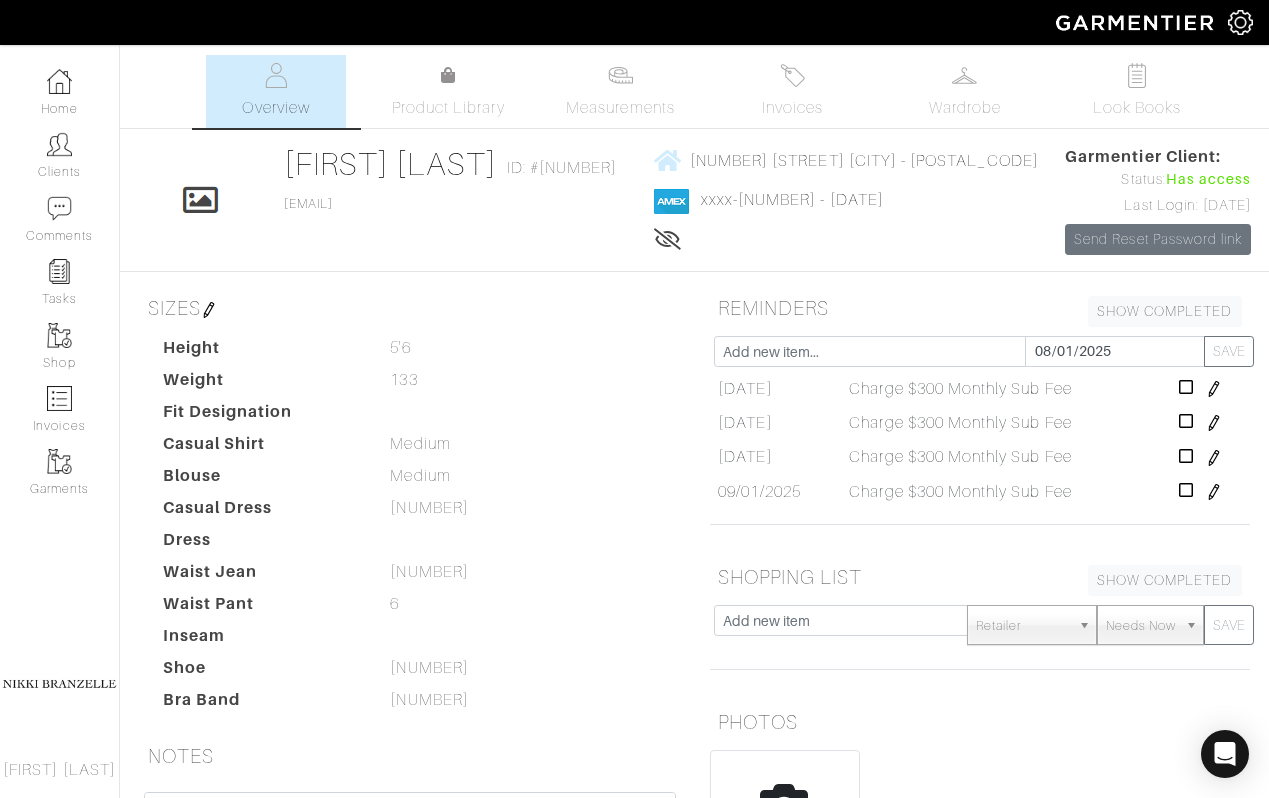 scroll, scrollTop: 76, scrollLeft: 0, axis: vertical 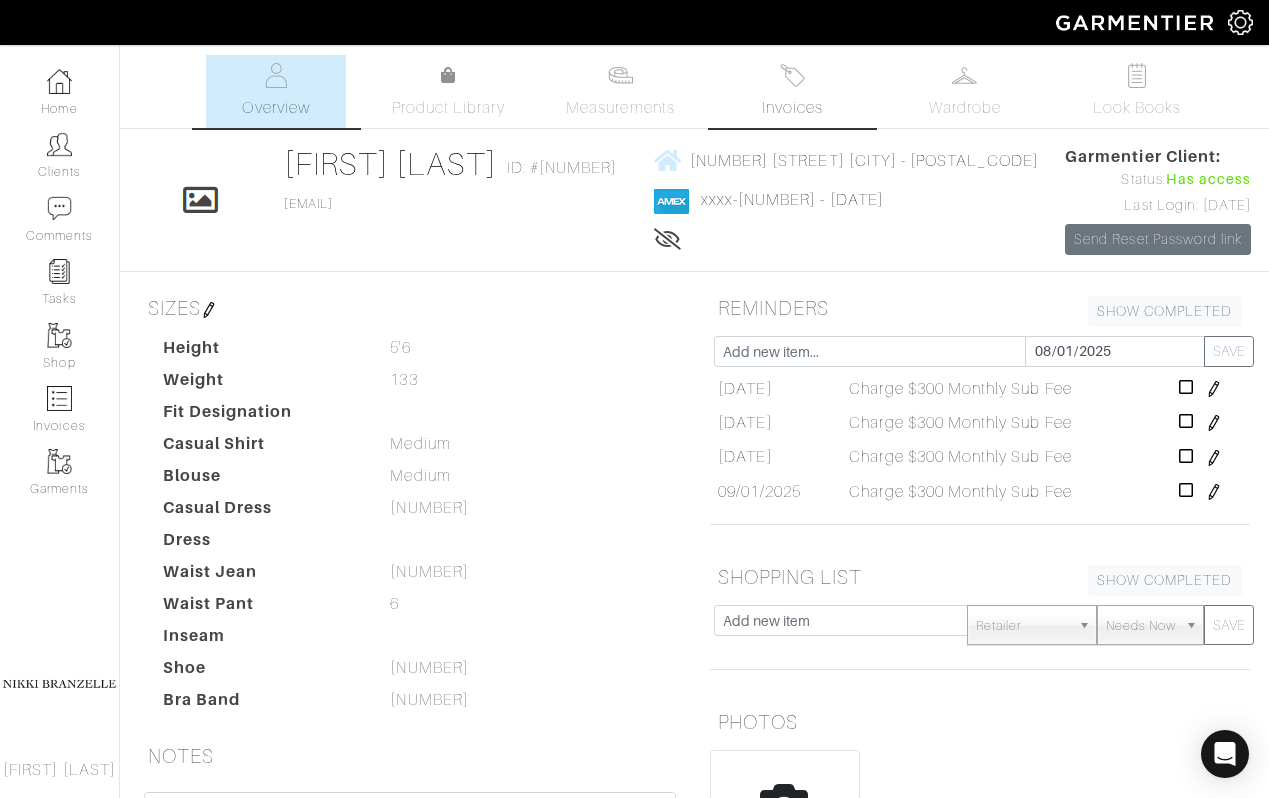 click on "Invoices" at bounding box center (792, 108) 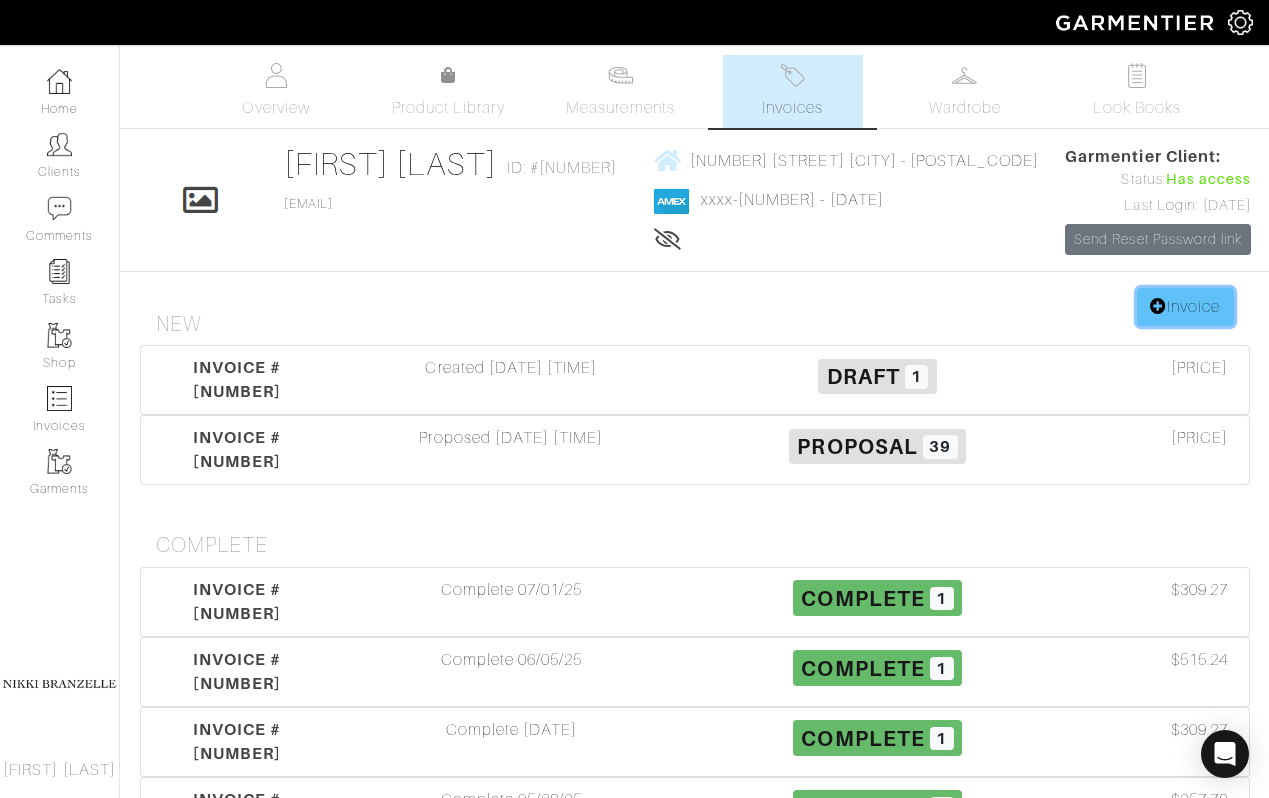click at bounding box center (1158, 306) 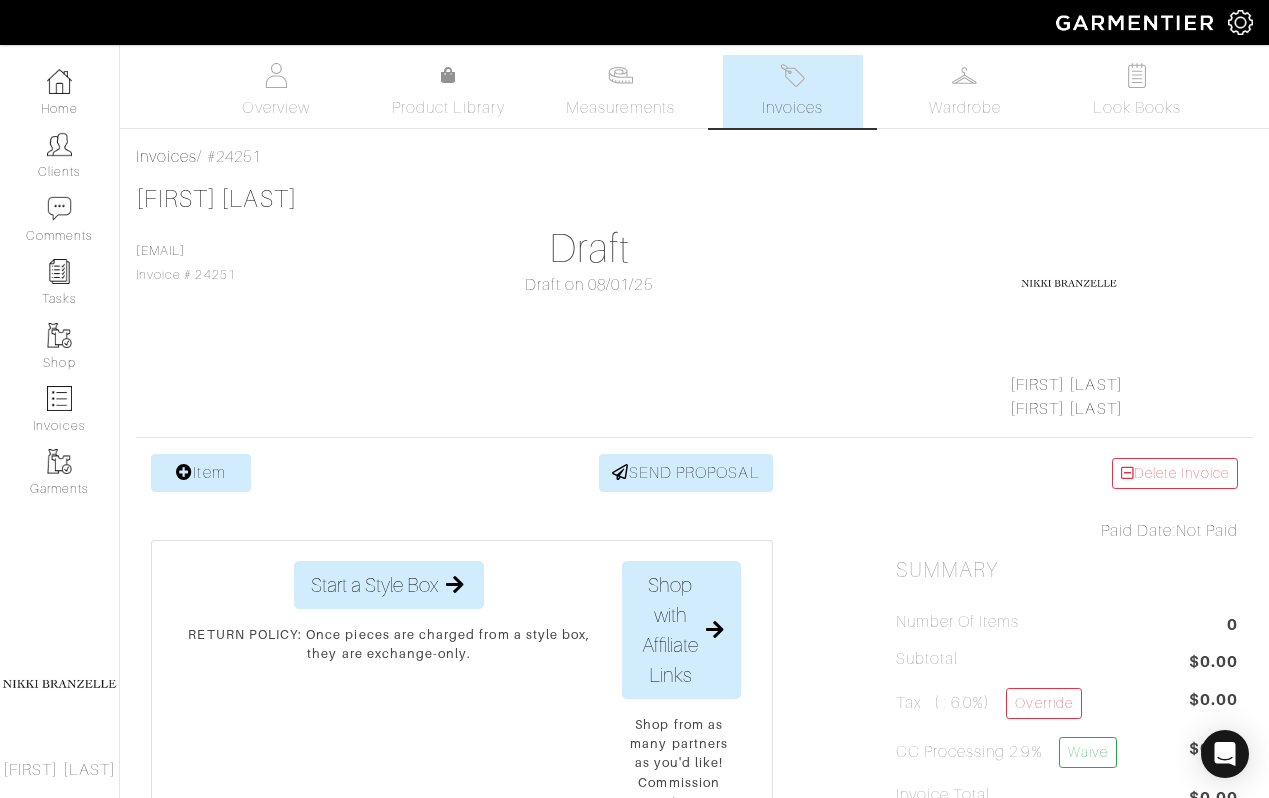 scroll, scrollTop: 0, scrollLeft: 0, axis: both 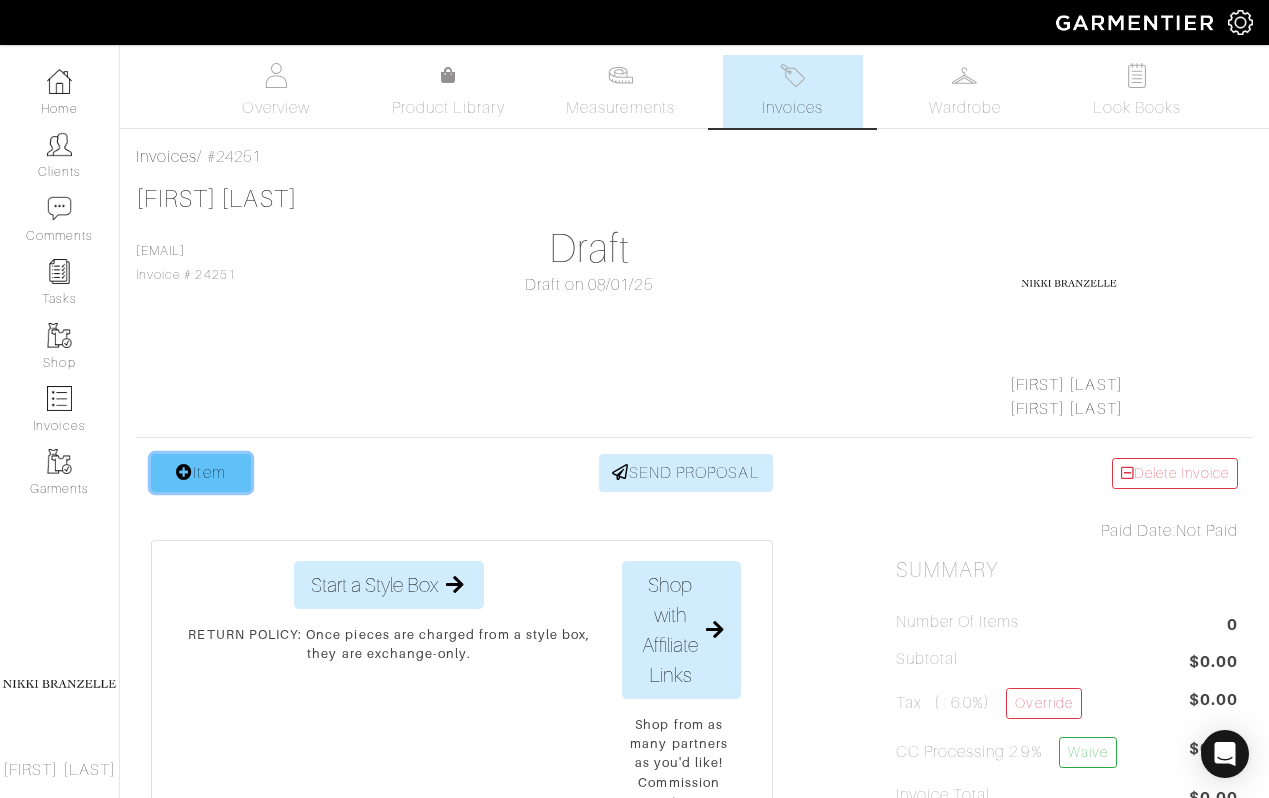 click on "Item" at bounding box center [201, 473] 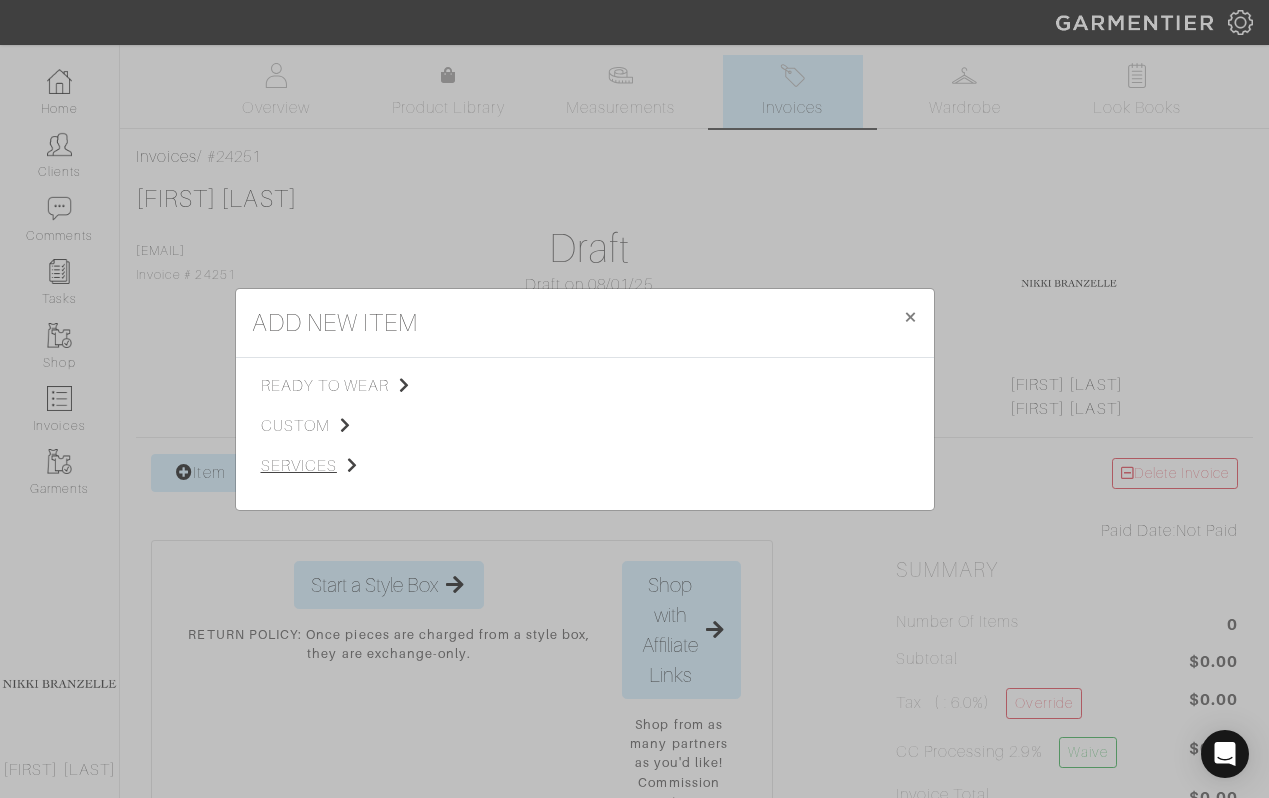 click on "services" at bounding box center [361, 466] 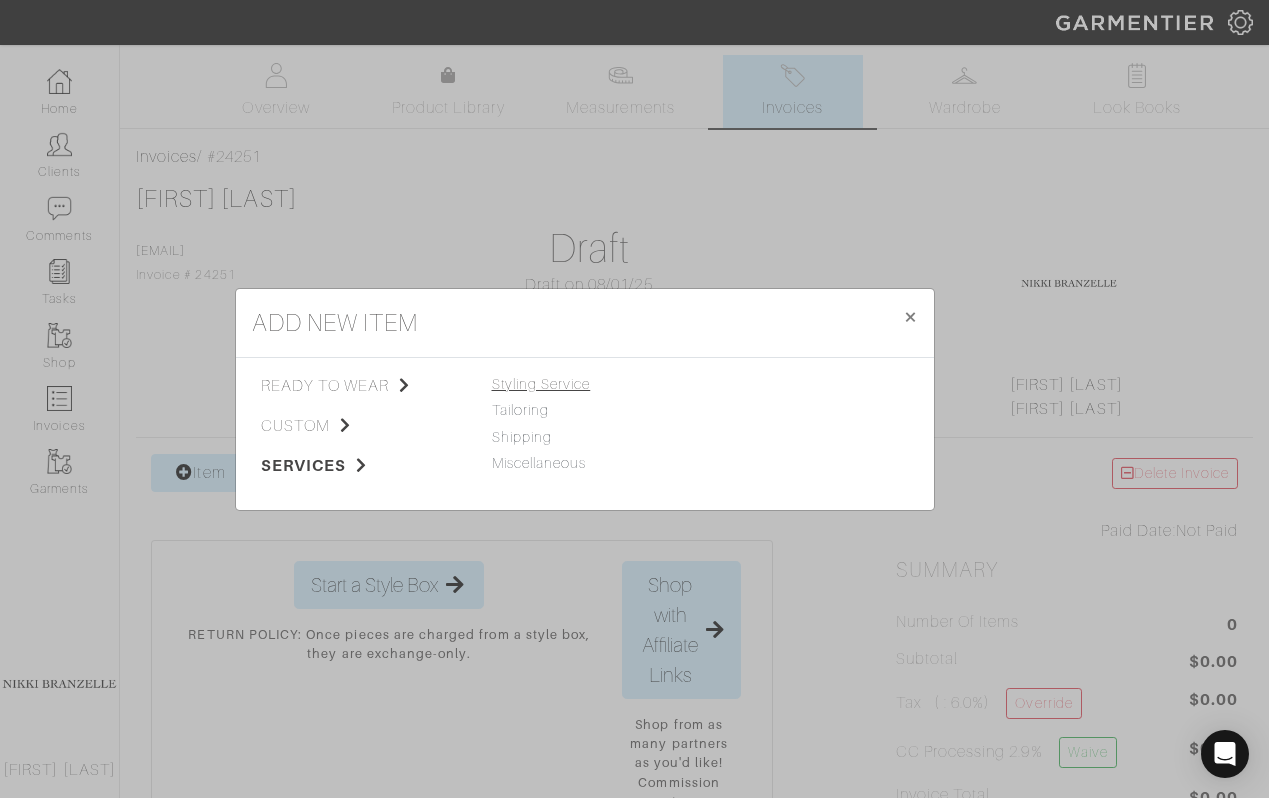 click on "Styling Service" at bounding box center (541, 384) 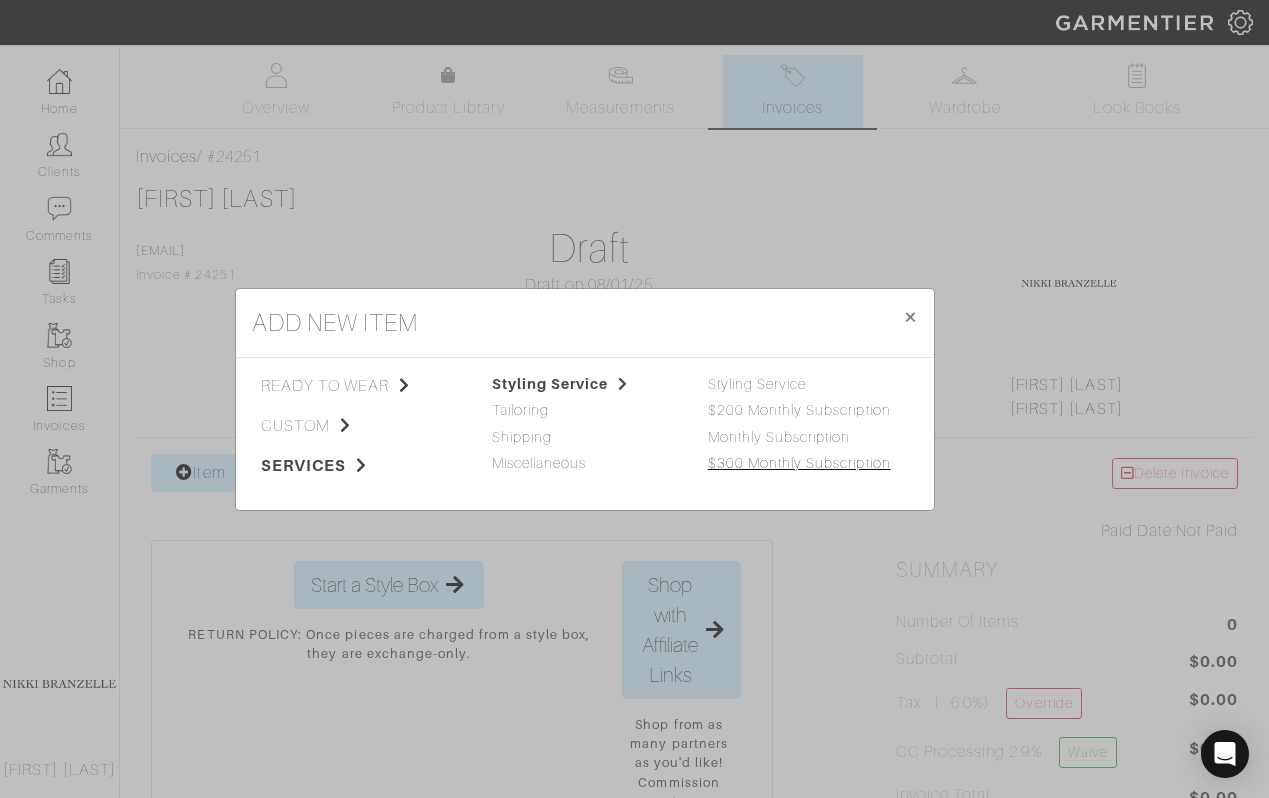 click on "$300 Monthly Subscription" at bounding box center [799, 463] 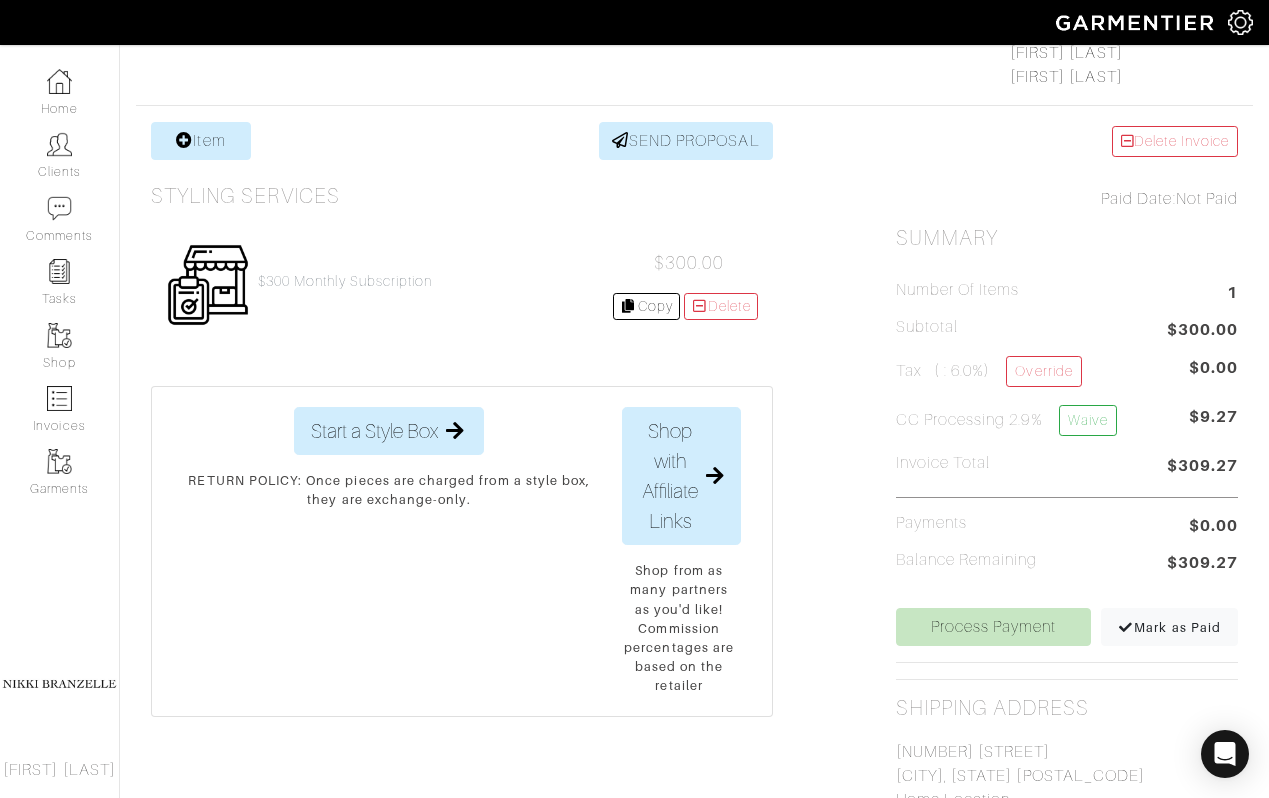 scroll, scrollTop: 344, scrollLeft: 0, axis: vertical 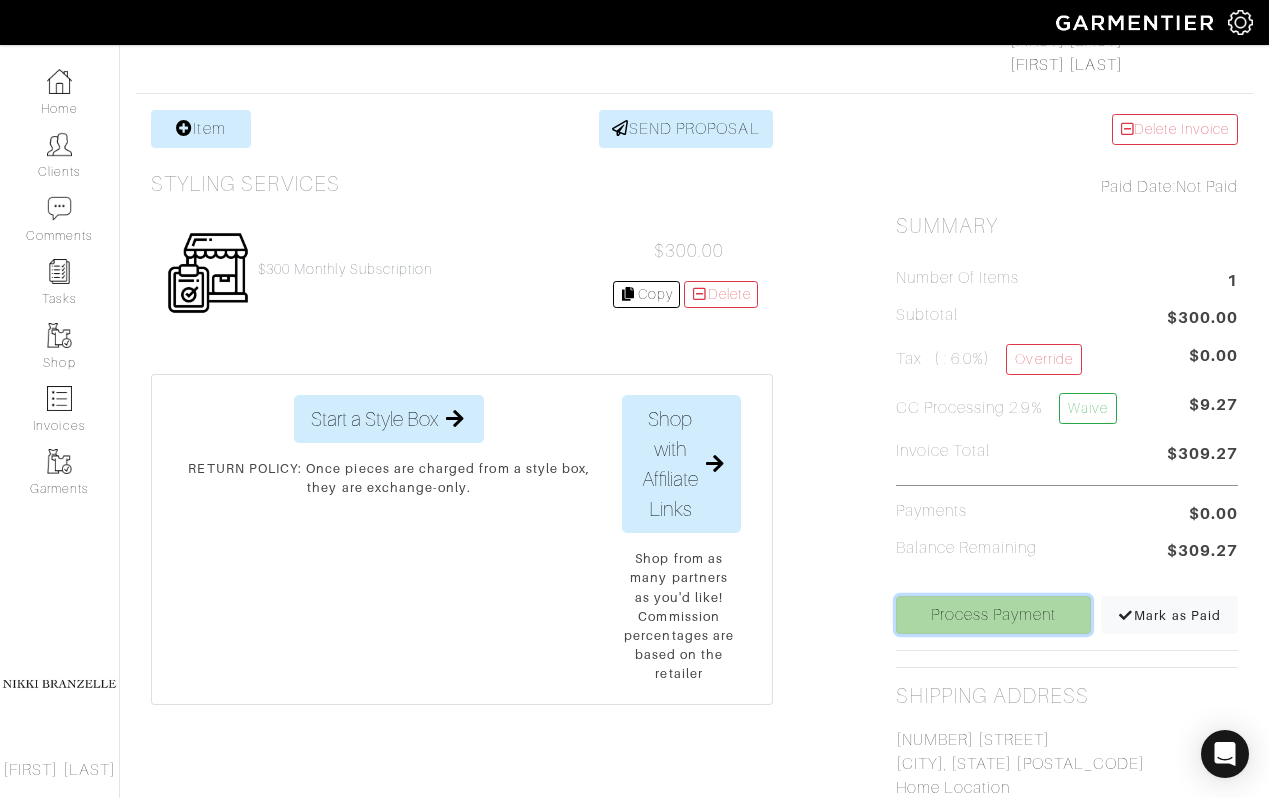 click on "Process Payment" at bounding box center [994, 615] 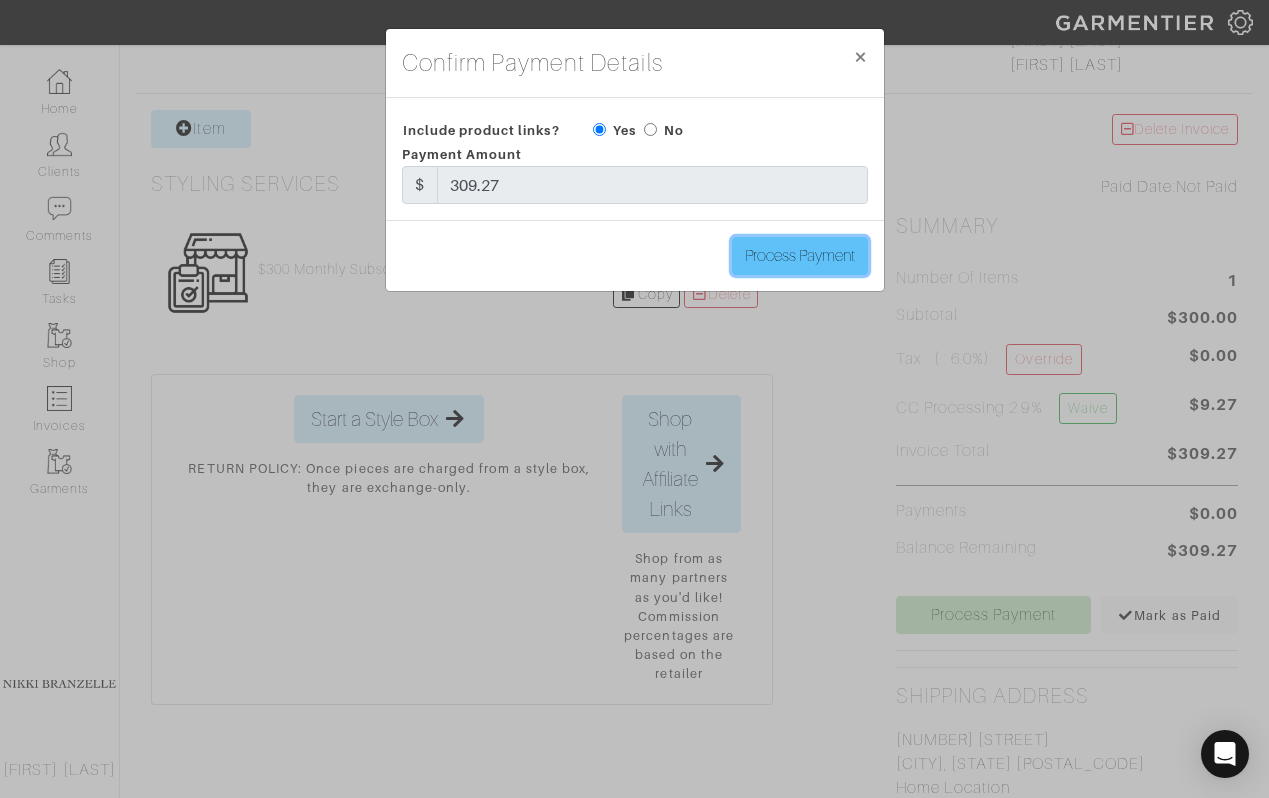 click on "Process Payment" at bounding box center (800, 256) 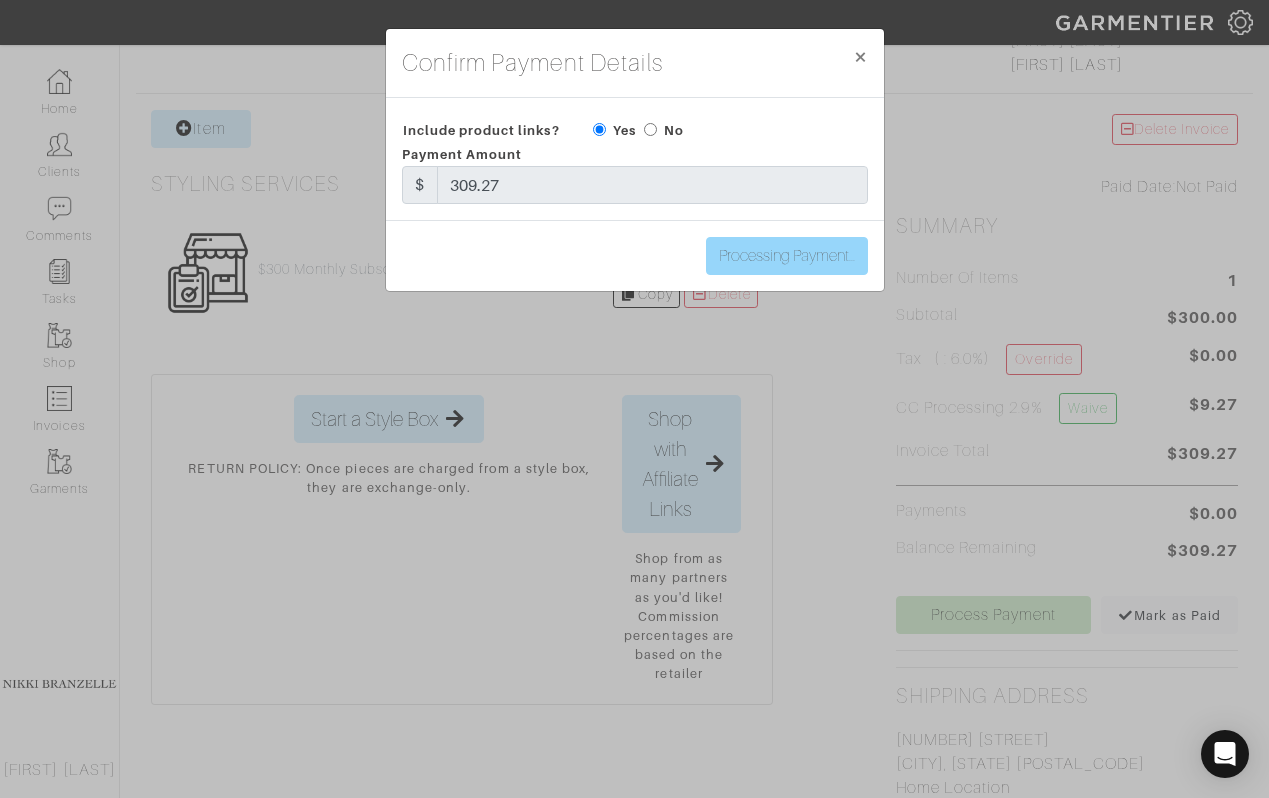 type on "Process Payment" 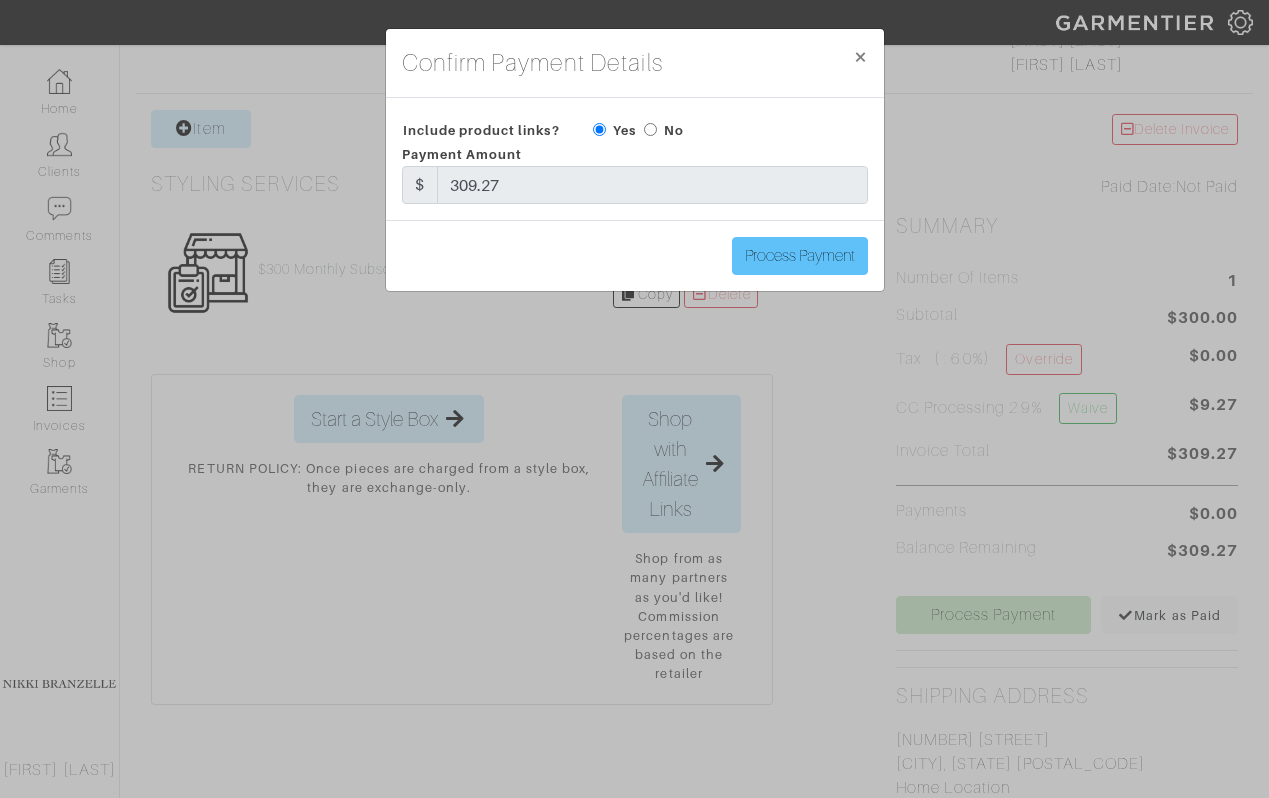 scroll, scrollTop: 0, scrollLeft: 0, axis: both 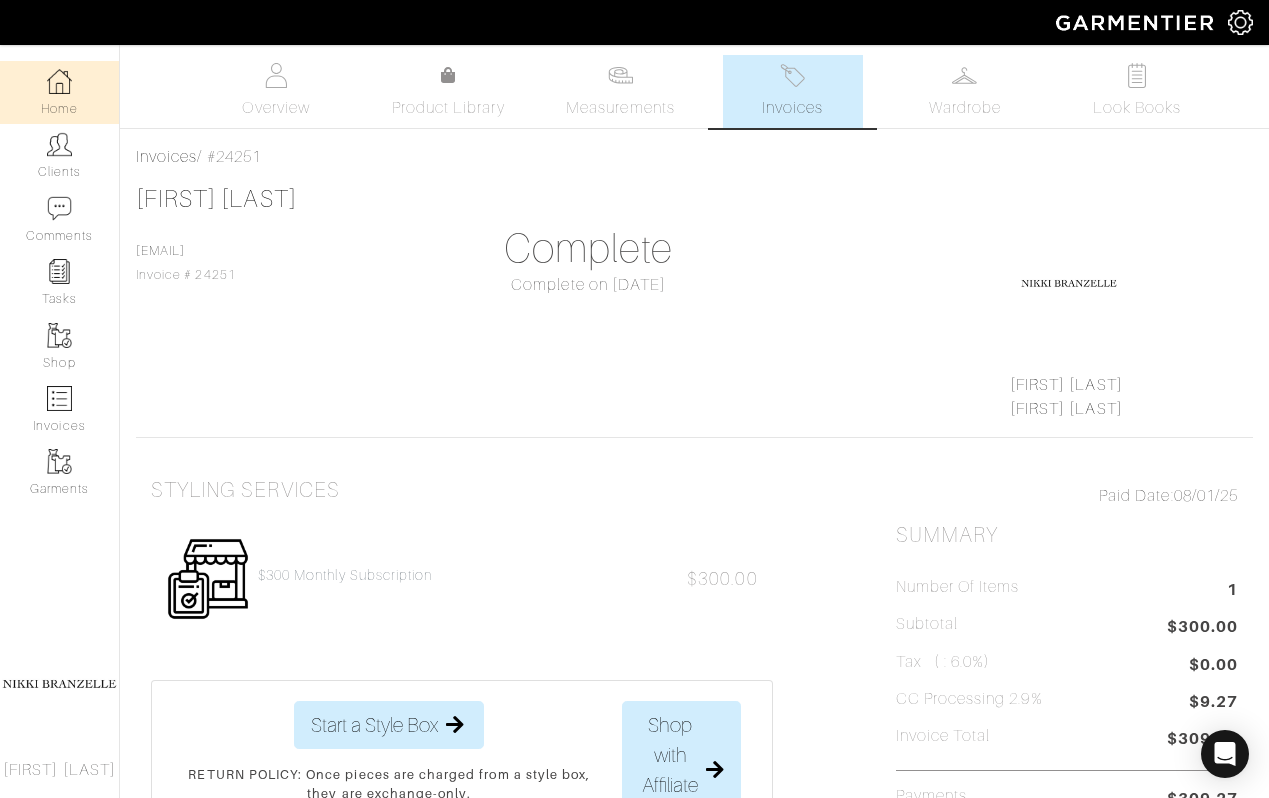 click on "Home" at bounding box center (59, 92) 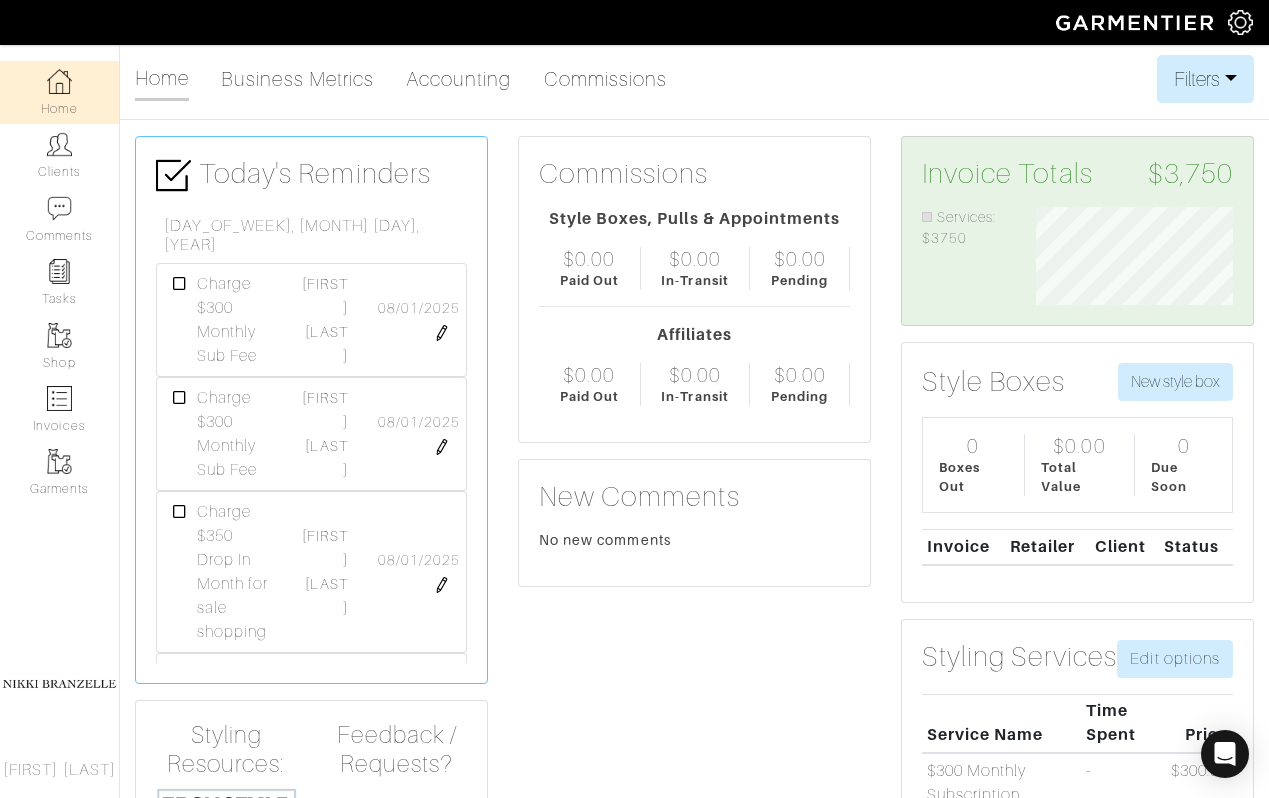 scroll, scrollTop: 999902, scrollLeft: 999772, axis: both 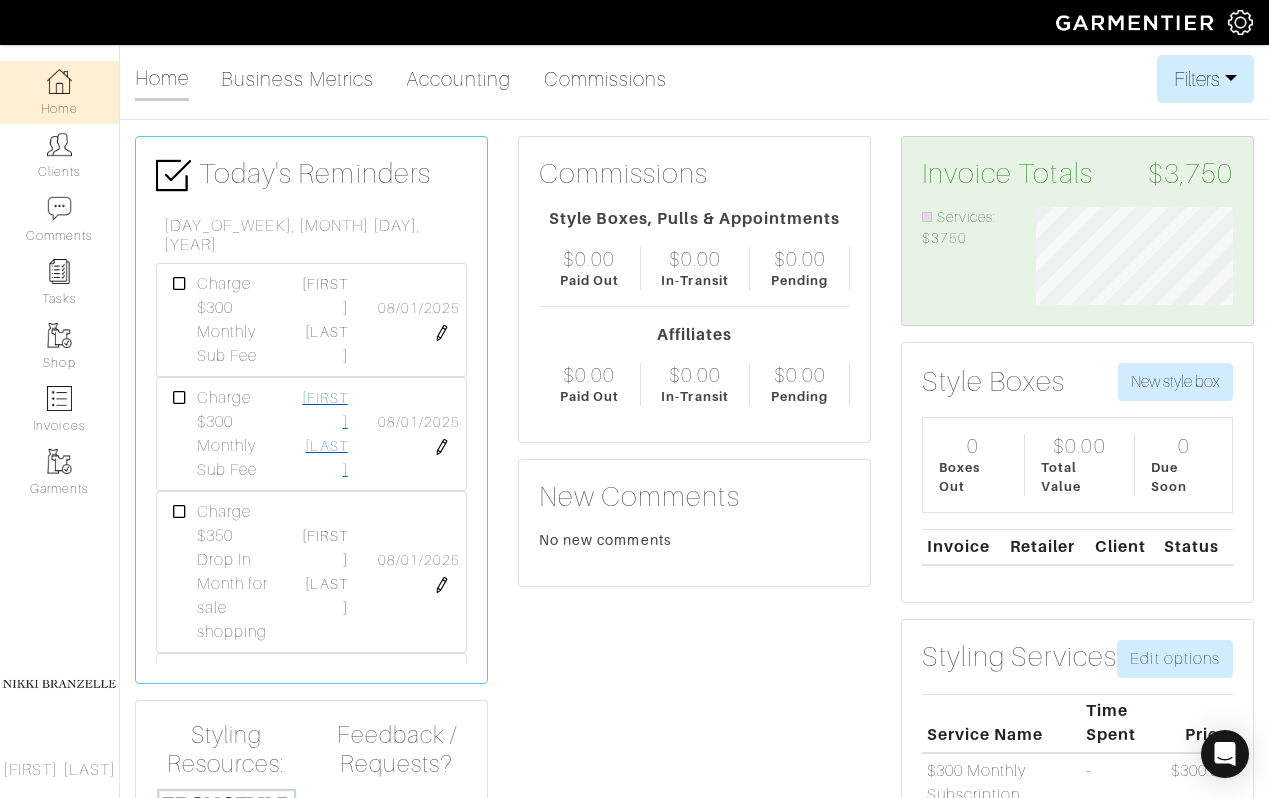 click on "Abe Adams" at bounding box center (324, 434) 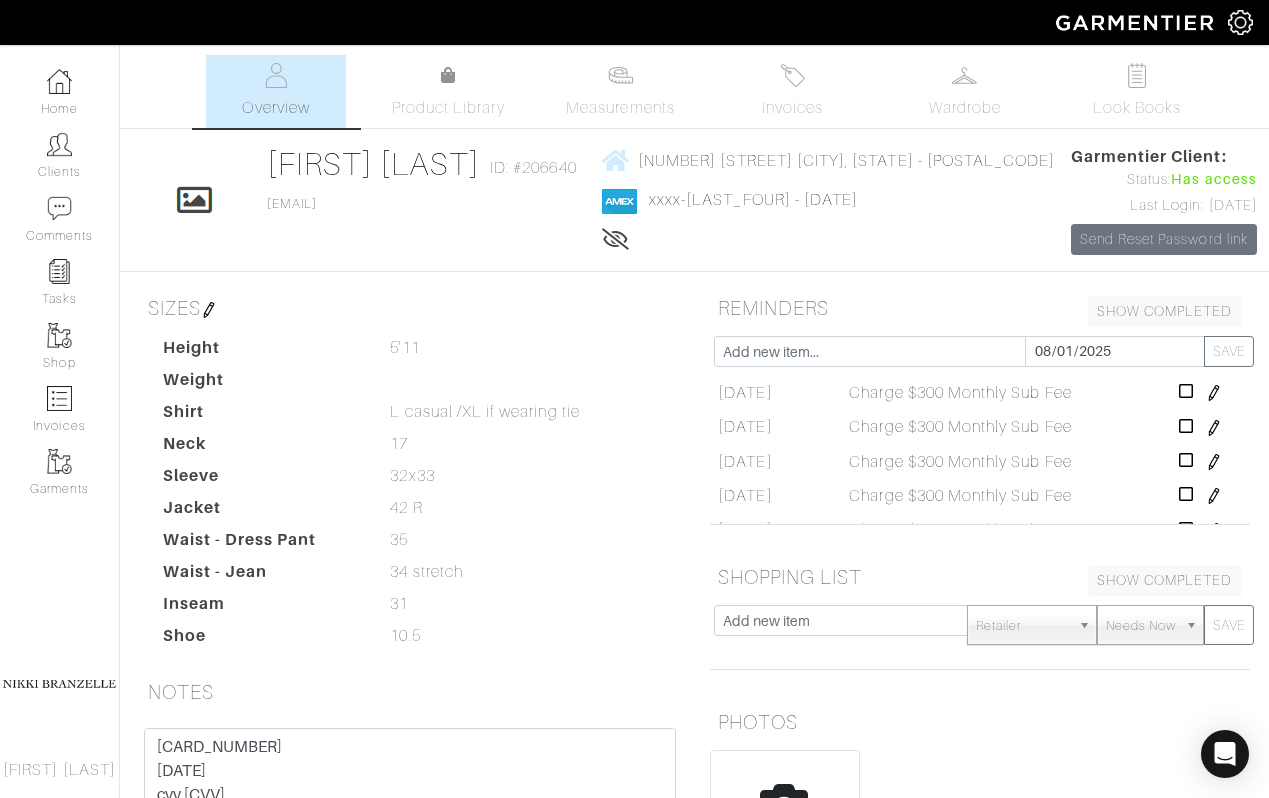 scroll, scrollTop: 146, scrollLeft: 0, axis: vertical 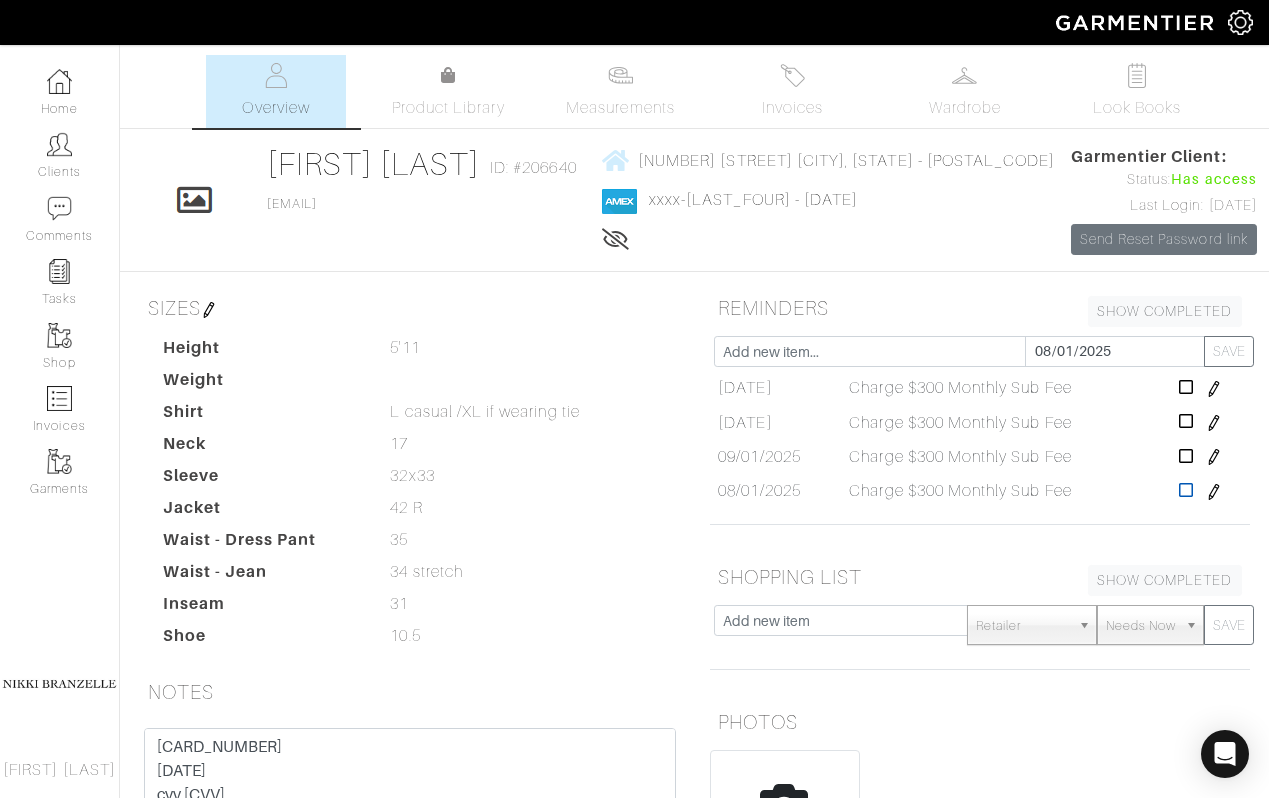 click at bounding box center (1186, 490) 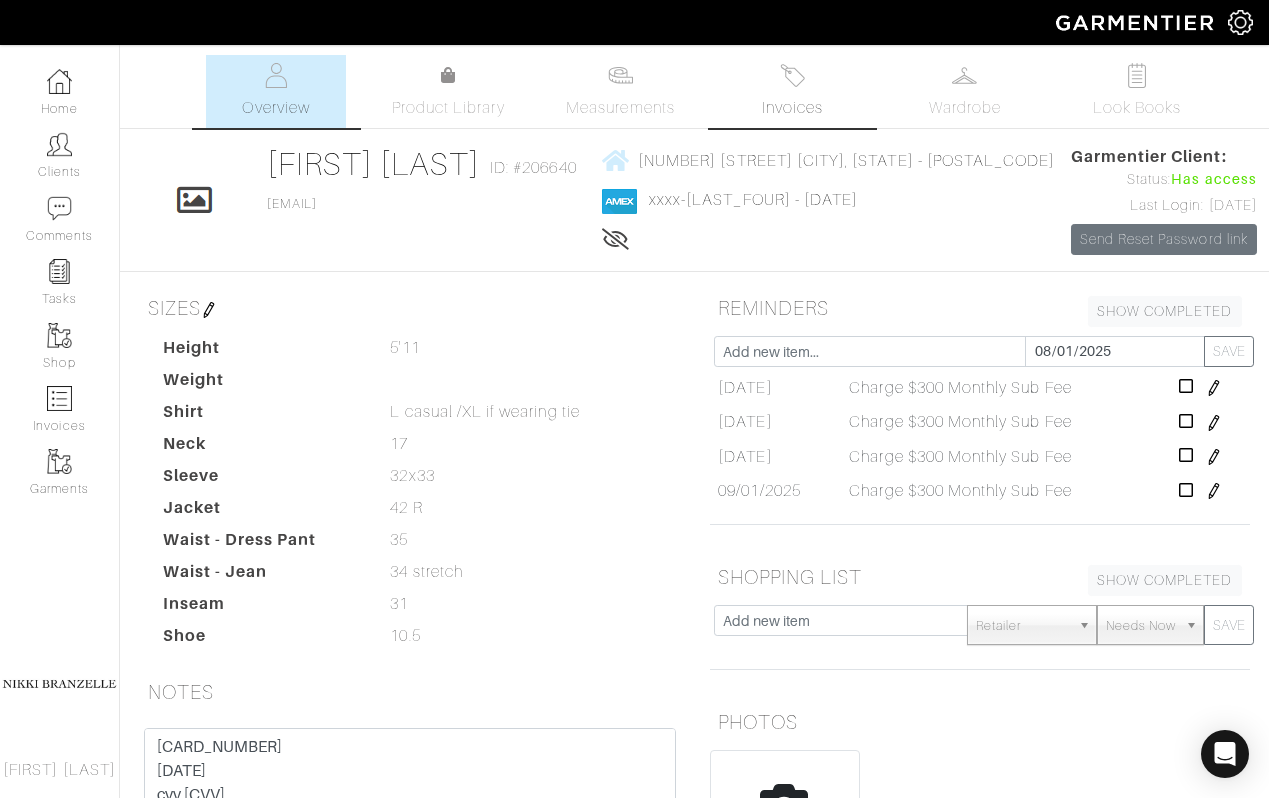 click at bounding box center [792, 75] 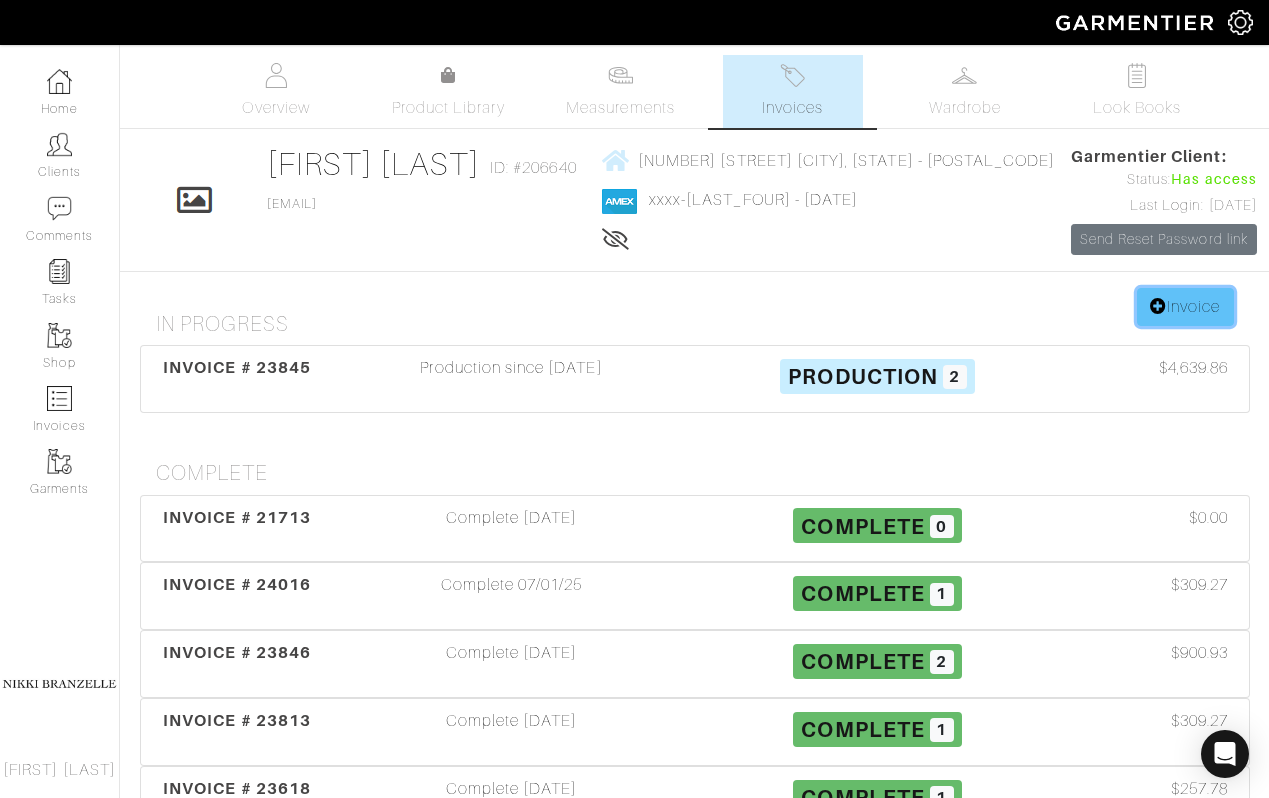 click on "Invoice" at bounding box center [1185, 307] 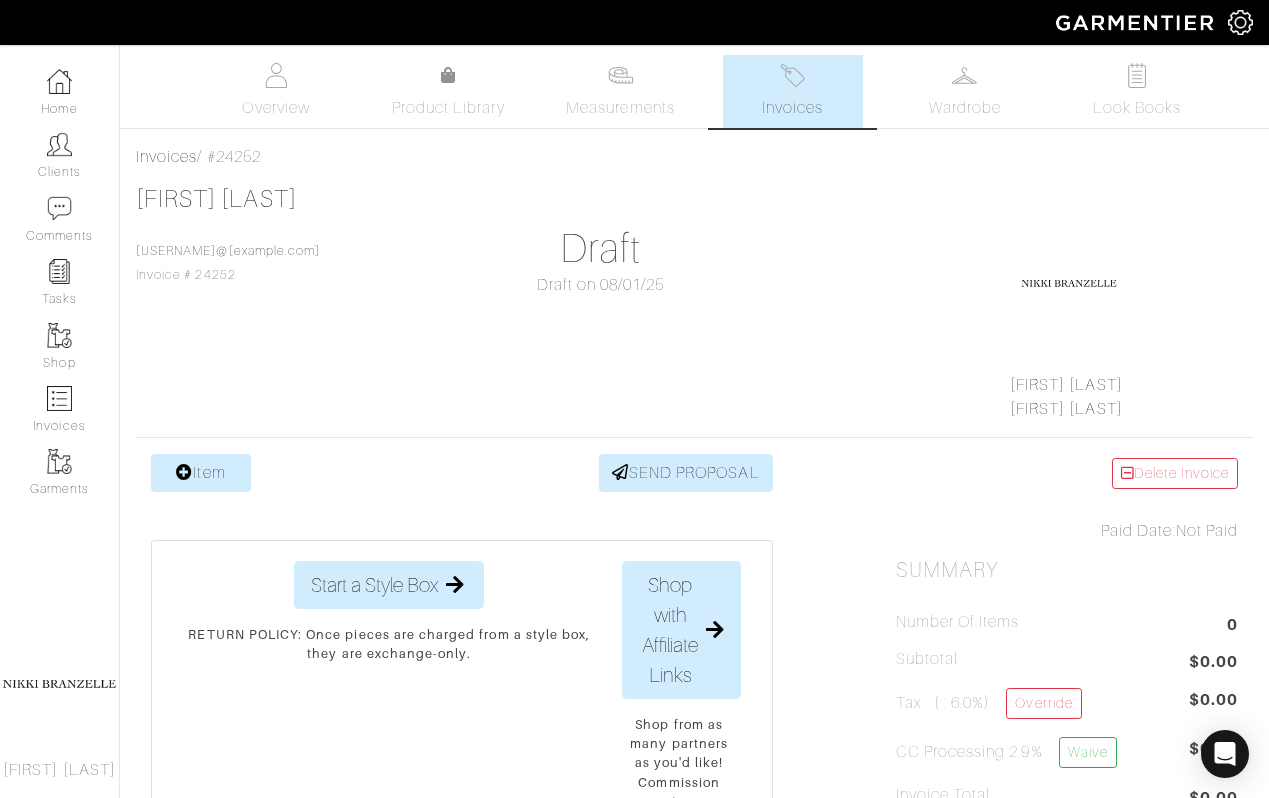 scroll, scrollTop: 0, scrollLeft: 0, axis: both 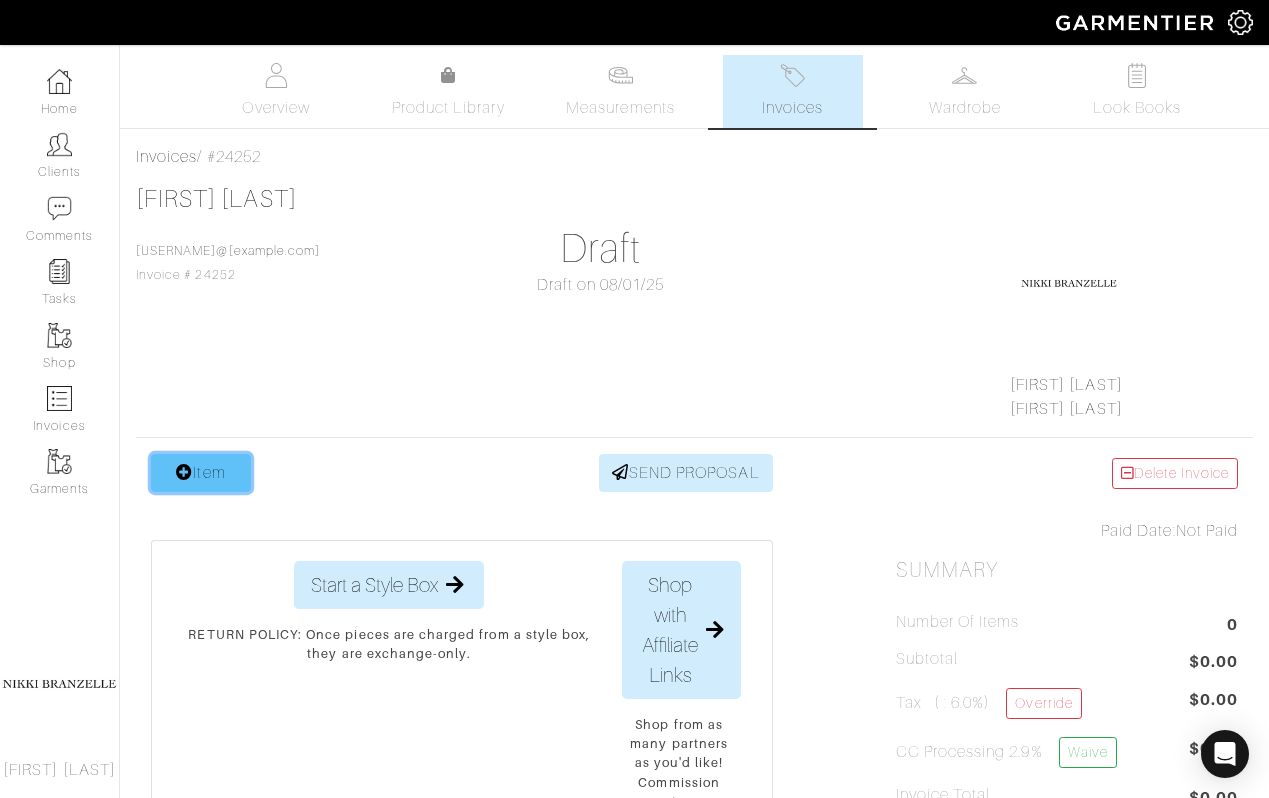 click on "Item" at bounding box center [201, 473] 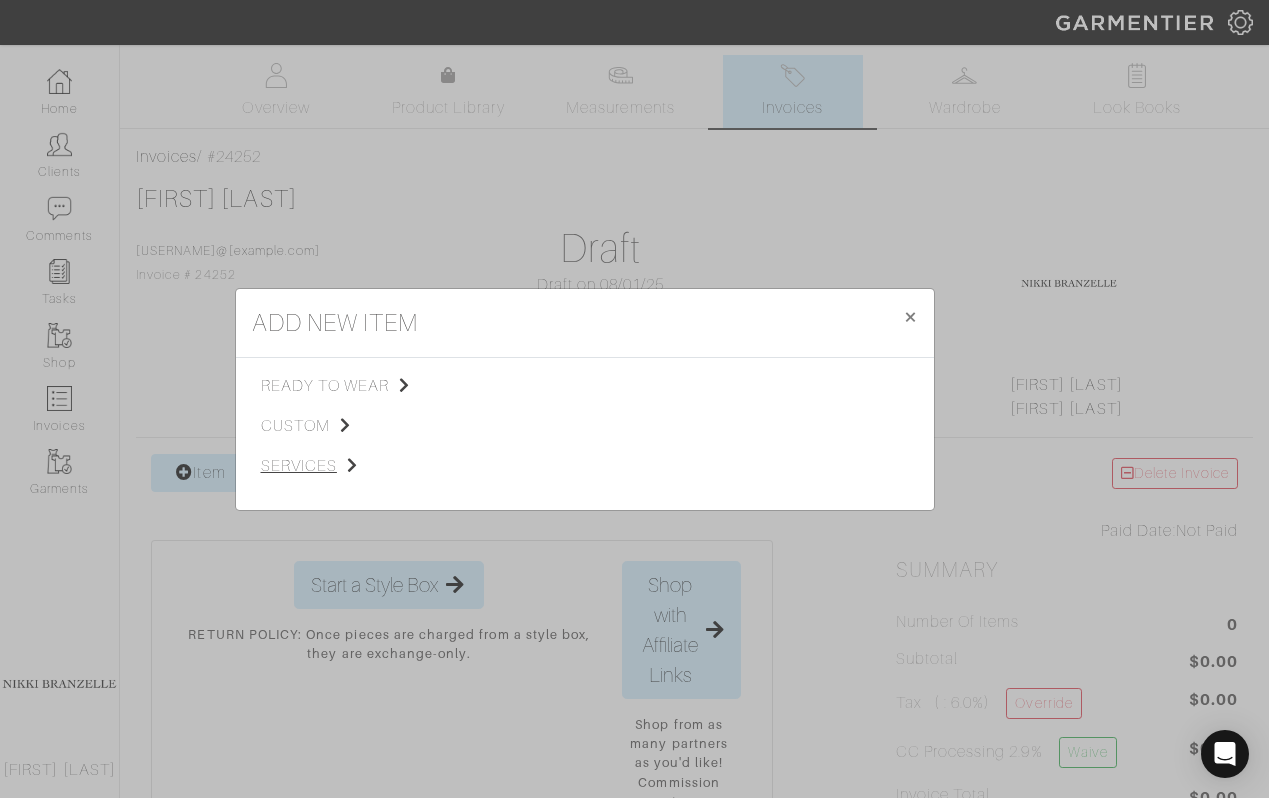 click on "services" at bounding box center (361, 466) 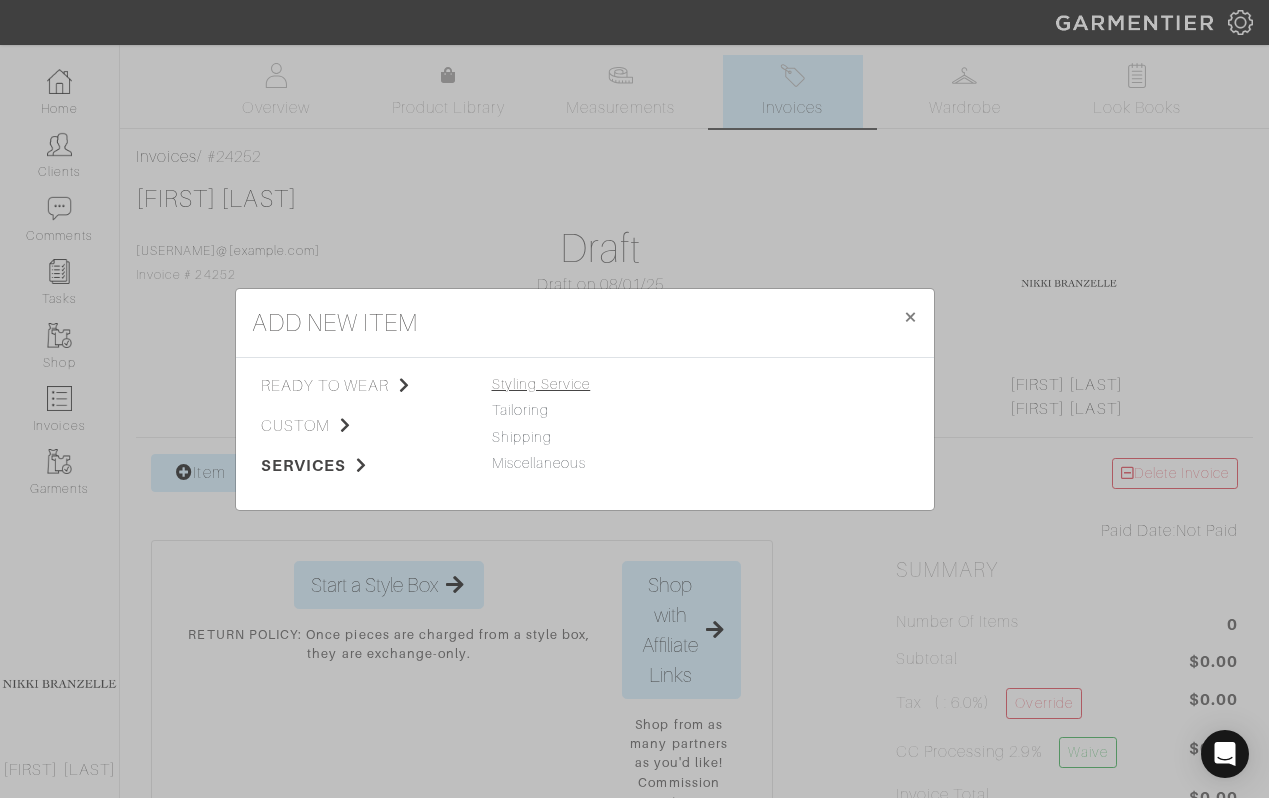 click on "Styling Service" at bounding box center [541, 384] 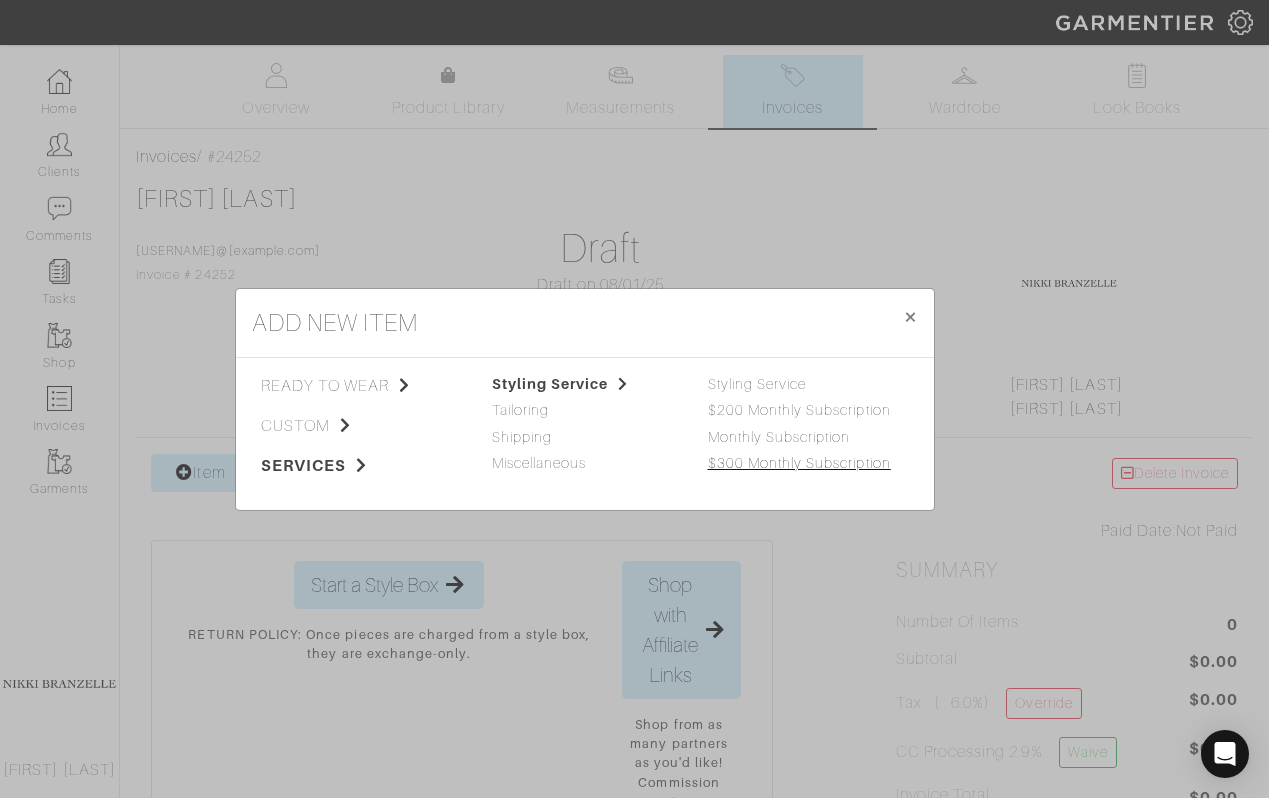 click on "$300 Monthly Subscription" at bounding box center (799, 463) 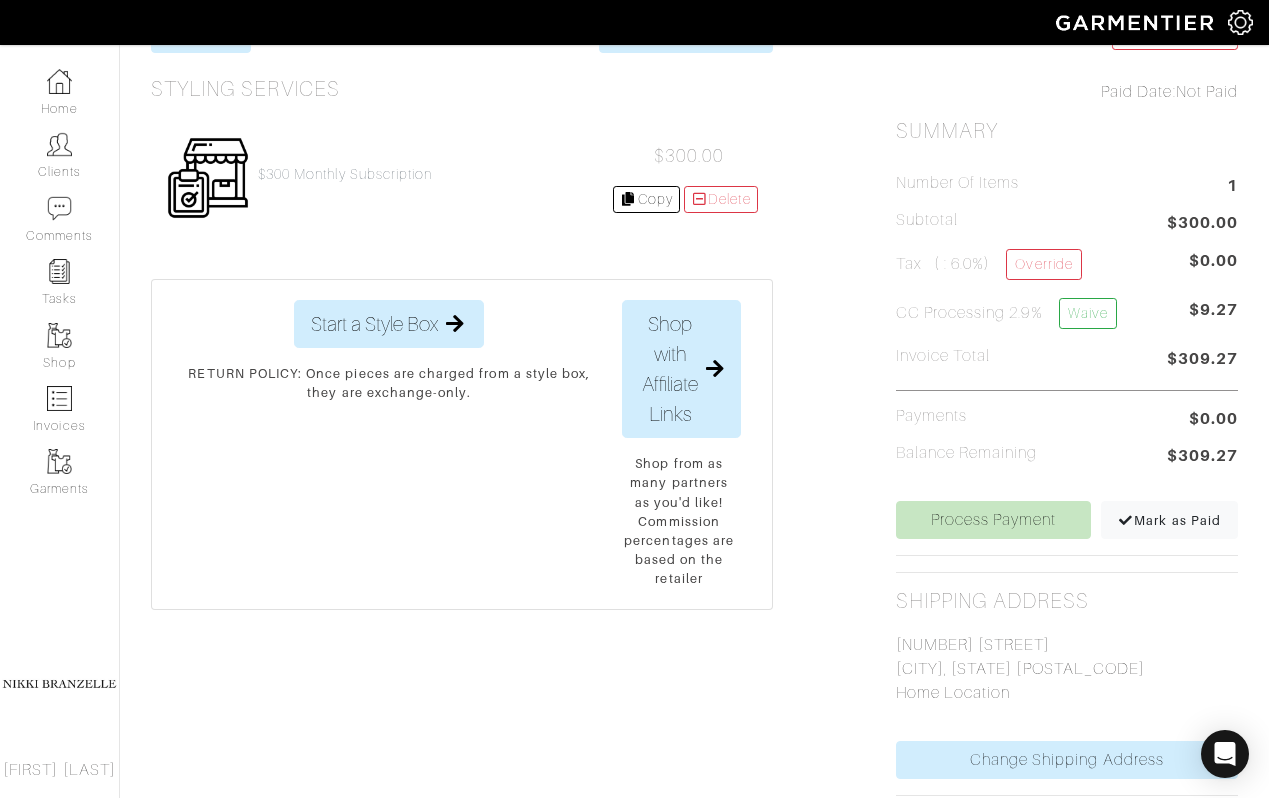 scroll, scrollTop: 482, scrollLeft: 0, axis: vertical 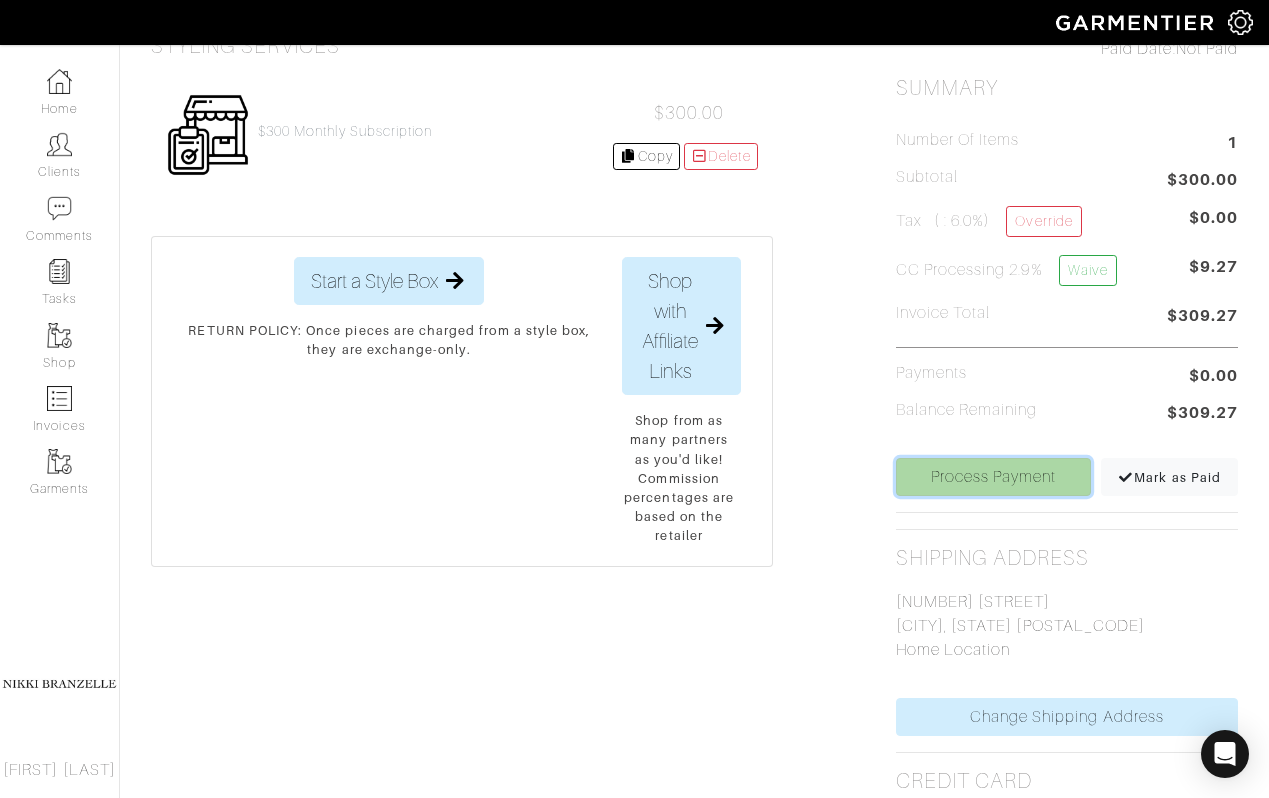 click on "Process Payment" at bounding box center (994, 477) 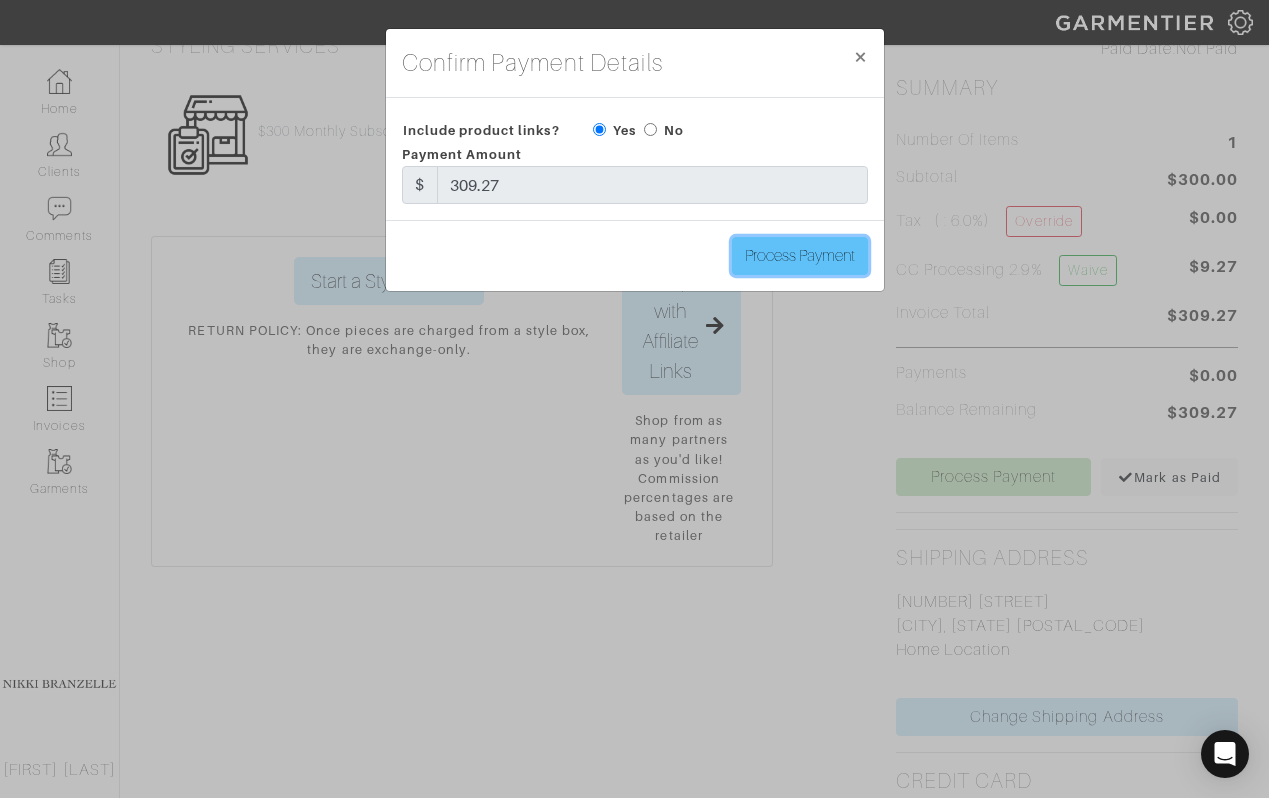 click on "Process Payment" at bounding box center [800, 256] 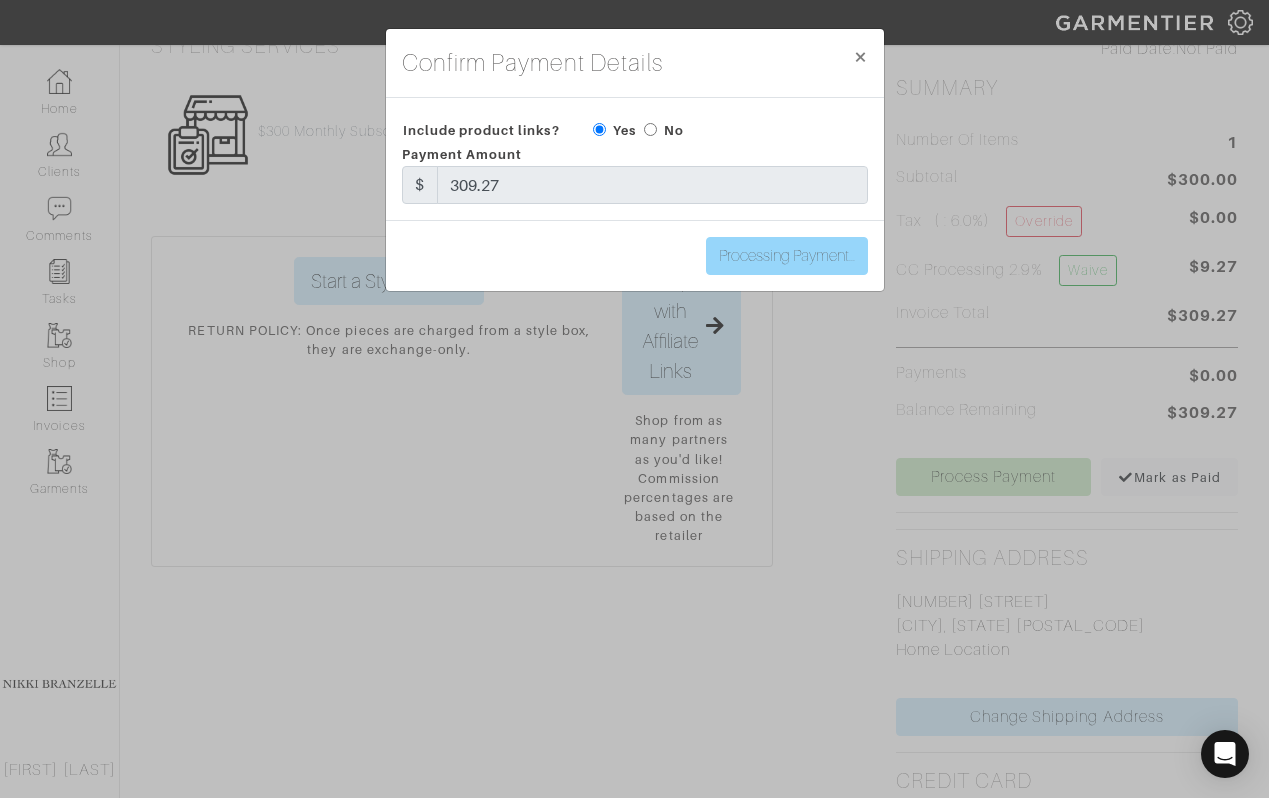 type on "Process Payment" 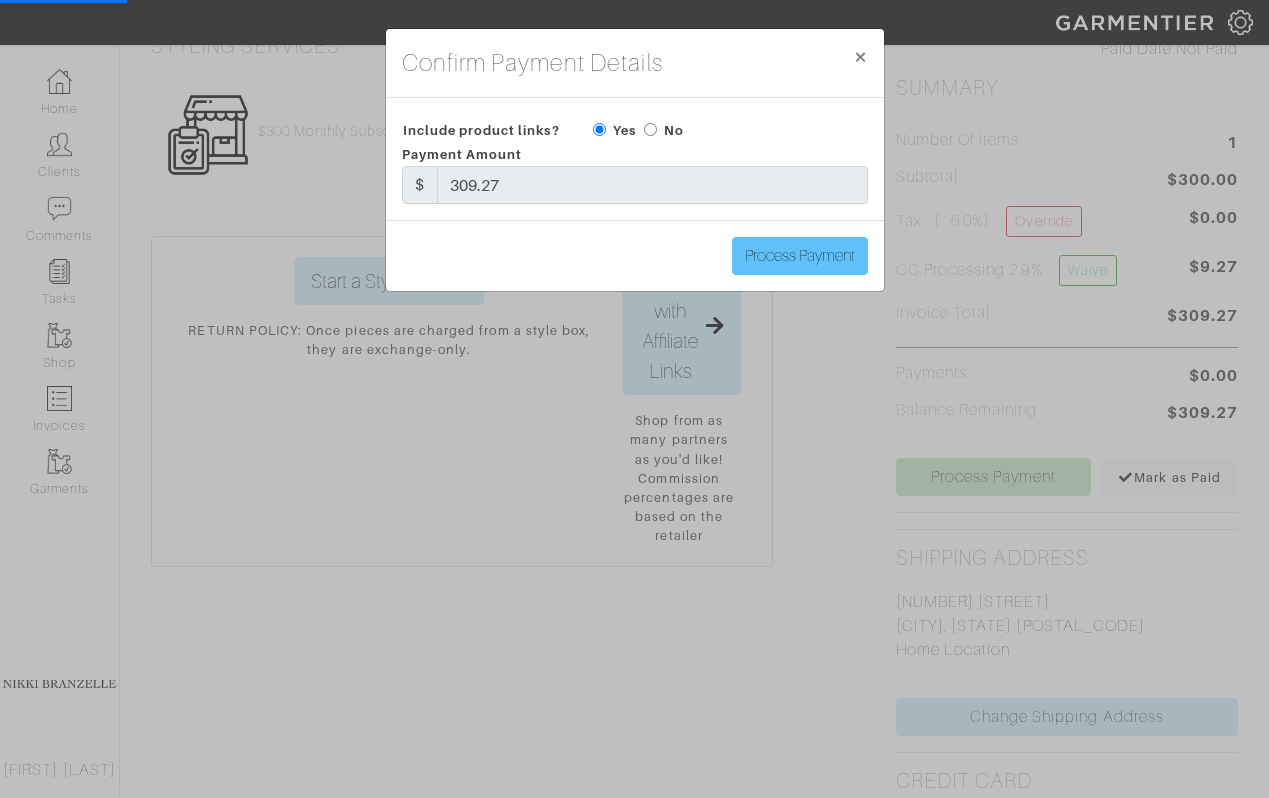 scroll, scrollTop: 0, scrollLeft: 0, axis: both 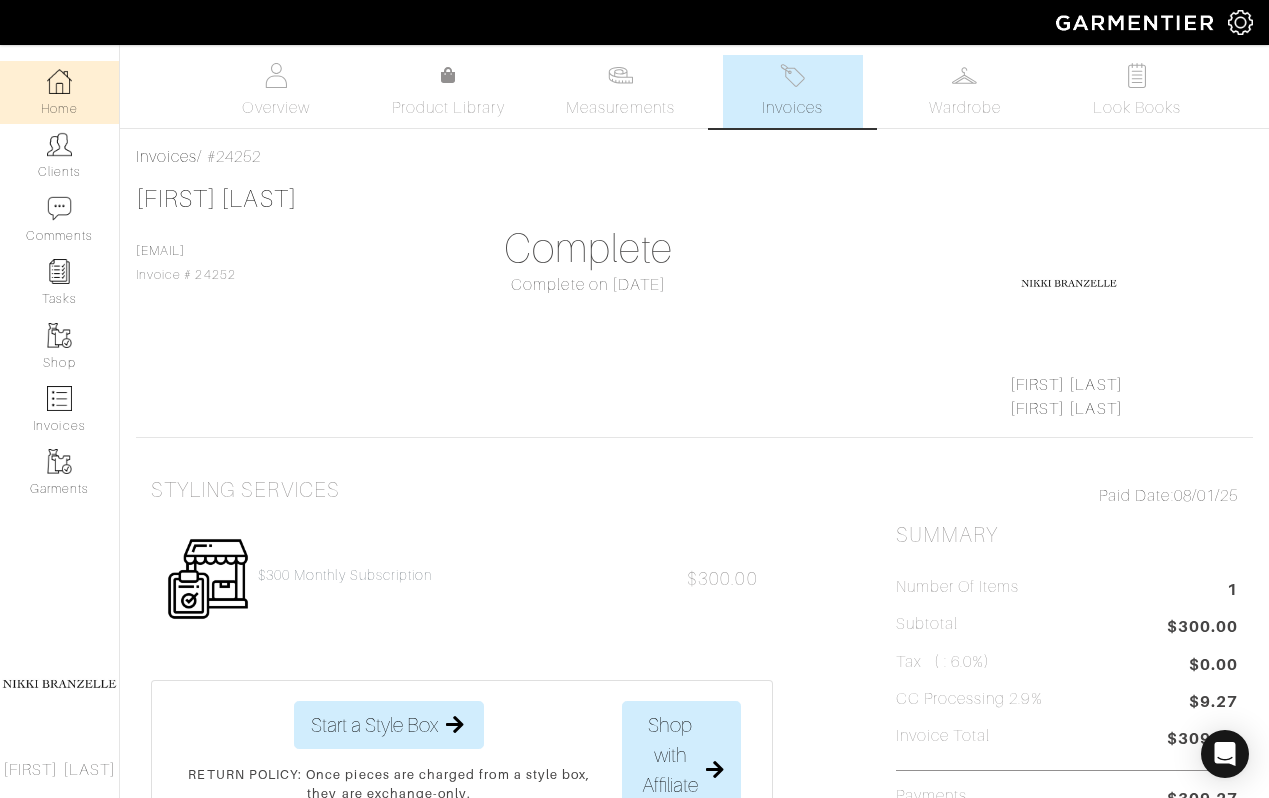 click on "Home" at bounding box center [59, 92] 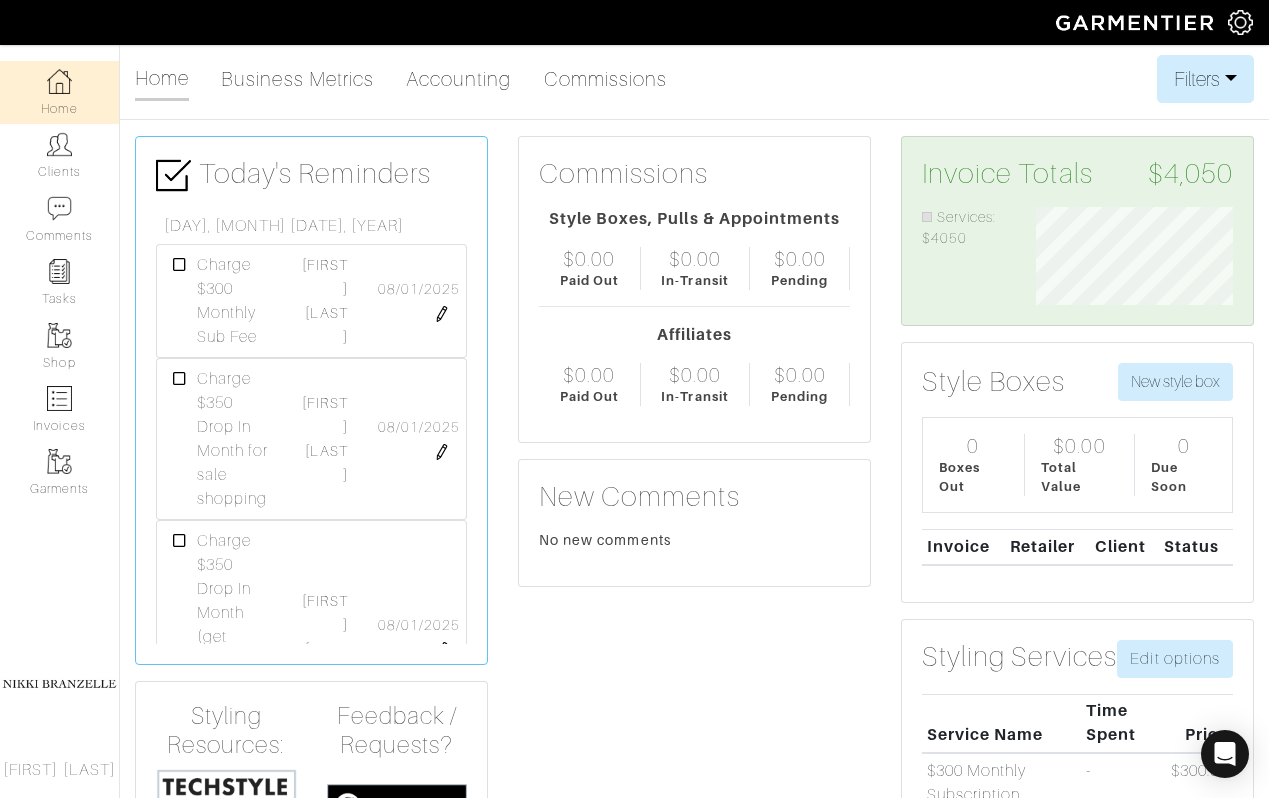scroll, scrollTop: 999902, scrollLeft: 999772, axis: both 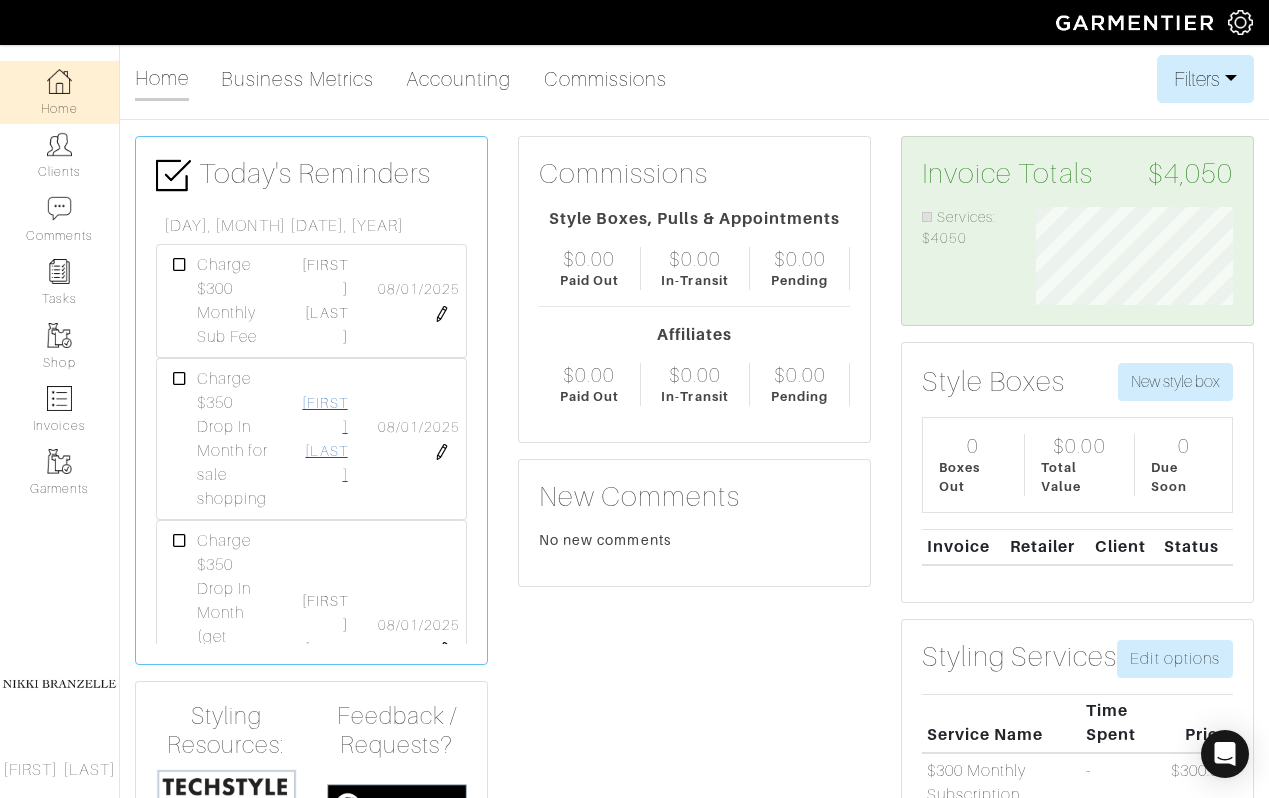 click on "[FIRST] [LAST]" at bounding box center (324, 439) 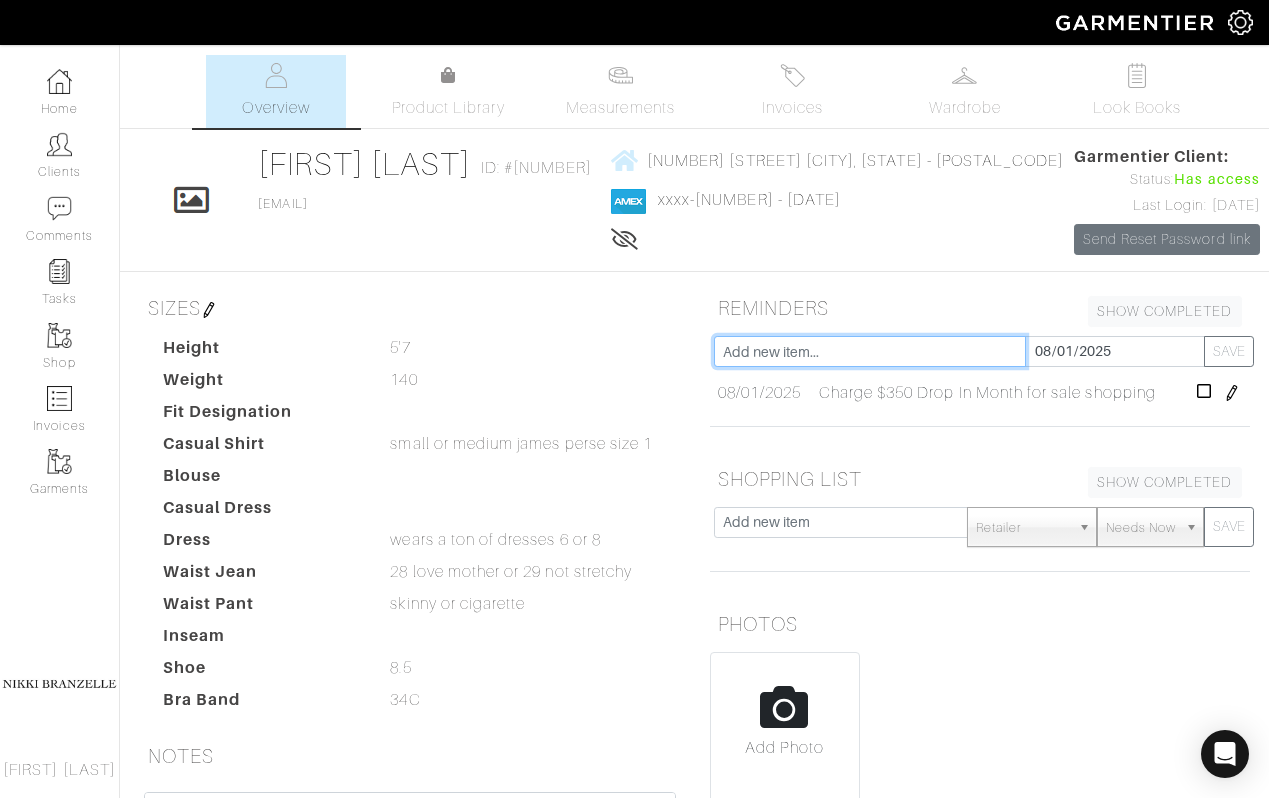 click at bounding box center (870, 351) 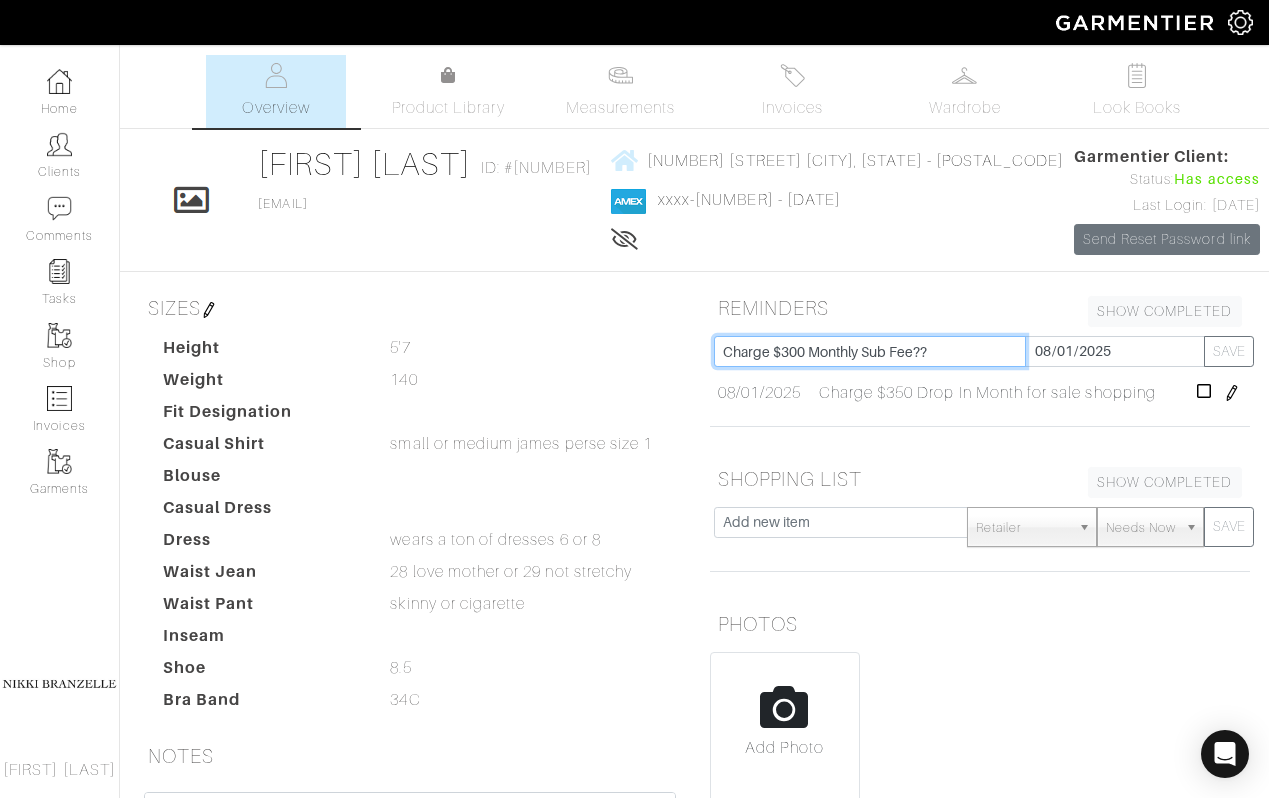 type on "Charge $300 Monthly Sub Fee??" 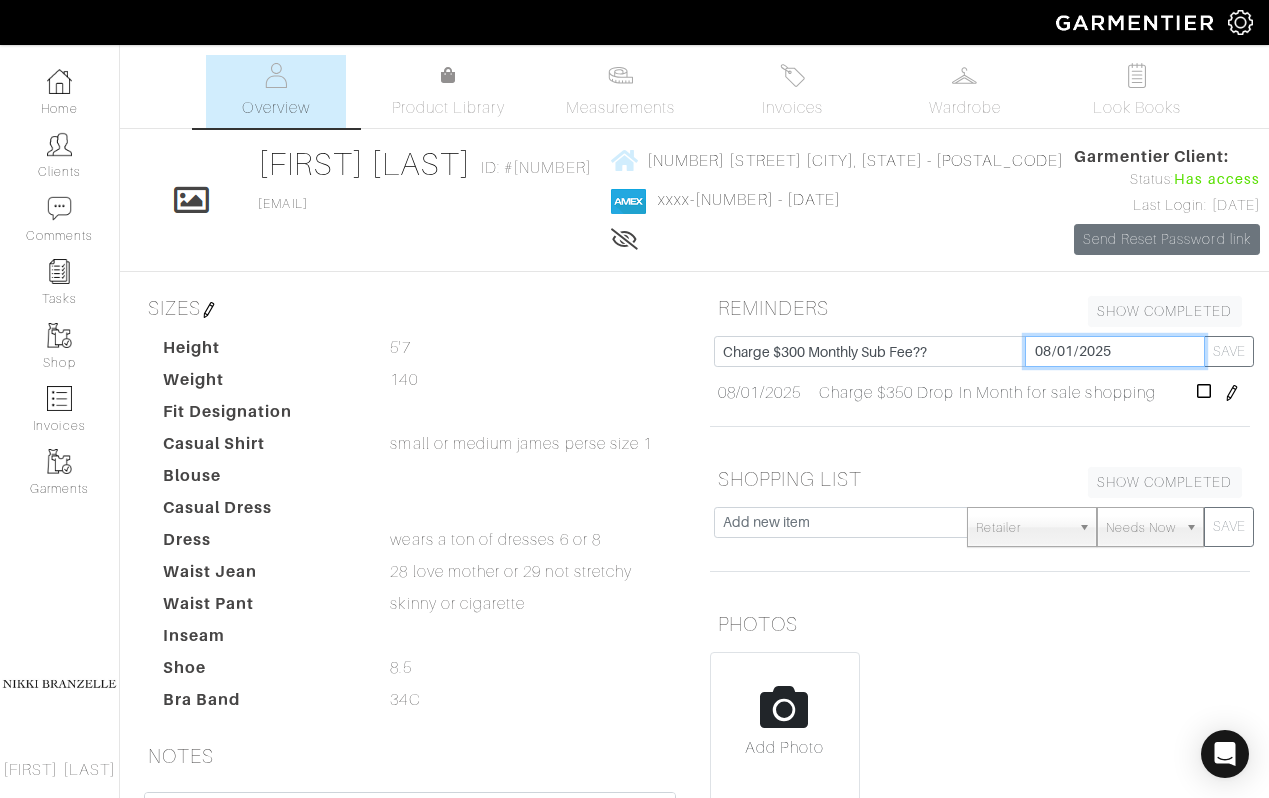 click on "2025-08-01" at bounding box center (1115, 351) 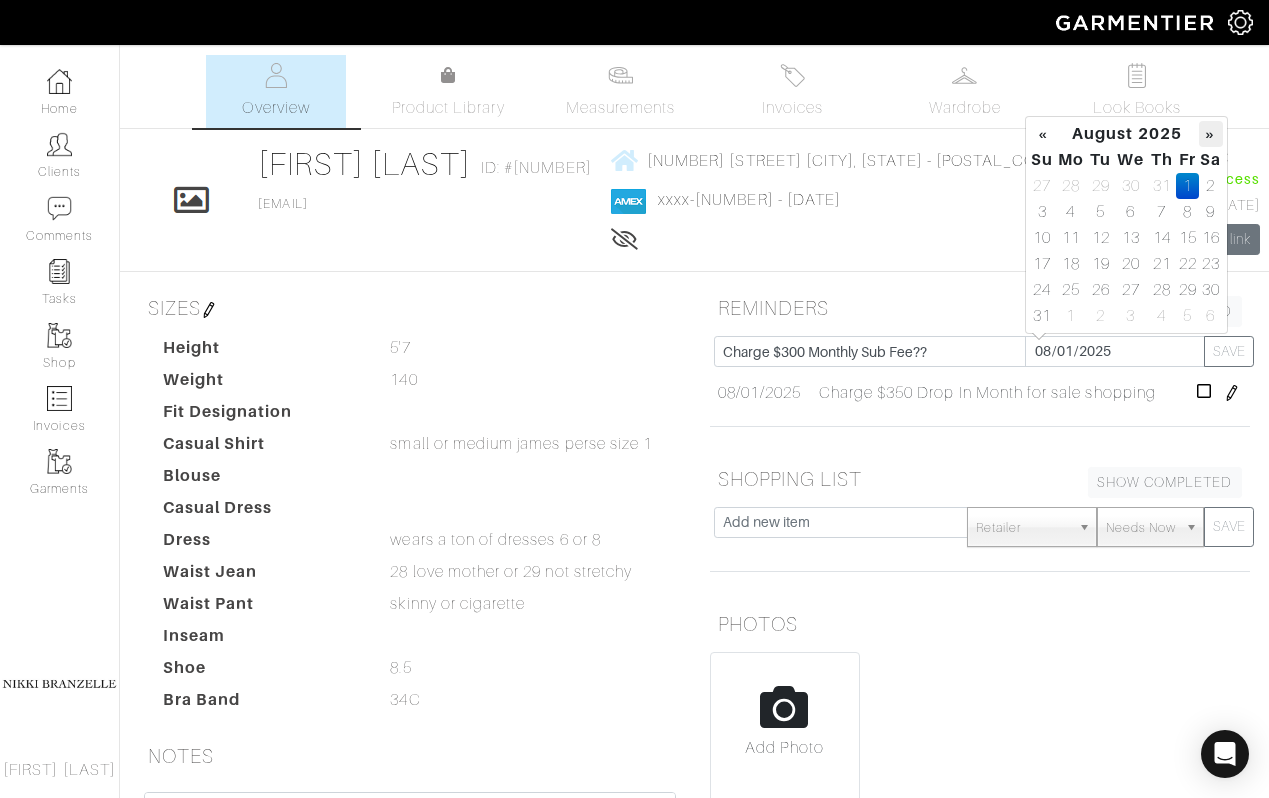 click on "»" at bounding box center (1210, 134) 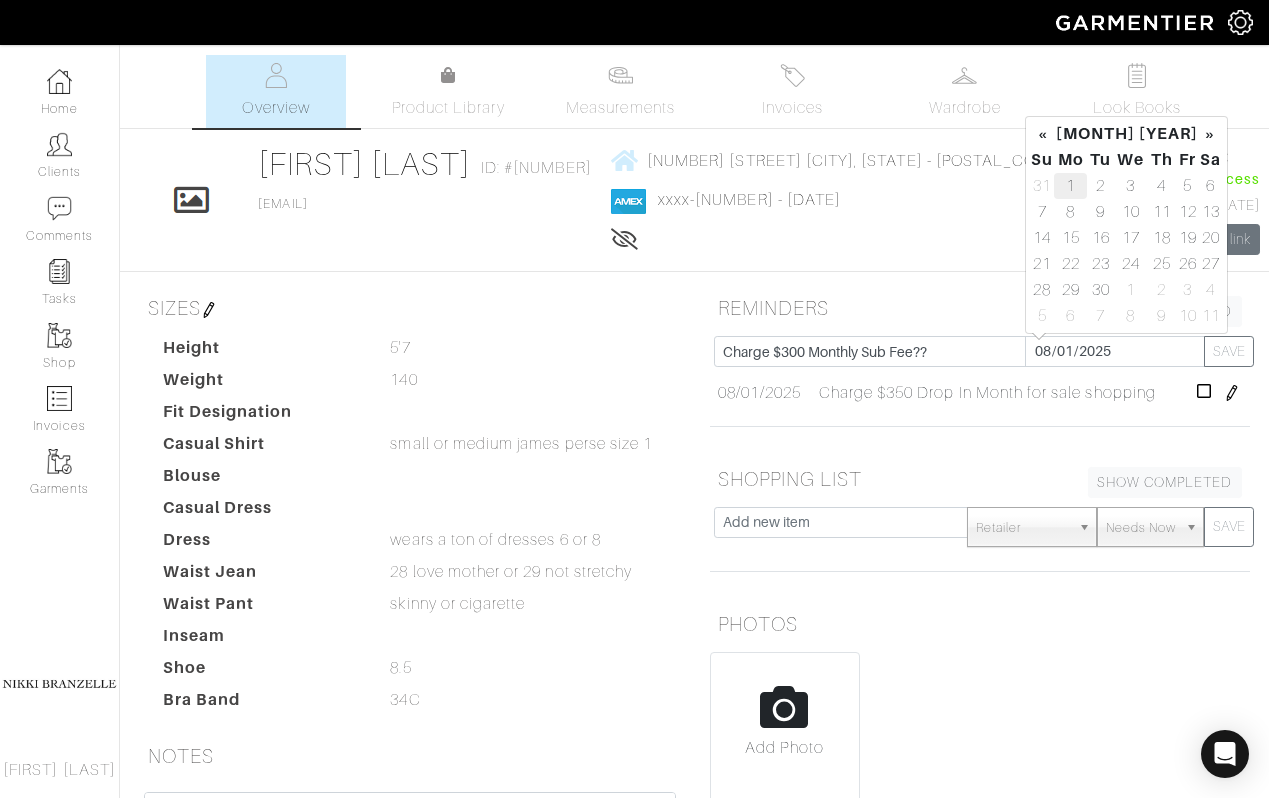click on "1" at bounding box center [1070, 186] 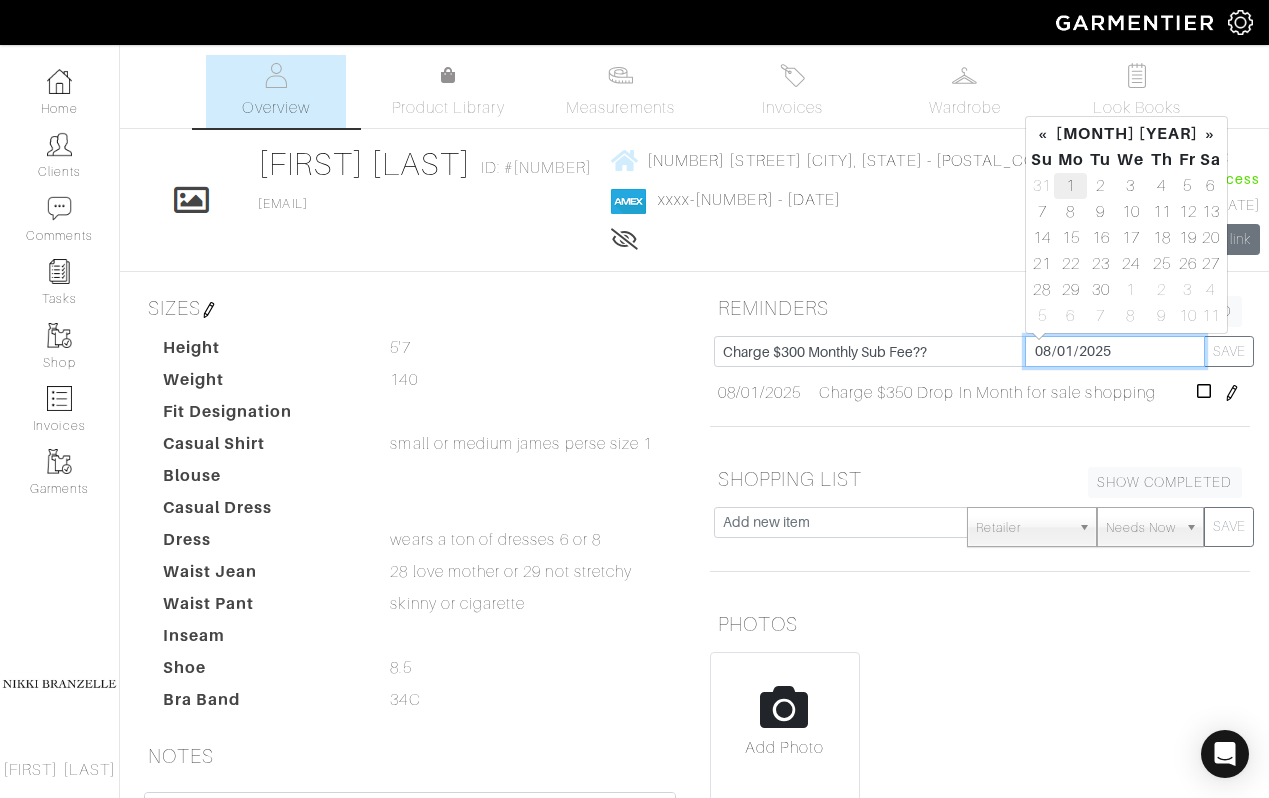 type on "2025-09-01" 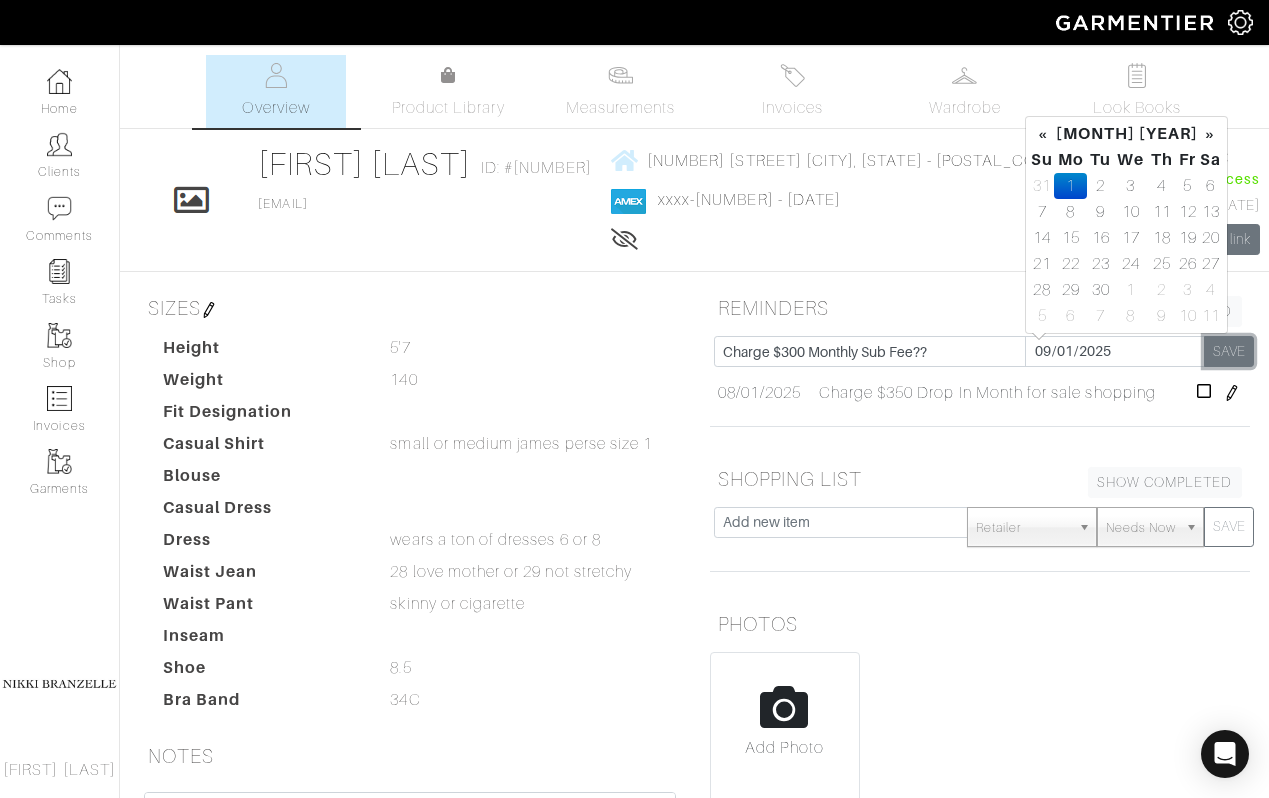 click on "SAVE" at bounding box center (1229, 351) 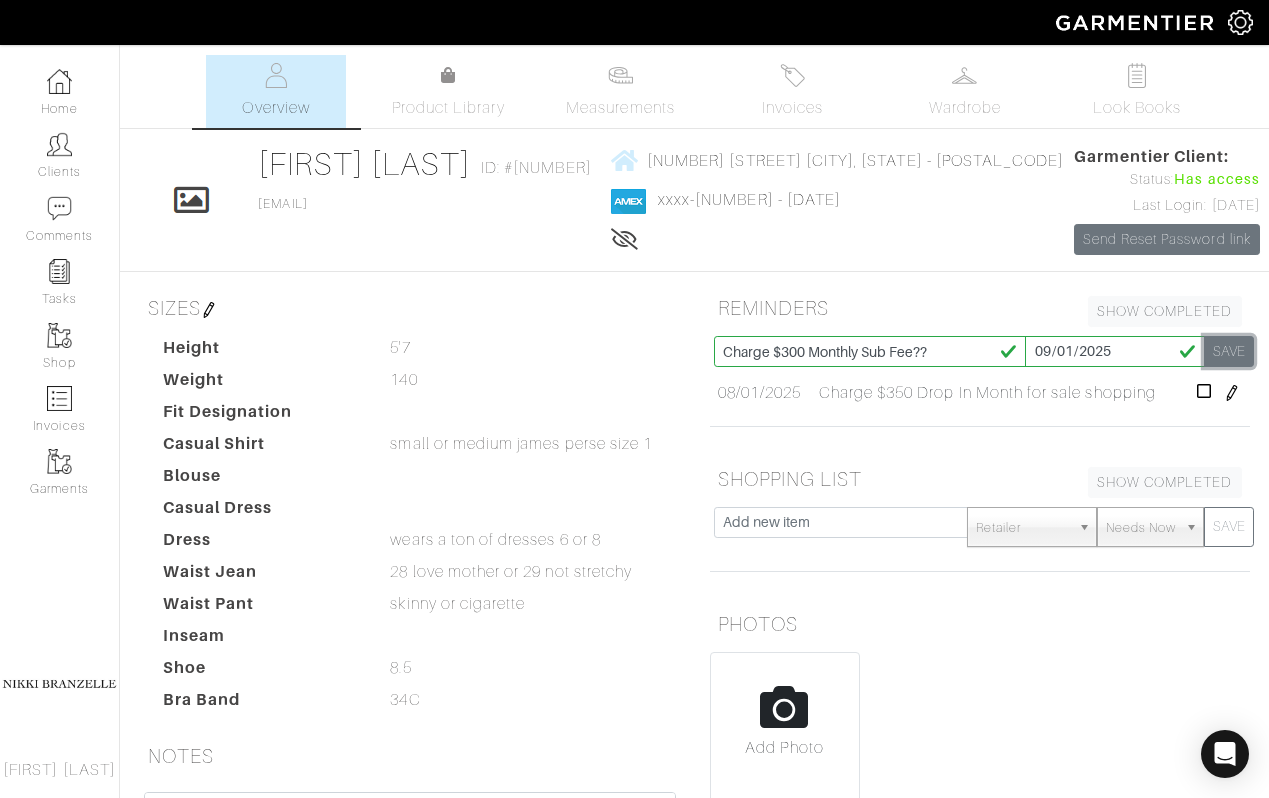 type 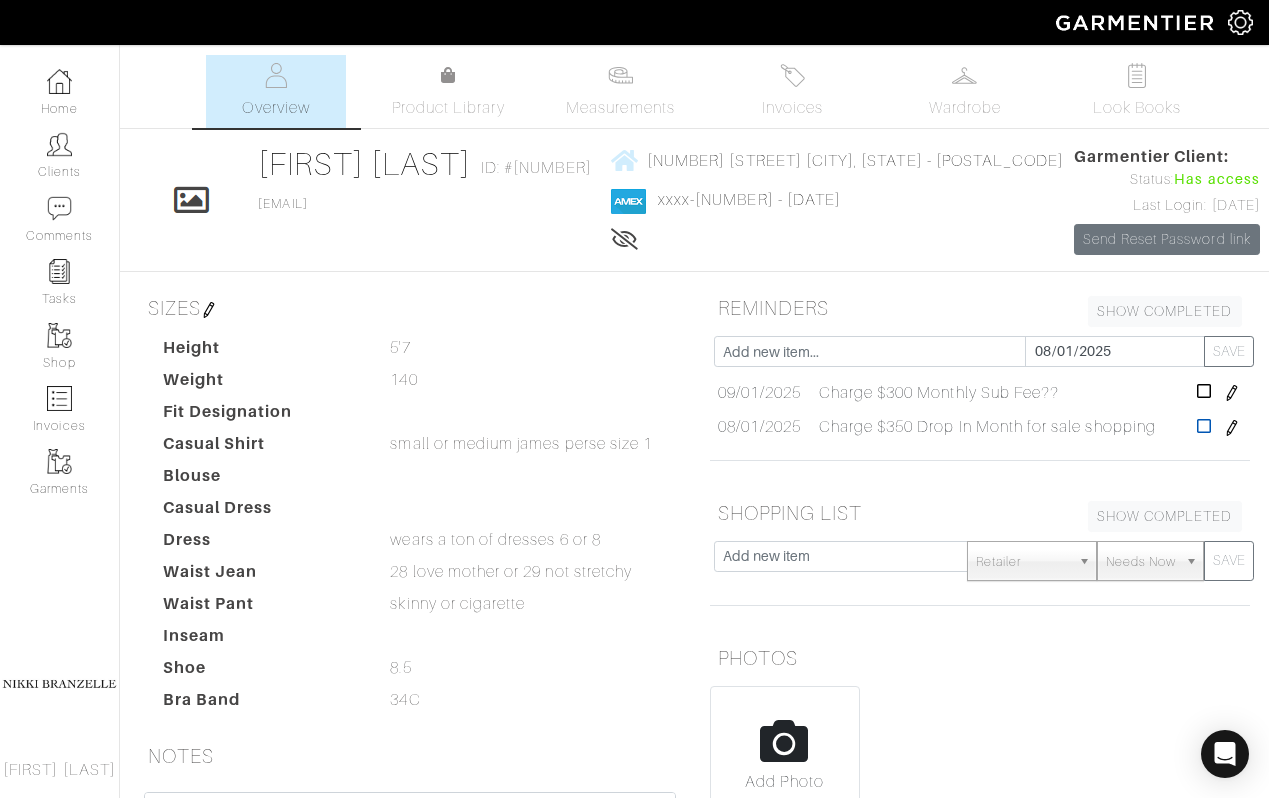 click at bounding box center (1204, 426) 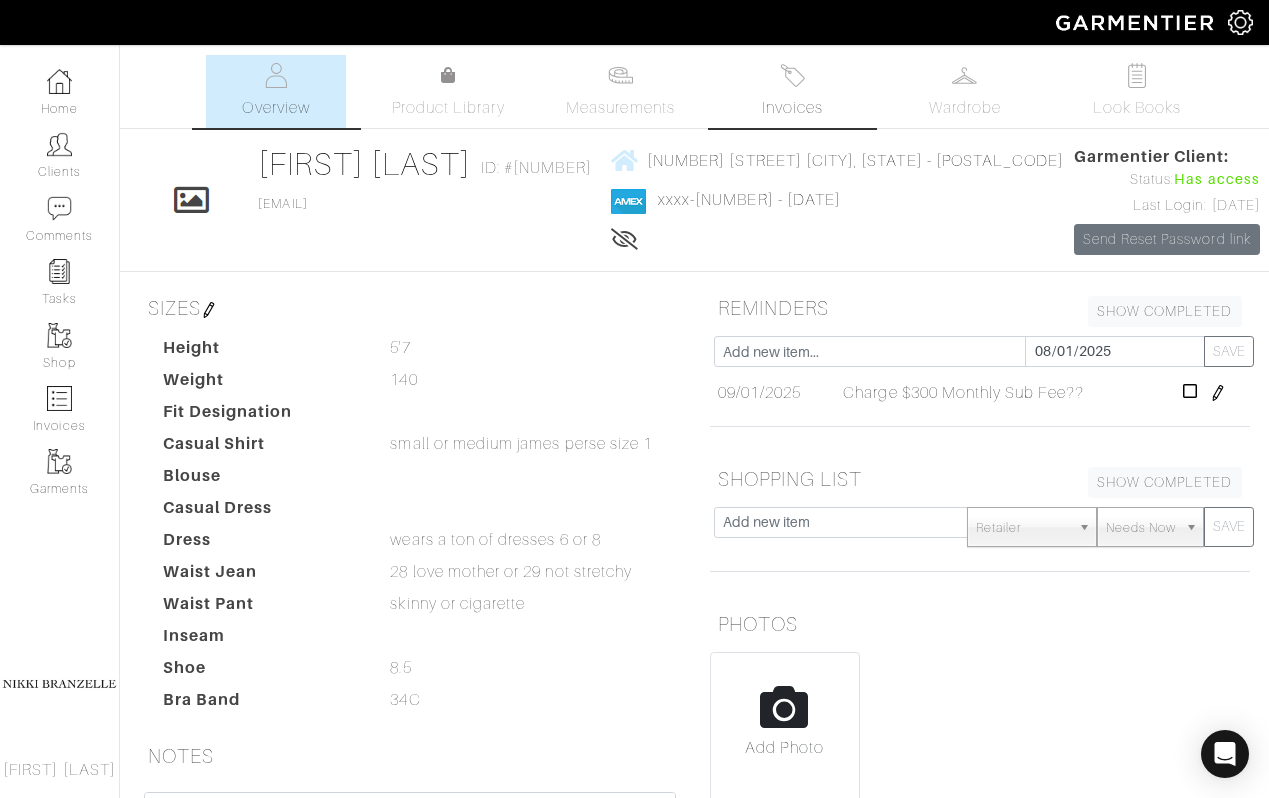 click at bounding box center (792, 75) 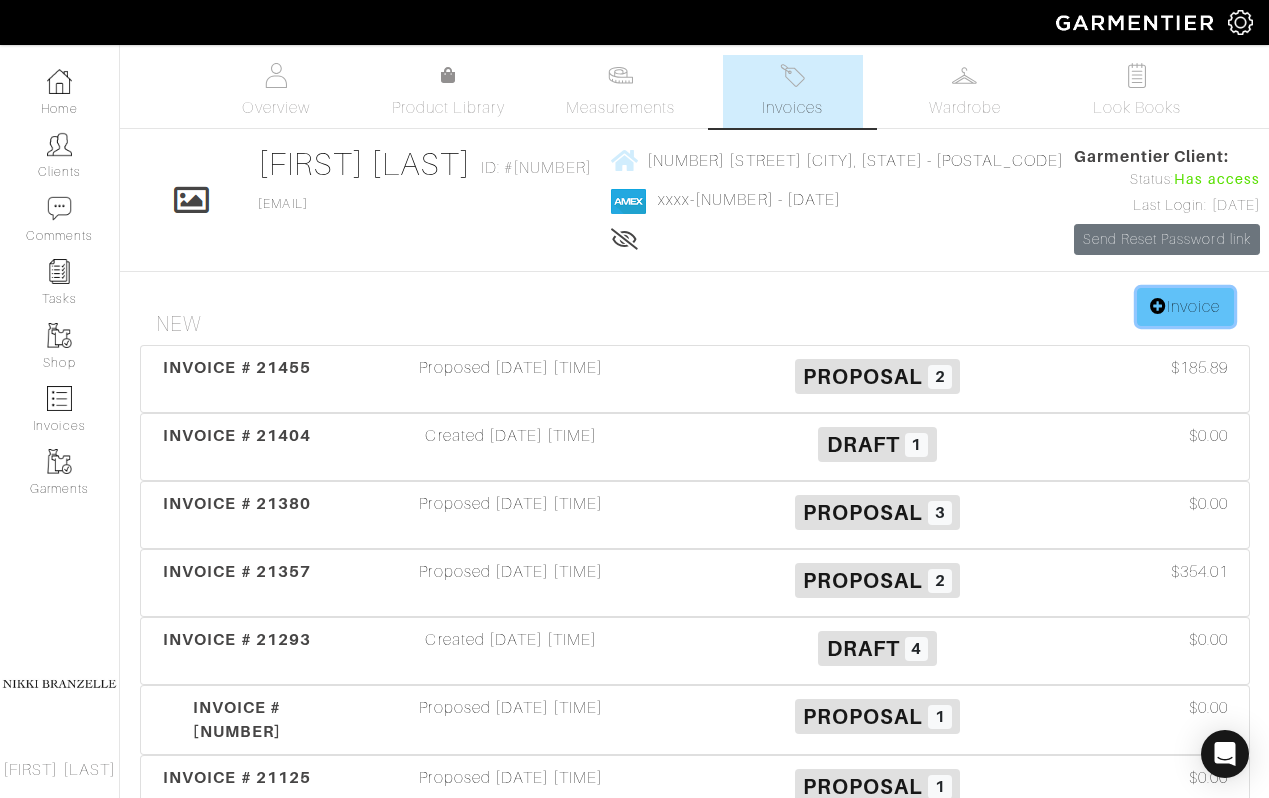 click on "Invoice" at bounding box center [1185, 307] 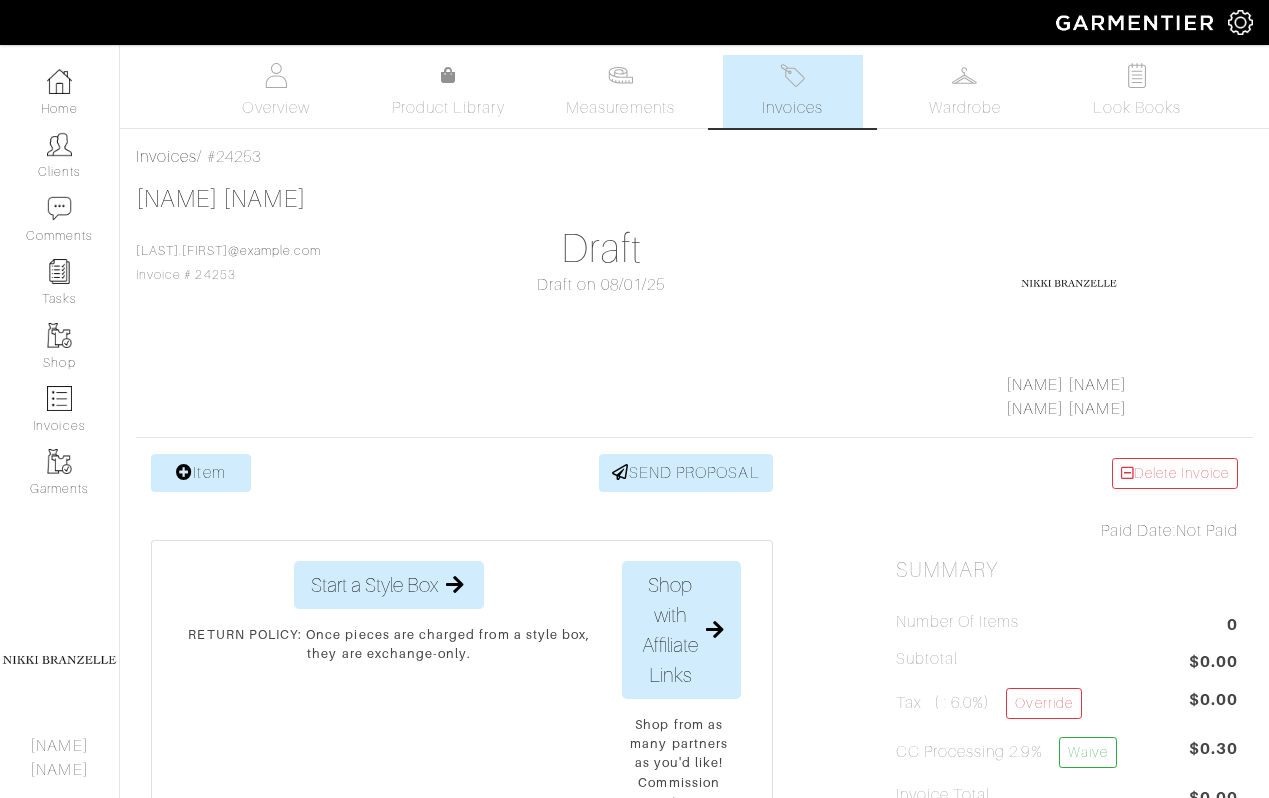 scroll, scrollTop: 0, scrollLeft: 0, axis: both 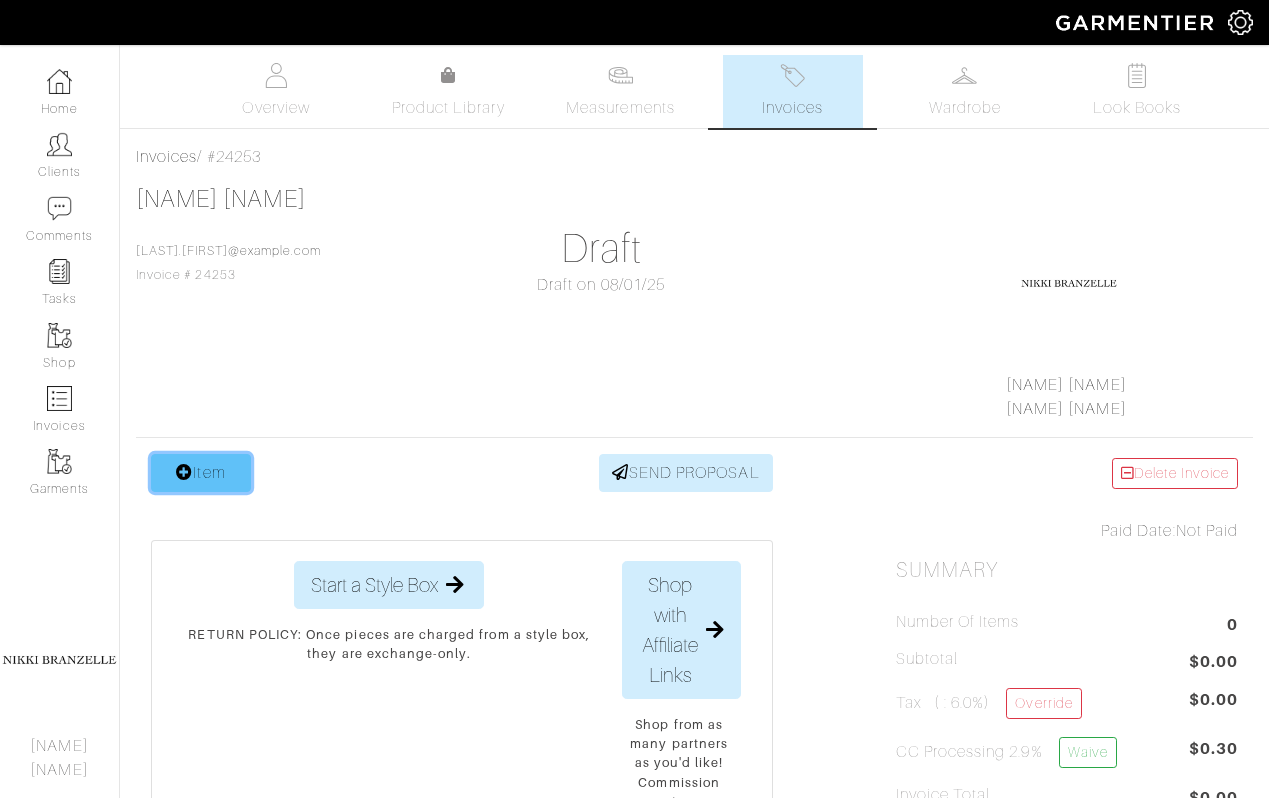 click on "Item" at bounding box center (201, 473) 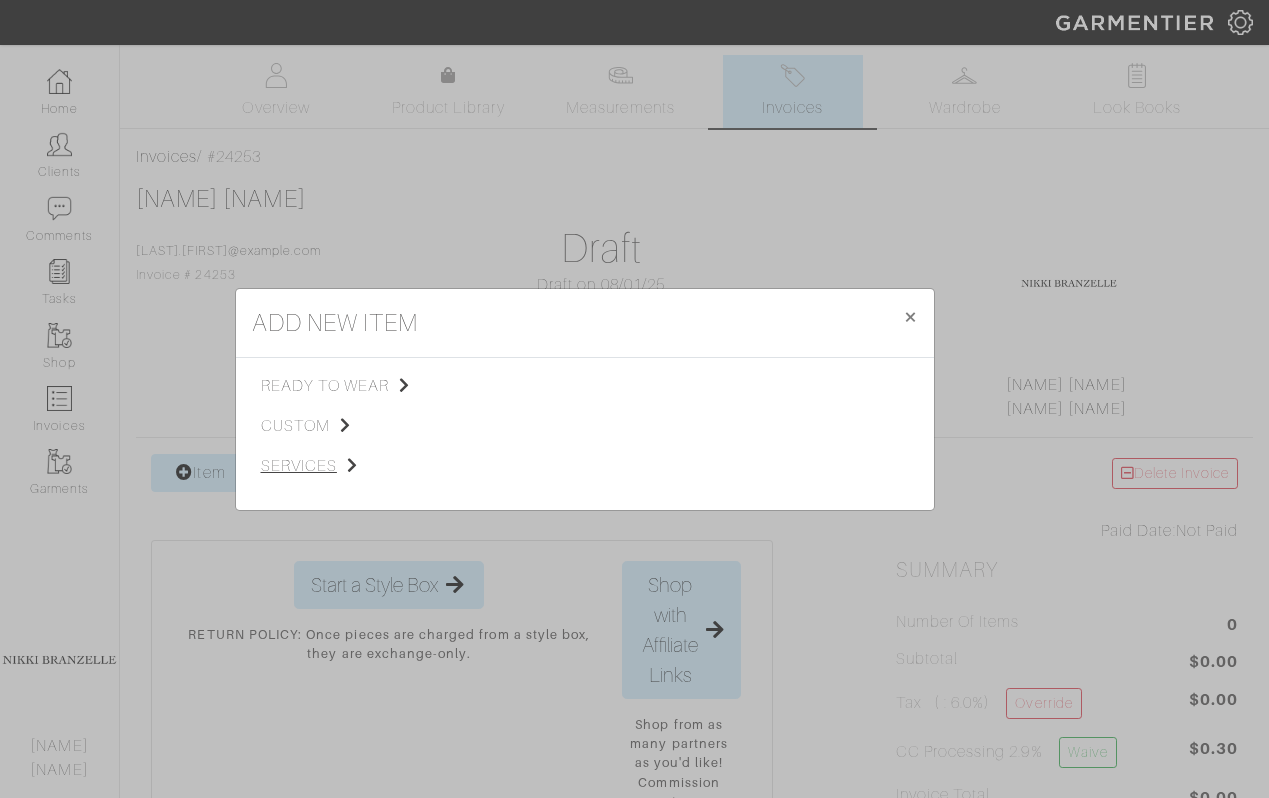 click on "services" at bounding box center [361, 466] 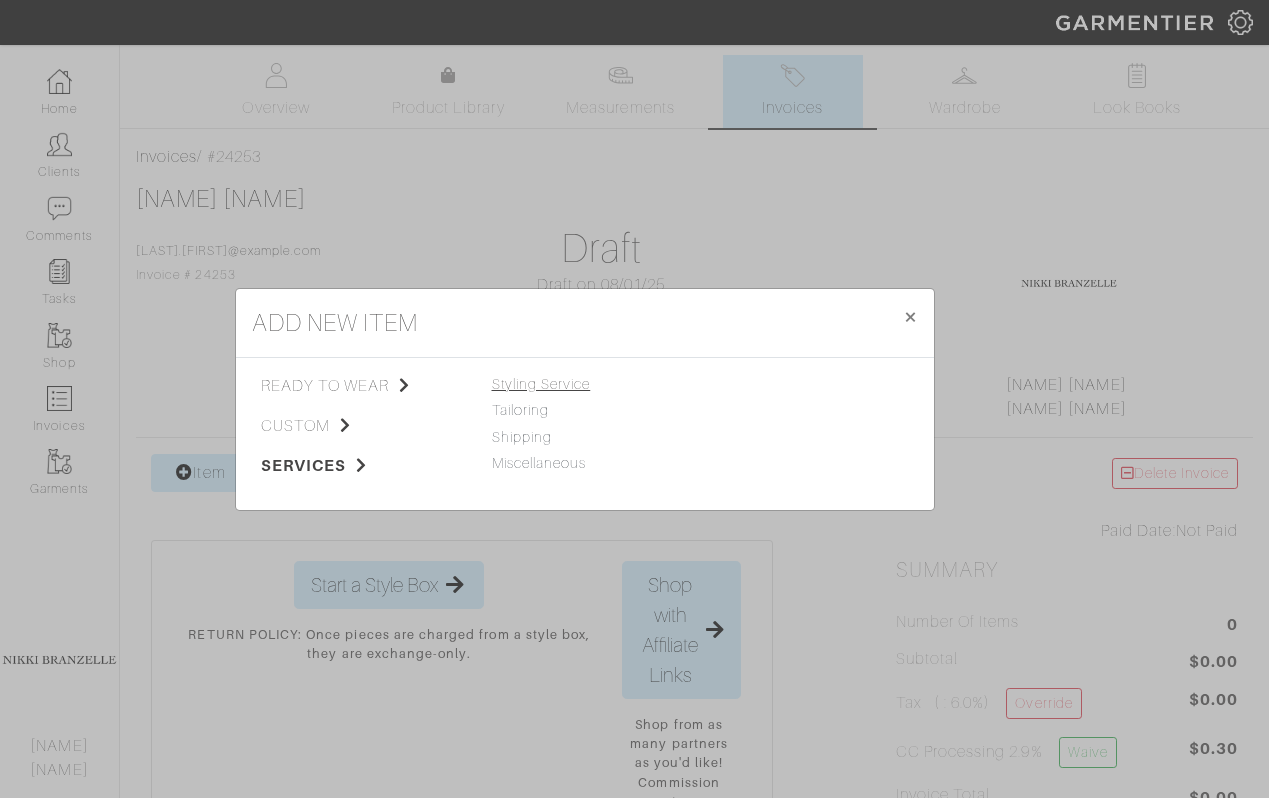 click on "Styling Service" at bounding box center [541, 384] 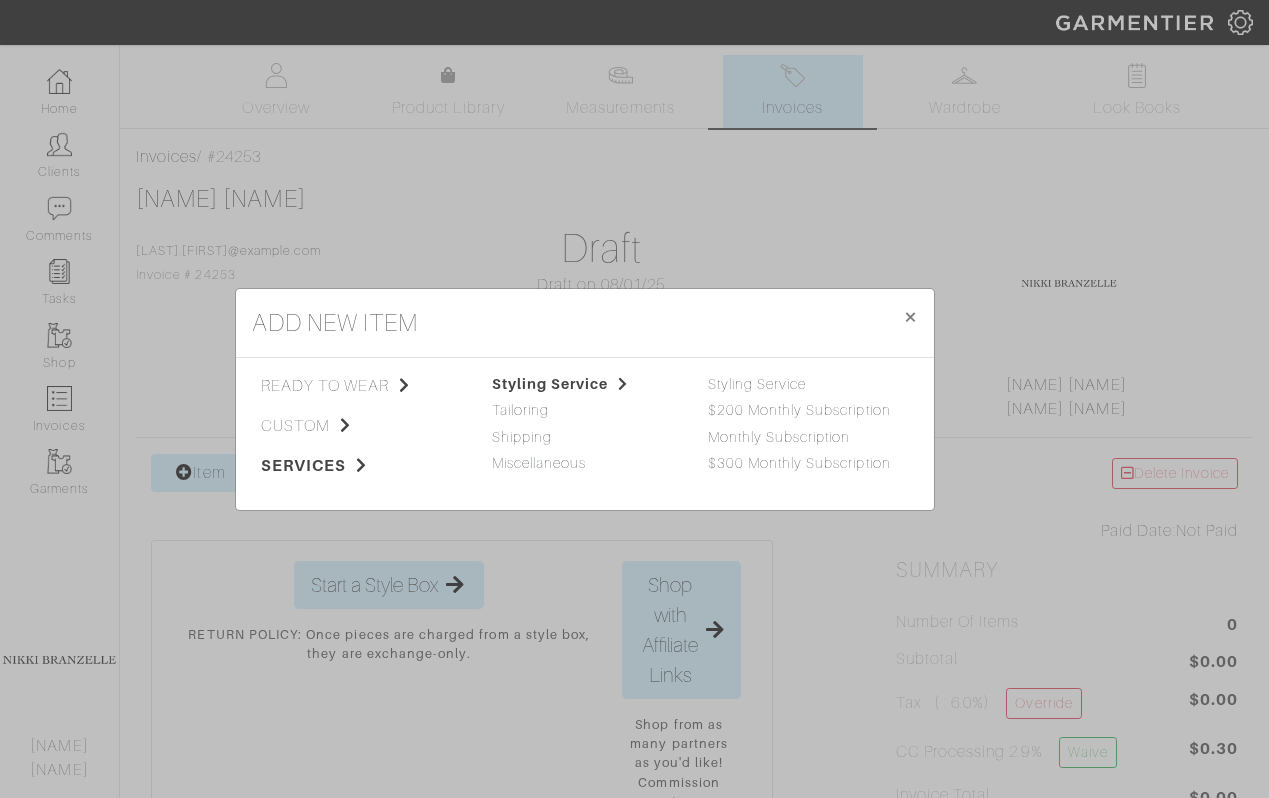 click on "Styling Service" at bounding box center [801, 385] 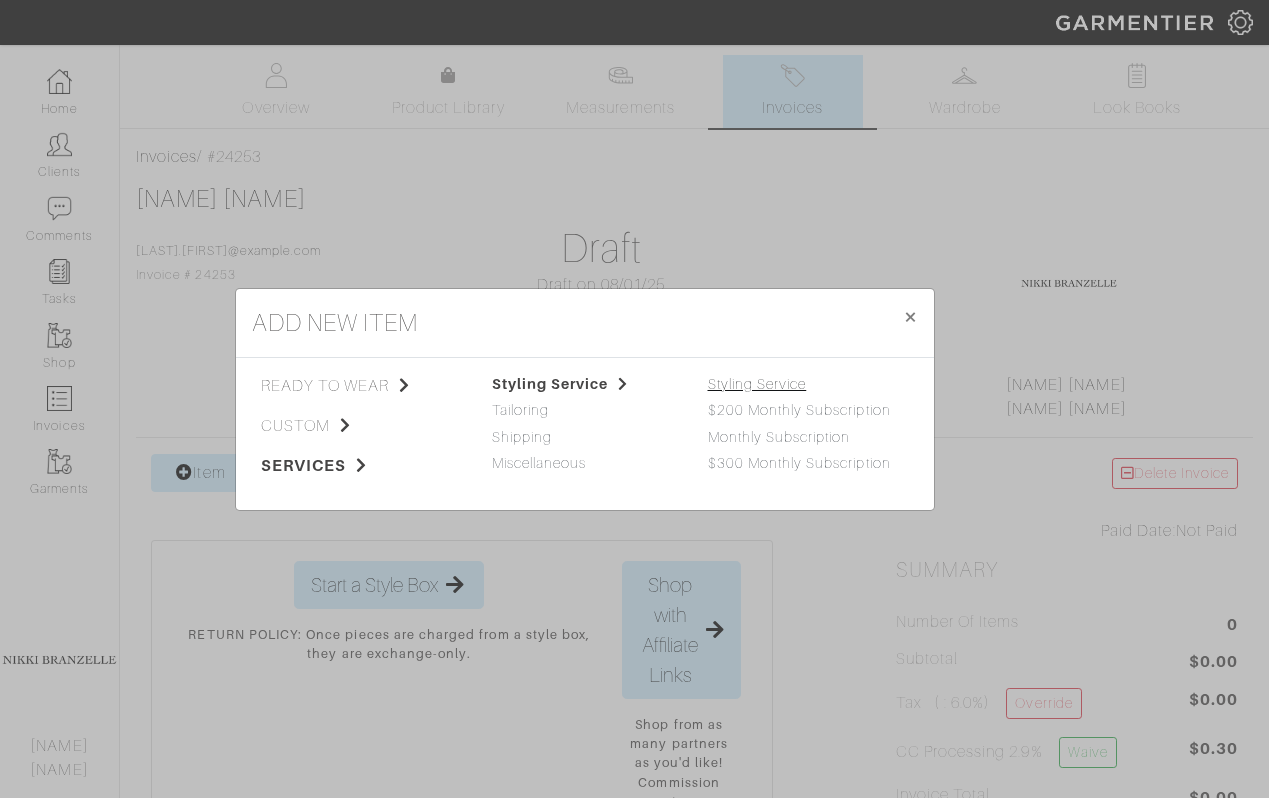 click on "Styling Service" at bounding box center (757, 384) 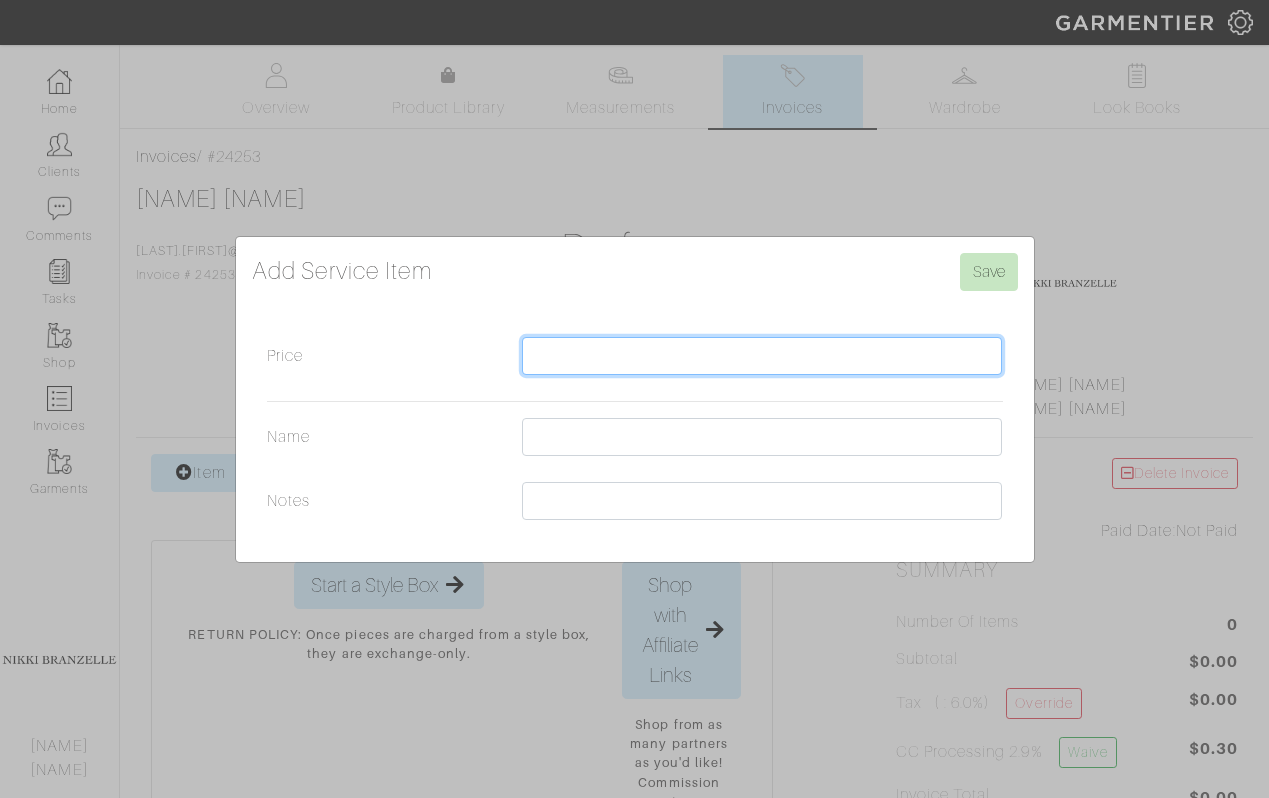 click on "Price" at bounding box center [762, 356] 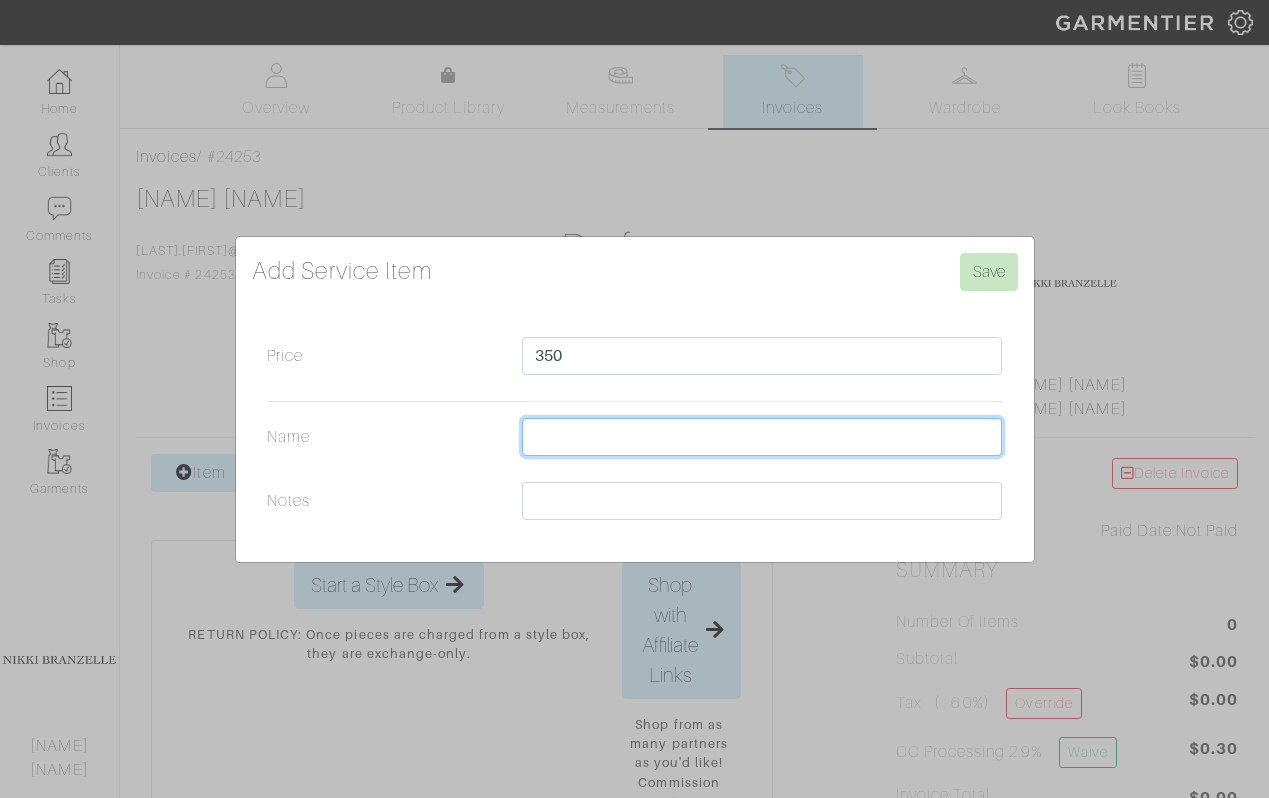 click on "Name" at bounding box center [762, 437] 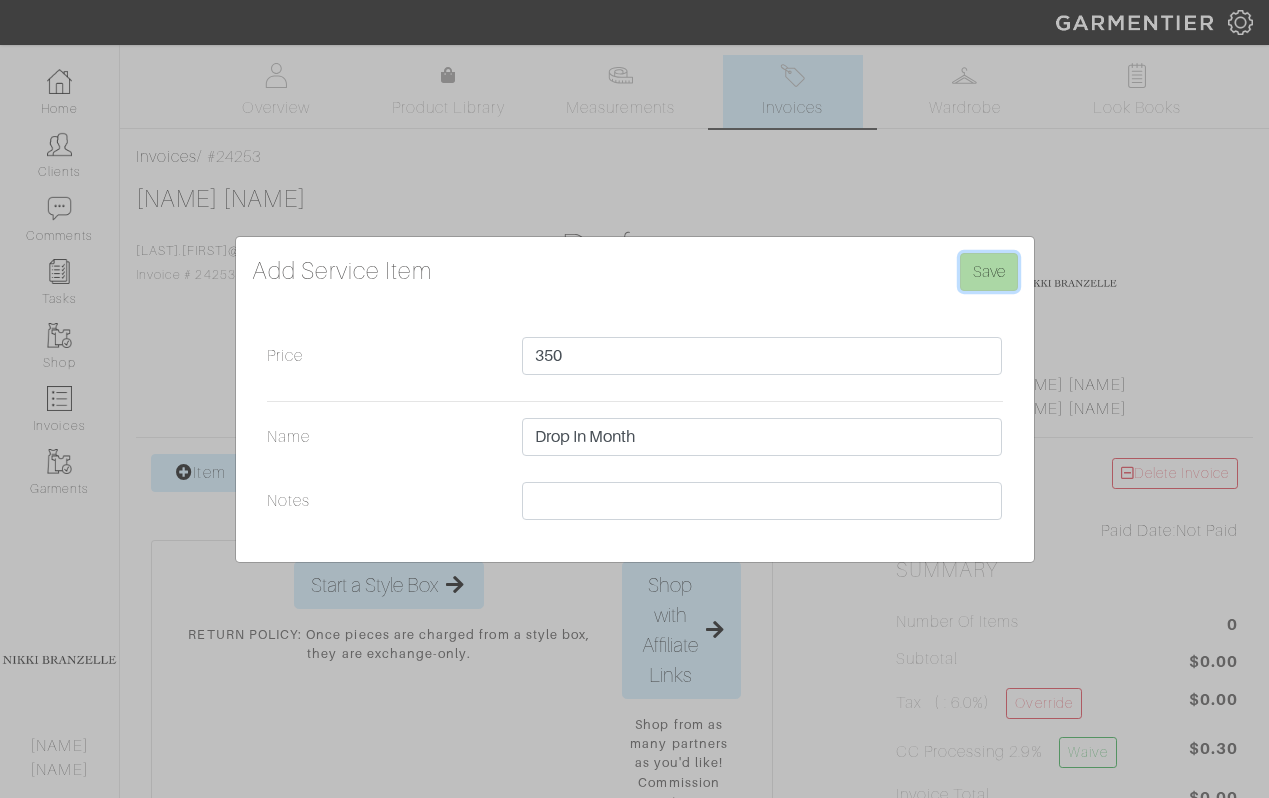 click on "Save" at bounding box center [989, 272] 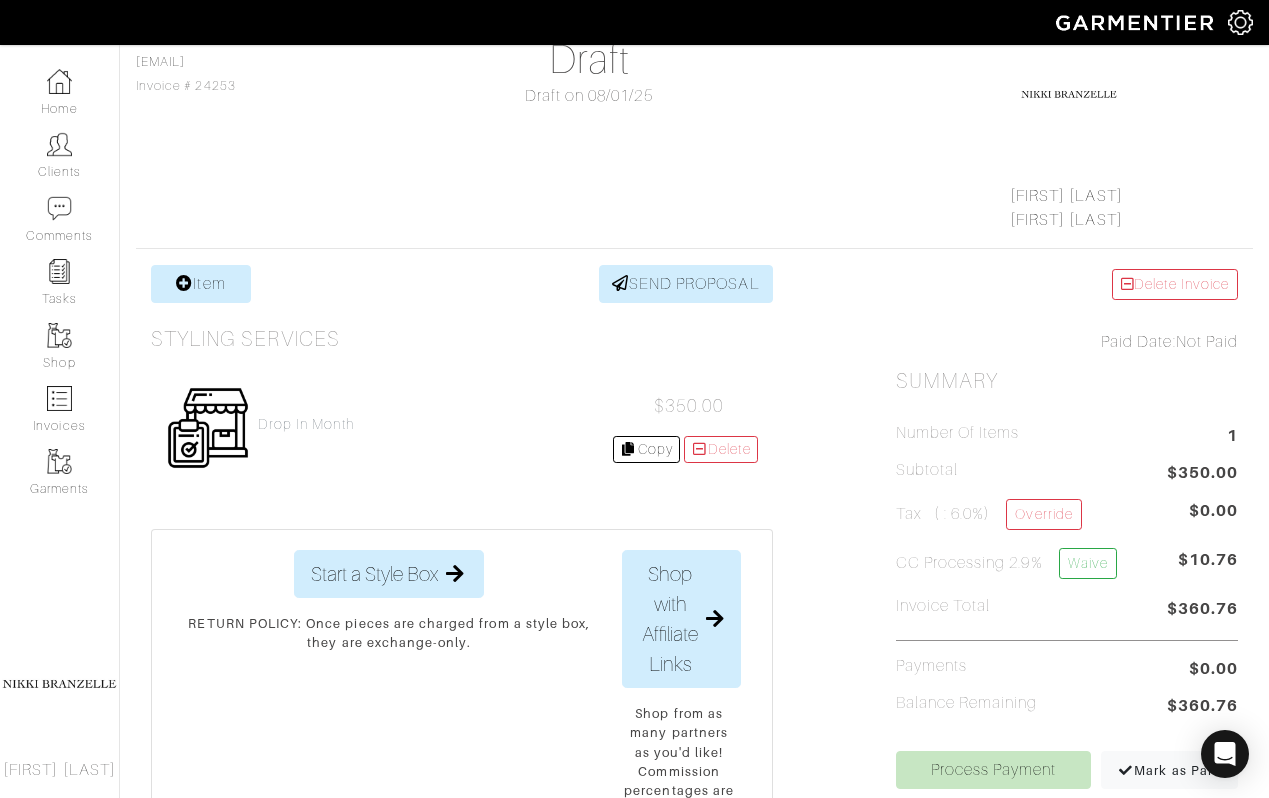 scroll, scrollTop: 311, scrollLeft: 0, axis: vertical 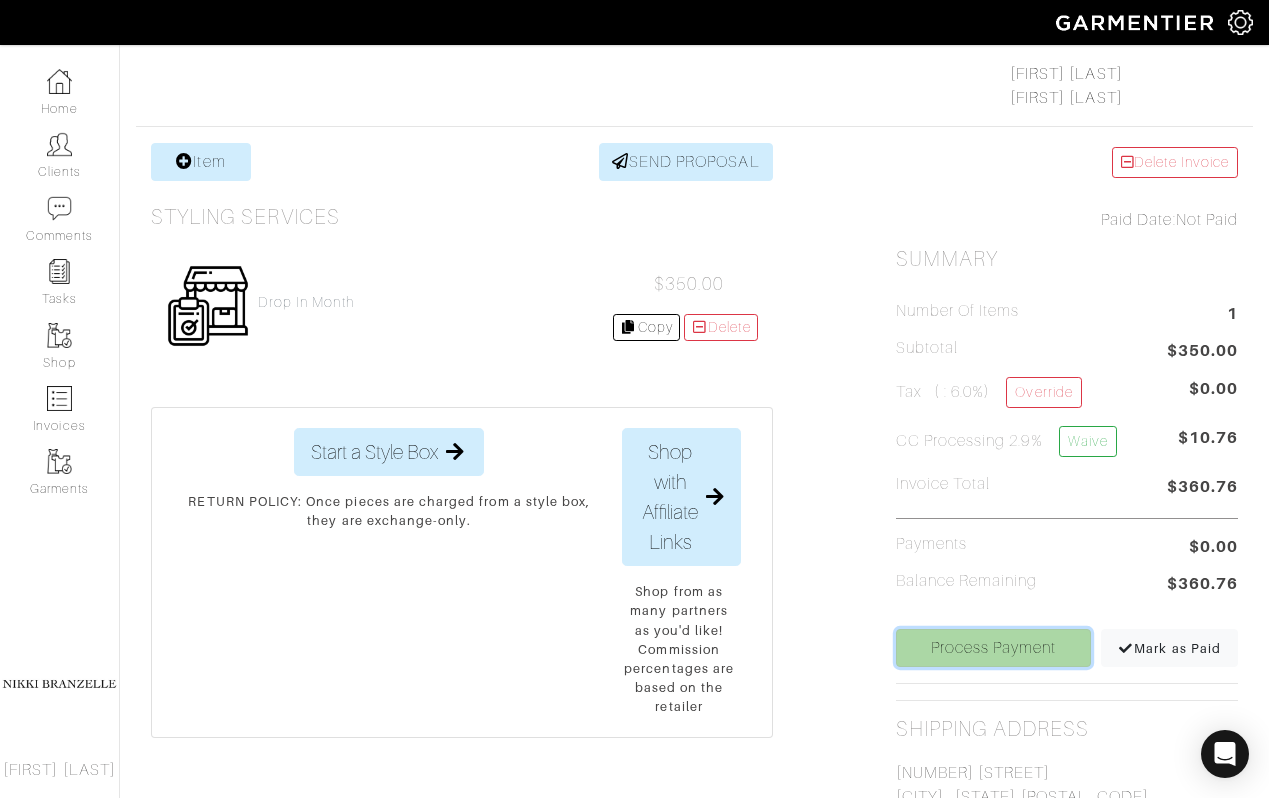 click on "Process Payment" at bounding box center [994, 648] 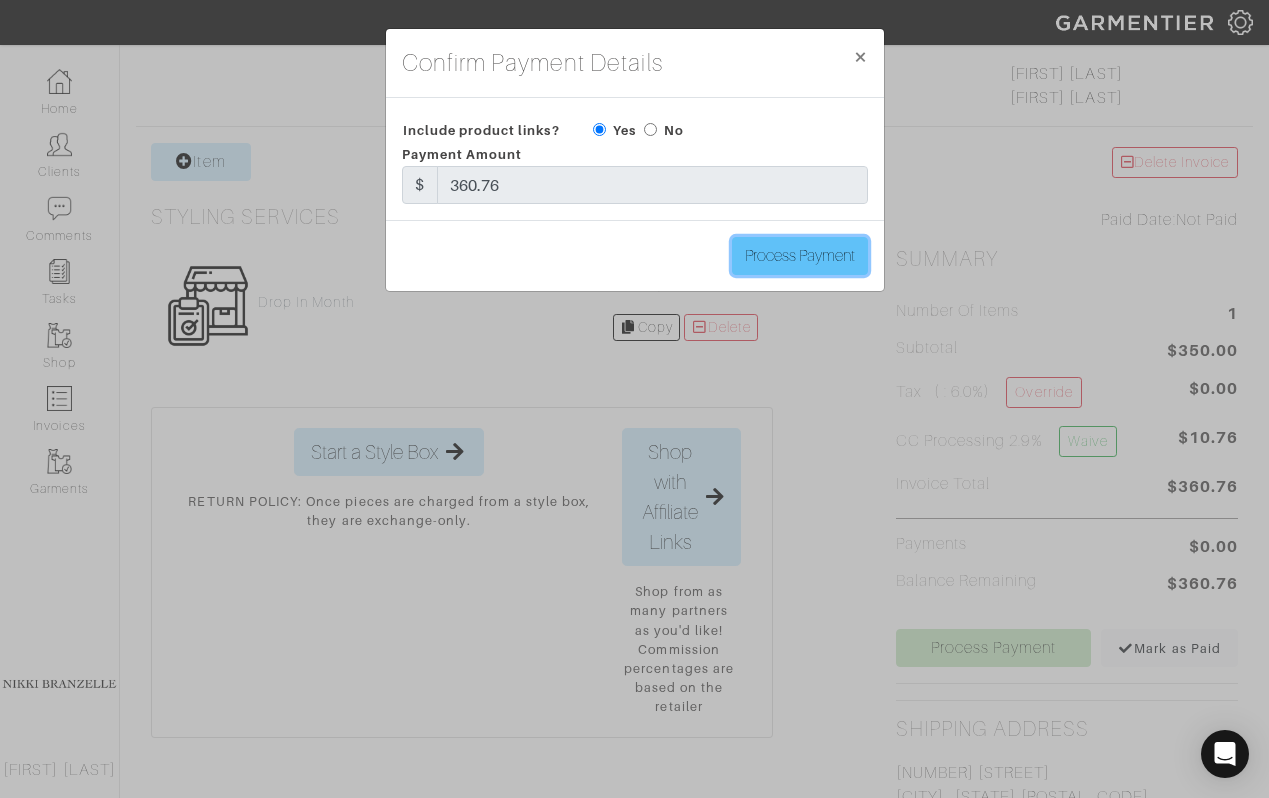 click on "Process Payment" at bounding box center [800, 256] 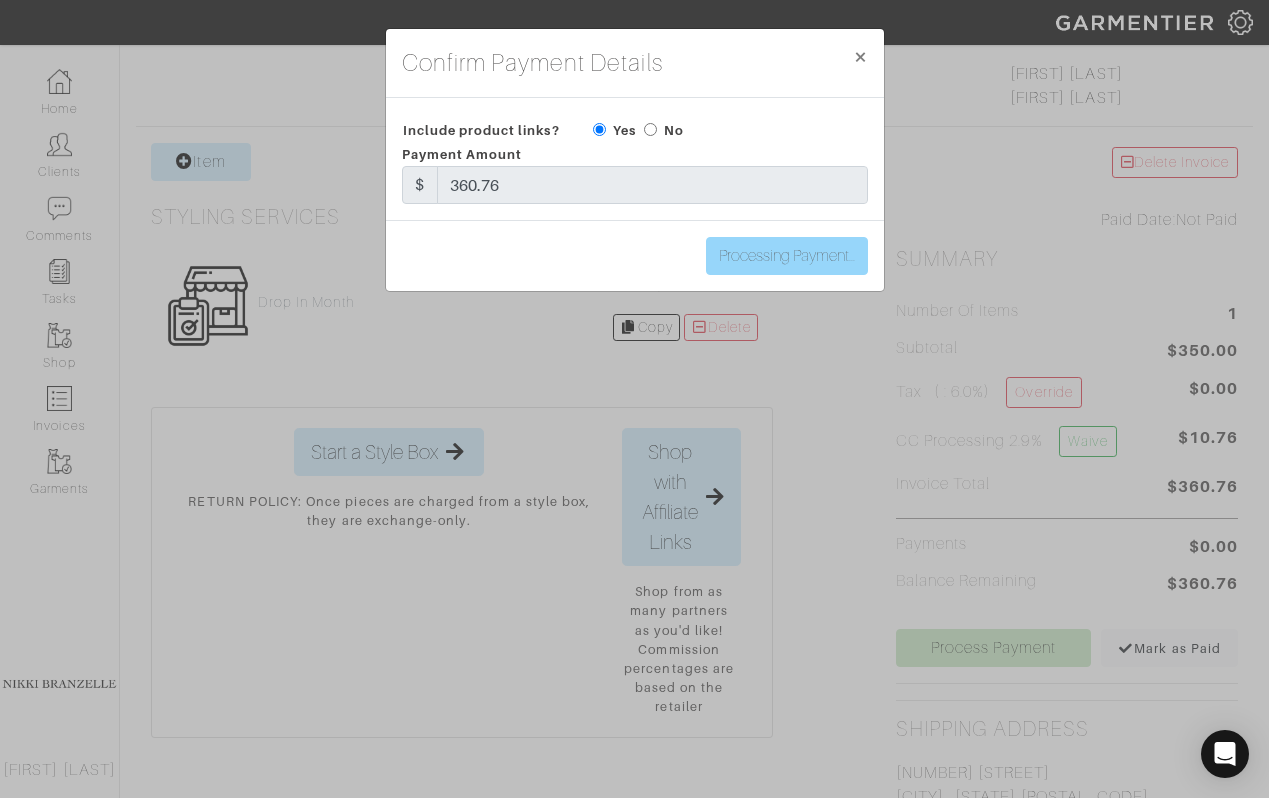 type on "Process Payment" 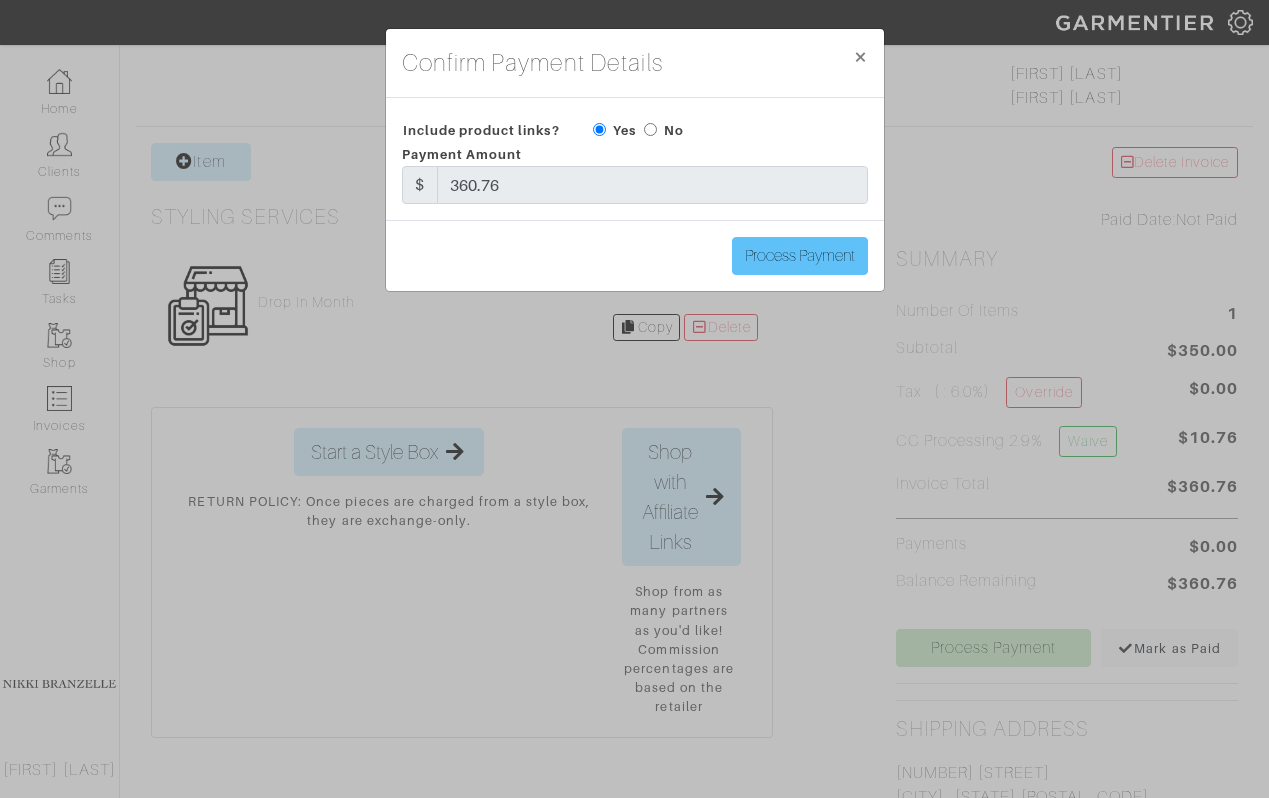 scroll, scrollTop: 0, scrollLeft: 0, axis: both 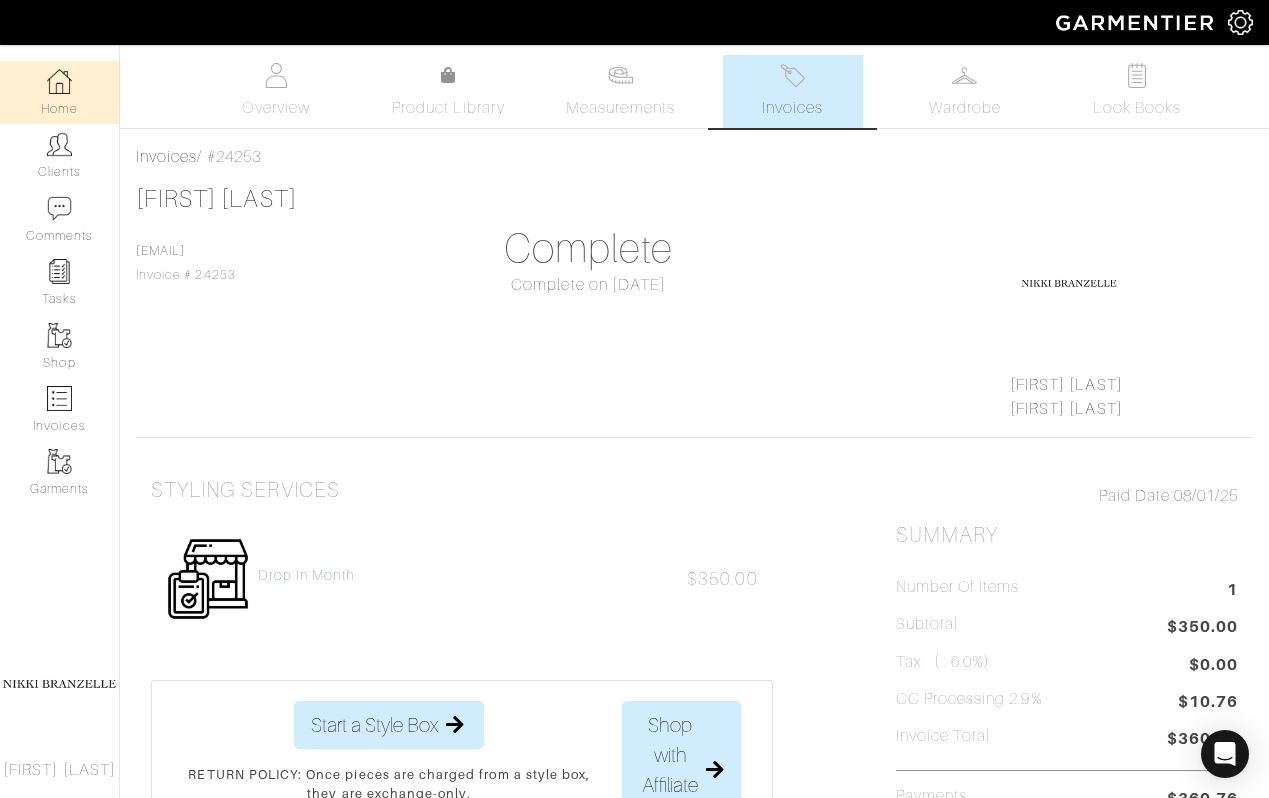 click on "Home" at bounding box center [59, 92] 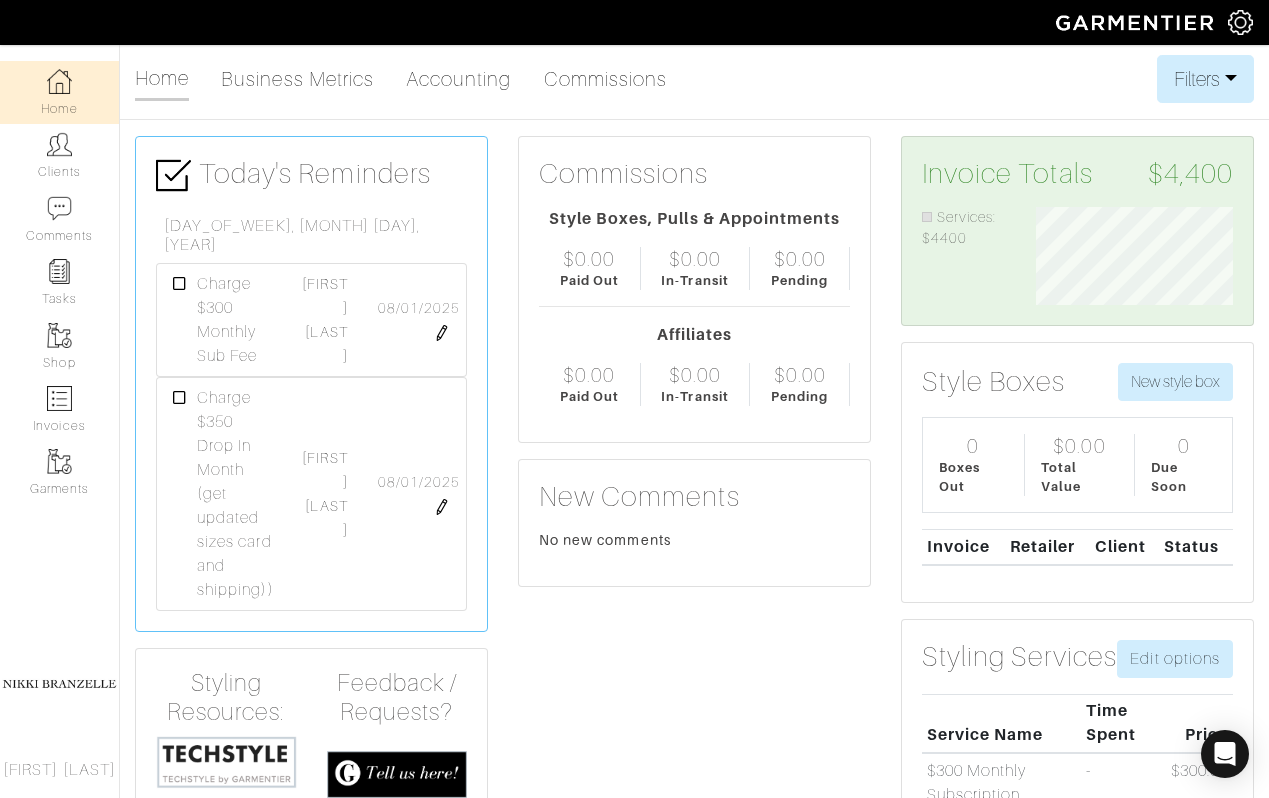 scroll, scrollTop: 999902, scrollLeft: 999772, axis: both 